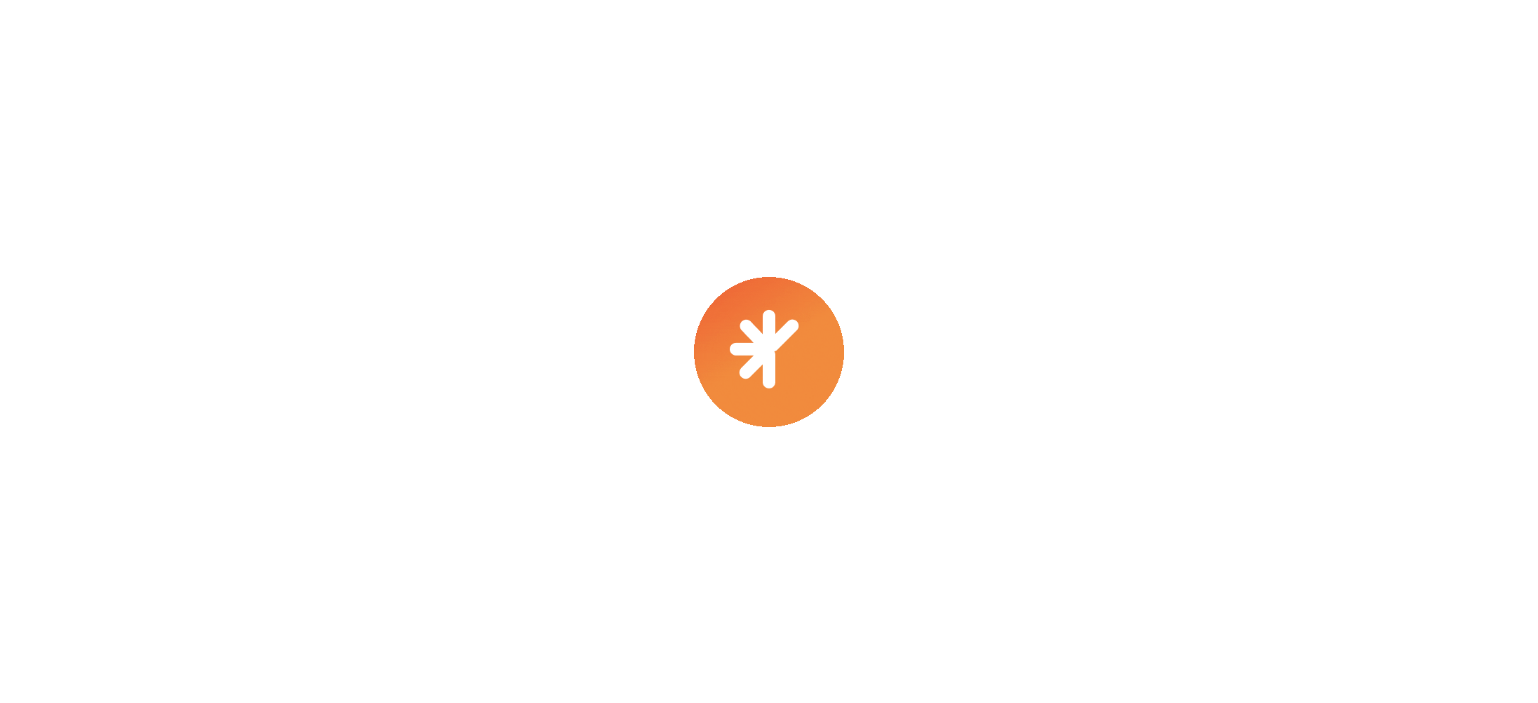 scroll, scrollTop: 0, scrollLeft: 0, axis: both 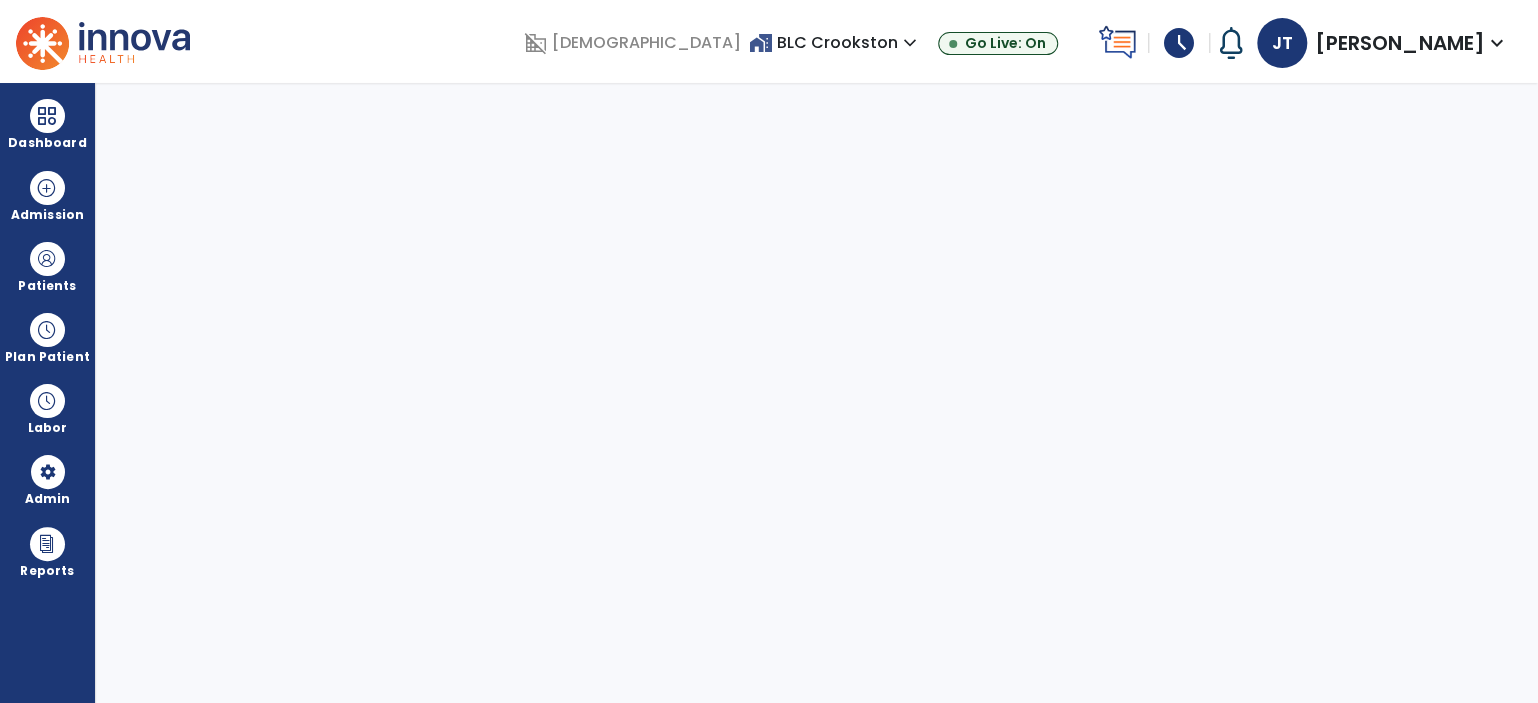 select on "***" 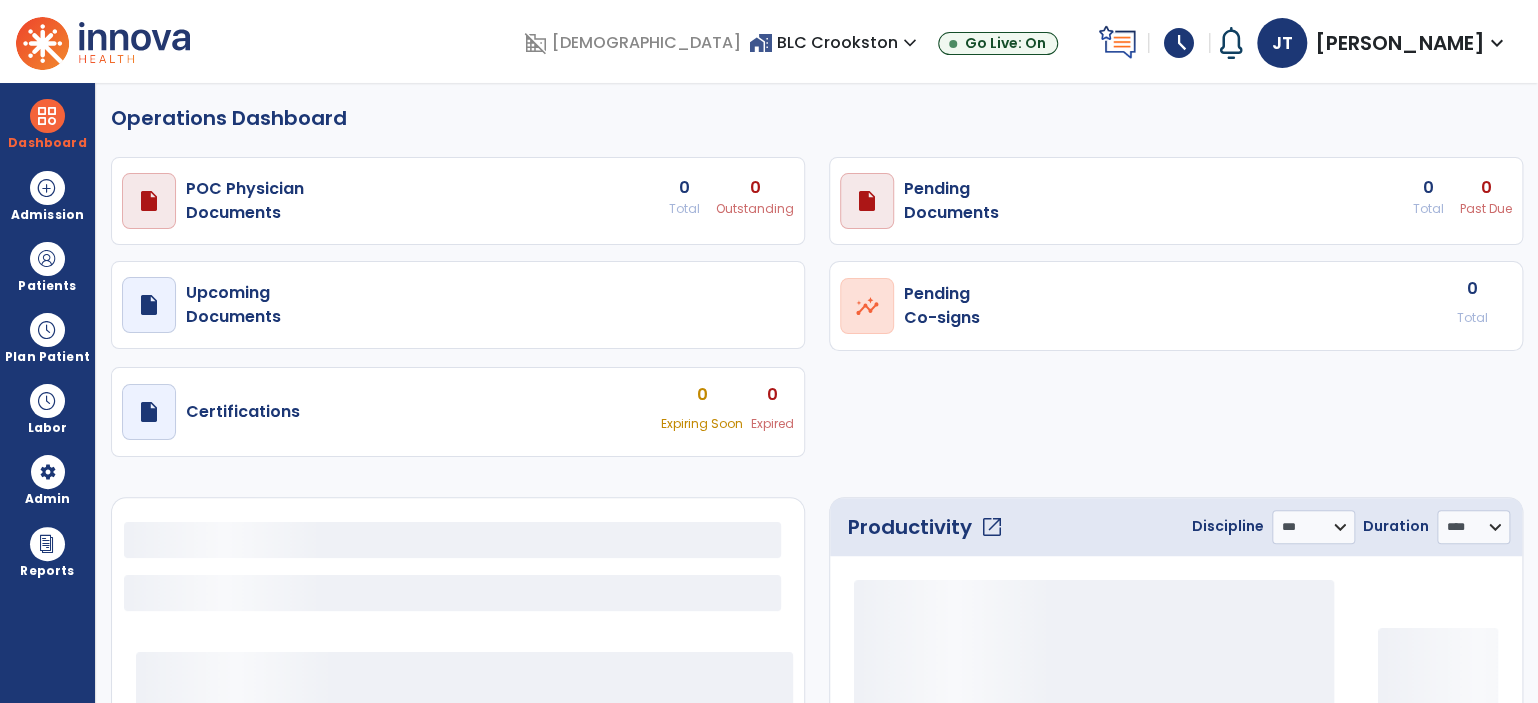 select on "***" 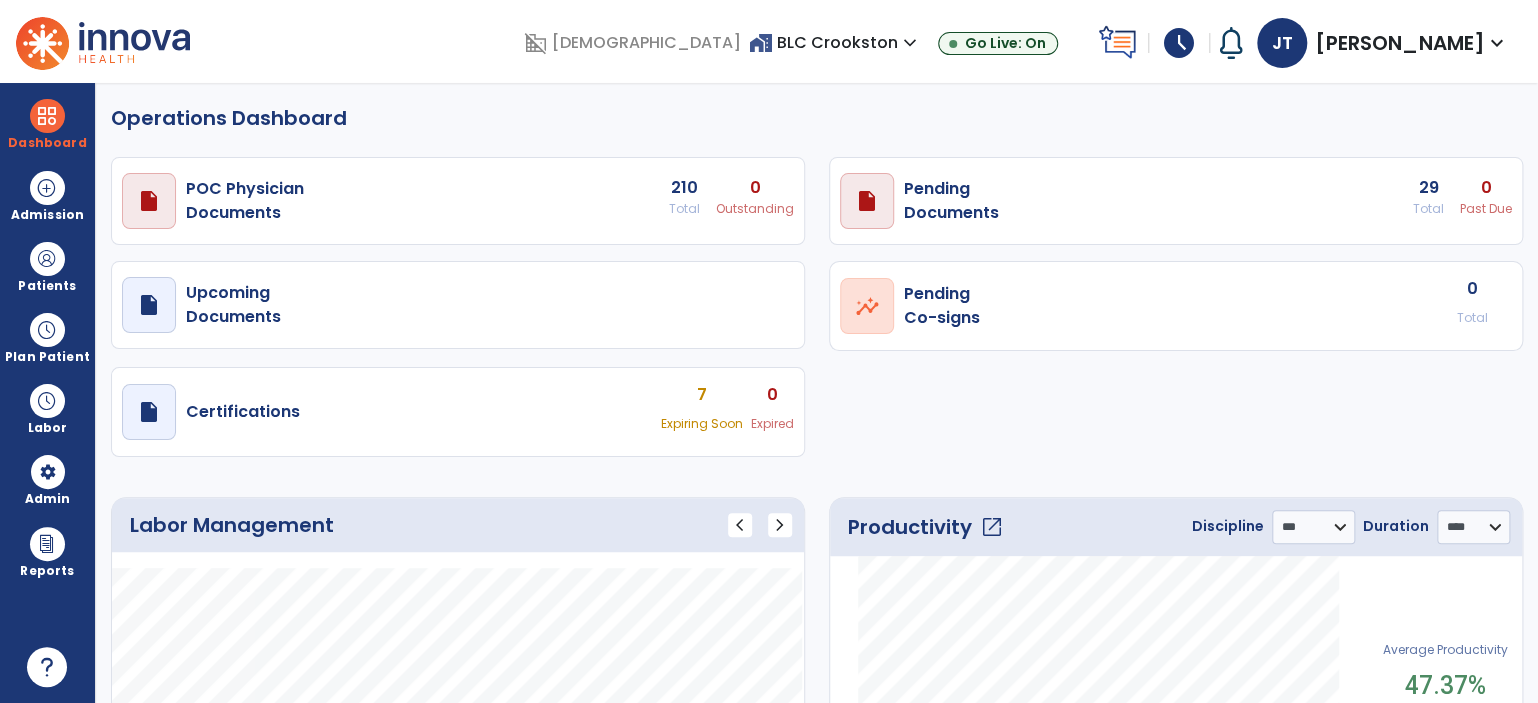 click on "Operations Dashboard" 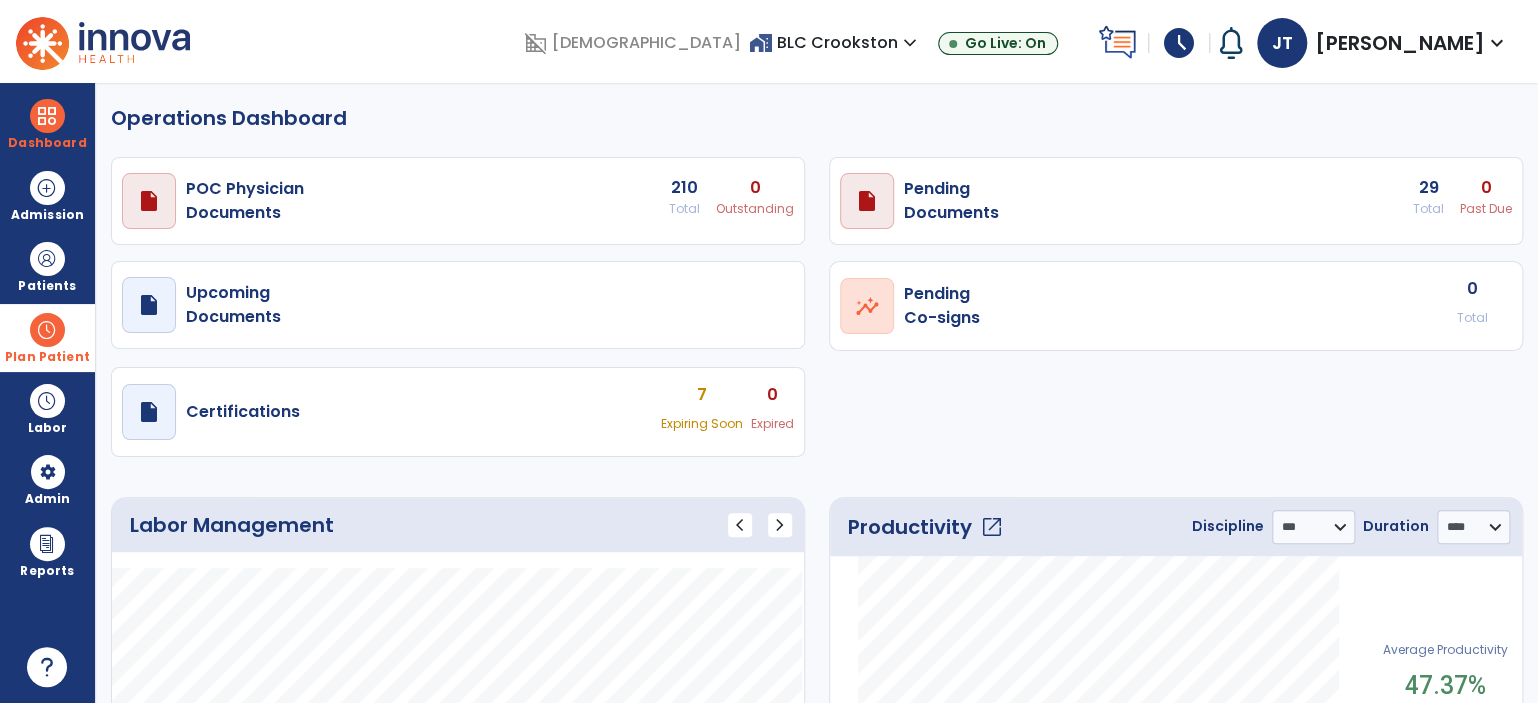 click at bounding box center (47, 330) 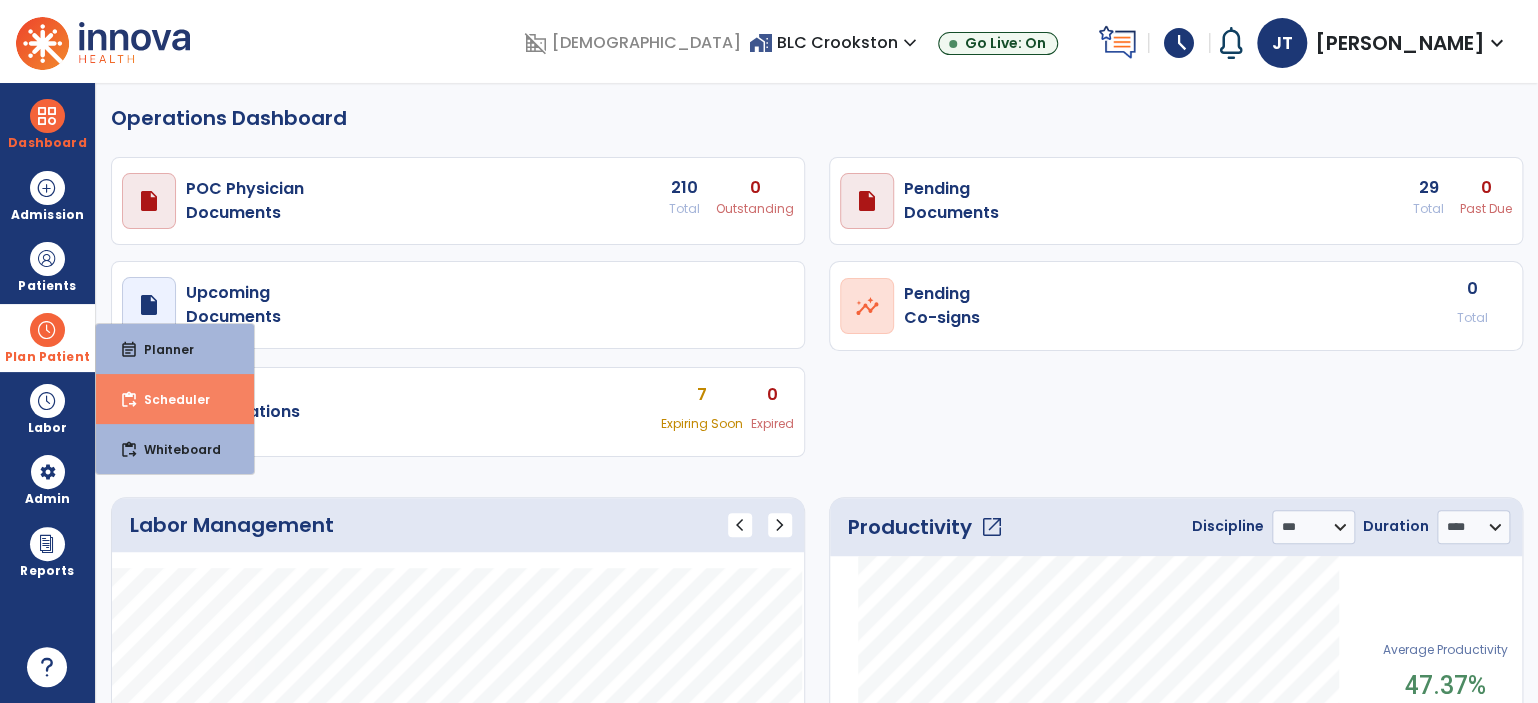 click on "Scheduler" at bounding box center [169, 399] 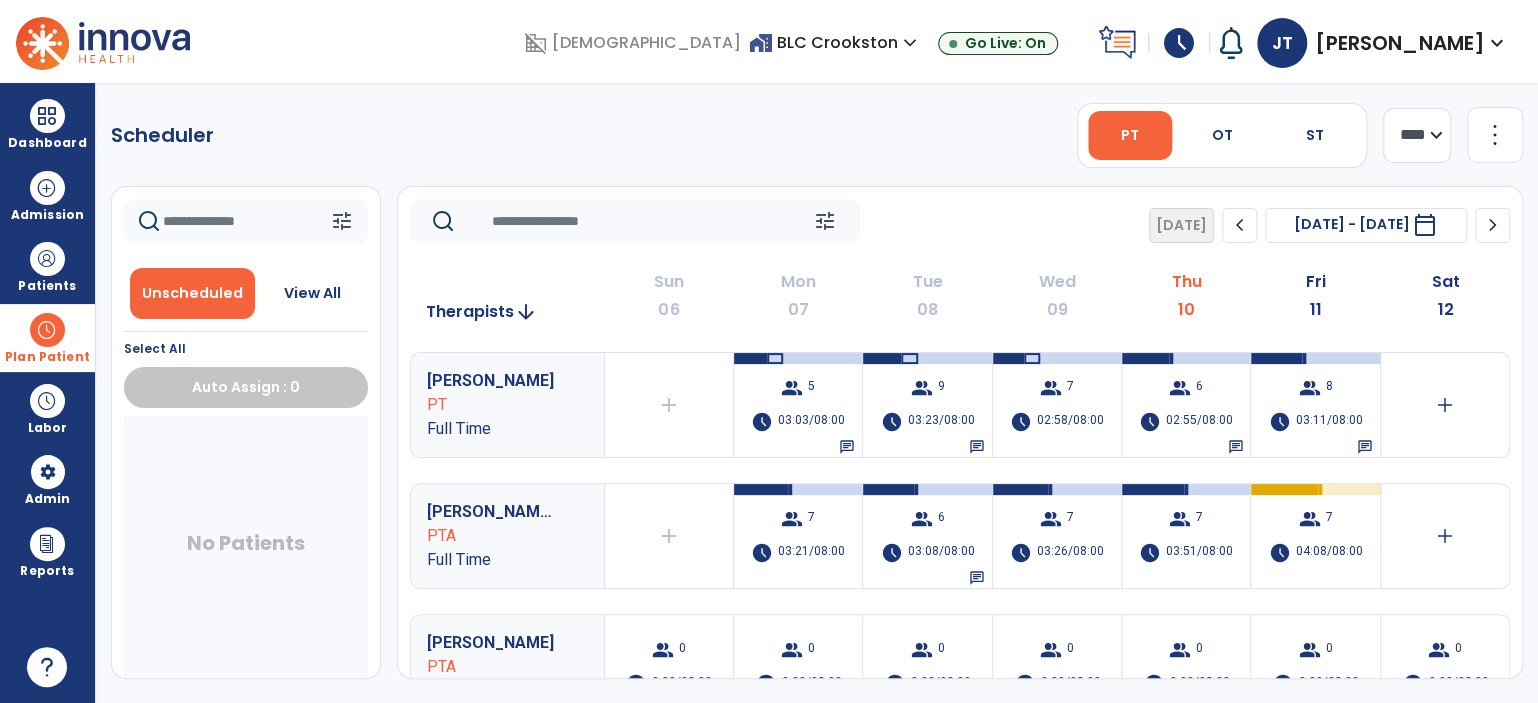 click on "**** ***" 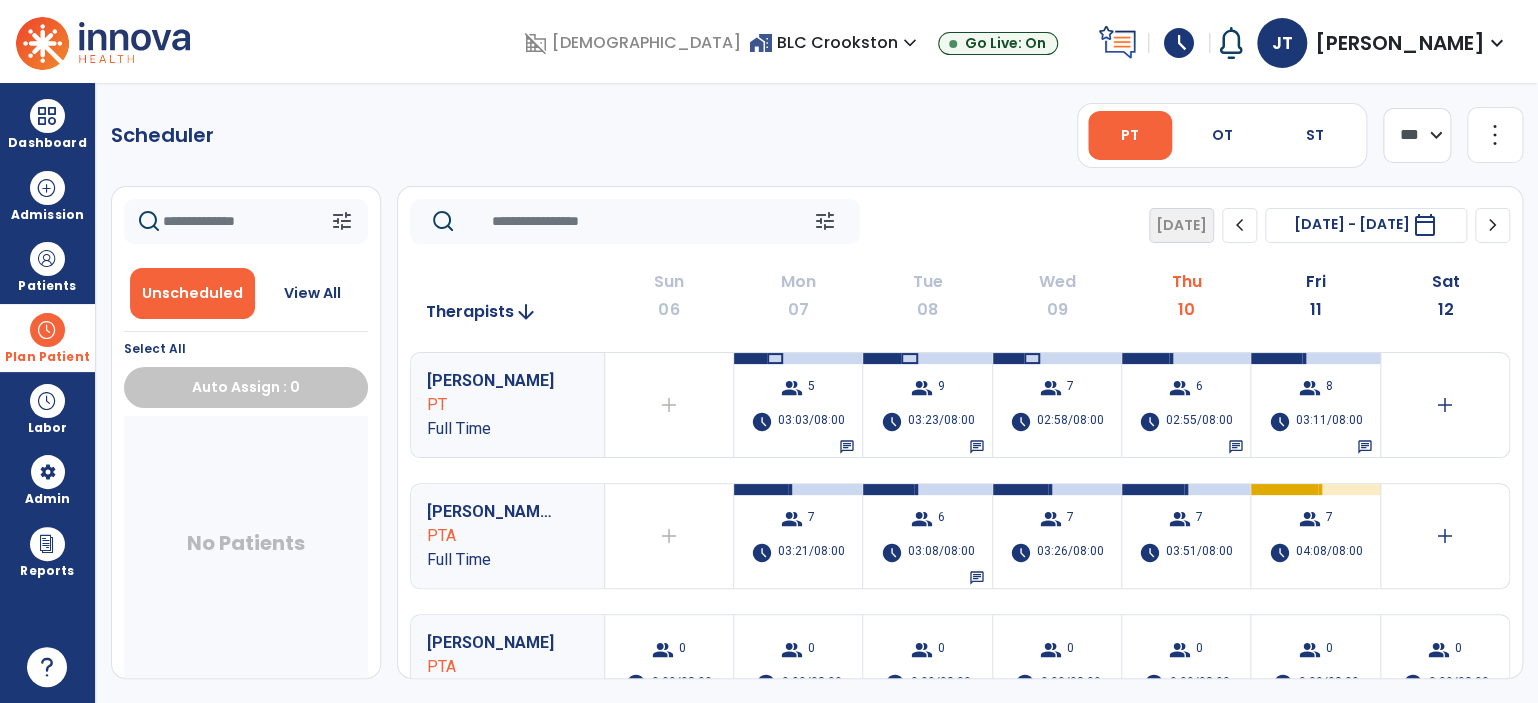 click on "**** ***" 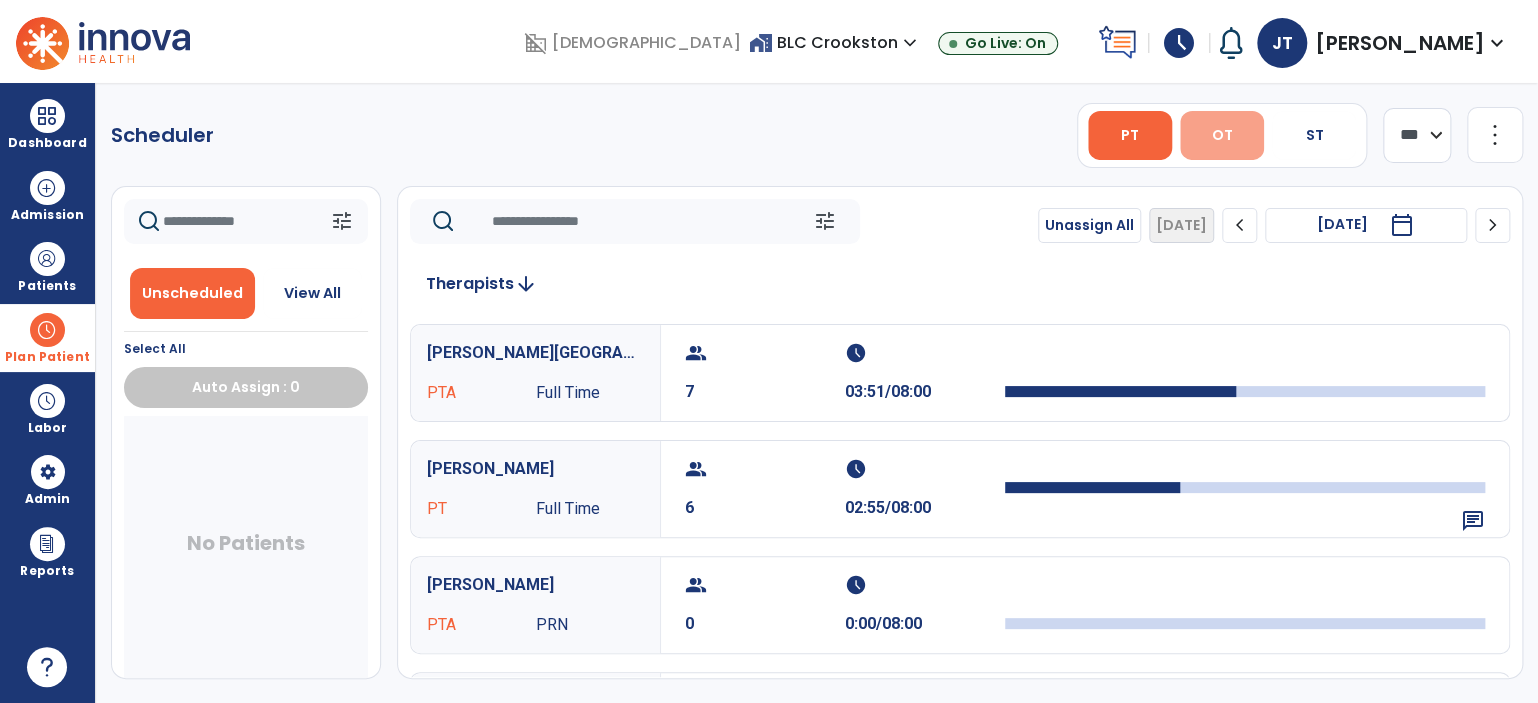 click on "OT" at bounding box center [1221, 135] 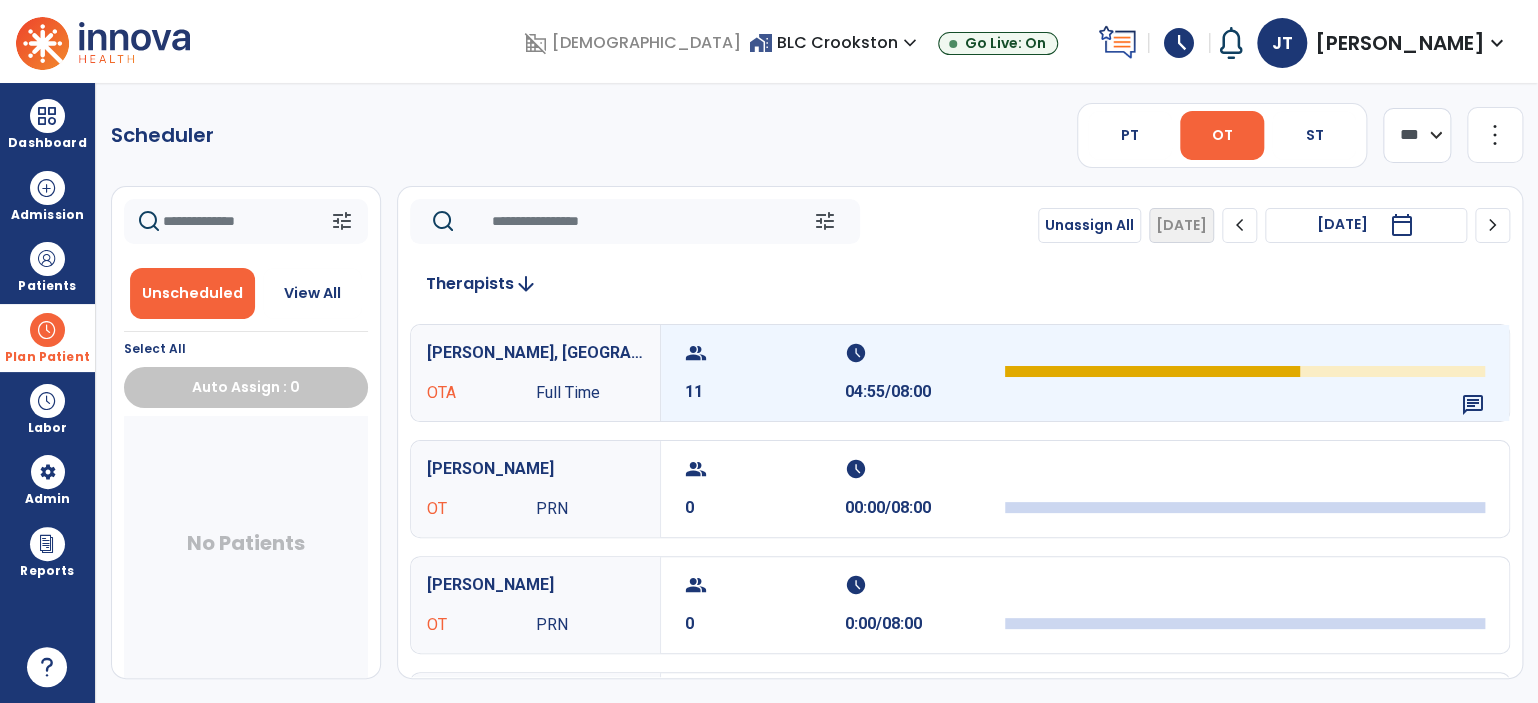 click on "11" at bounding box center (765, 392) 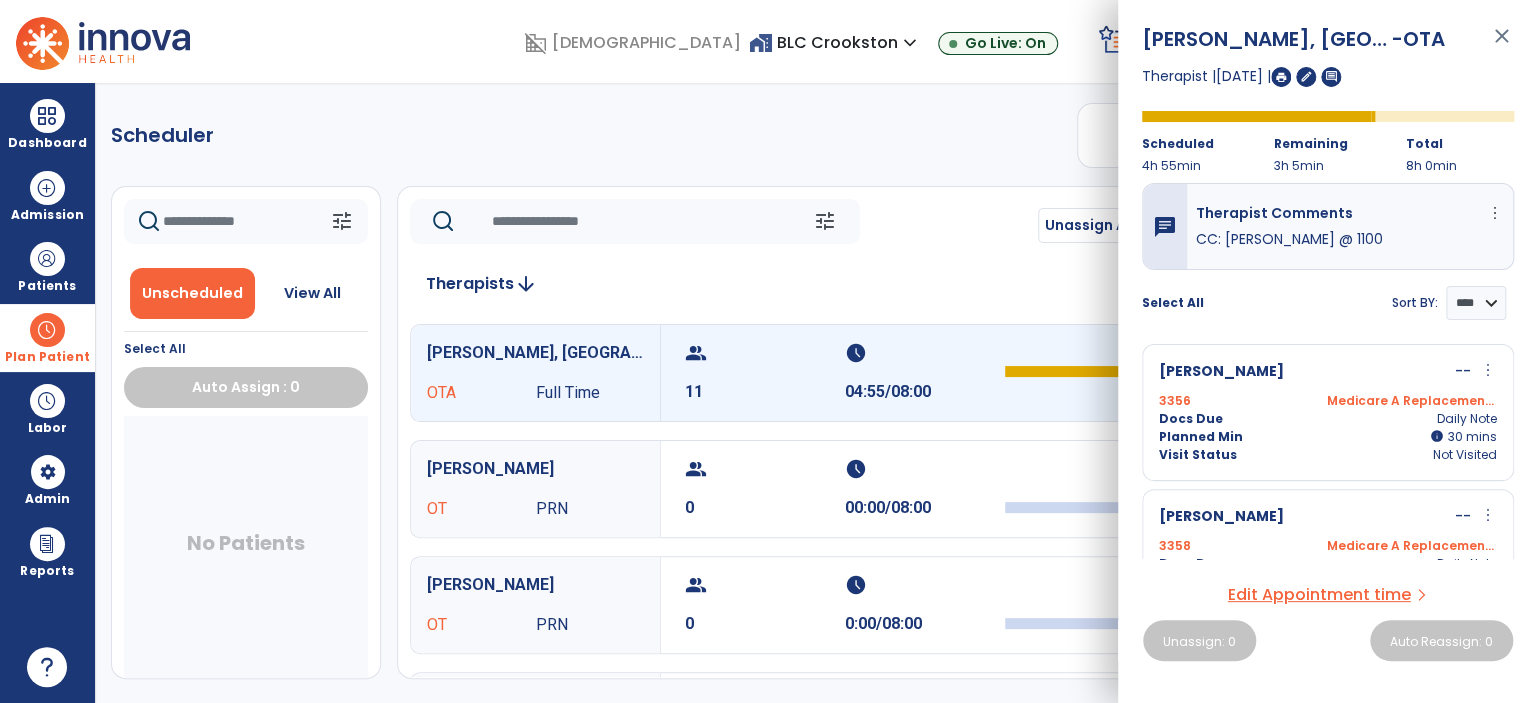 click on "close" at bounding box center (1502, 45) 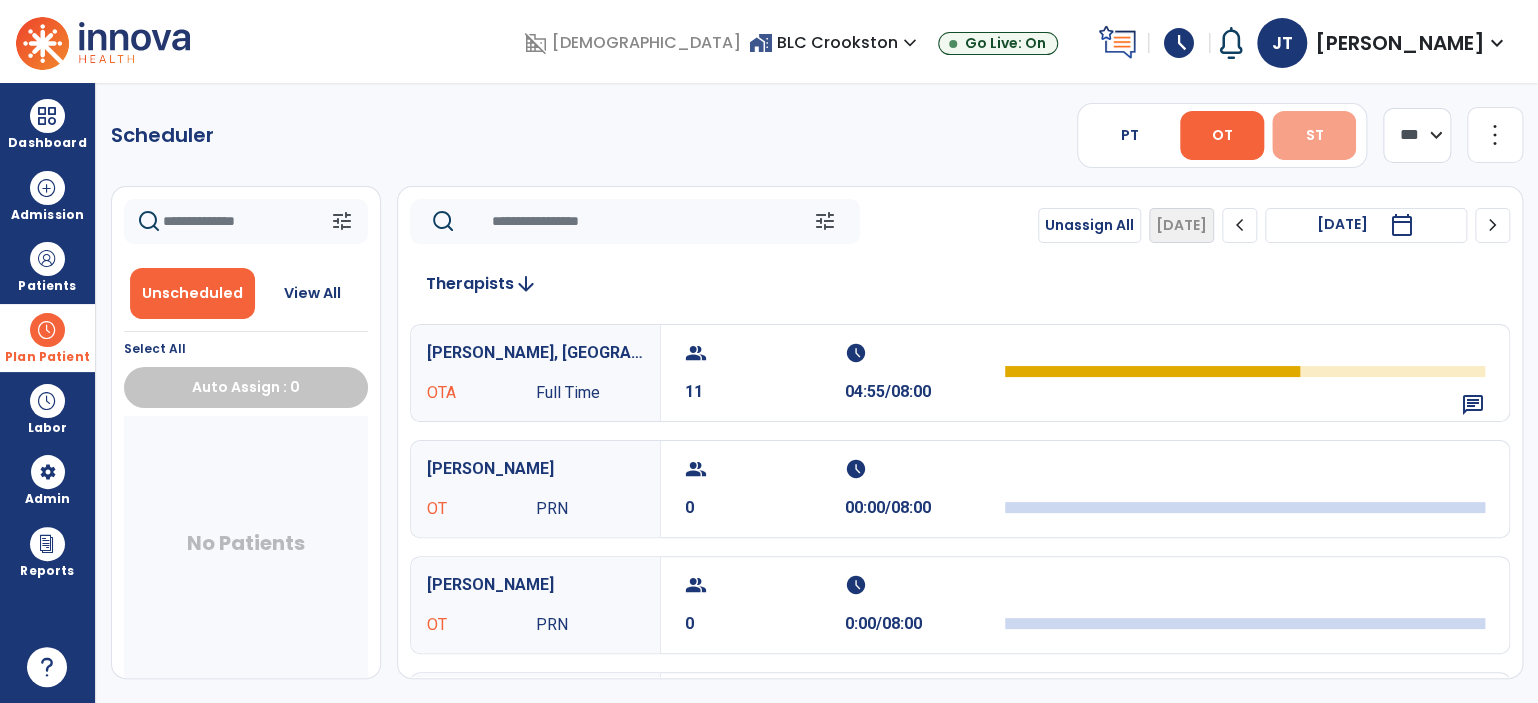 click on "ST" at bounding box center [1314, 135] 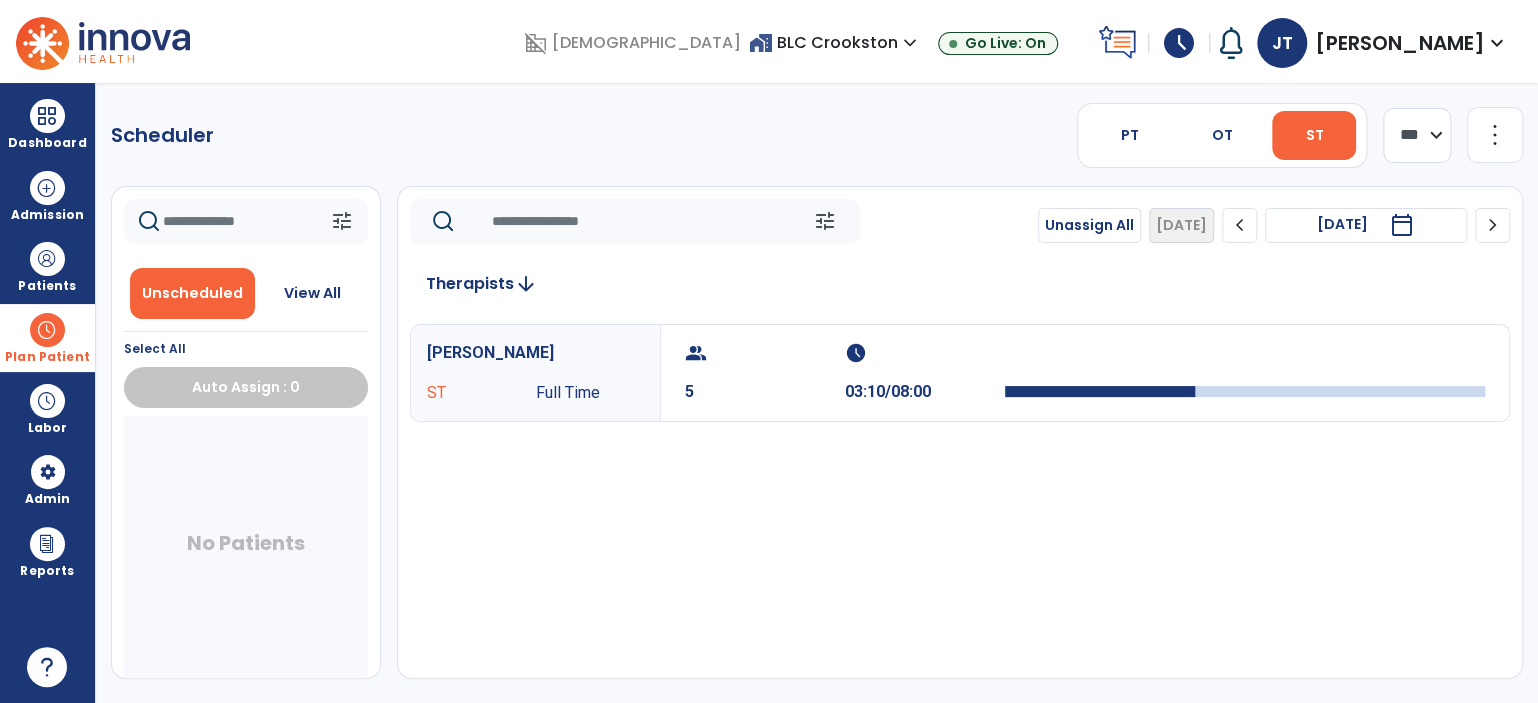 click at bounding box center [47, 330] 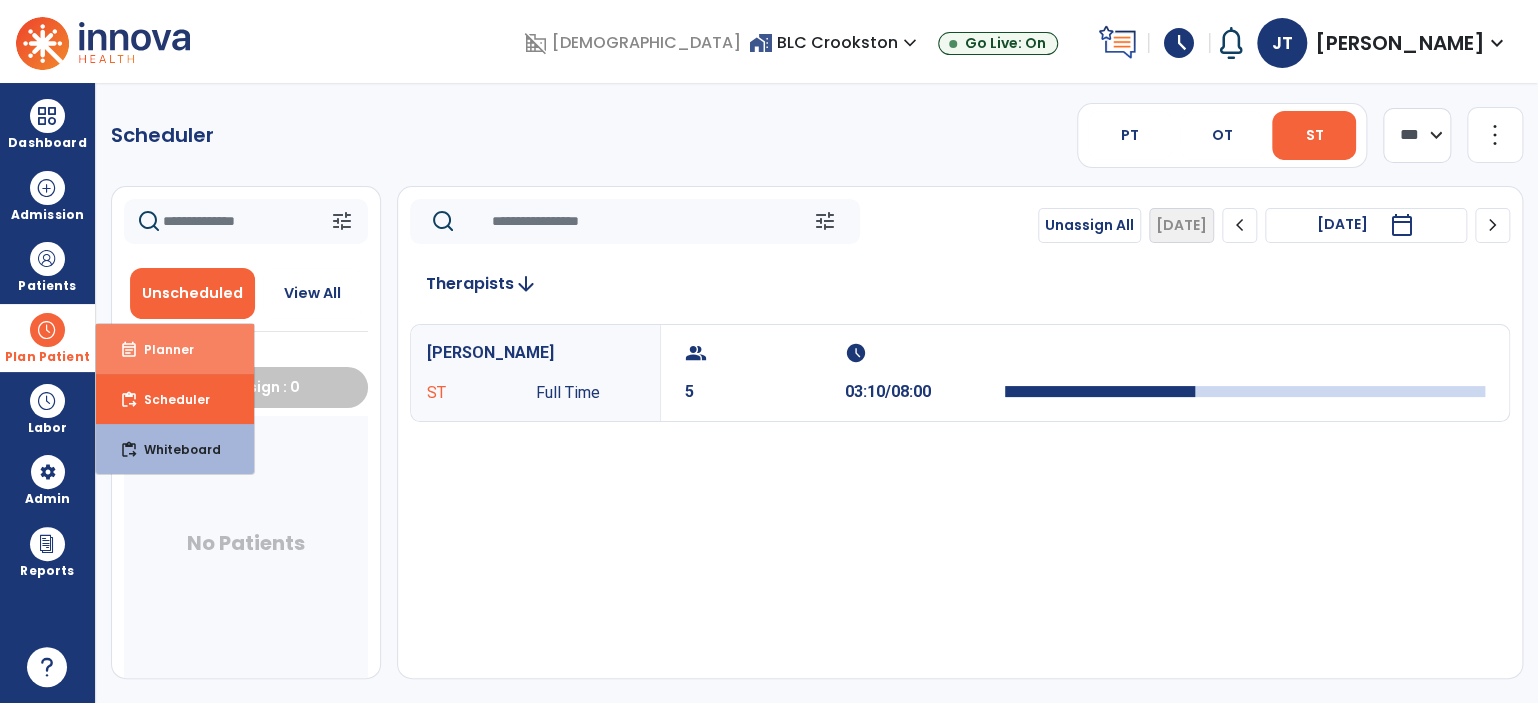 click on "Planner" at bounding box center (161, 349) 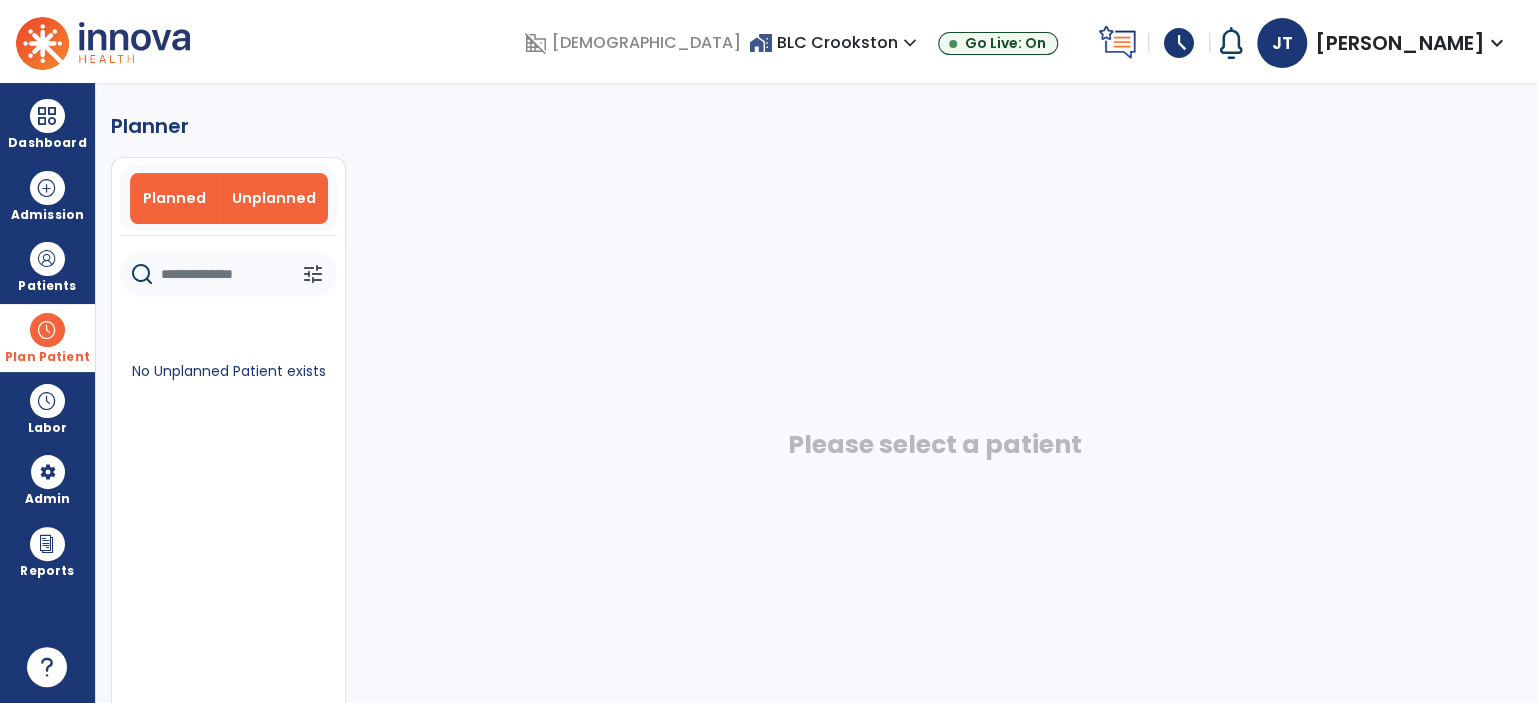click on "Planned" at bounding box center [174, 198] 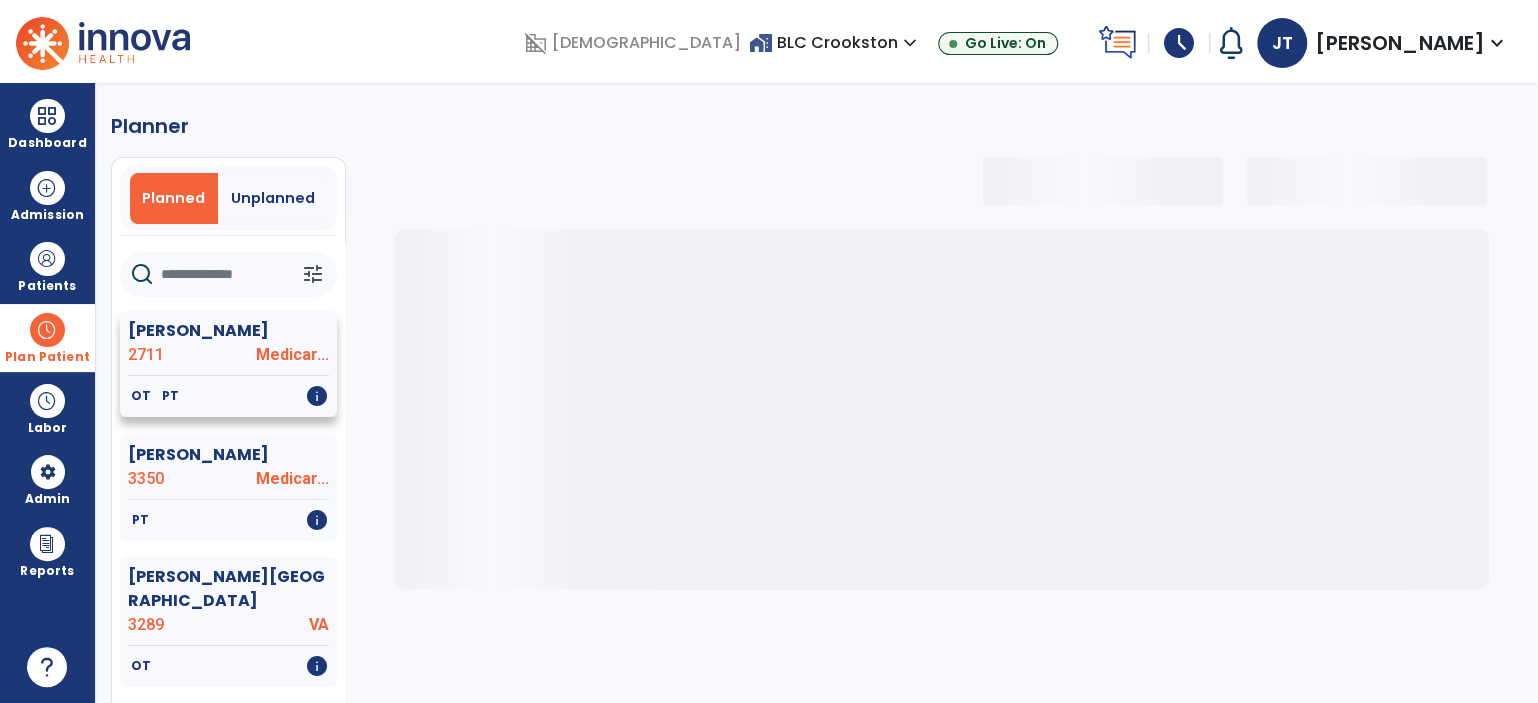 select on "***" 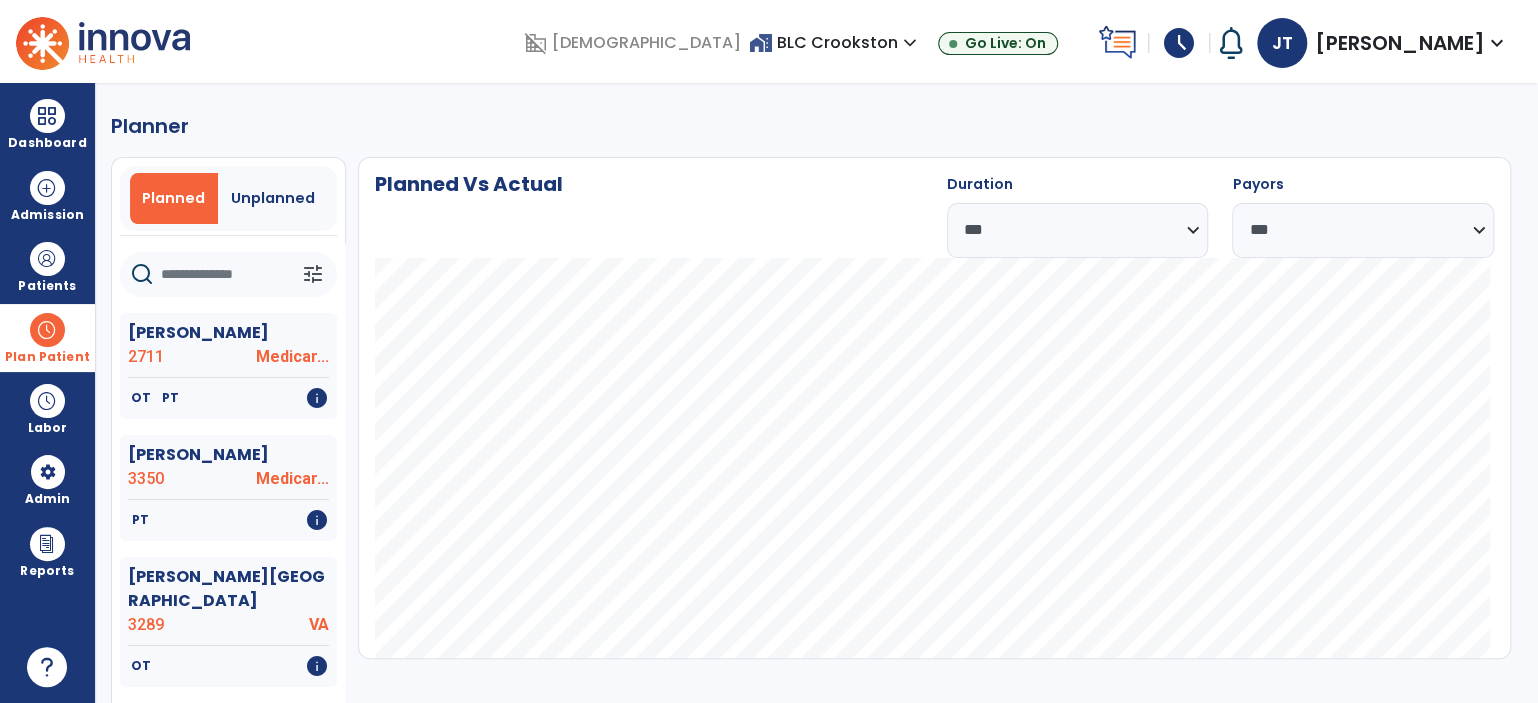click 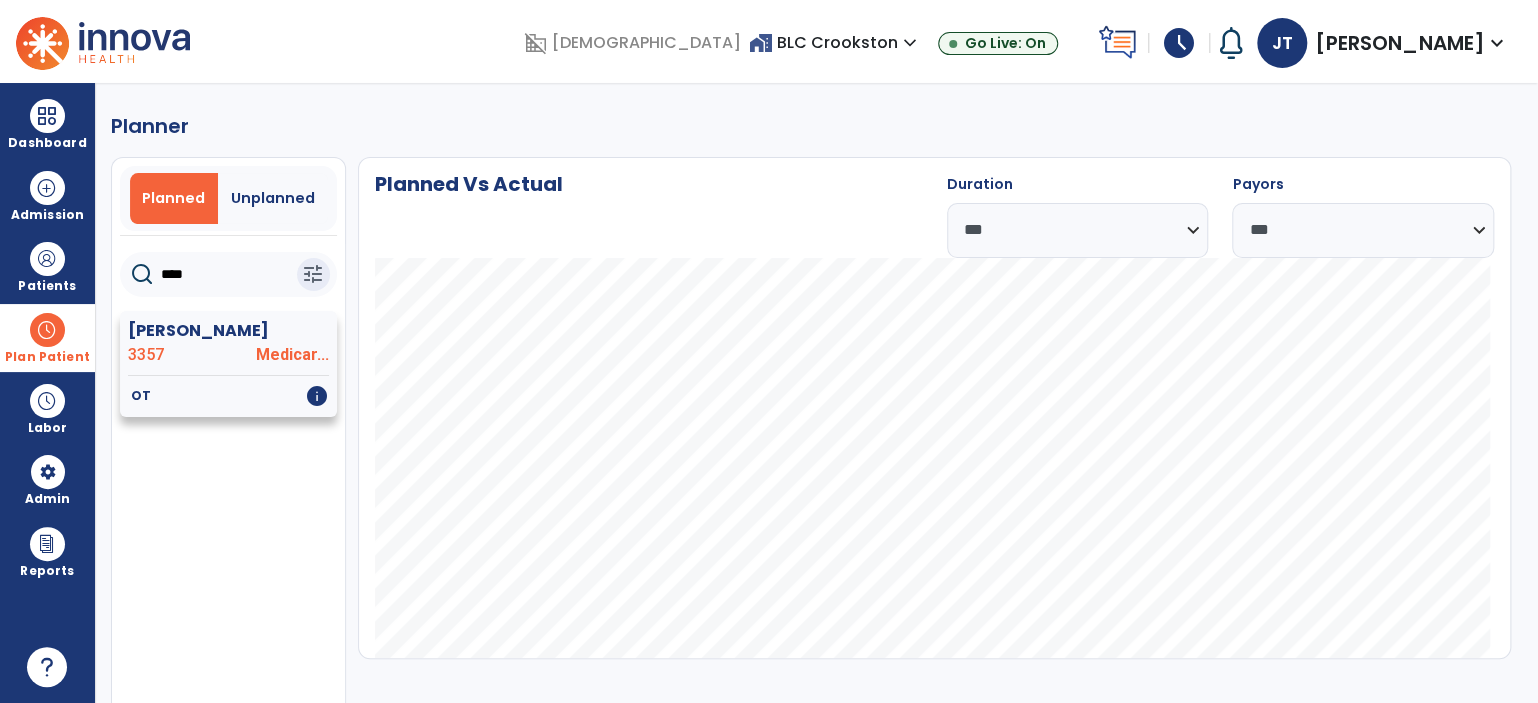type on "****" 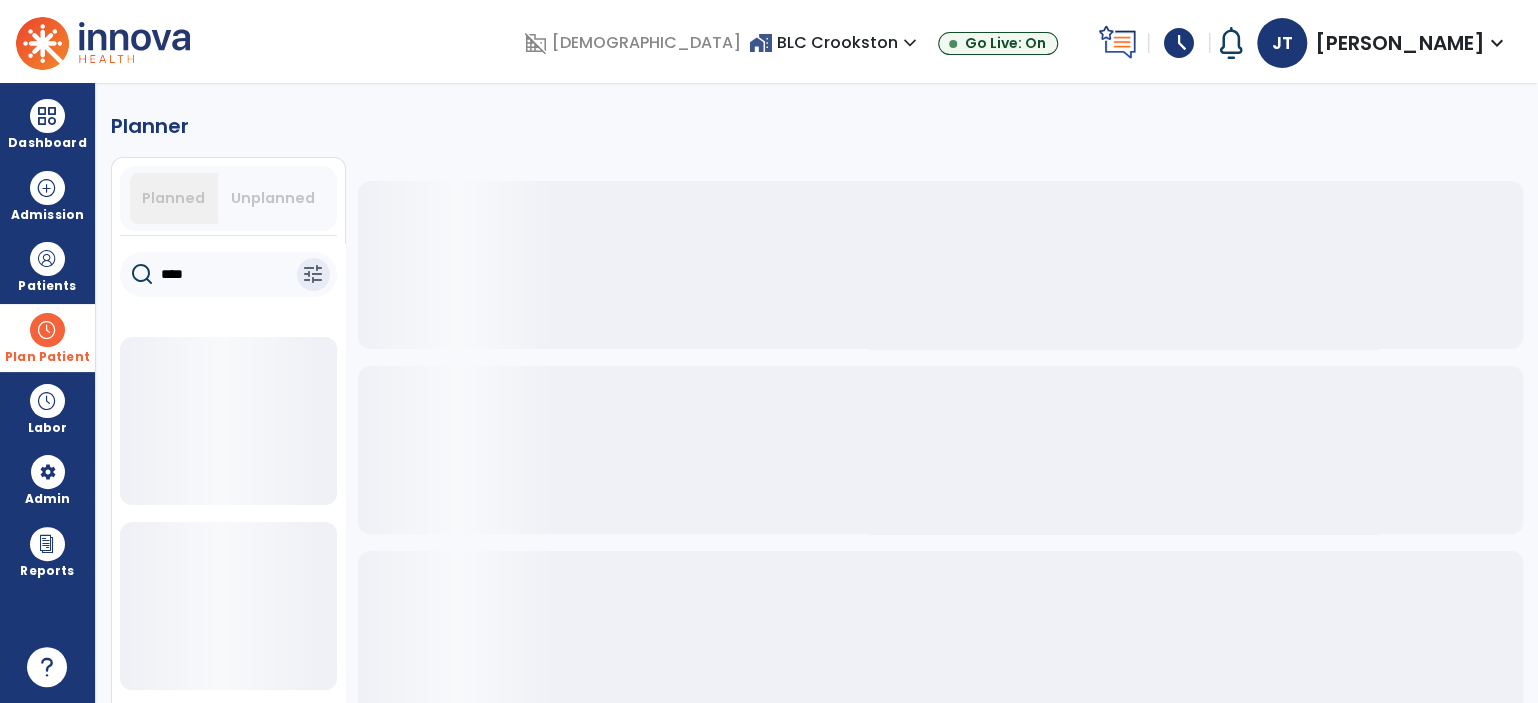 click 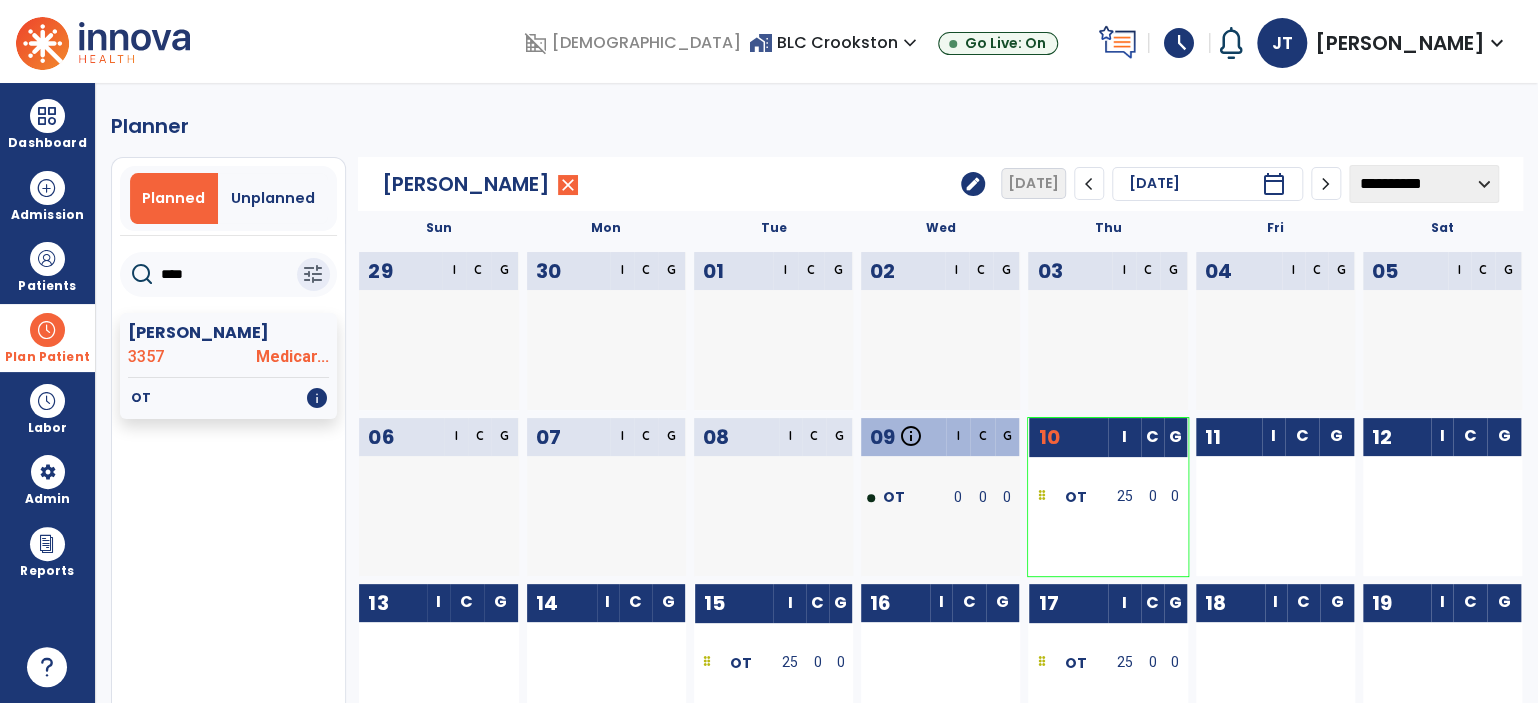 click on "edit" 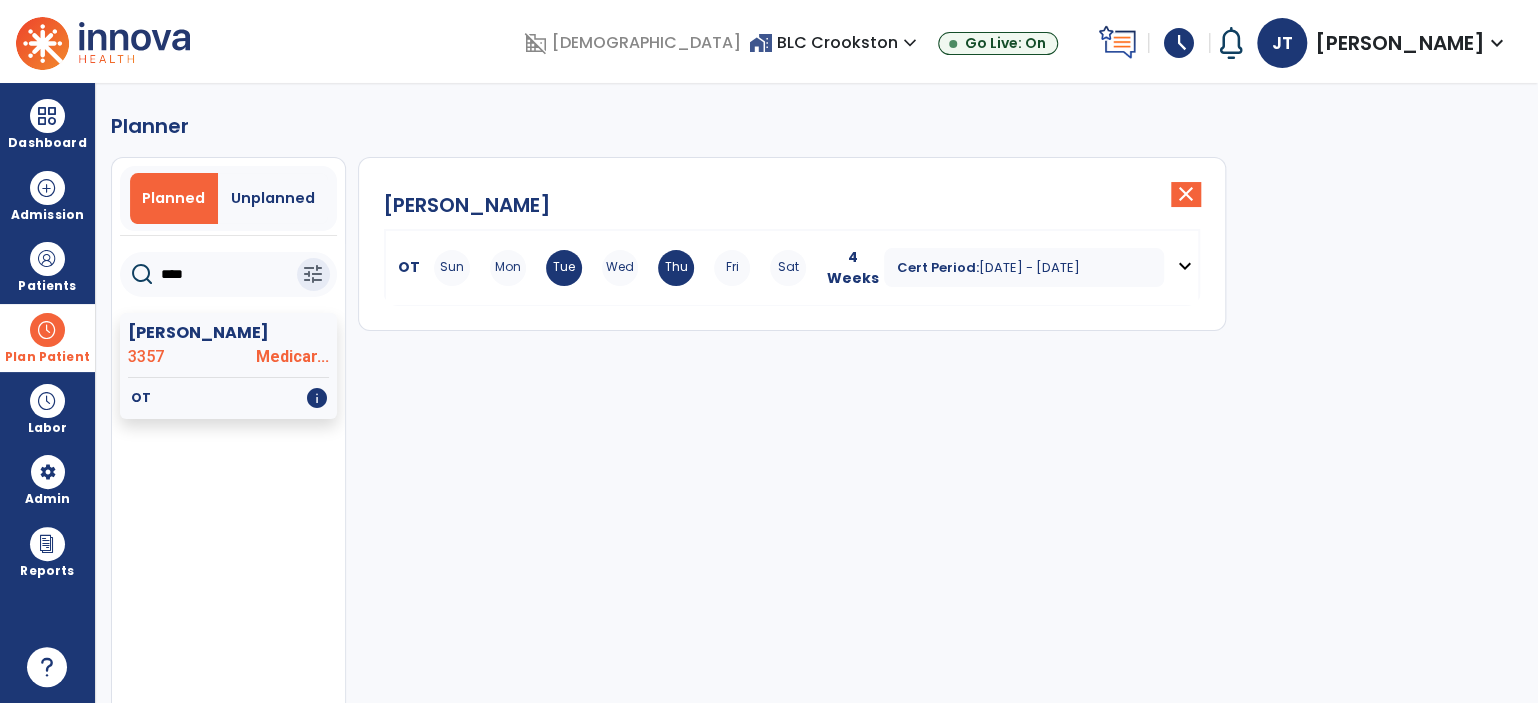 click on "close" 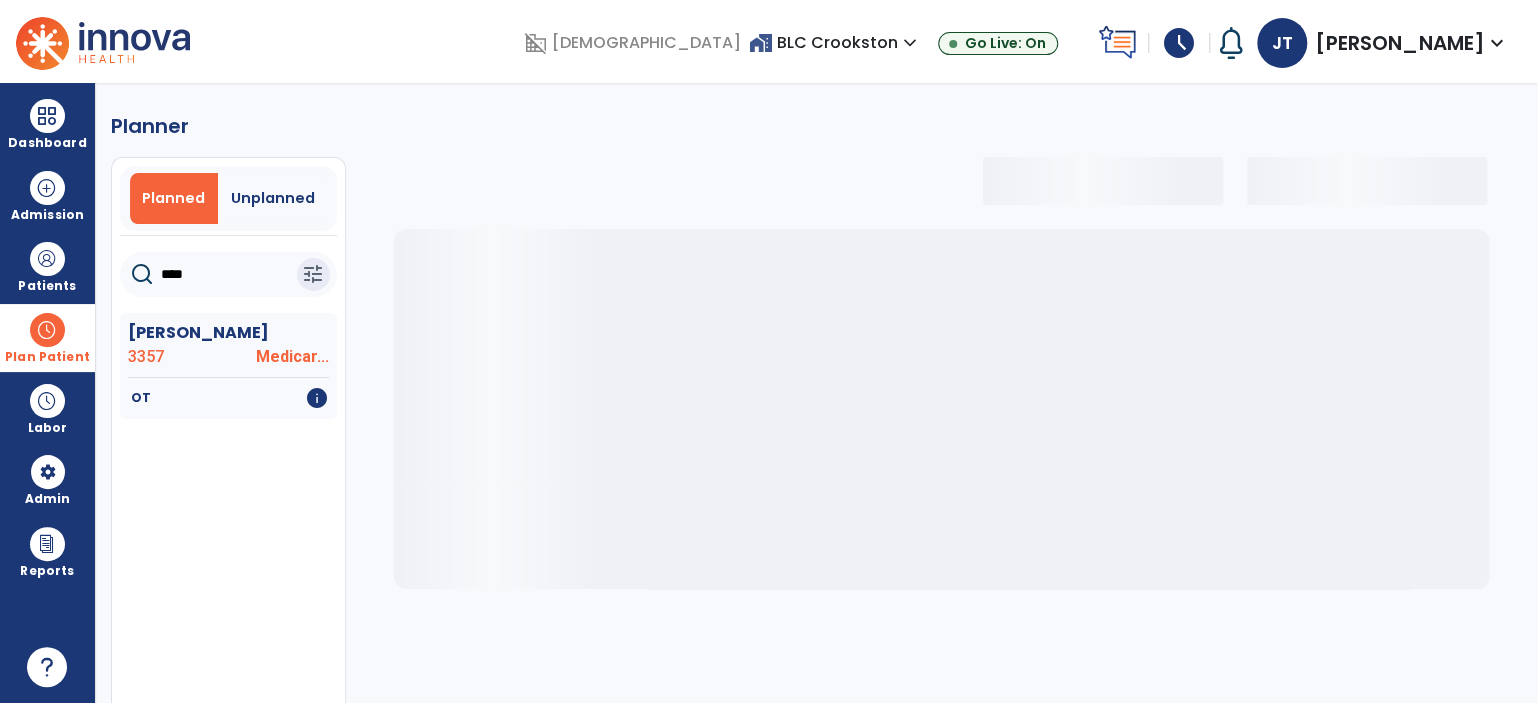select on "***" 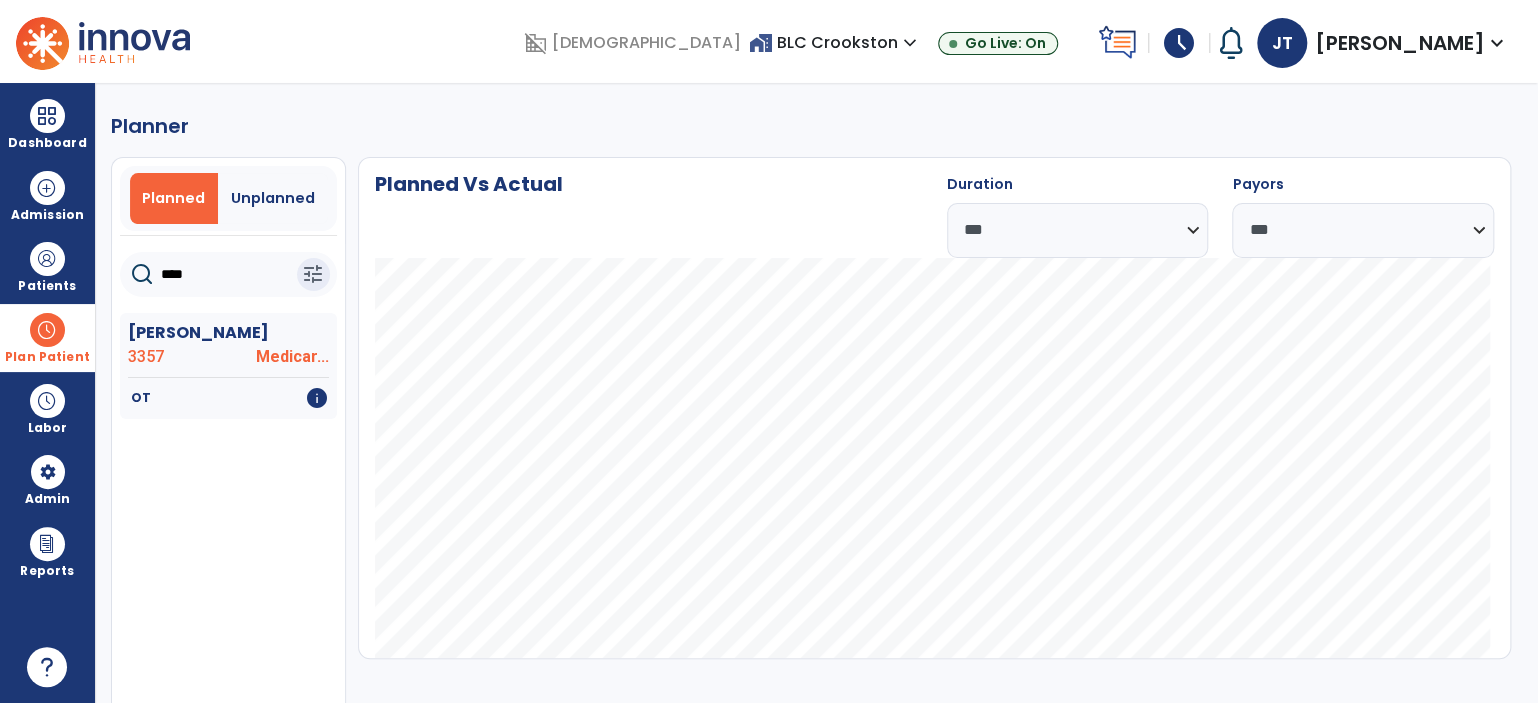 click at bounding box center (47, 330) 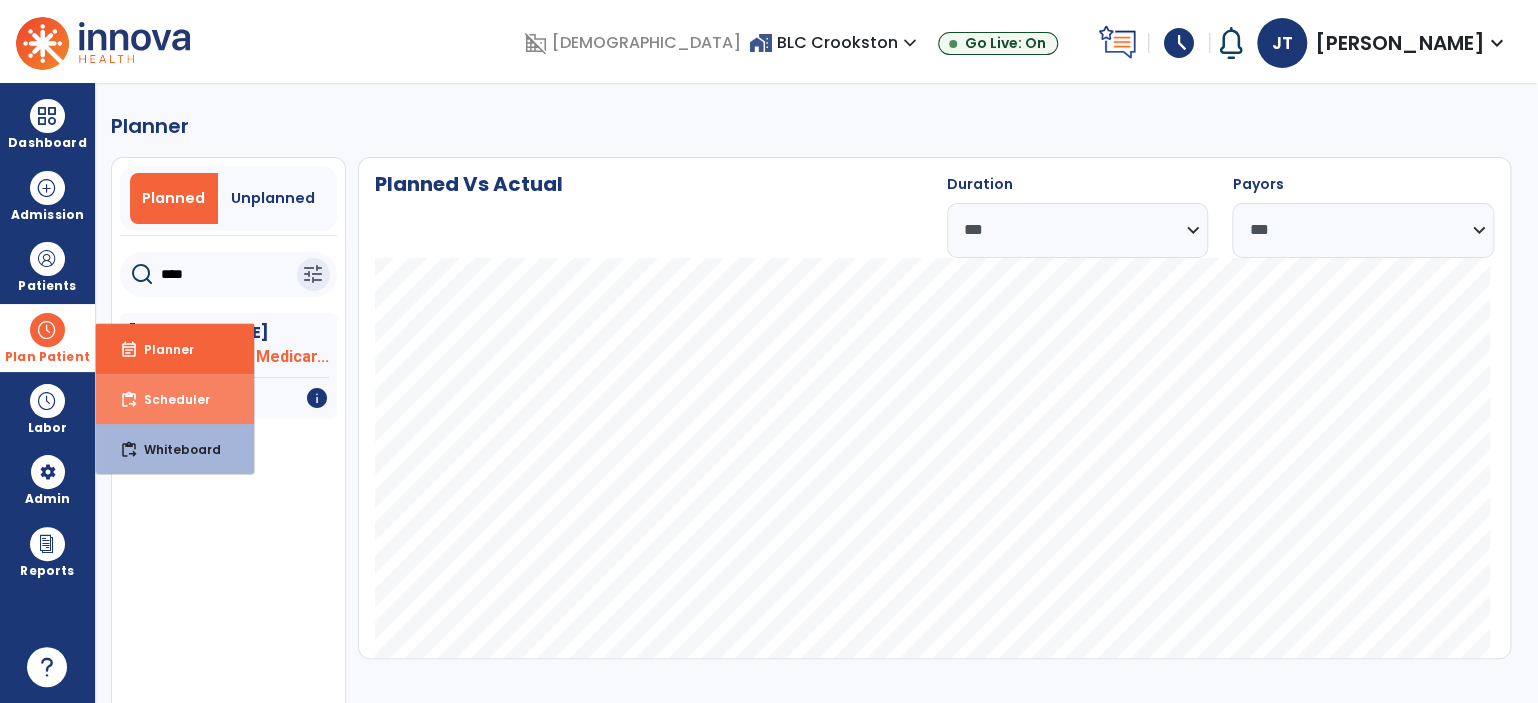 click on "Scheduler" at bounding box center [169, 399] 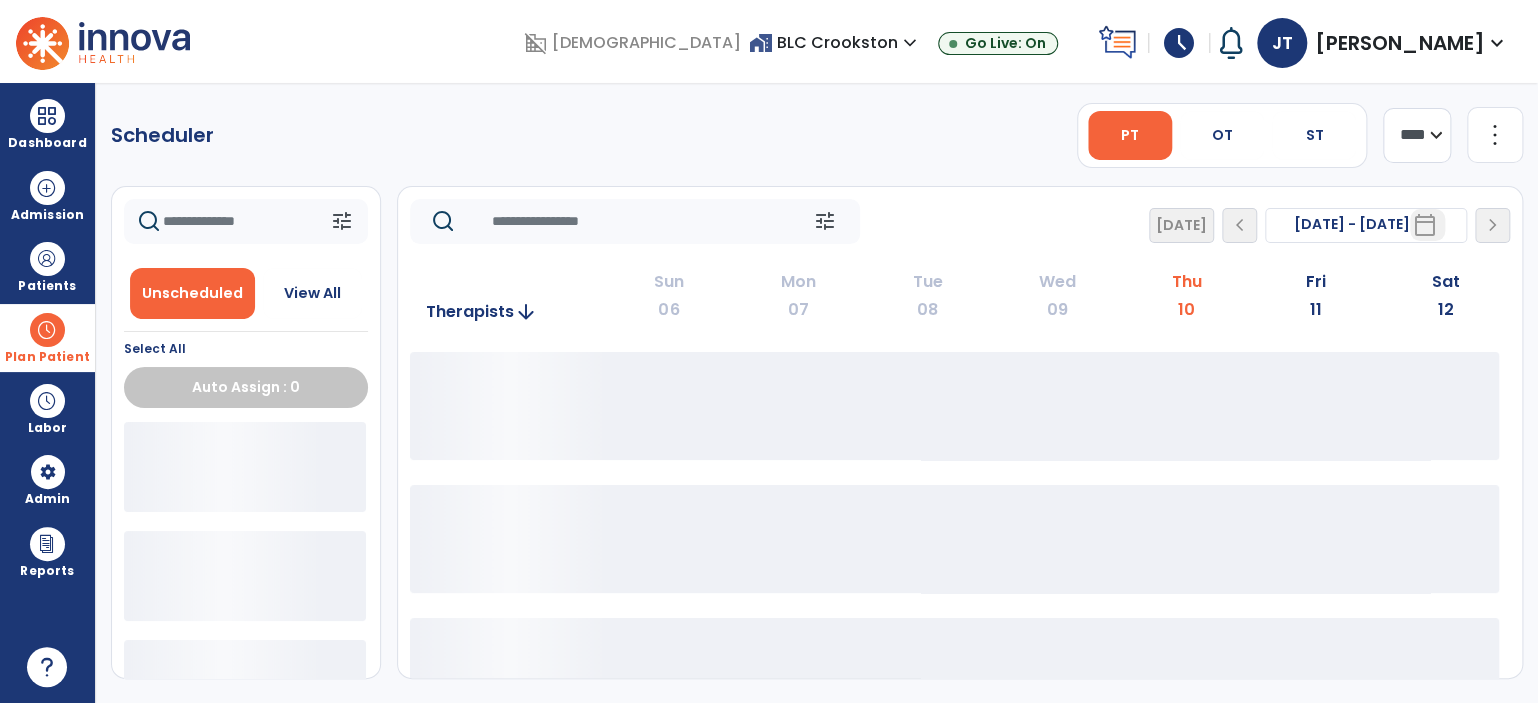 click on "more_vert" 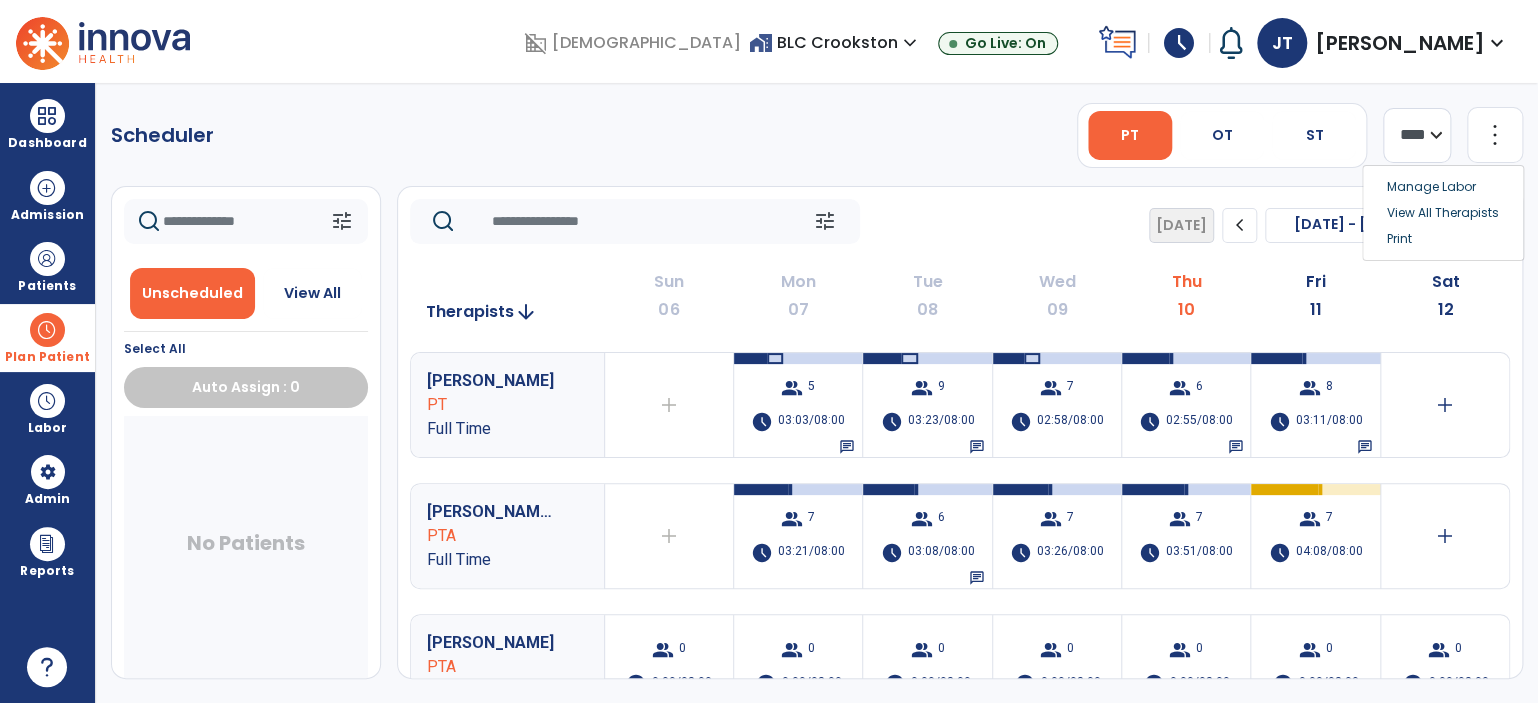 click on "**** ***" 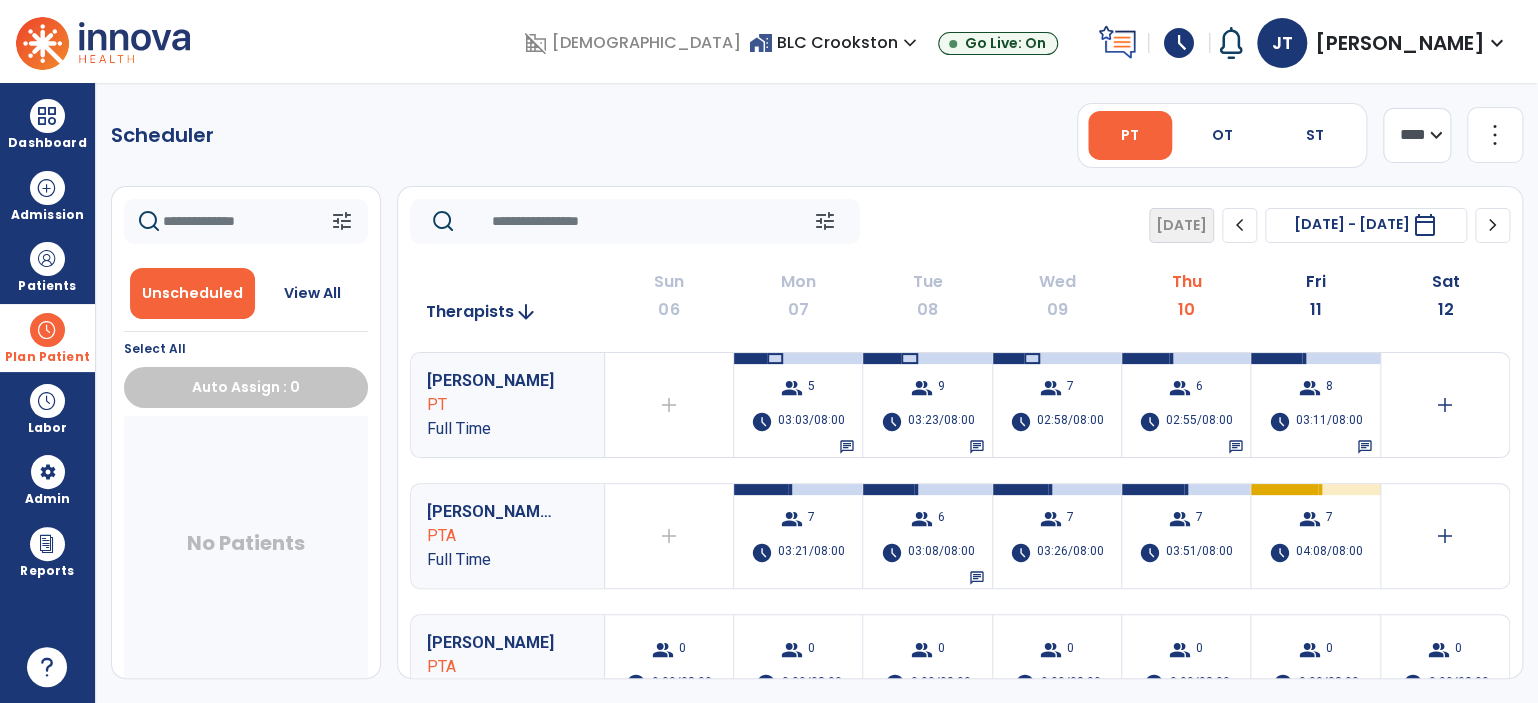 select on "*******" 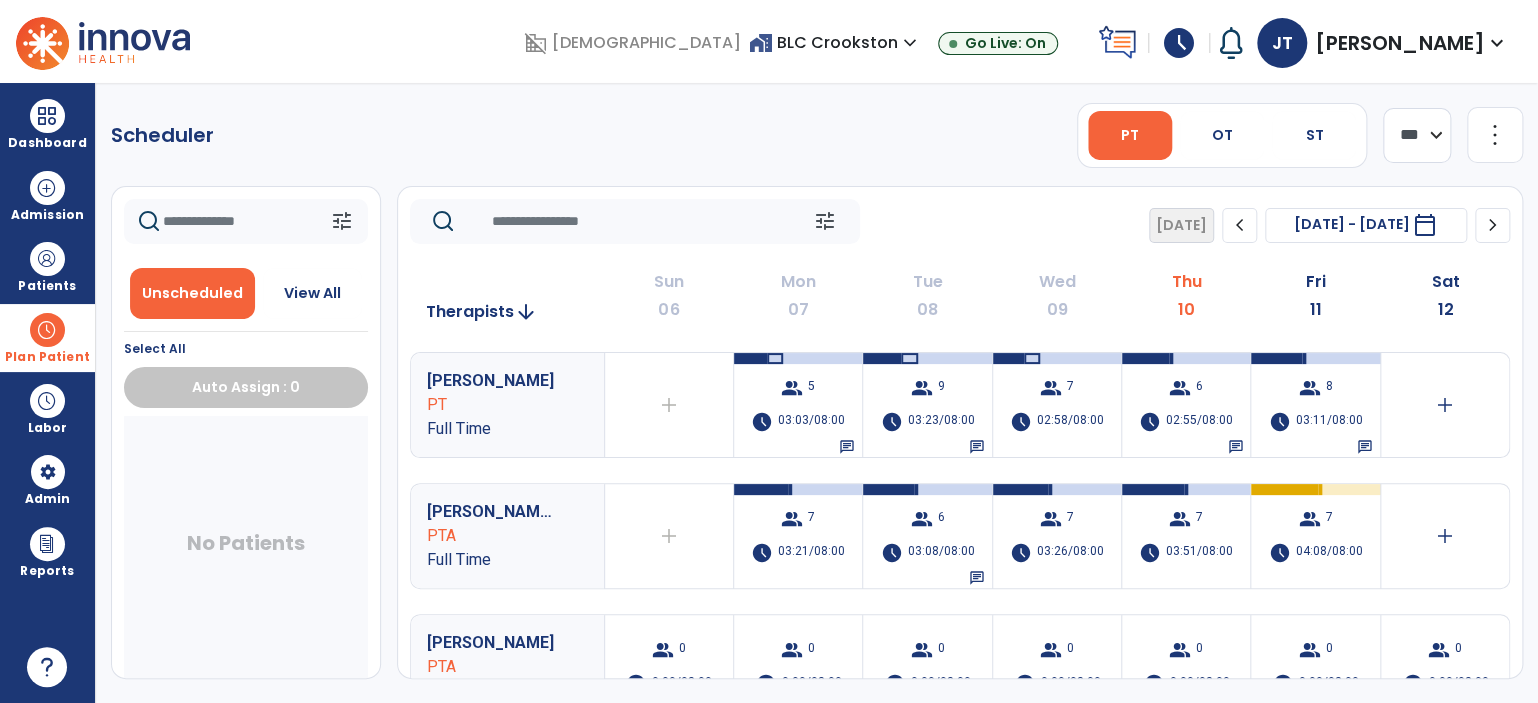 click on "**** ***" 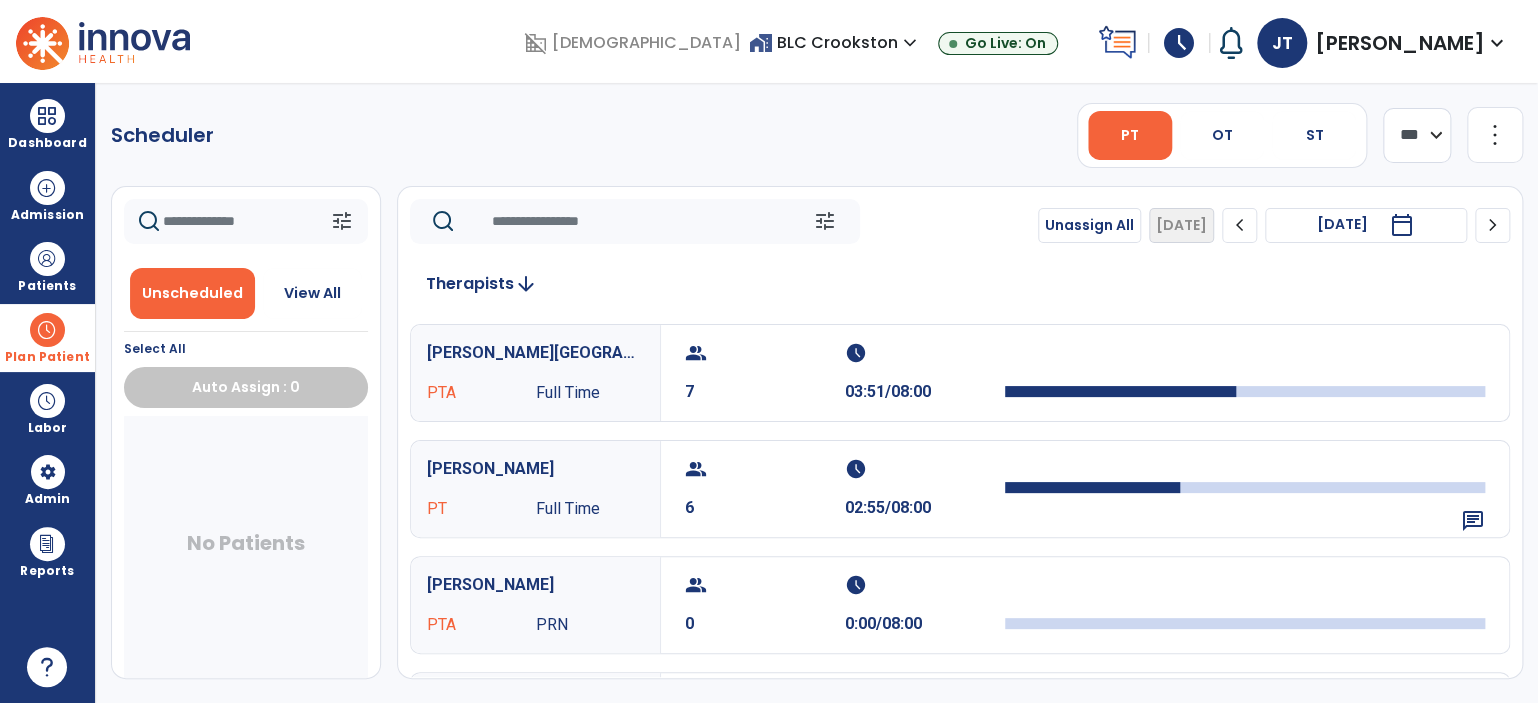 click on "more_vert" 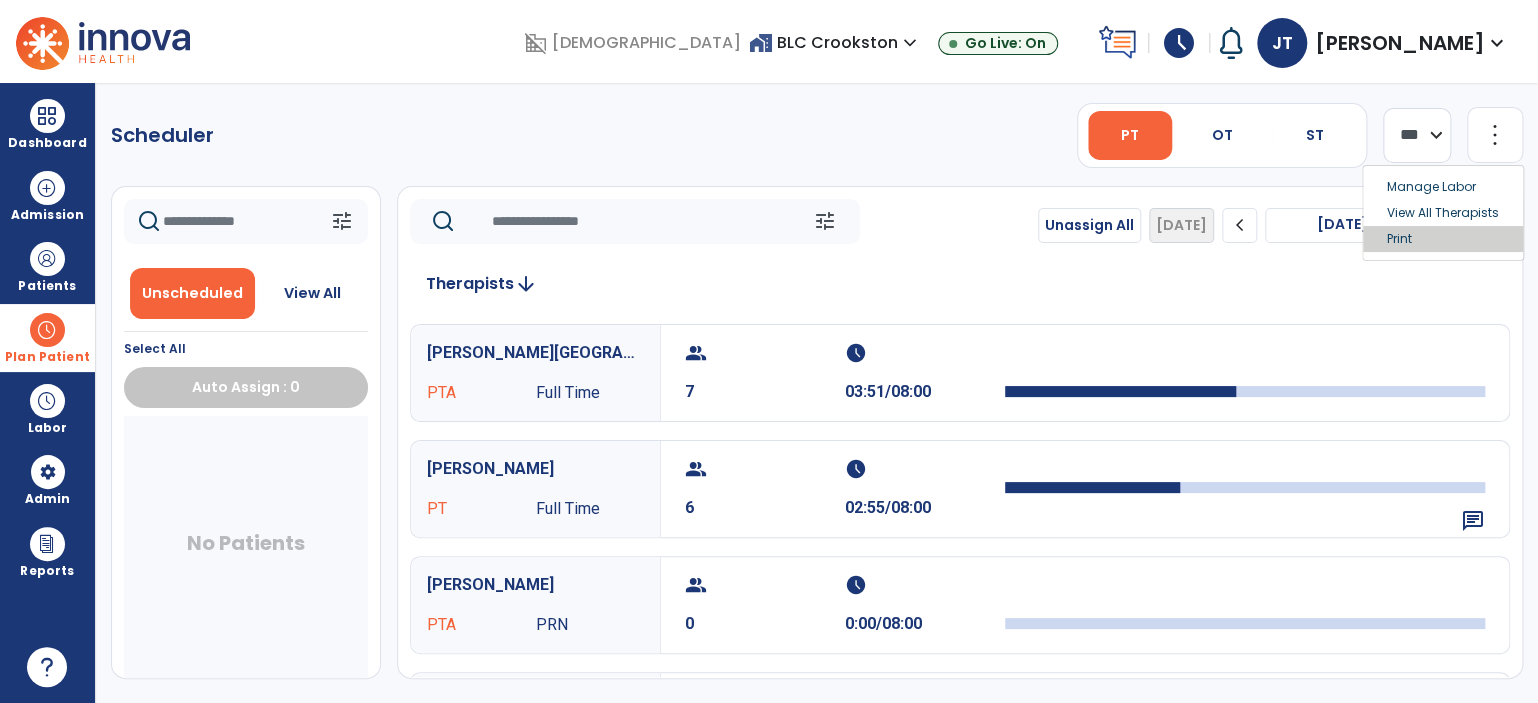click on "Print" at bounding box center [1443, 239] 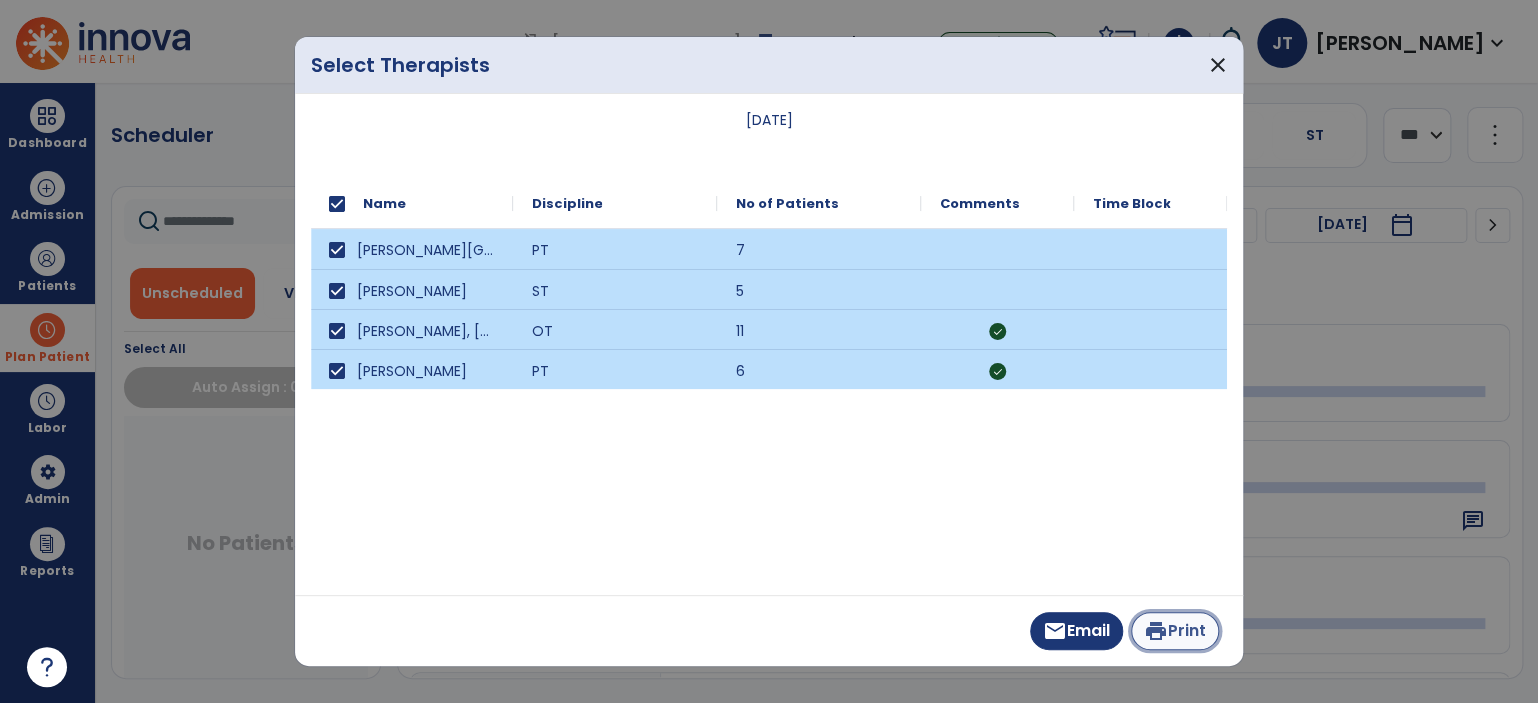 click on "print  Print" at bounding box center (1175, 631) 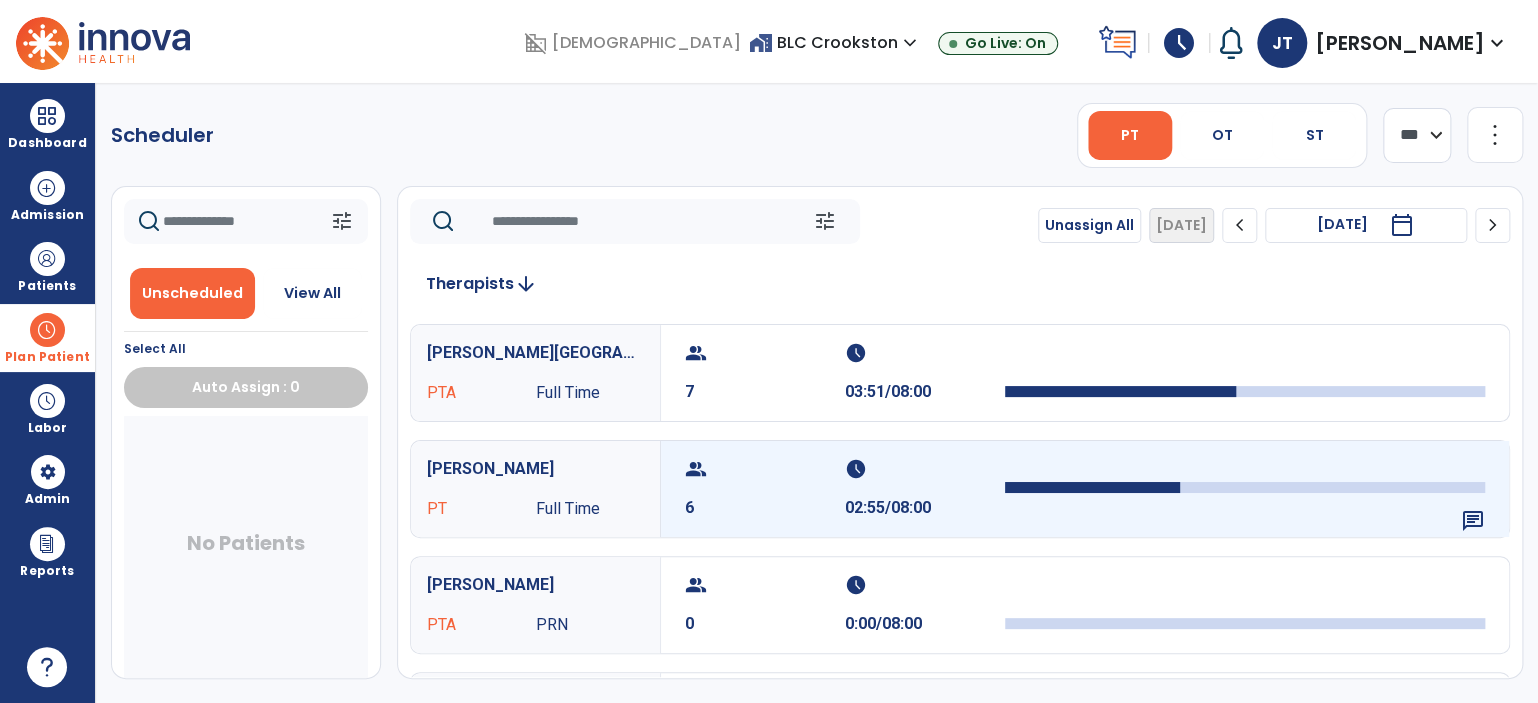 click on "group  6" at bounding box center (765, 489) 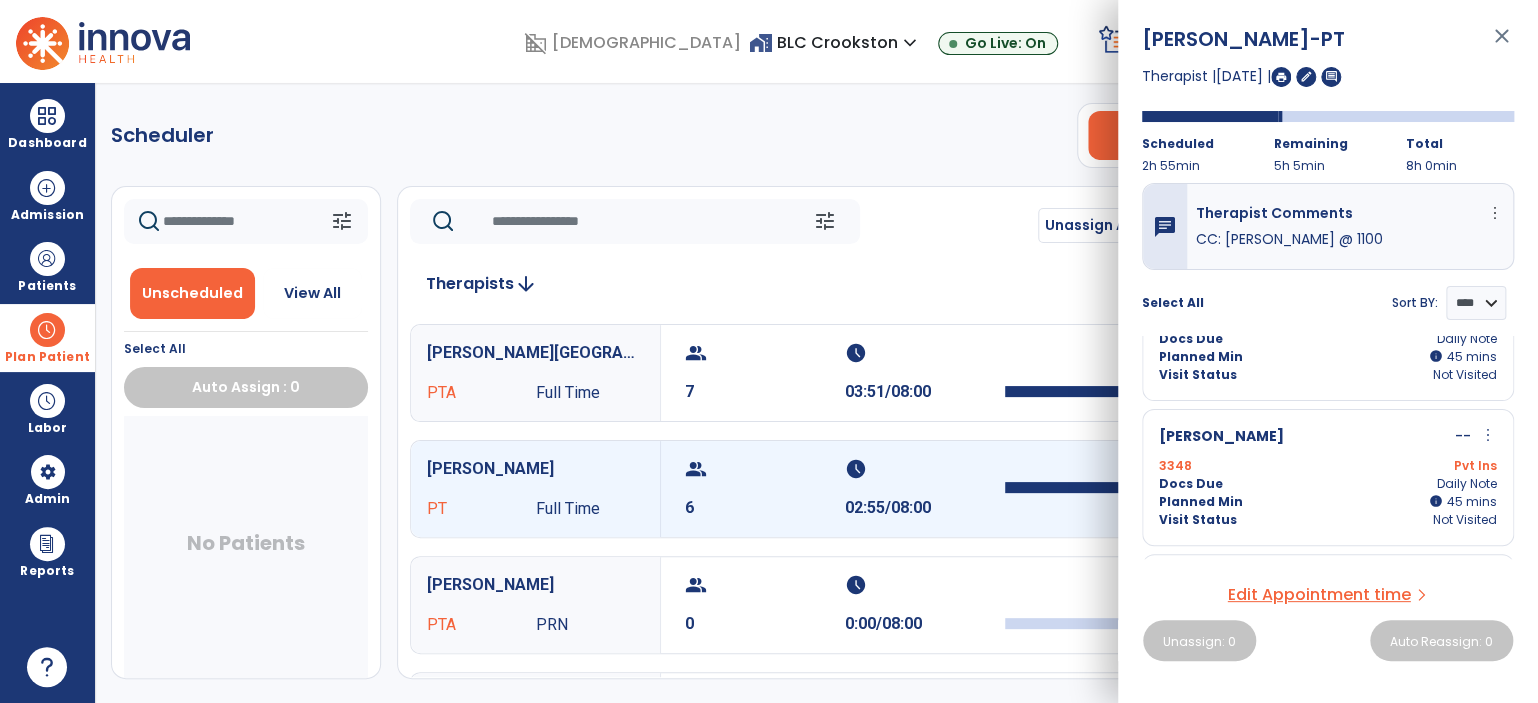 scroll, scrollTop: 124, scrollLeft: 0, axis: vertical 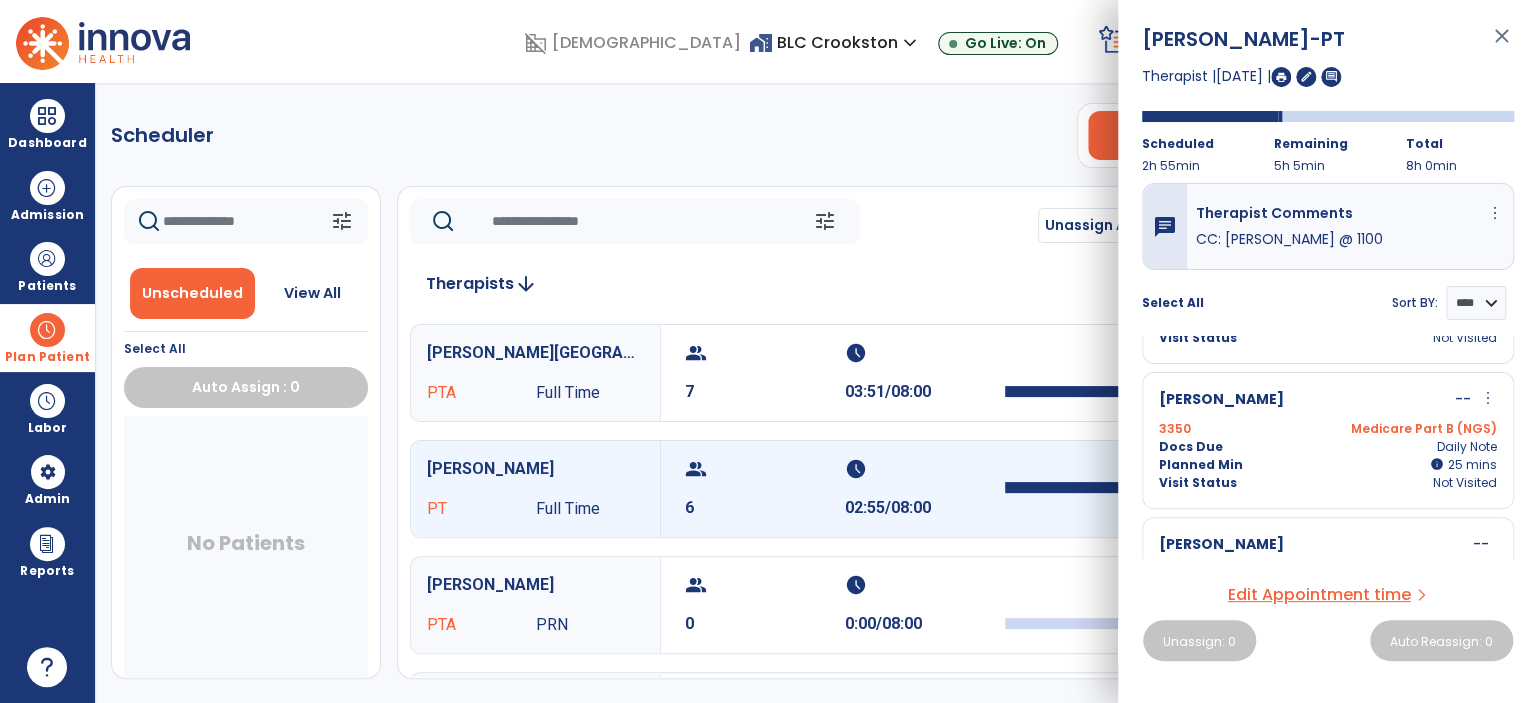 click on "Scheduler   PT   OT   ST  **** *** more_vert  Manage Labor   View All Therapists   Print" 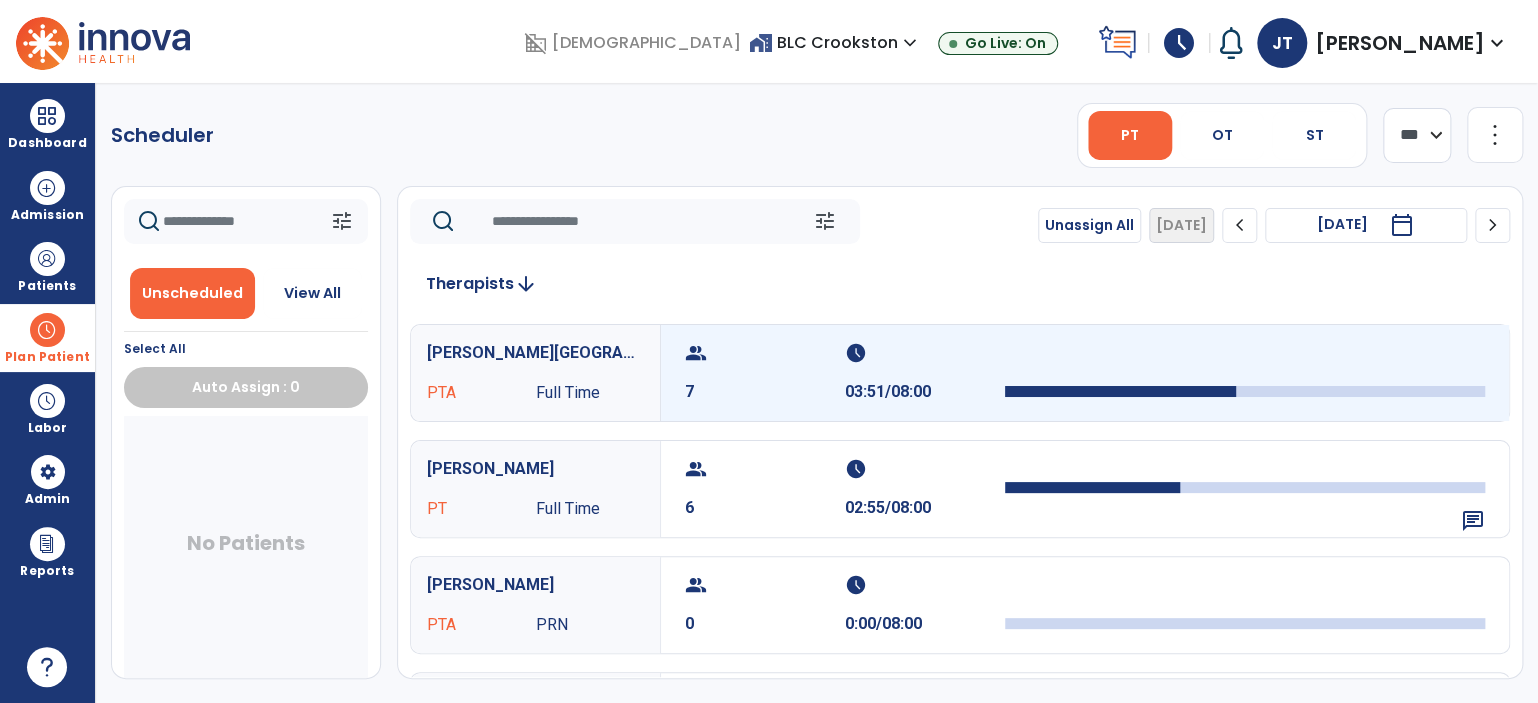 click on "group  7" at bounding box center (765, 373) 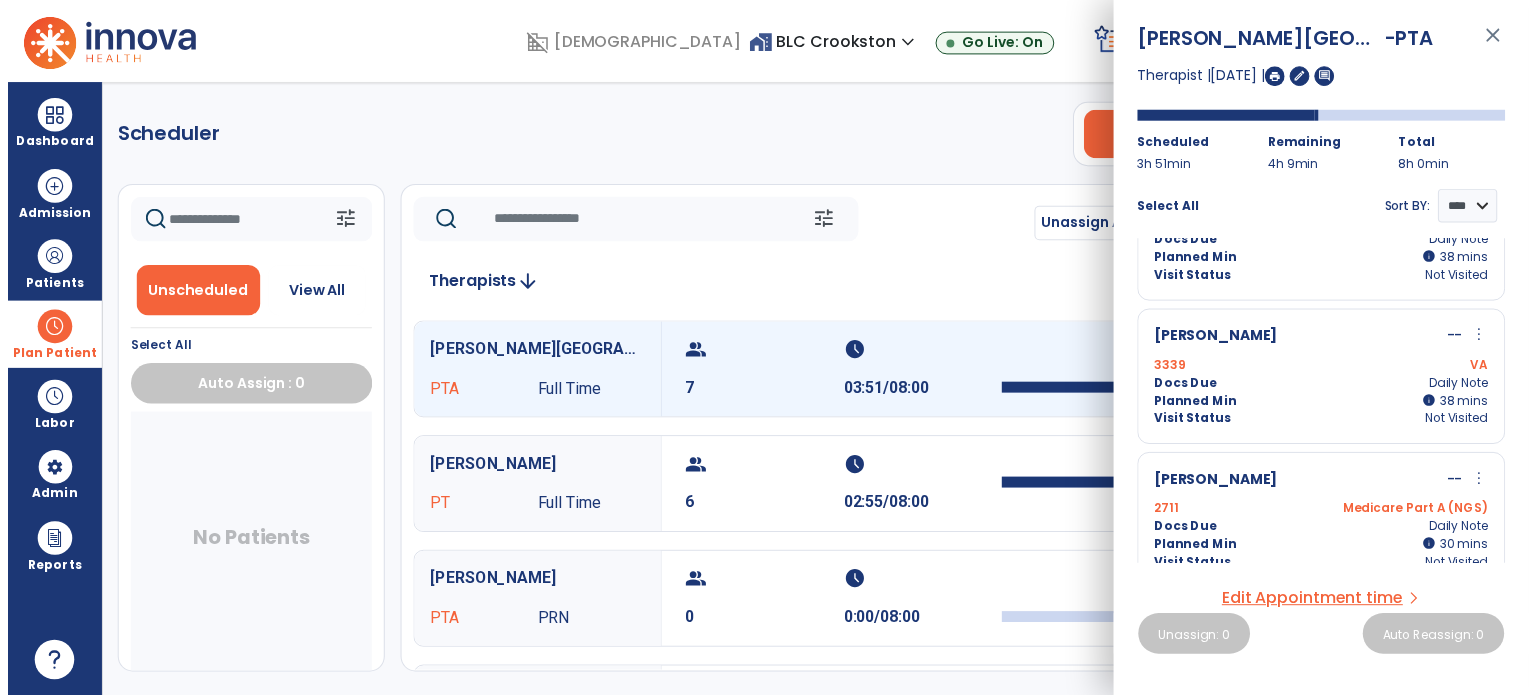 scroll, scrollTop: 0, scrollLeft: 0, axis: both 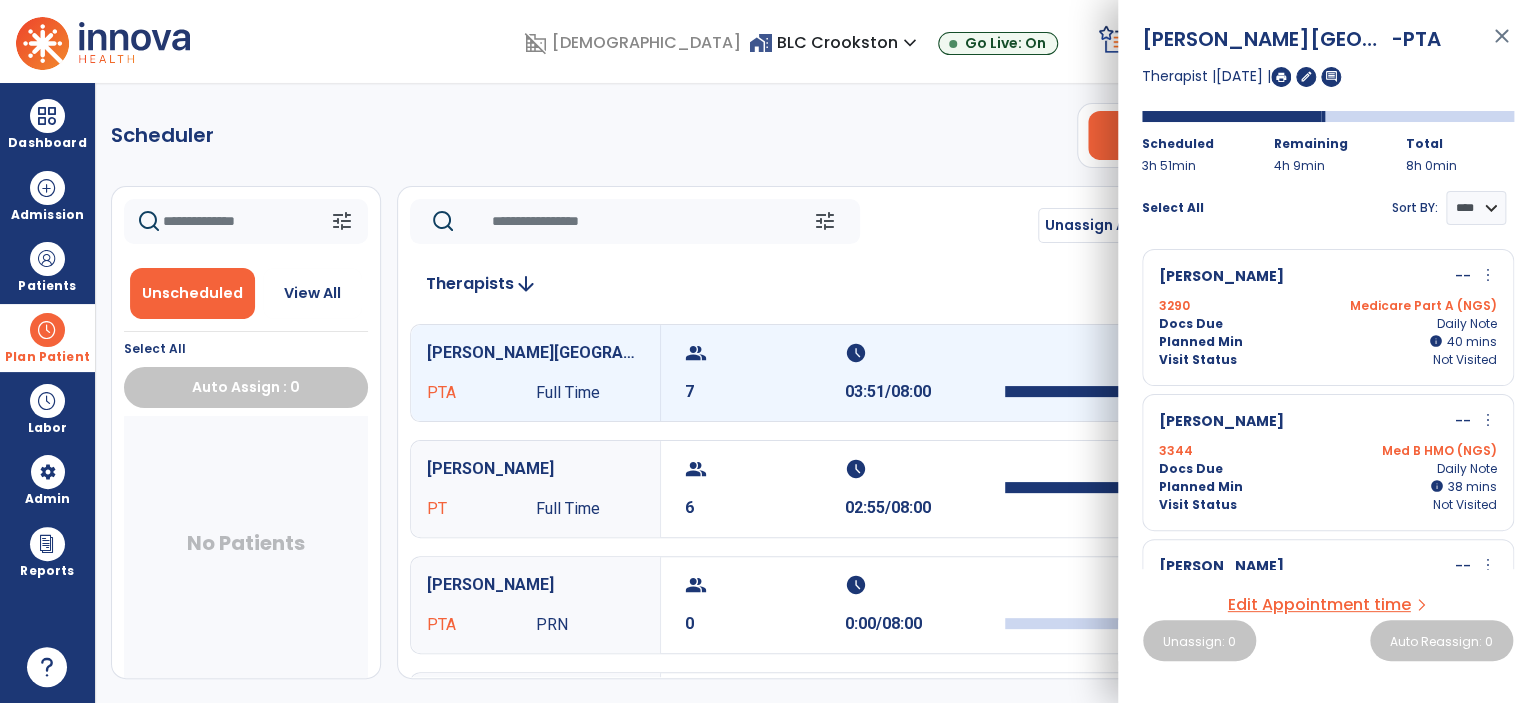 click on "close" at bounding box center (1502, 45) 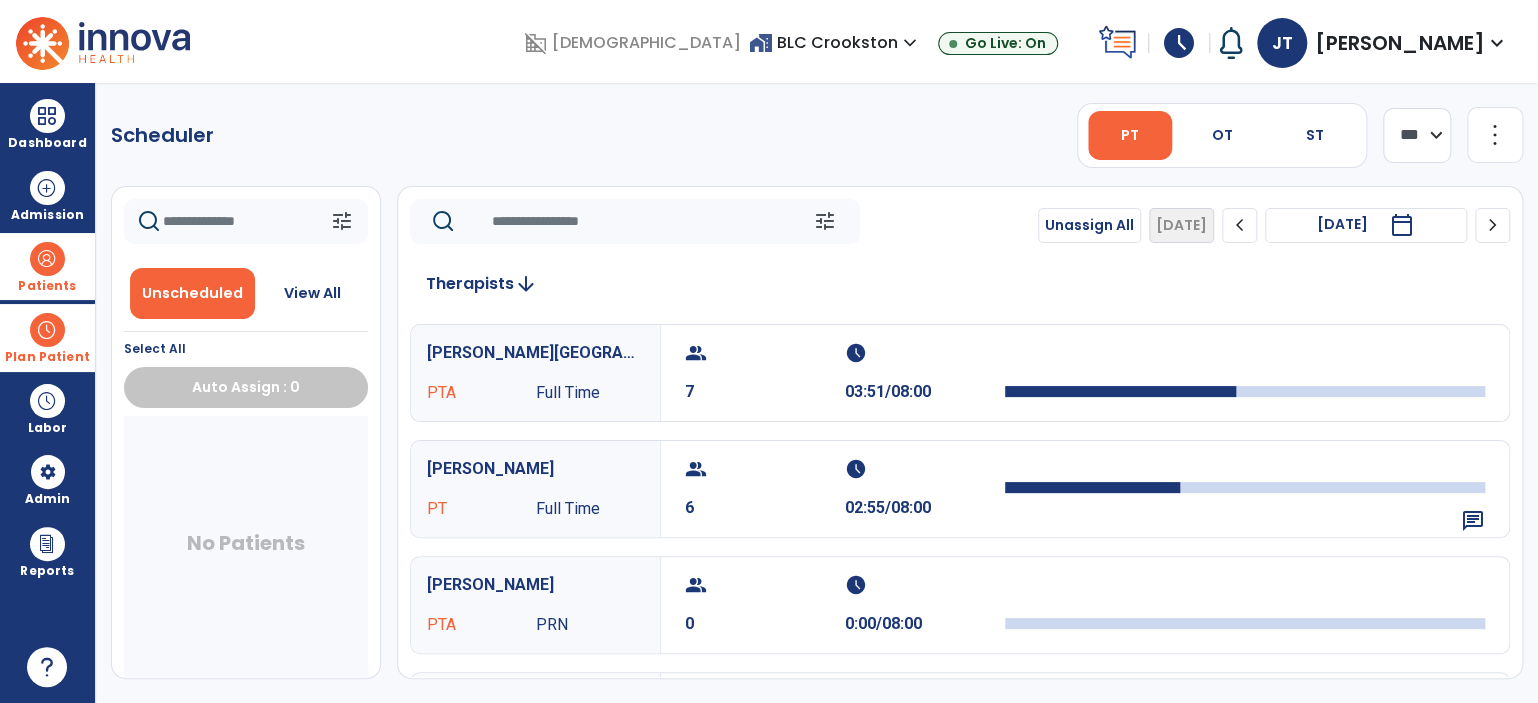 click at bounding box center [47, 259] 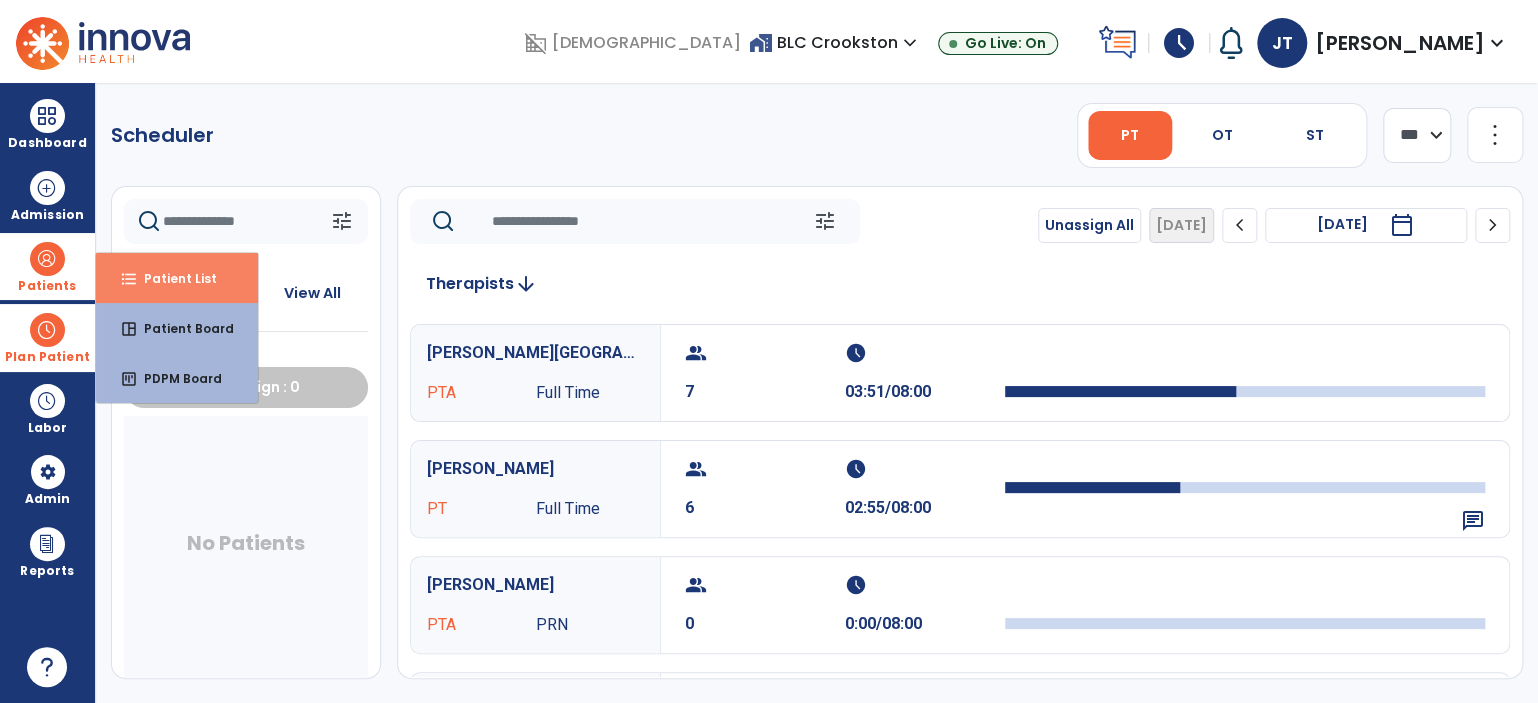 click on "Patient List" at bounding box center [172, 278] 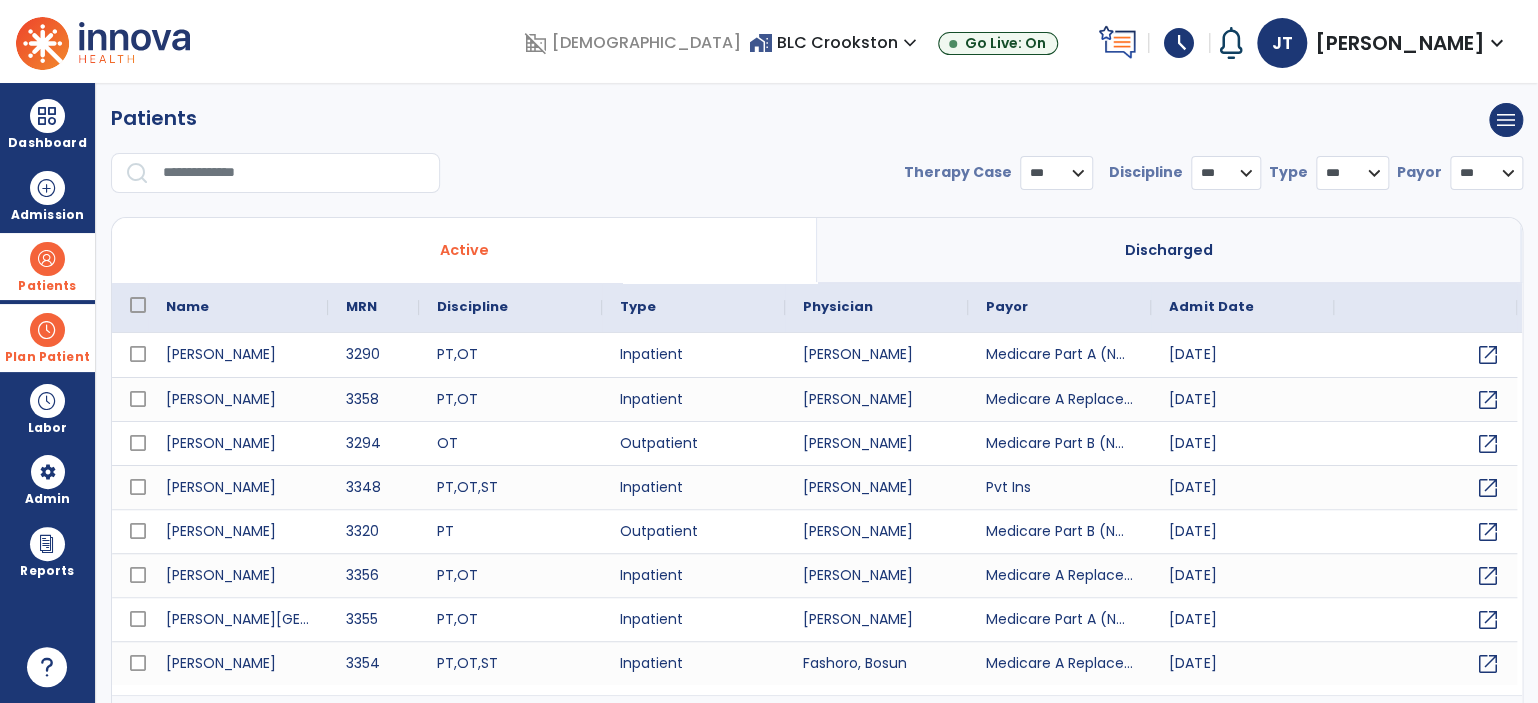 select on "***" 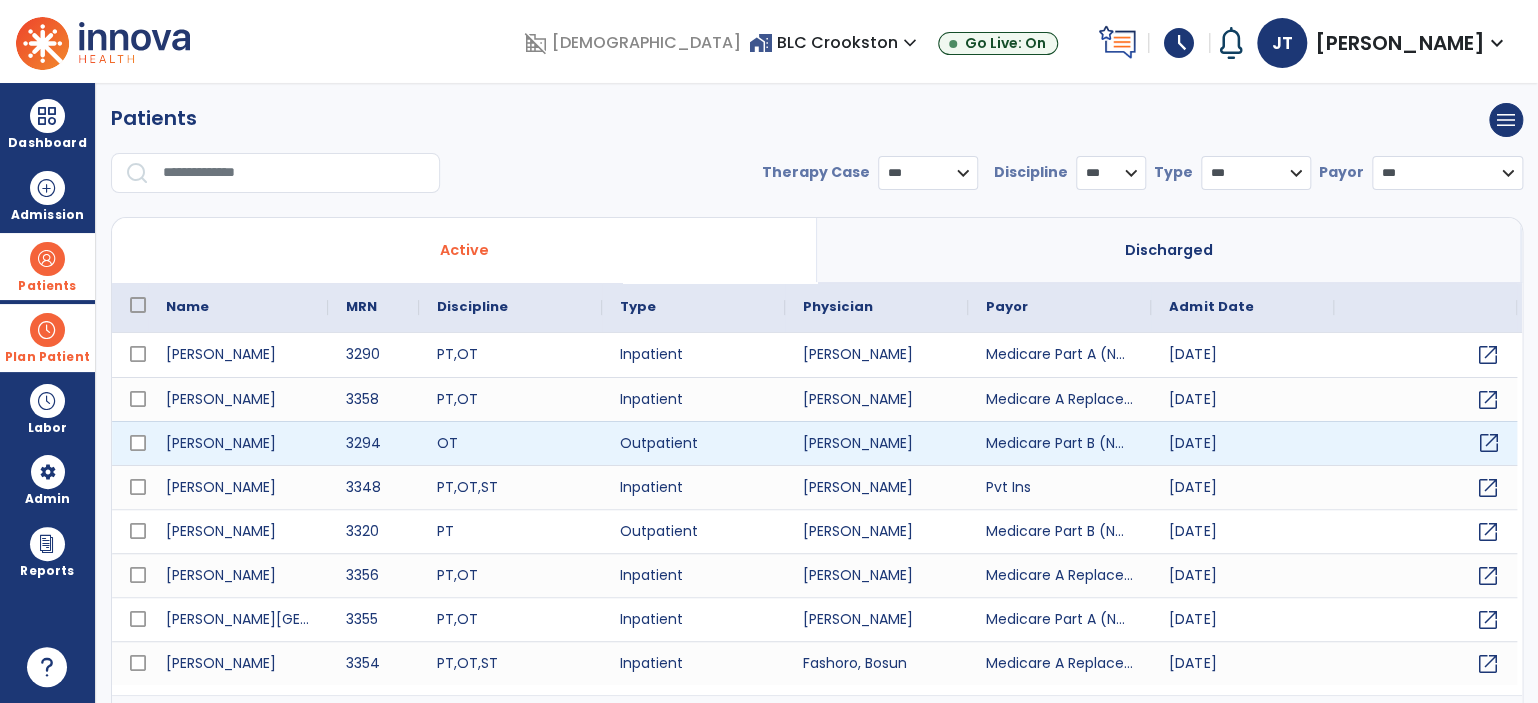 click on "open_in_new" at bounding box center [1488, 443] 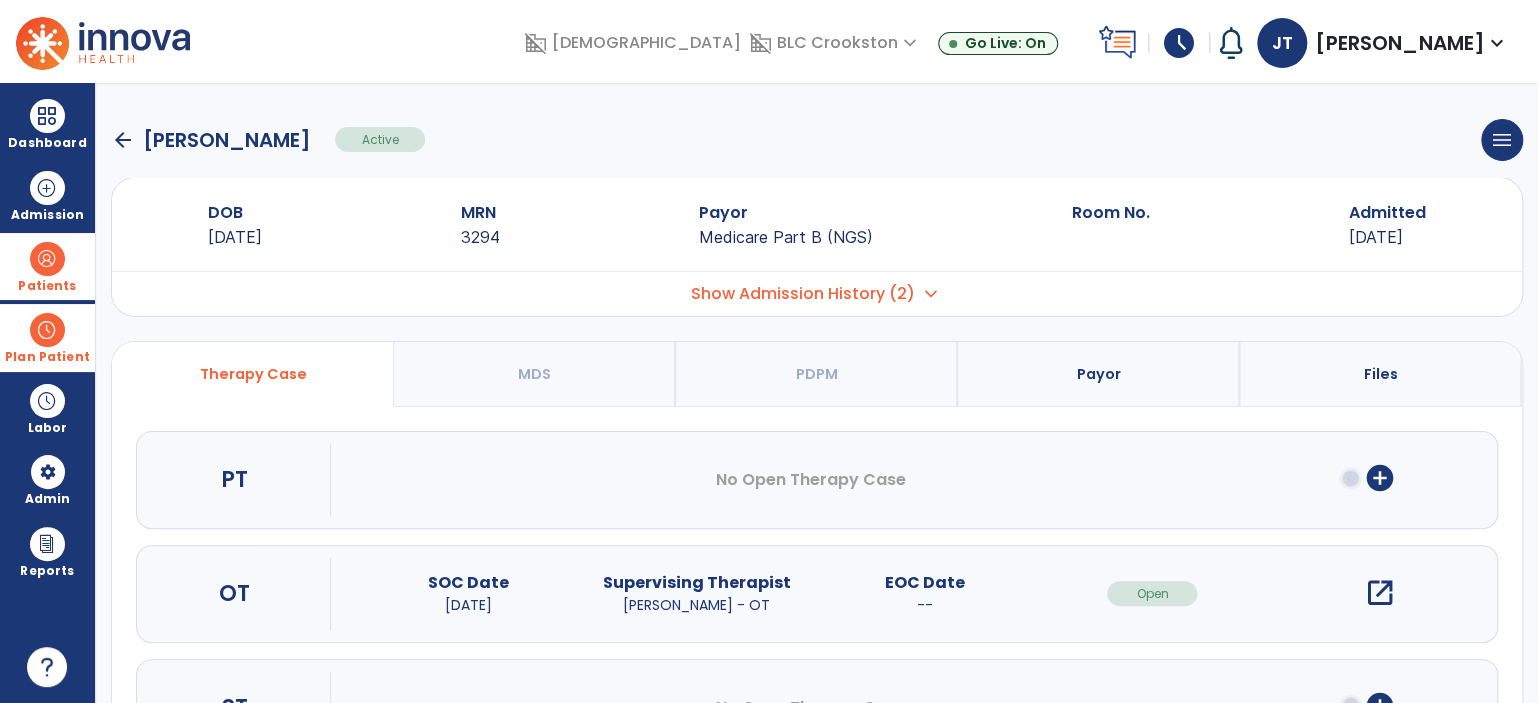 click on "open_in_new" at bounding box center [1380, 593] 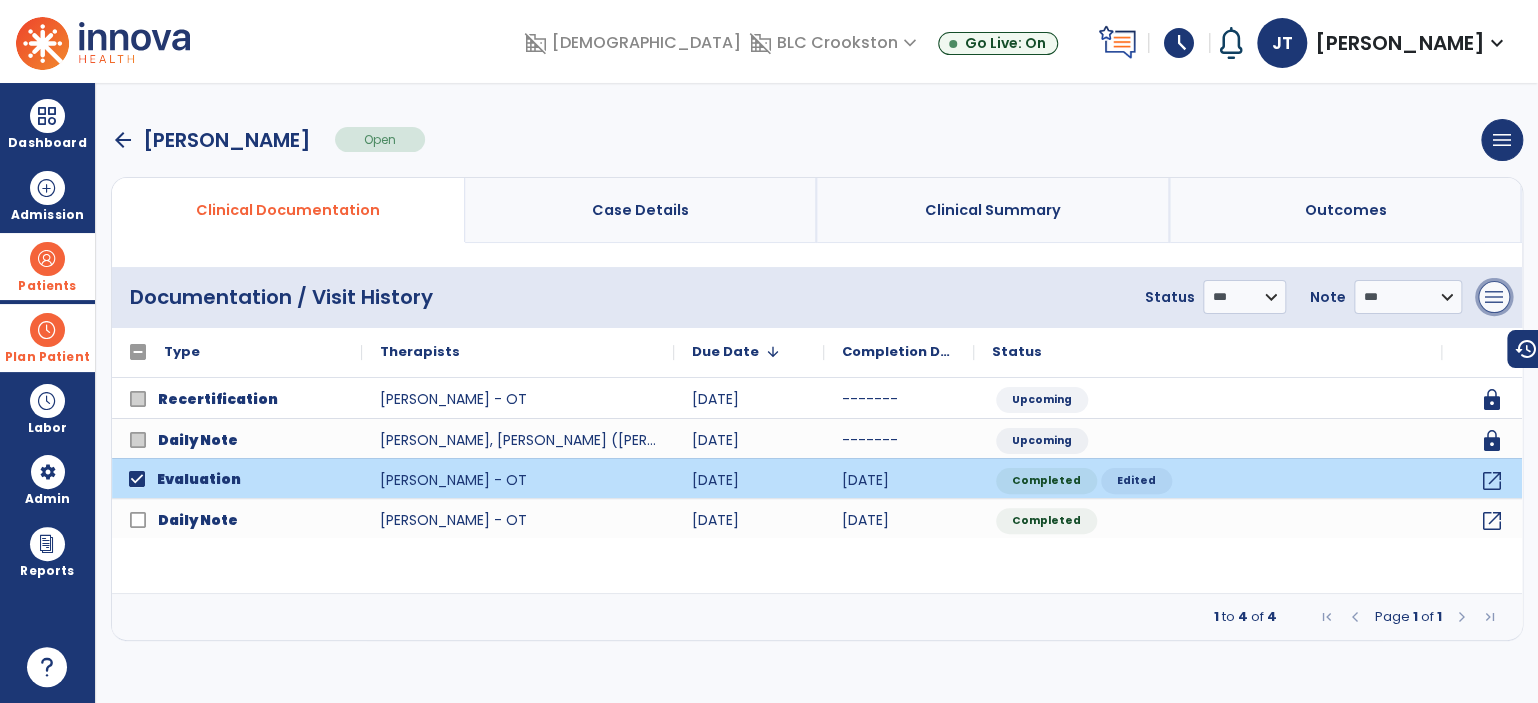 click on "menu" at bounding box center [1494, 297] 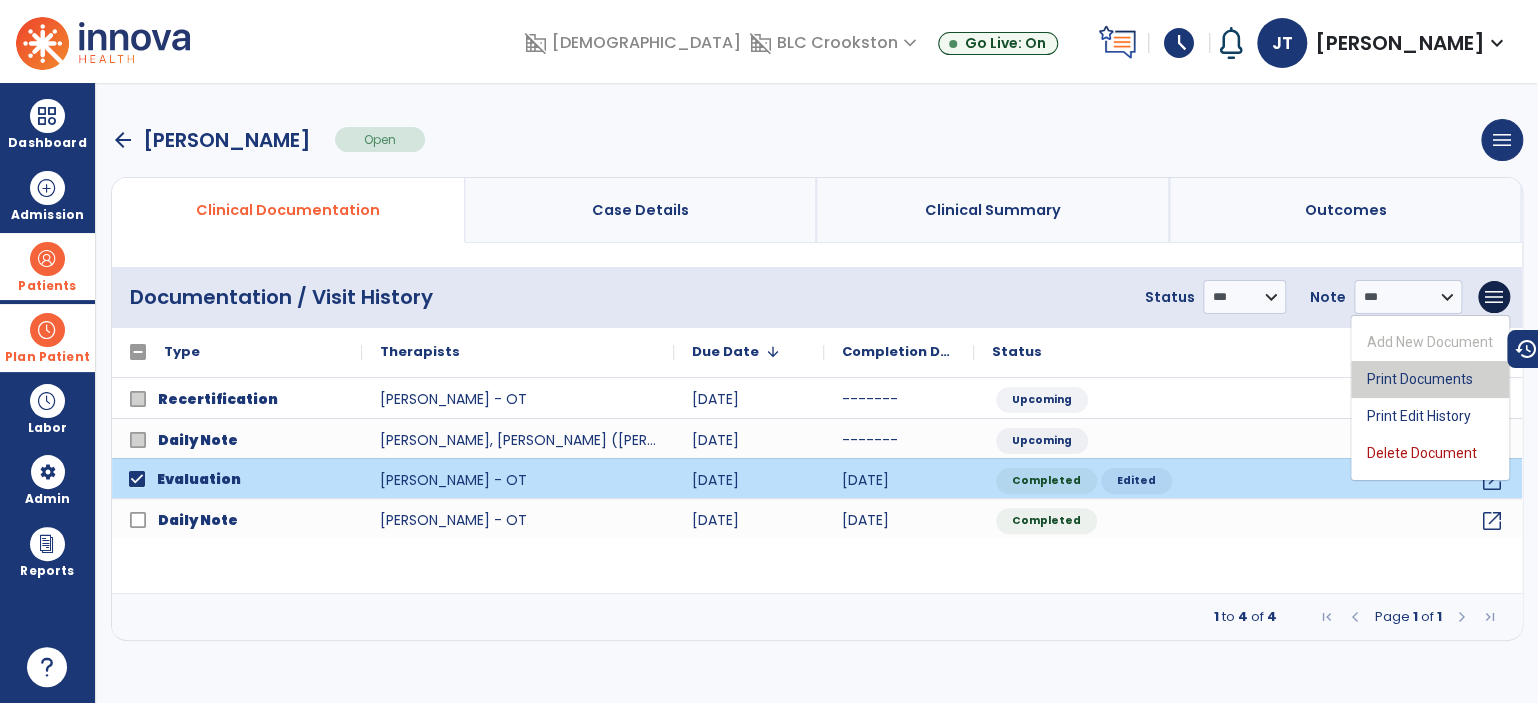 click on "Print Documents" at bounding box center (1430, 379) 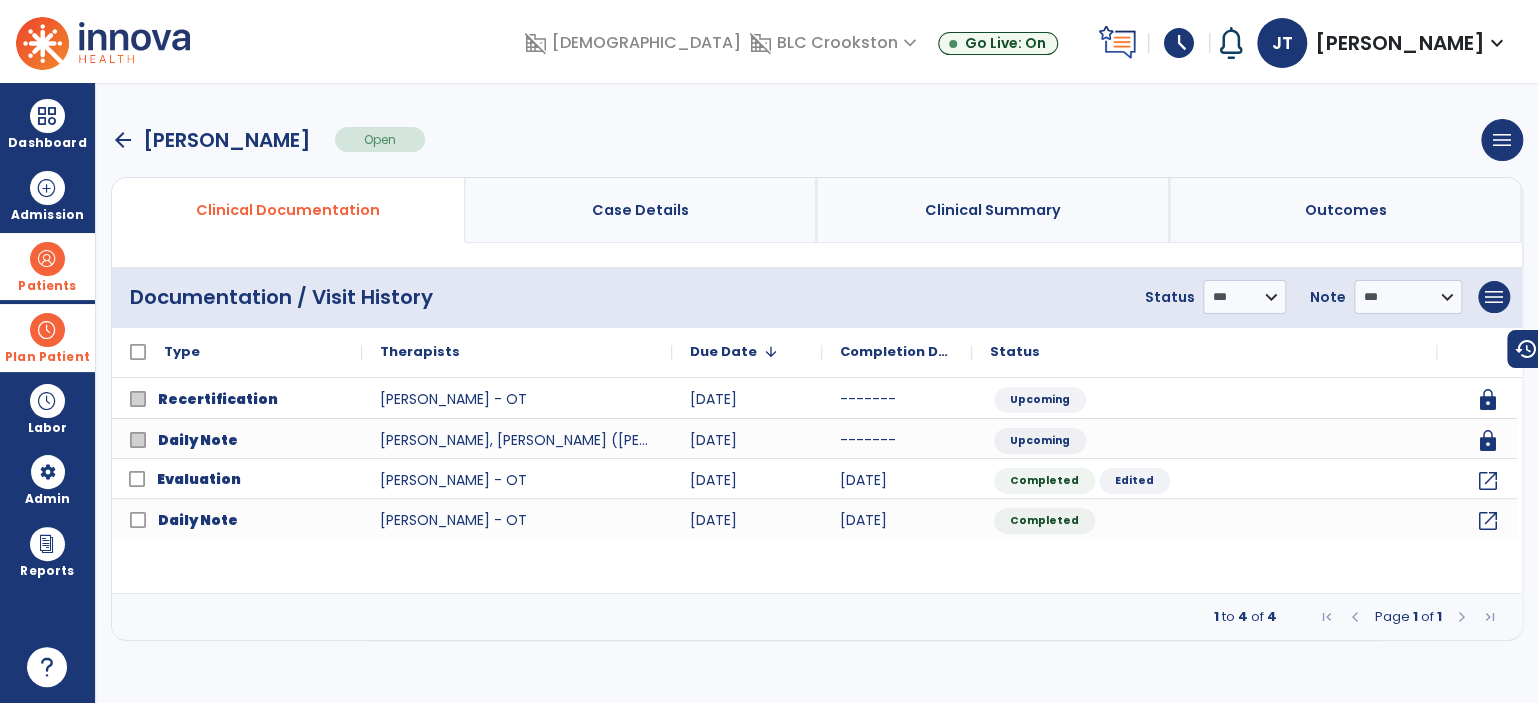 click on "arrow_back" at bounding box center [123, 140] 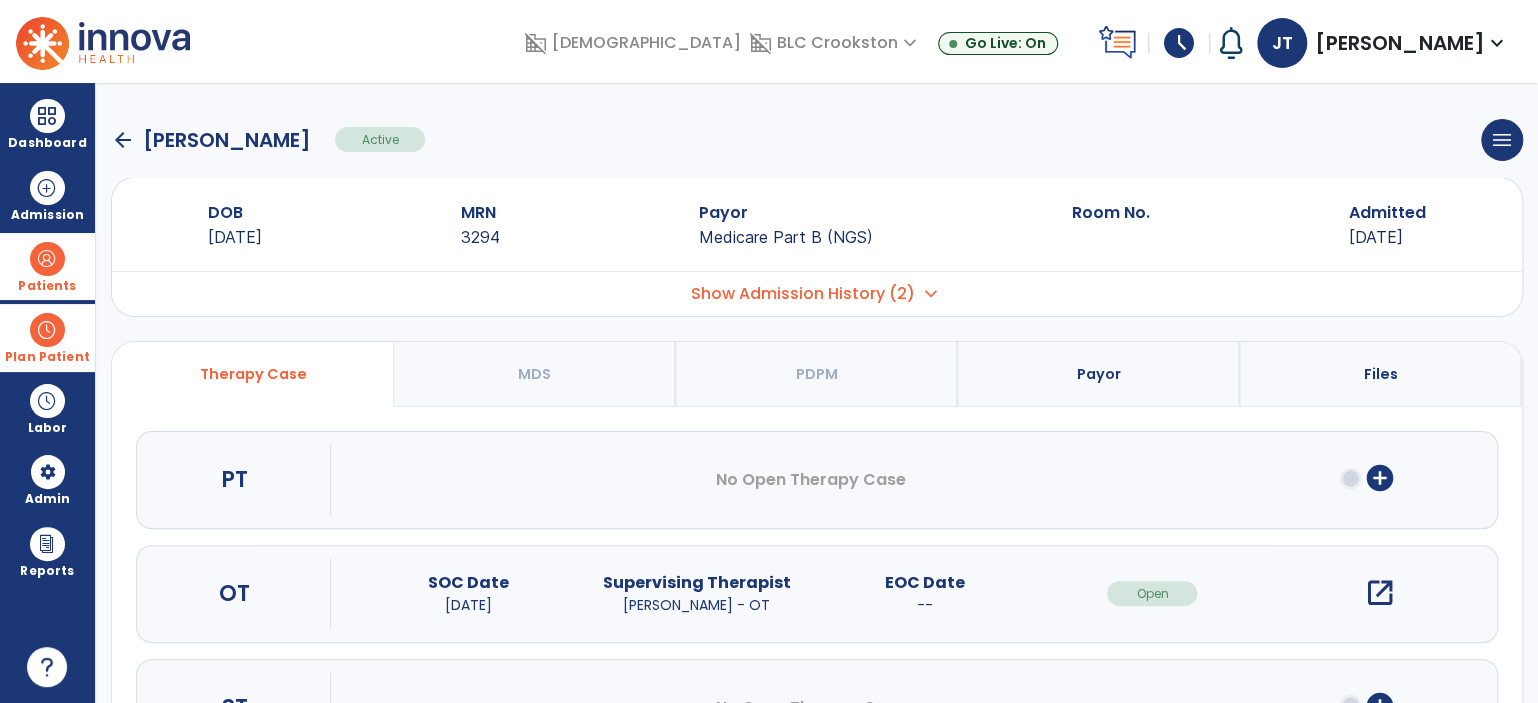 click on "arrow_back" 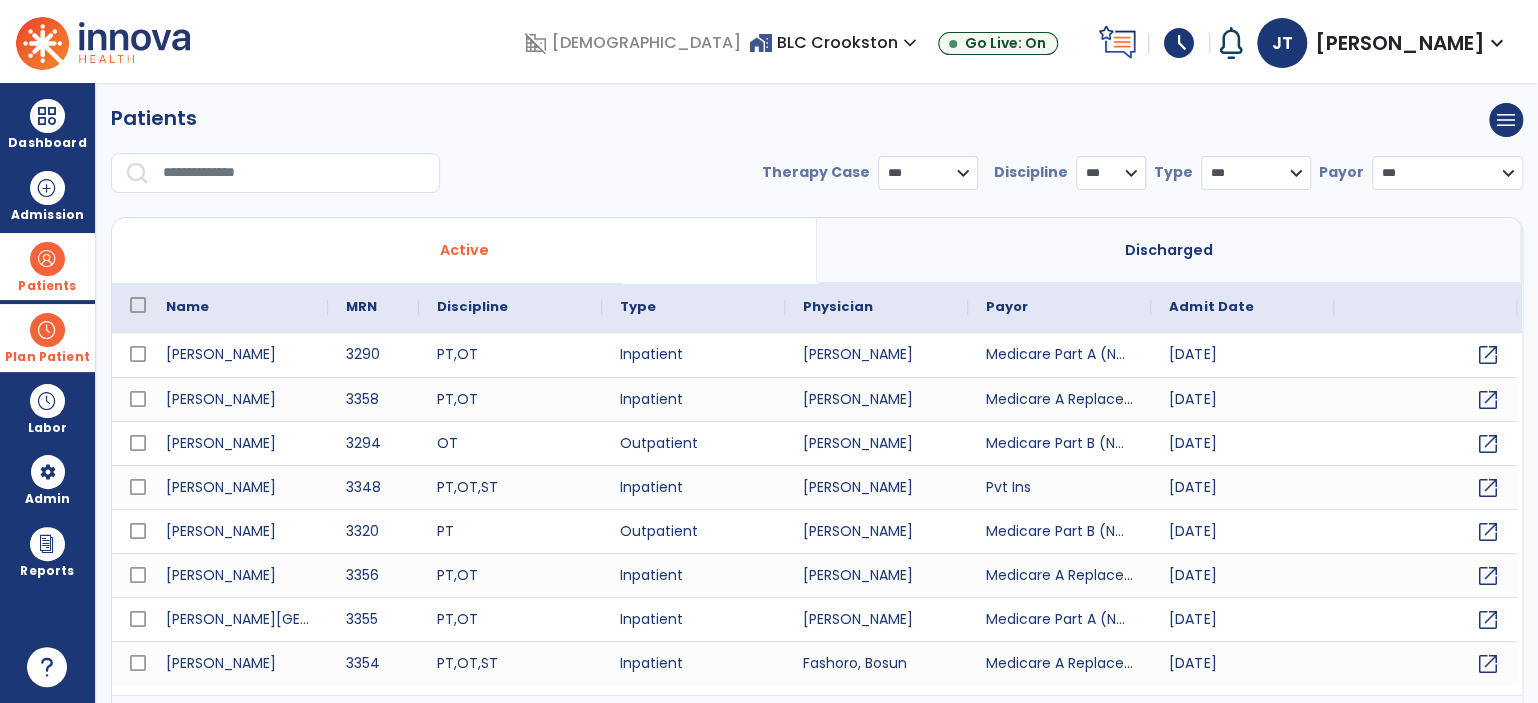 click at bounding box center [294, 173] 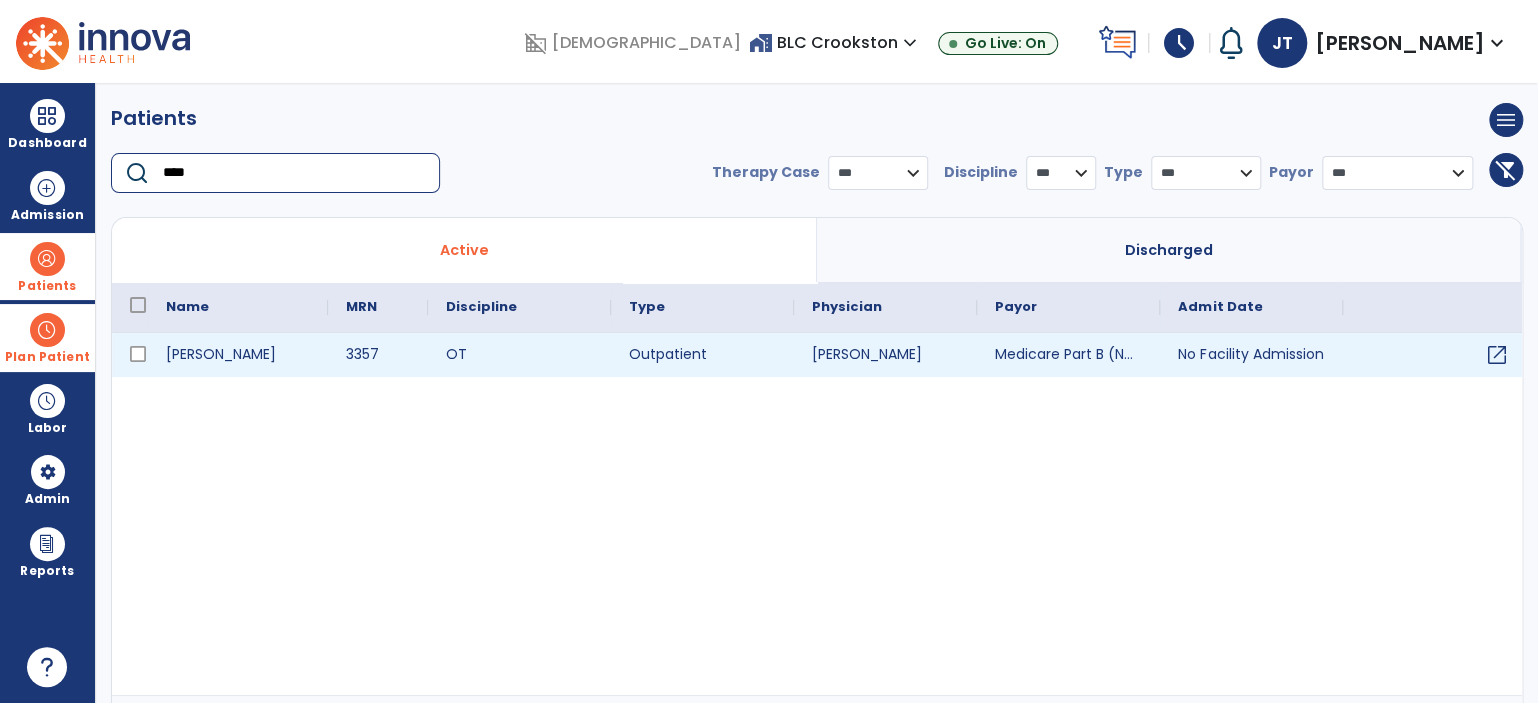 type on "****" 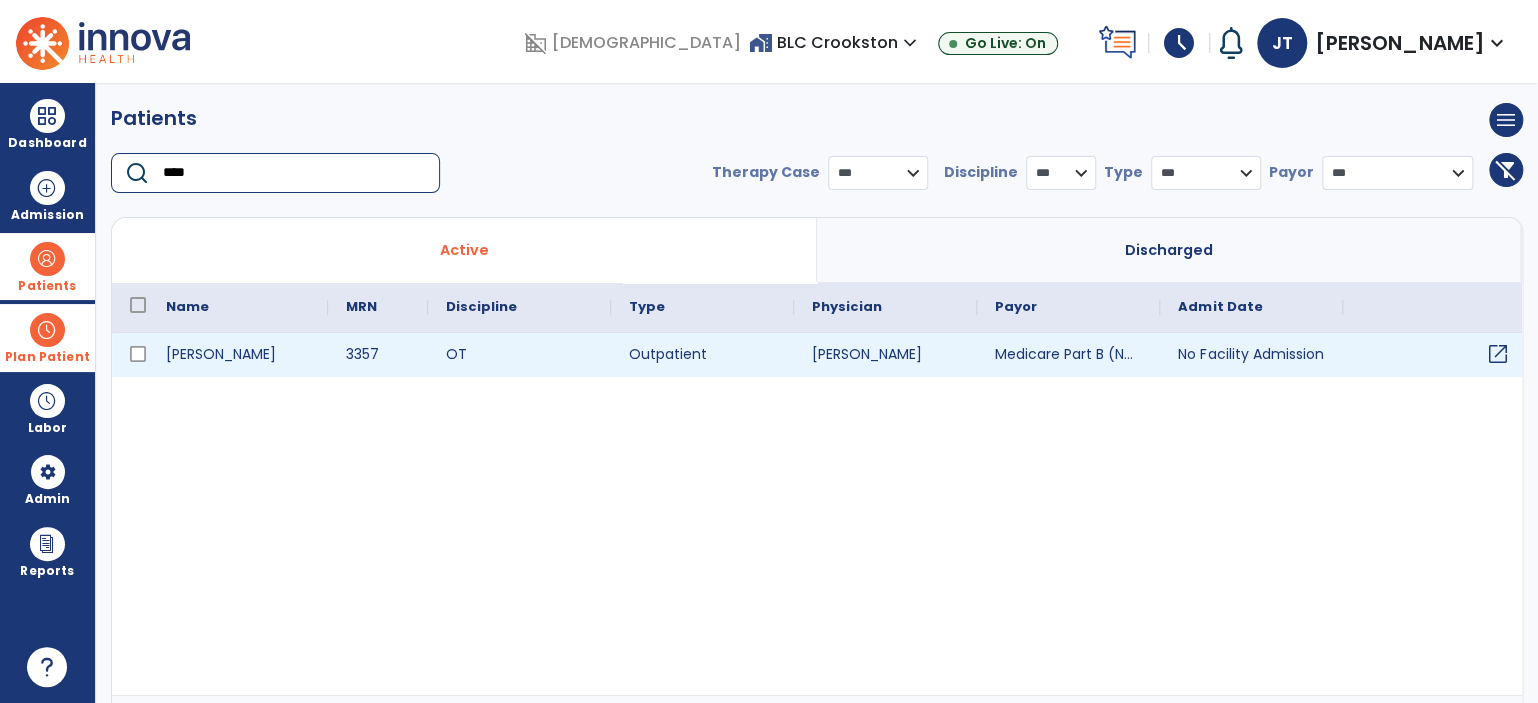click on "open_in_new" at bounding box center (1497, 354) 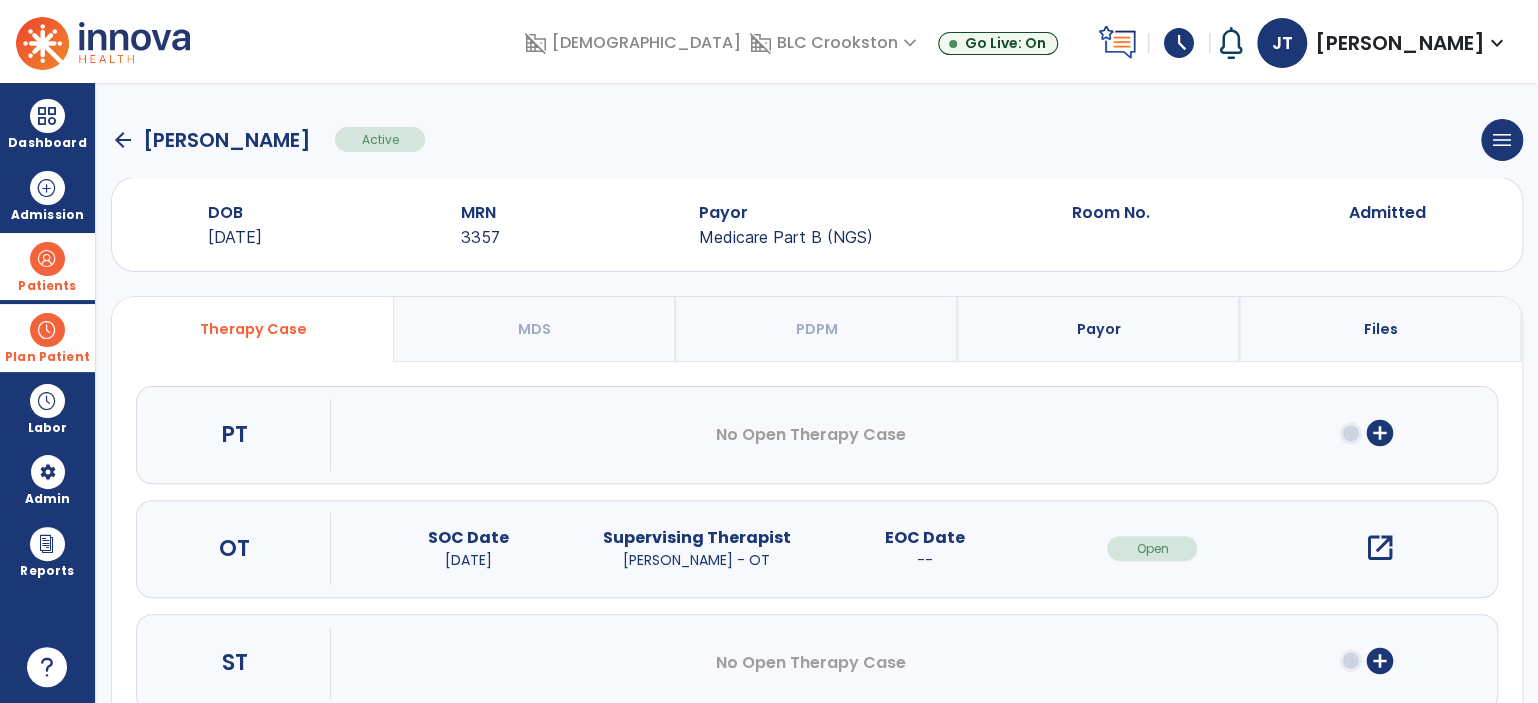 click on "open_in_new" at bounding box center [1380, 548] 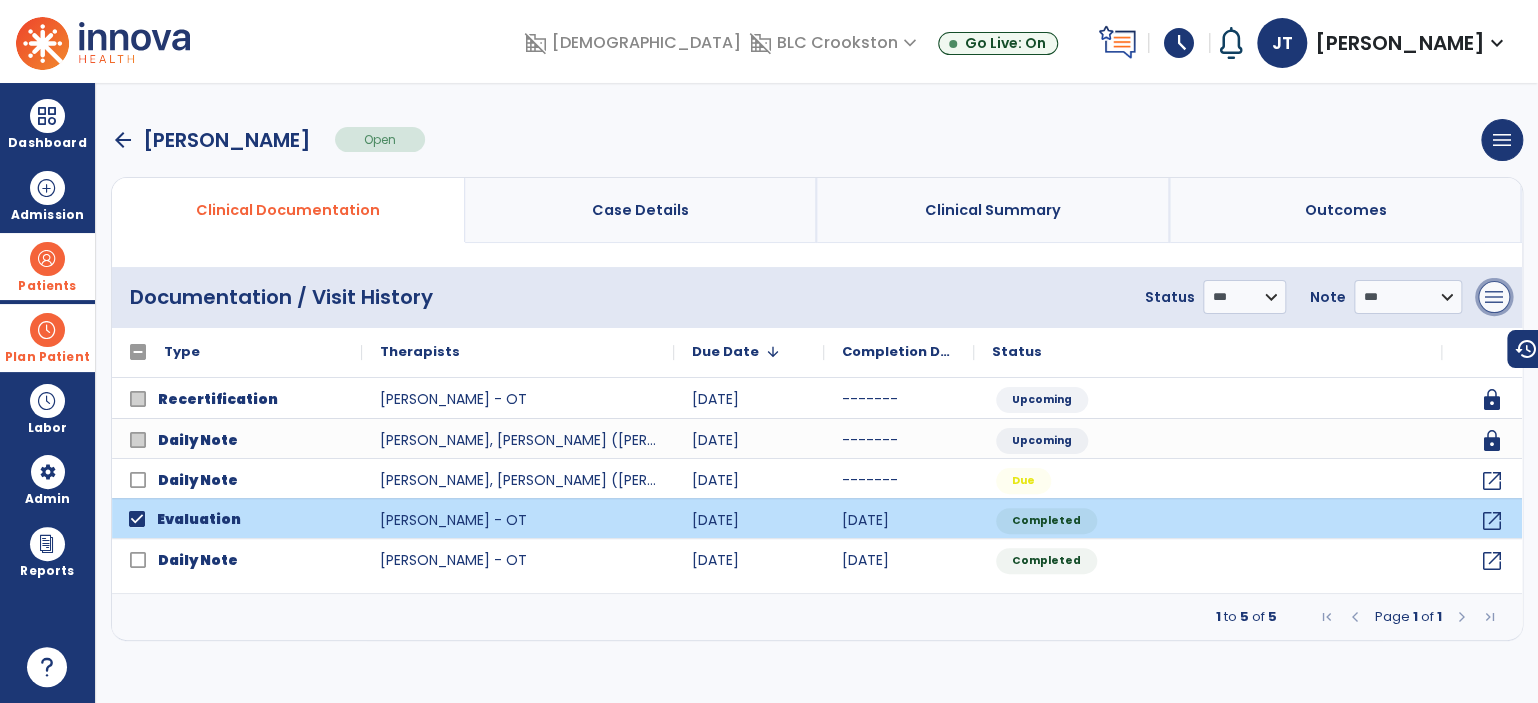 click on "menu" at bounding box center [1494, 297] 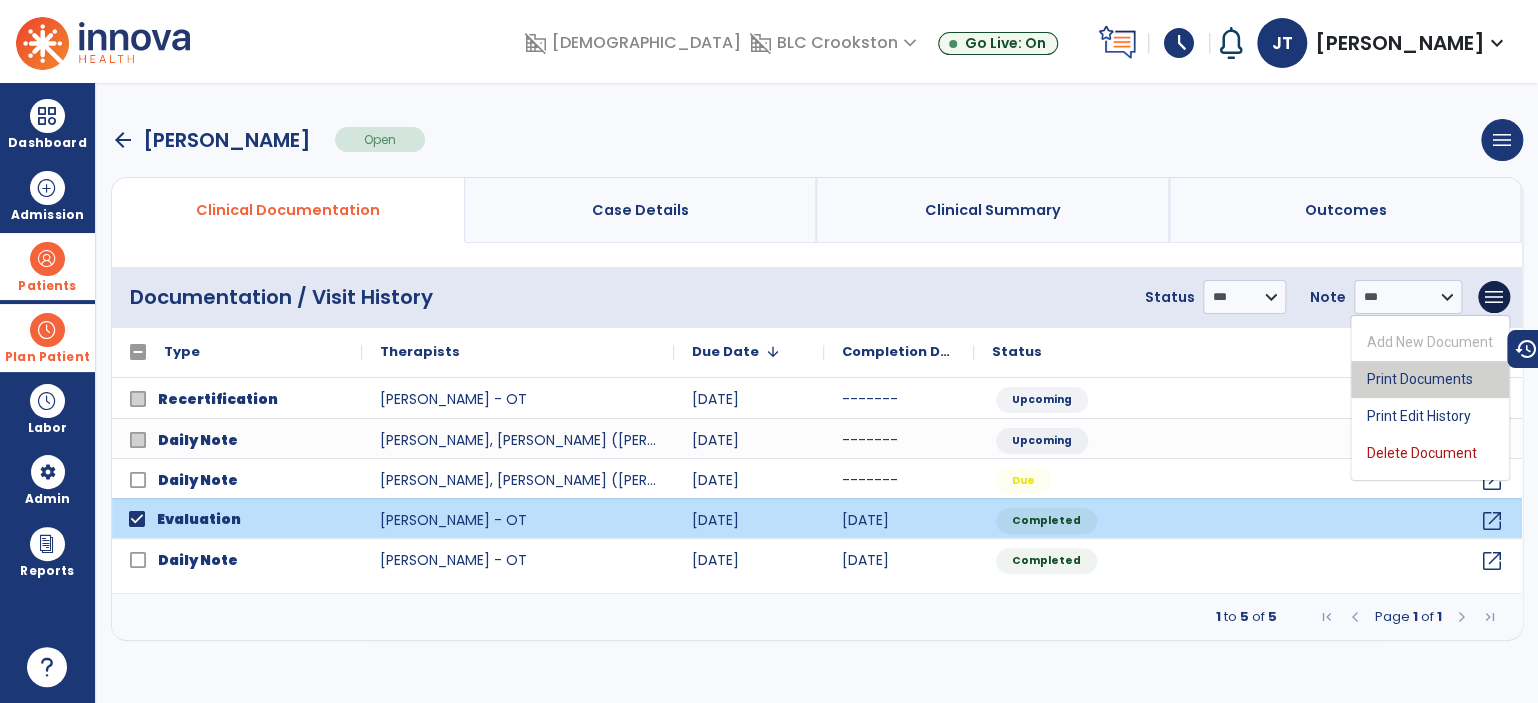 click on "Print Documents" at bounding box center [1430, 379] 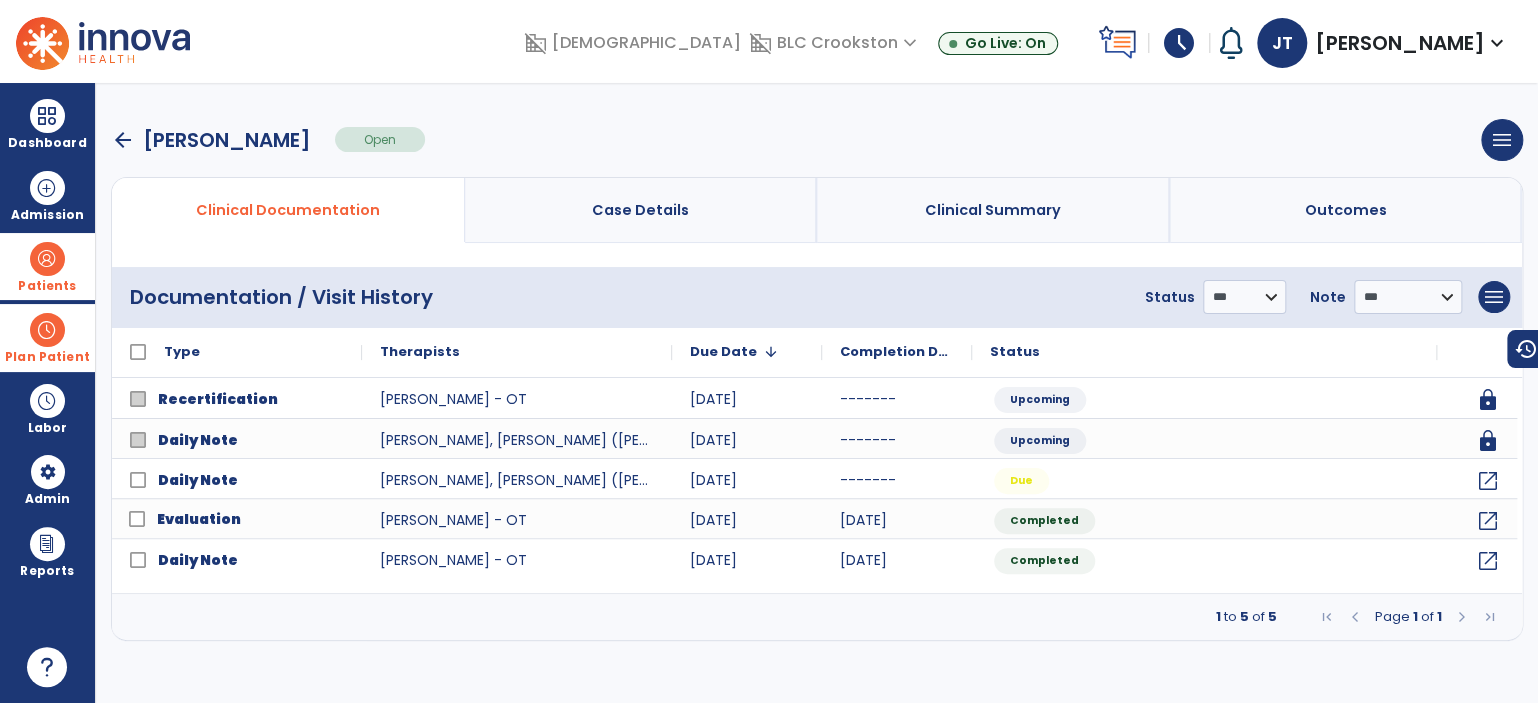 click on "arrow_back" at bounding box center (123, 140) 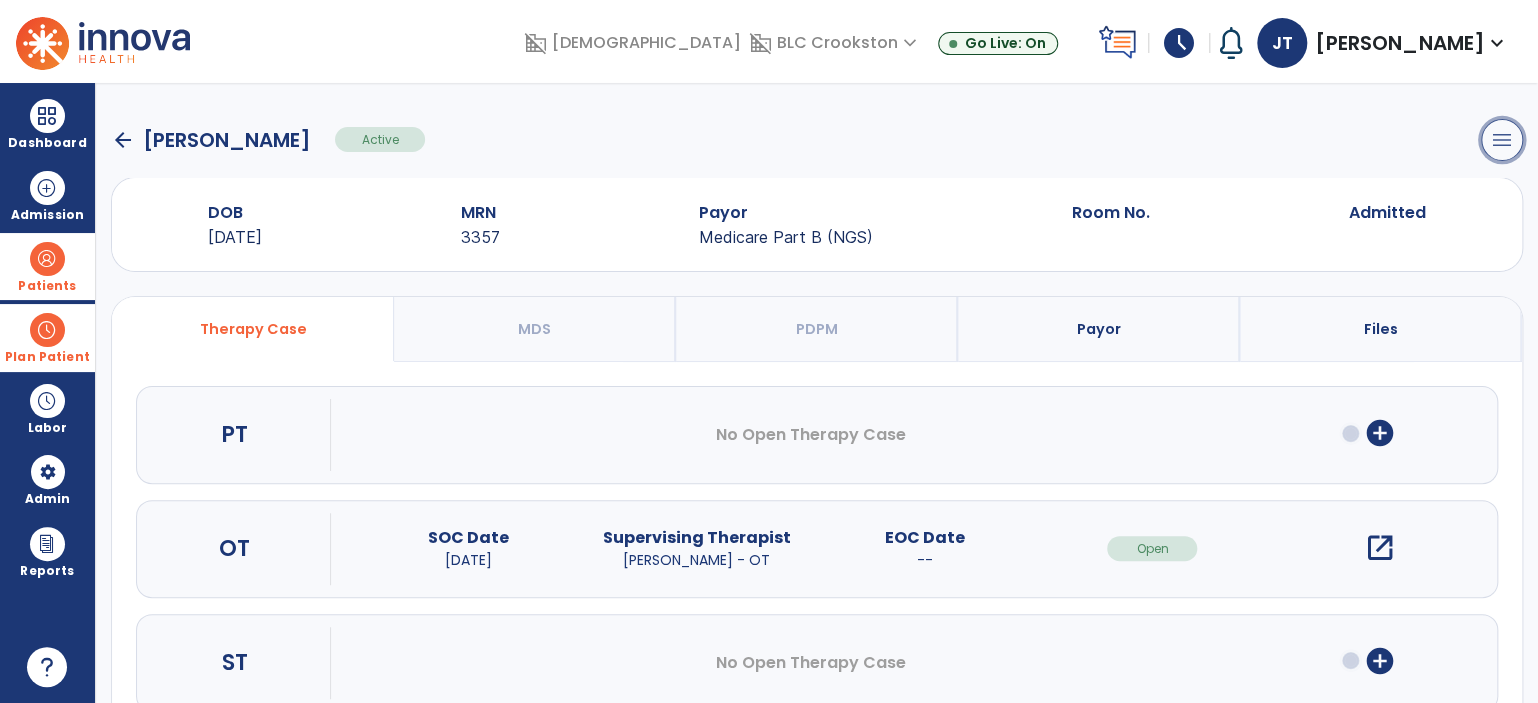 click on "menu" at bounding box center [1502, 140] 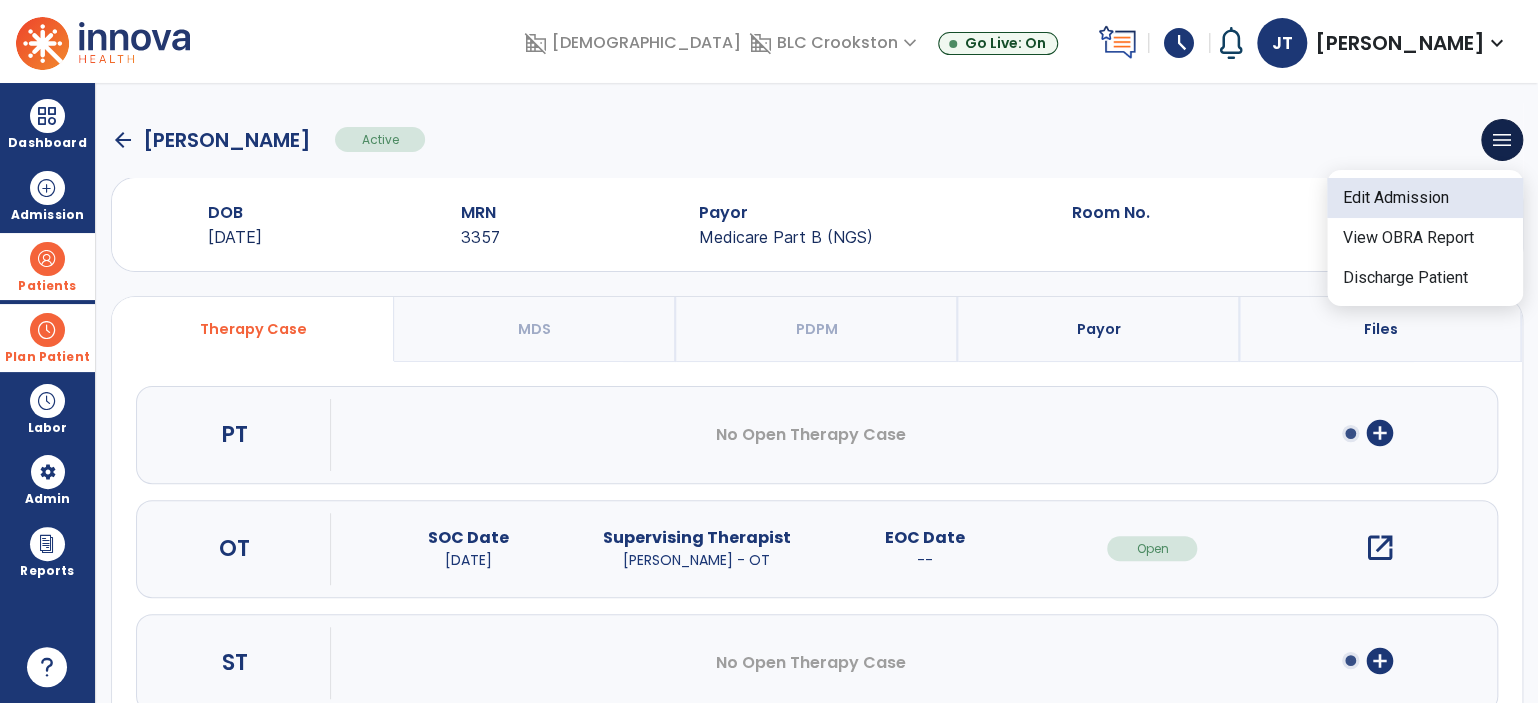click on "Edit Admission" 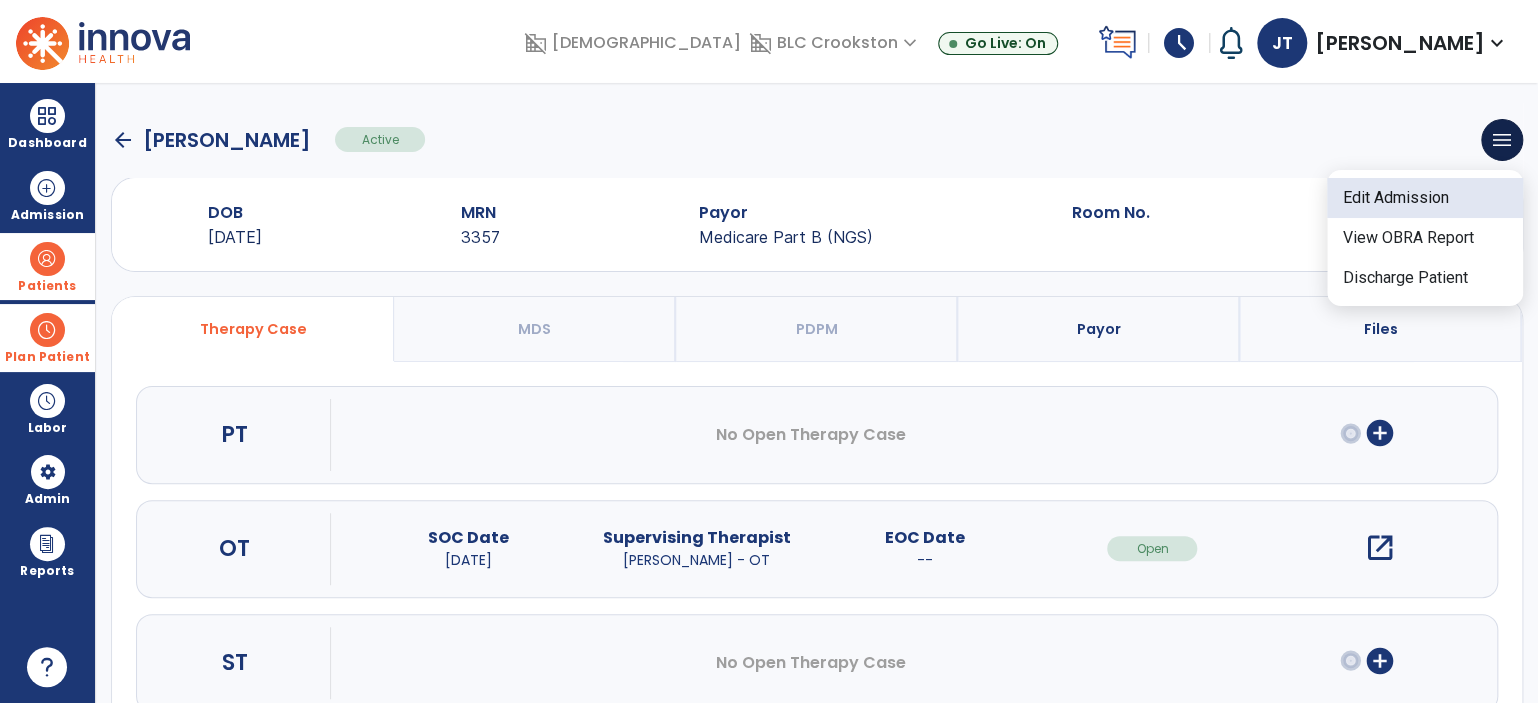select on "******" 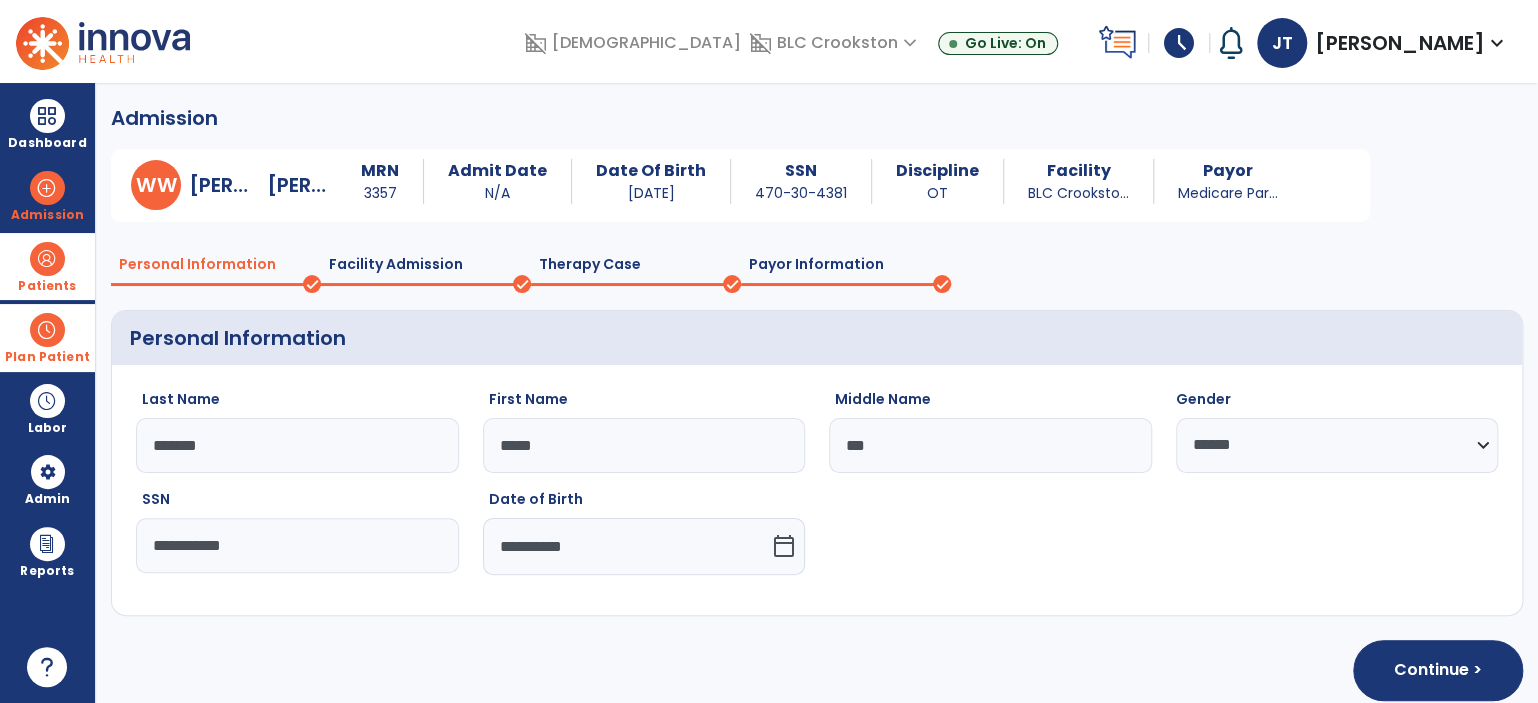 click on "Facility Admission" 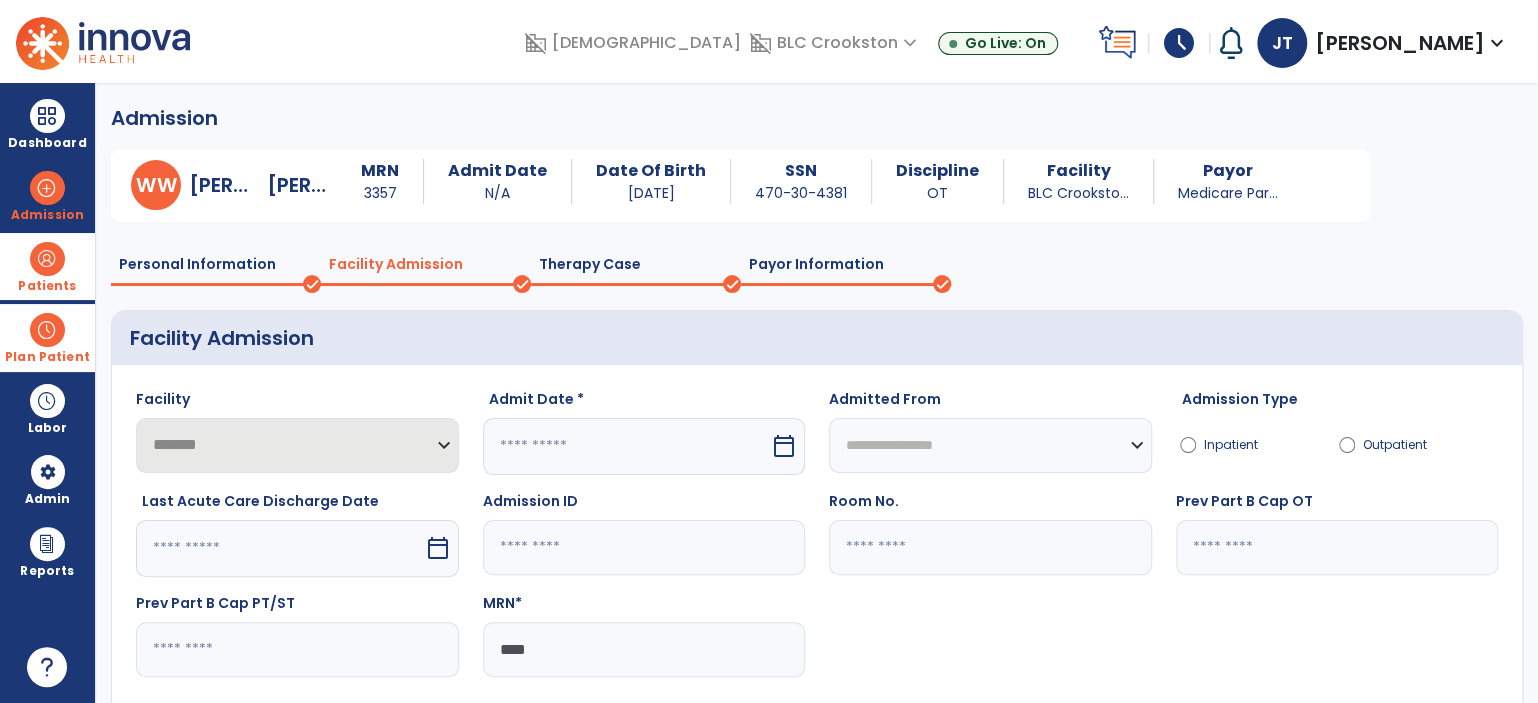 click on "calendar_today" at bounding box center [784, 446] 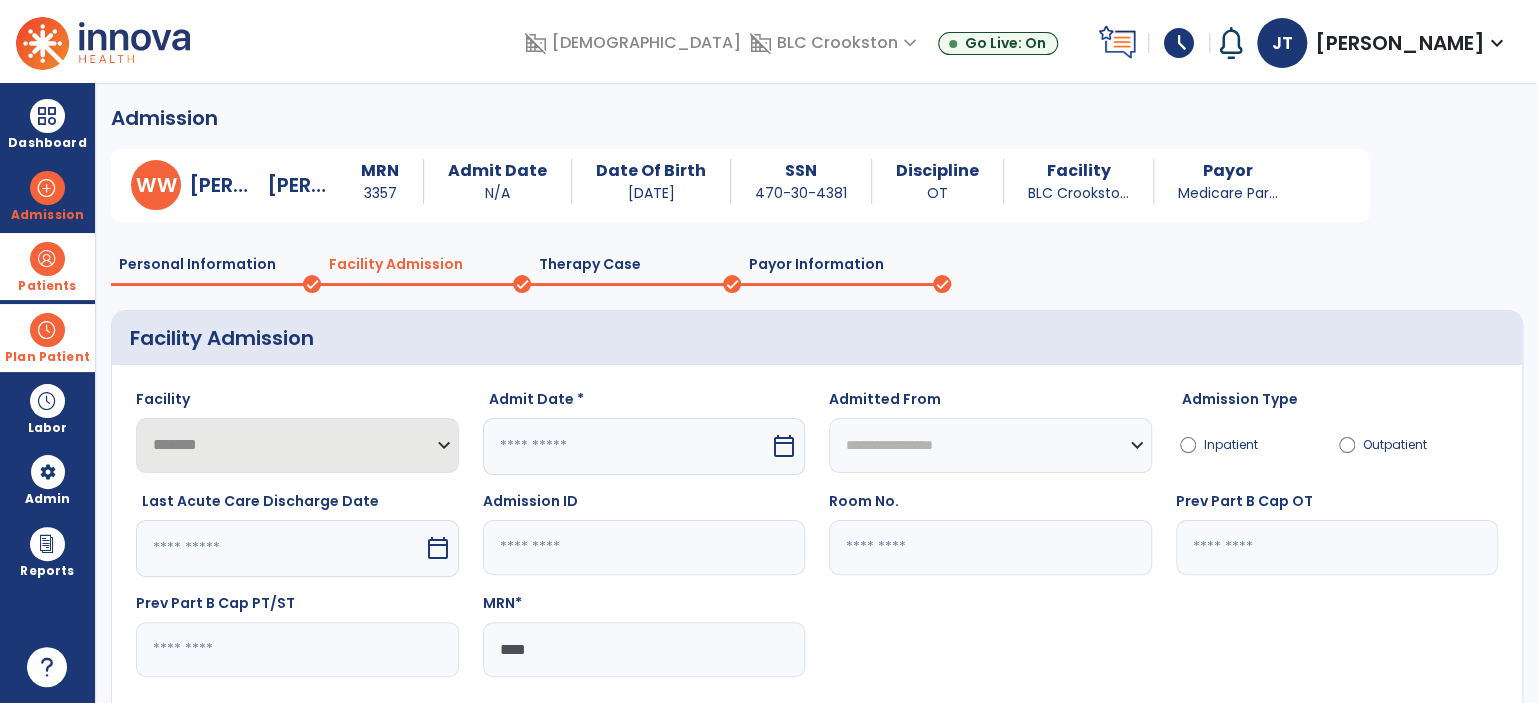 select on "*" 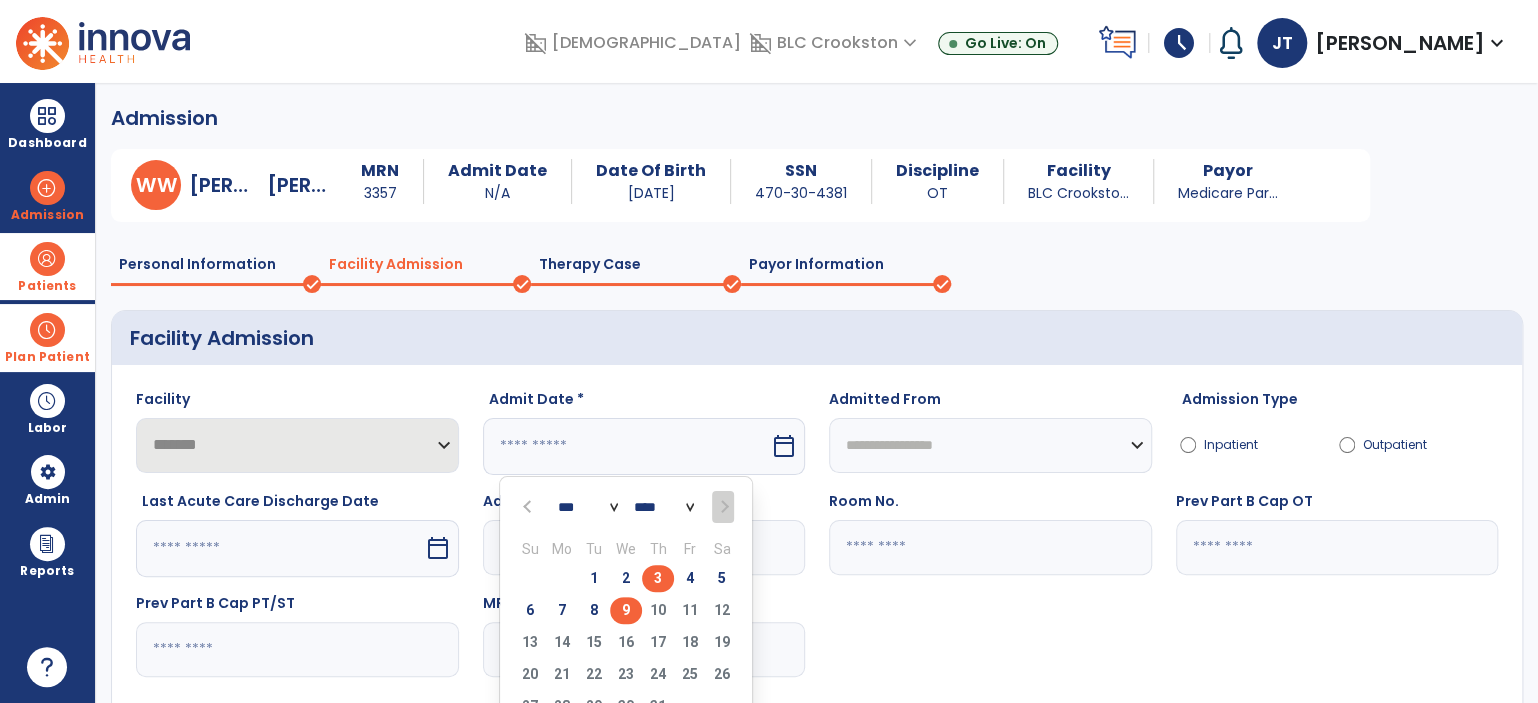 click on "3" at bounding box center [658, 578] 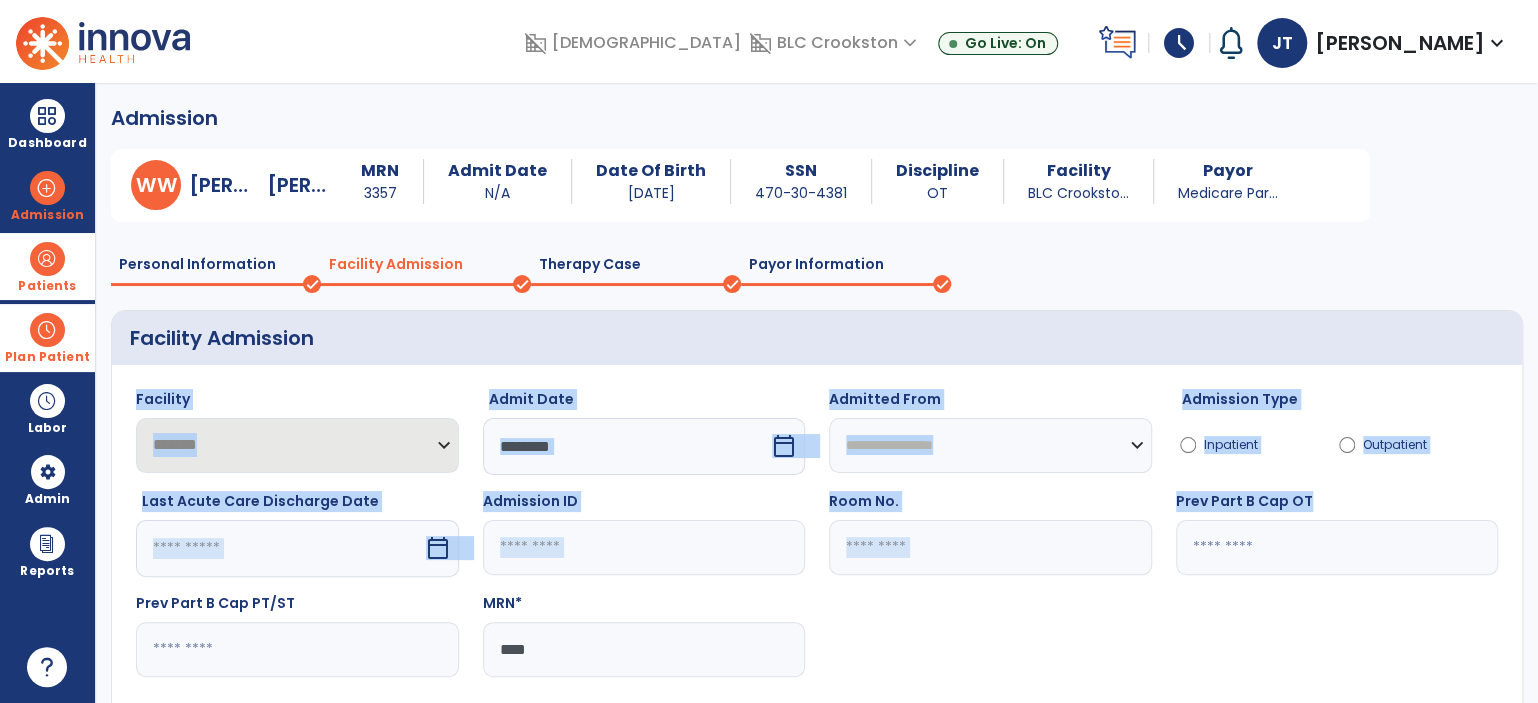 drag, startPoint x: 1523, startPoint y: 321, endPoint x: 1523, endPoint y: 512, distance: 191 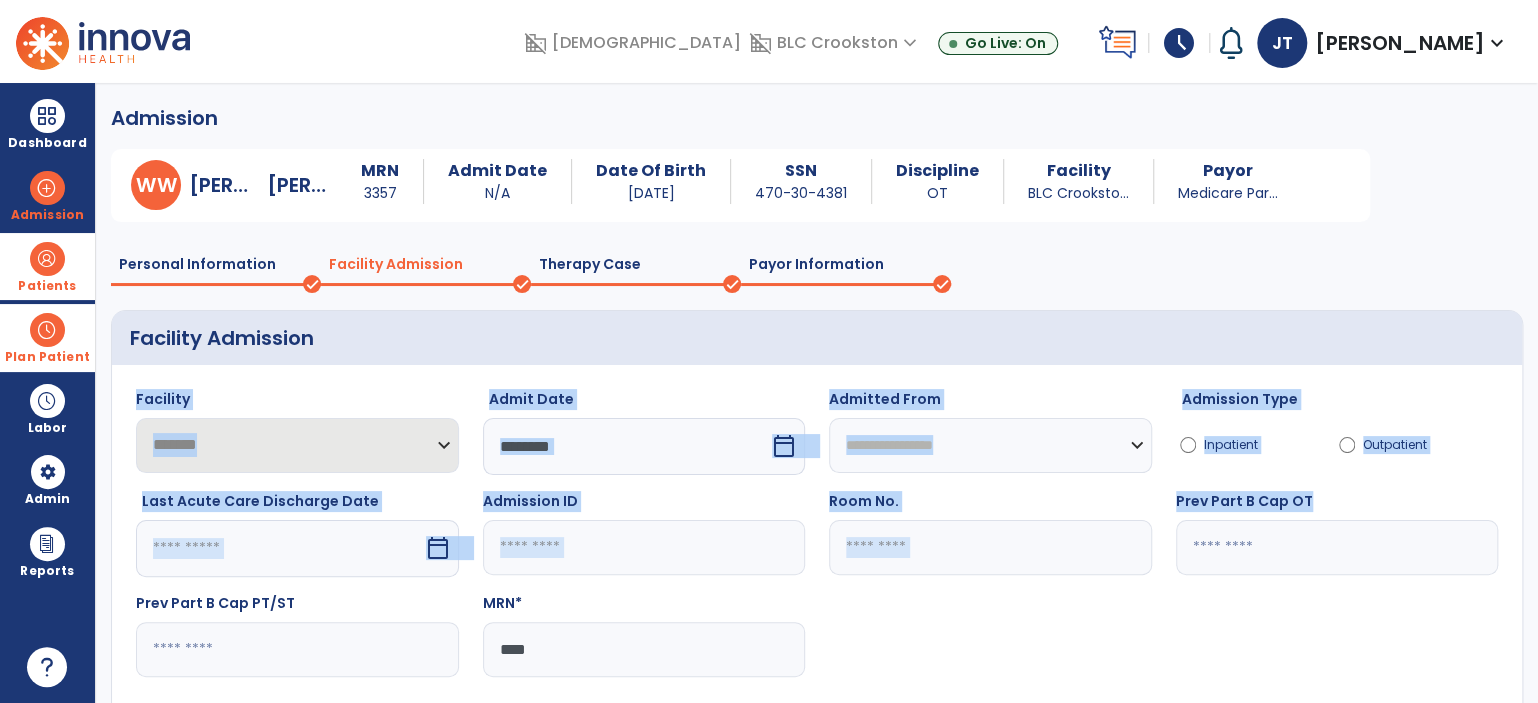 click on "**********" at bounding box center (817, 393) 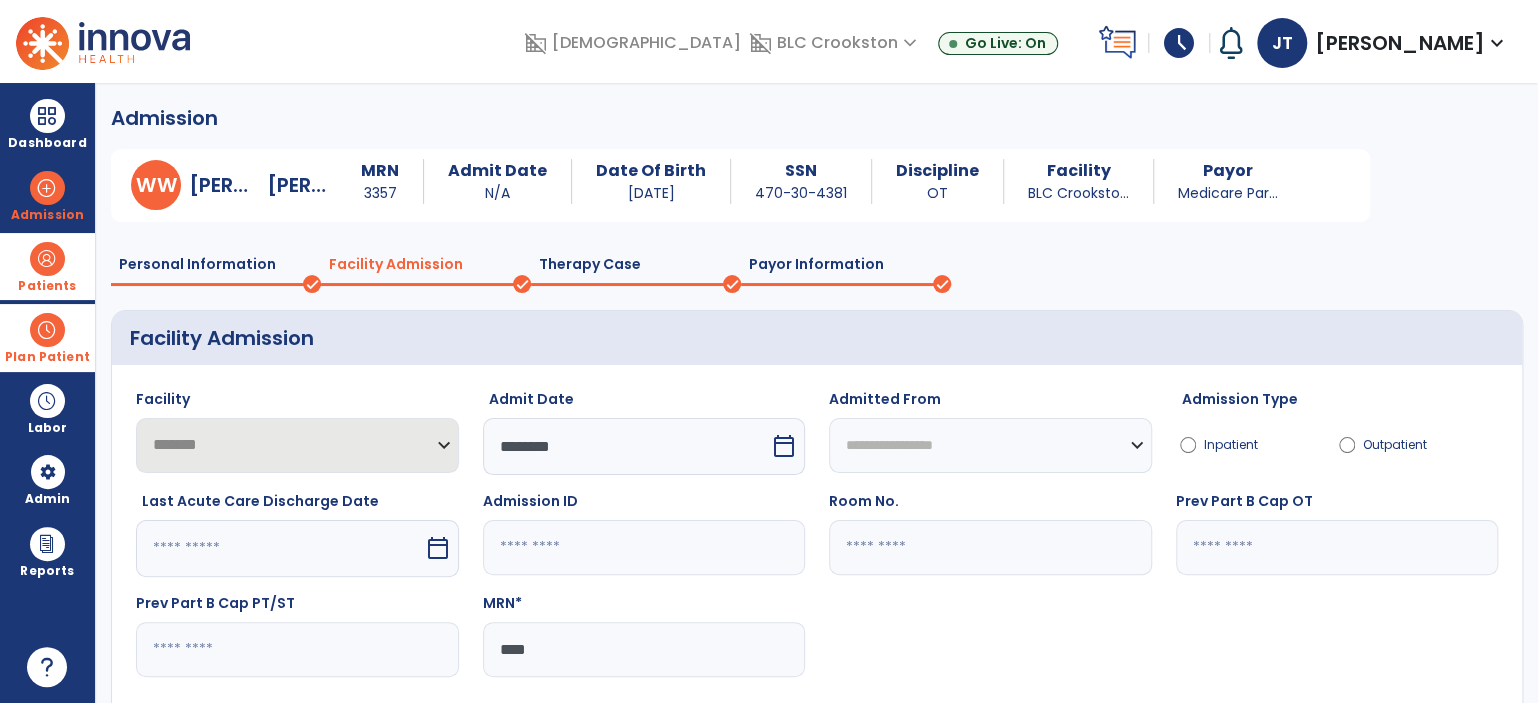 click on "**********" 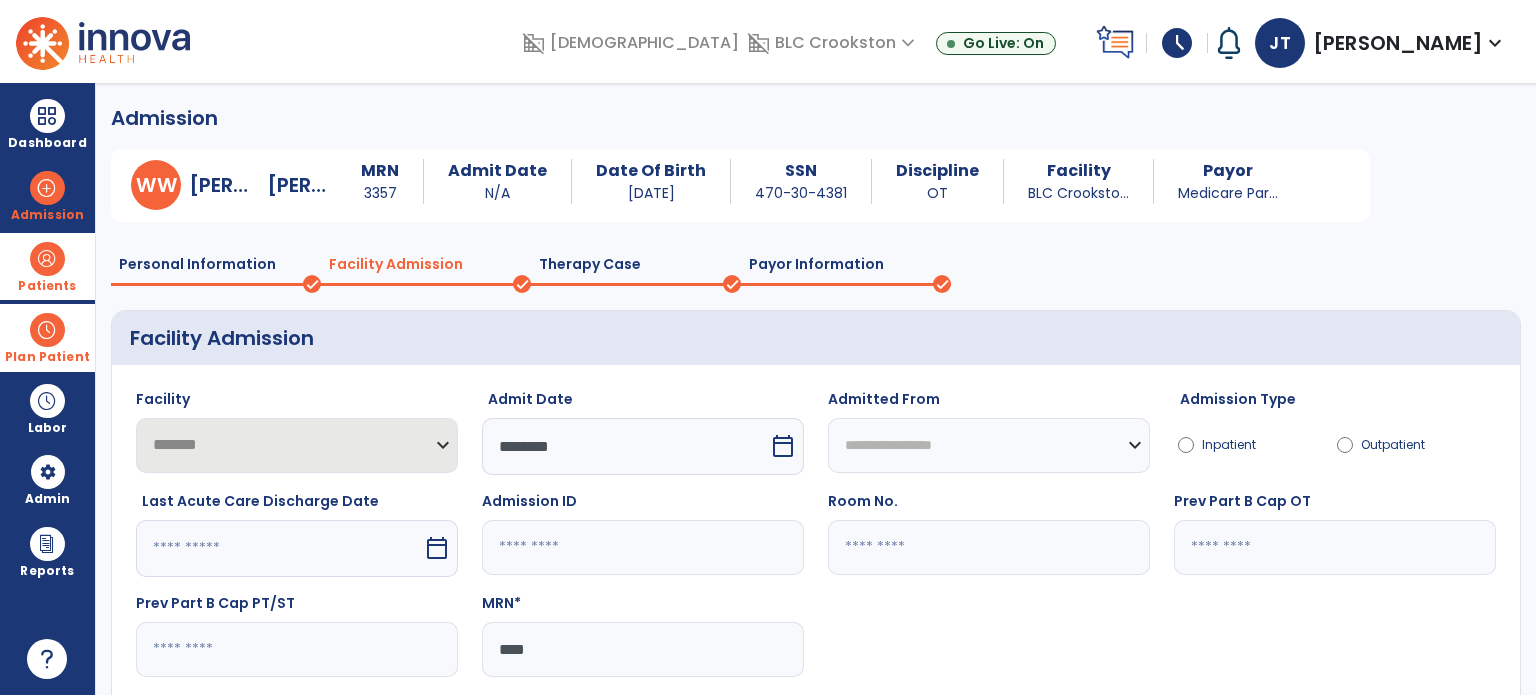 scroll, scrollTop: 111, scrollLeft: 0, axis: vertical 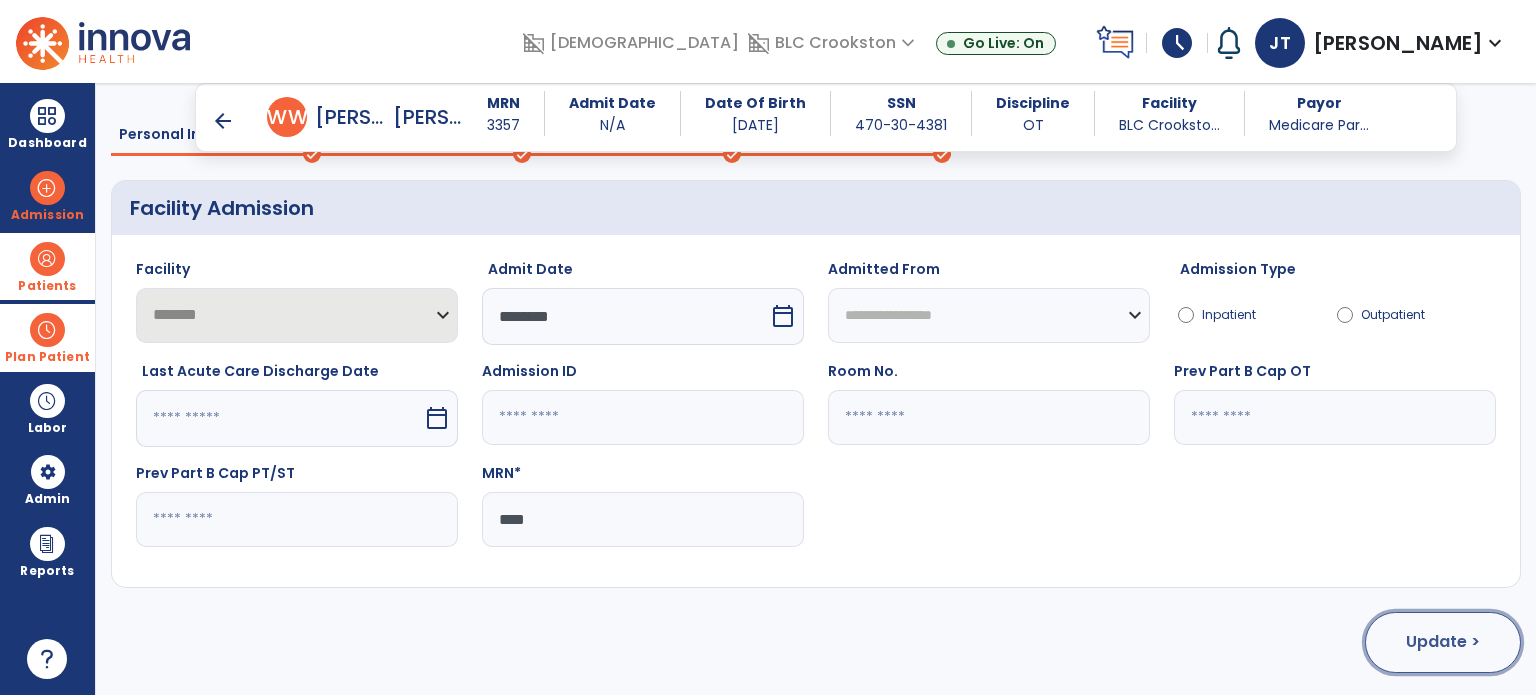 click on "Update >" 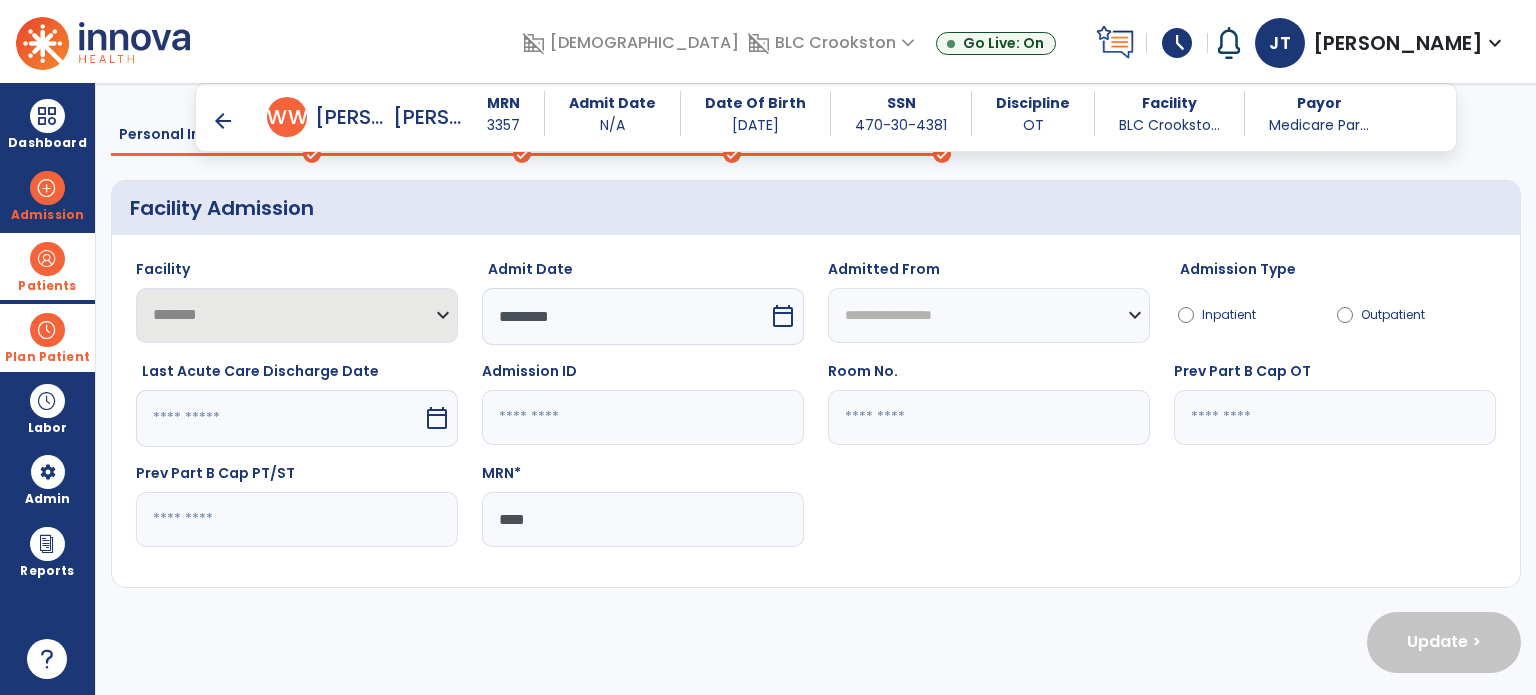 scroll, scrollTop: 20, scrollLeft: 0, axis: vertical 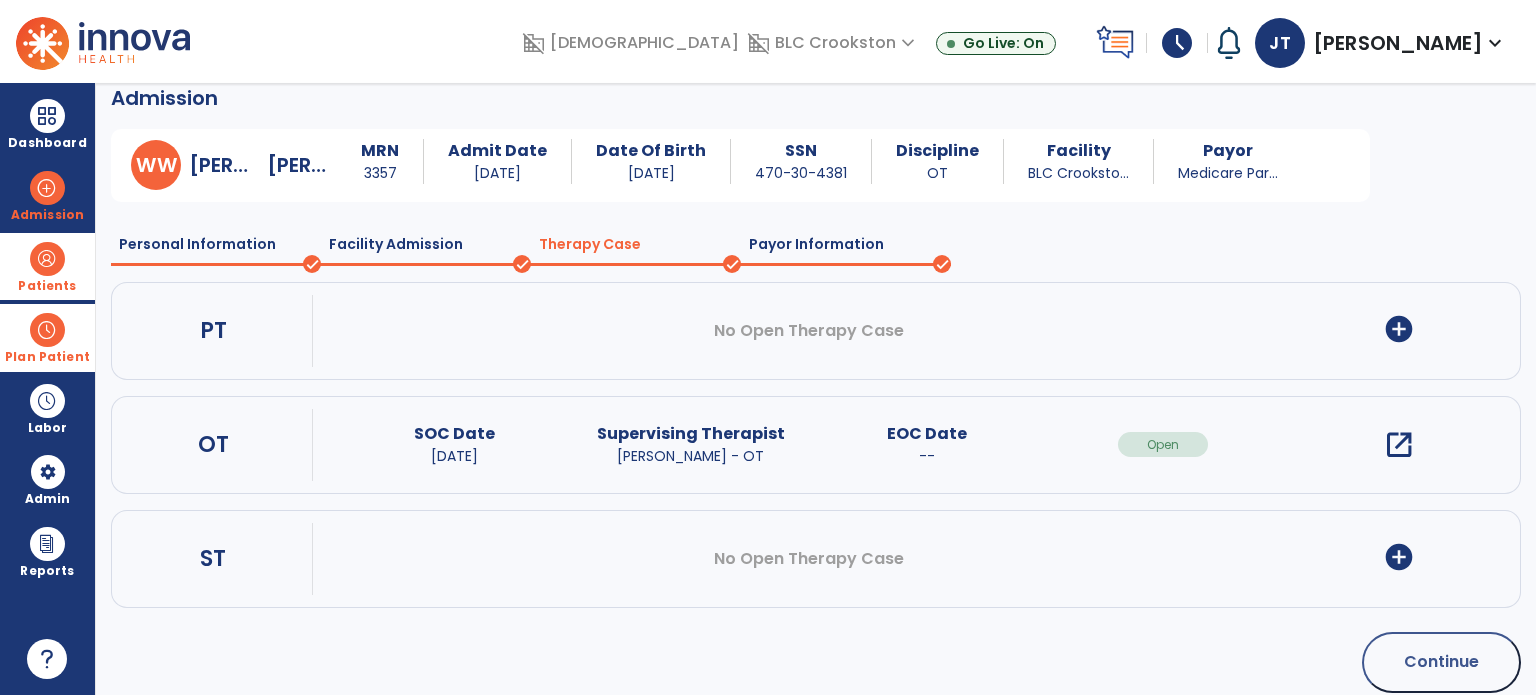 click at bounding box center (47, 259) 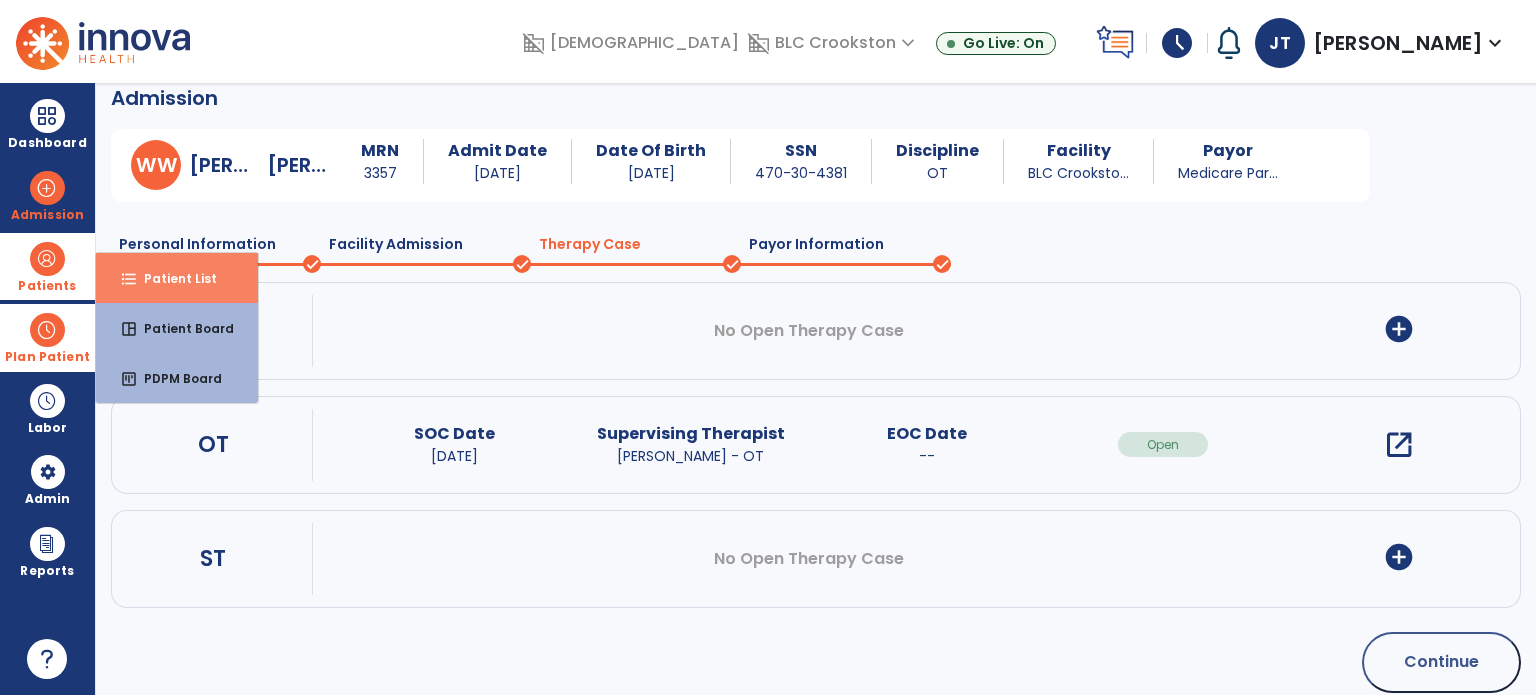 click on "Patient List" at bounding box center [172, 278] 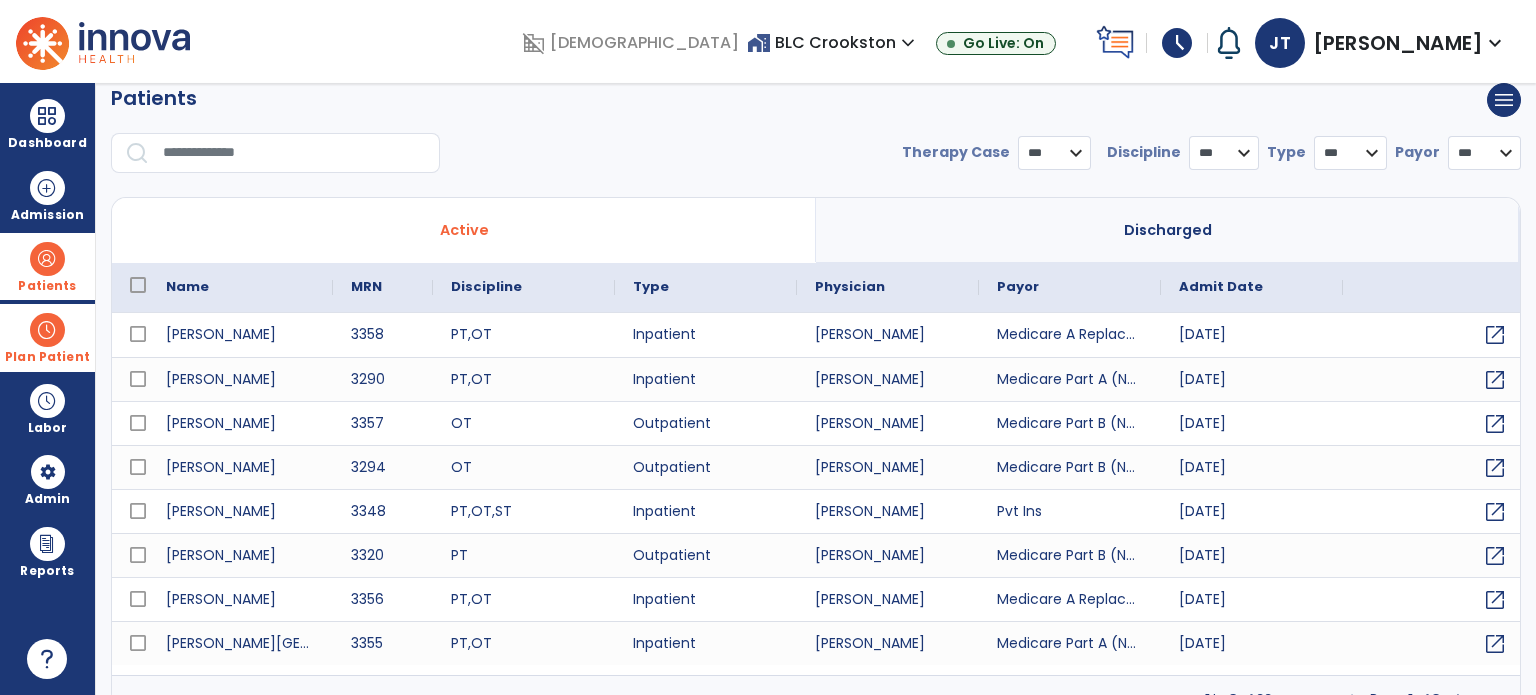 select on "***" 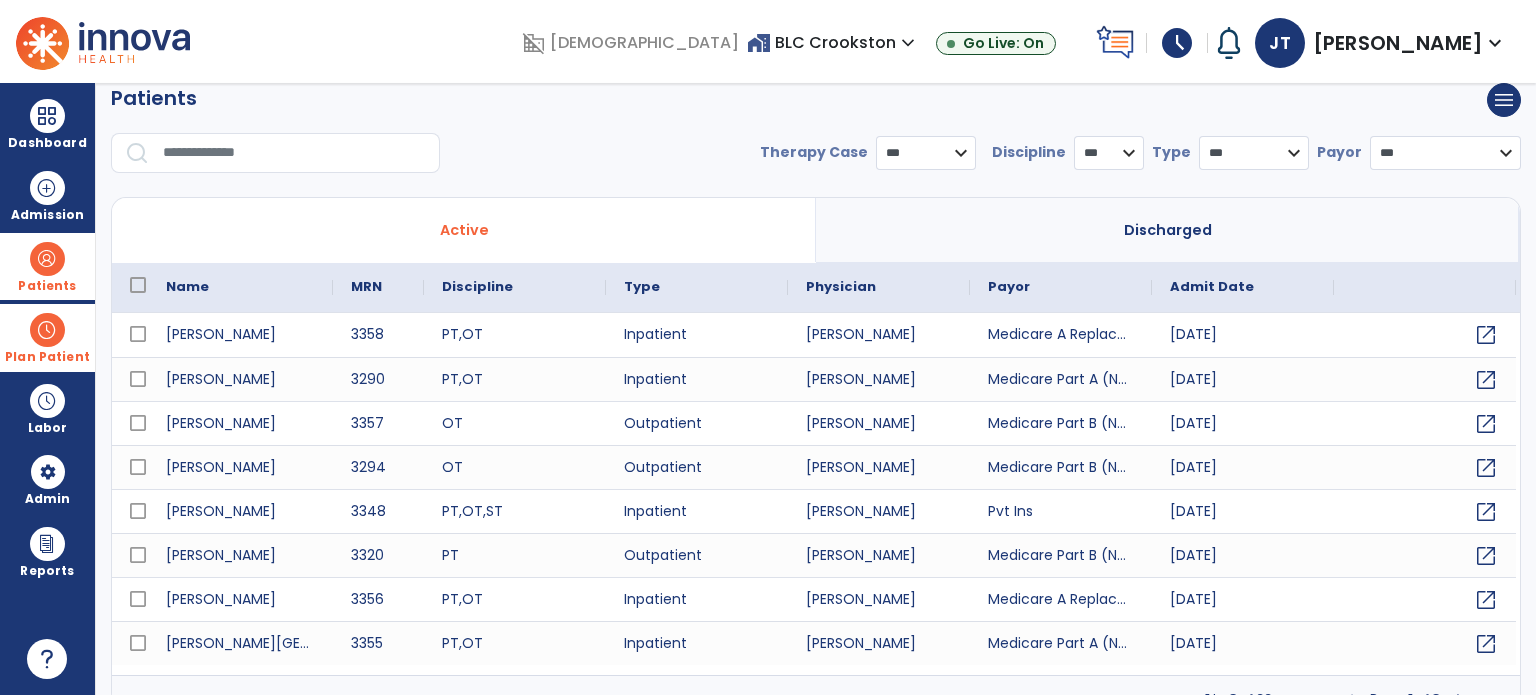 scroll, scrollTop: 46, scrollLeft: 0, axis: vertical 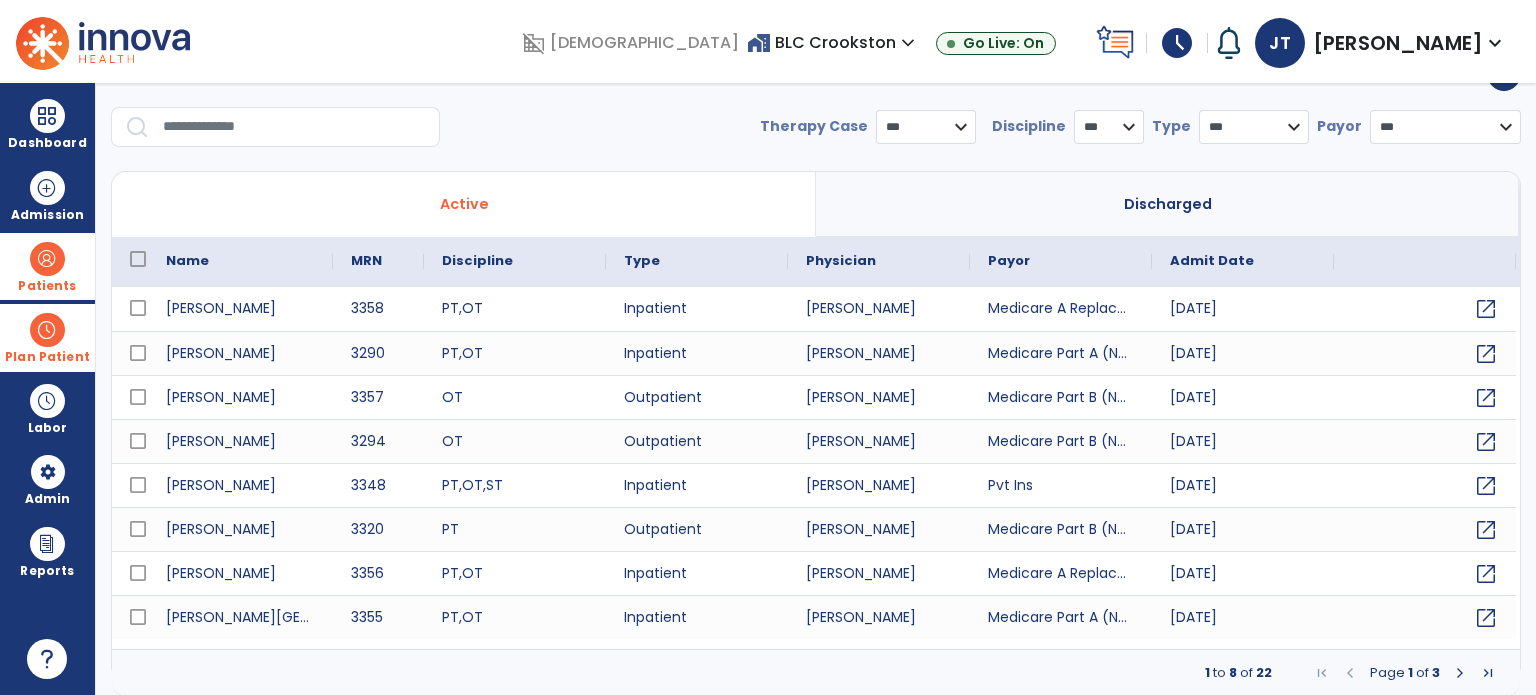 click at bounding box center (1460, 673) 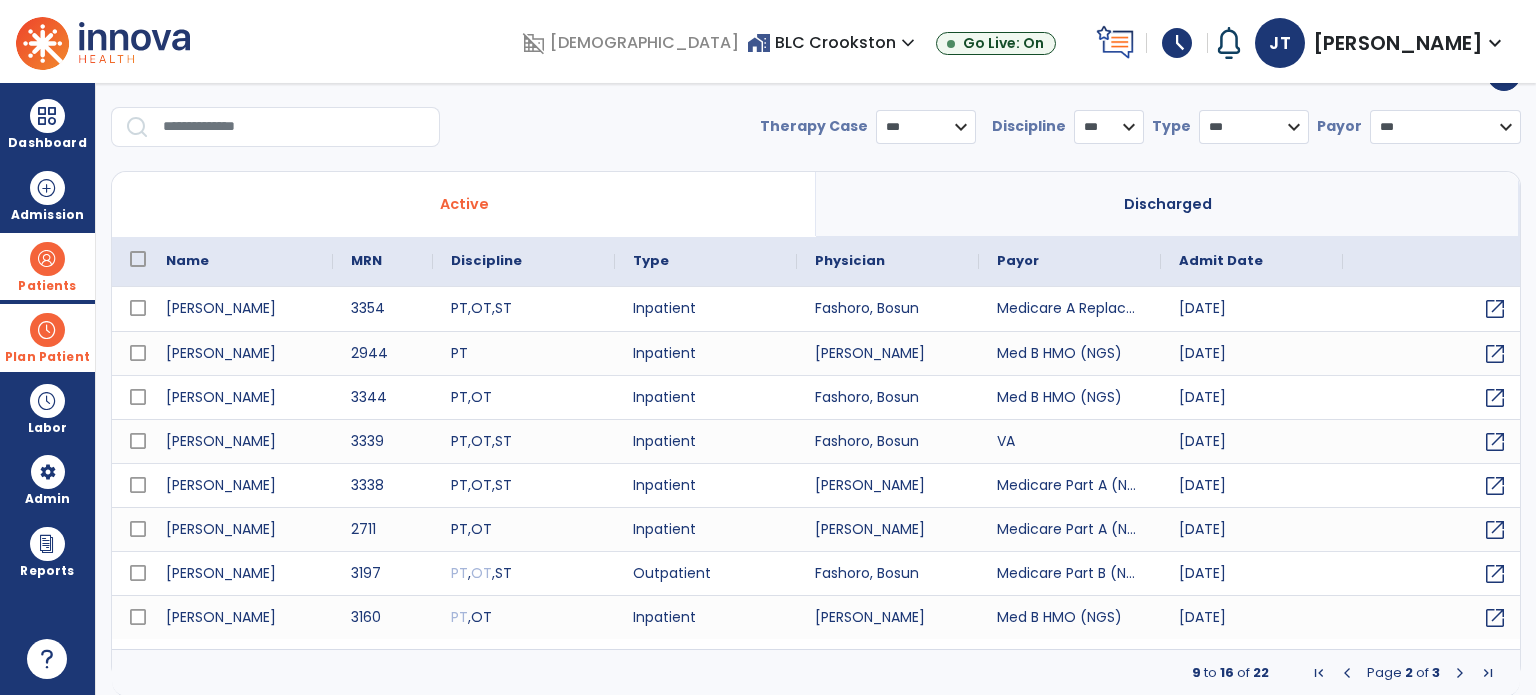 click at bounding box center [1460, 673] 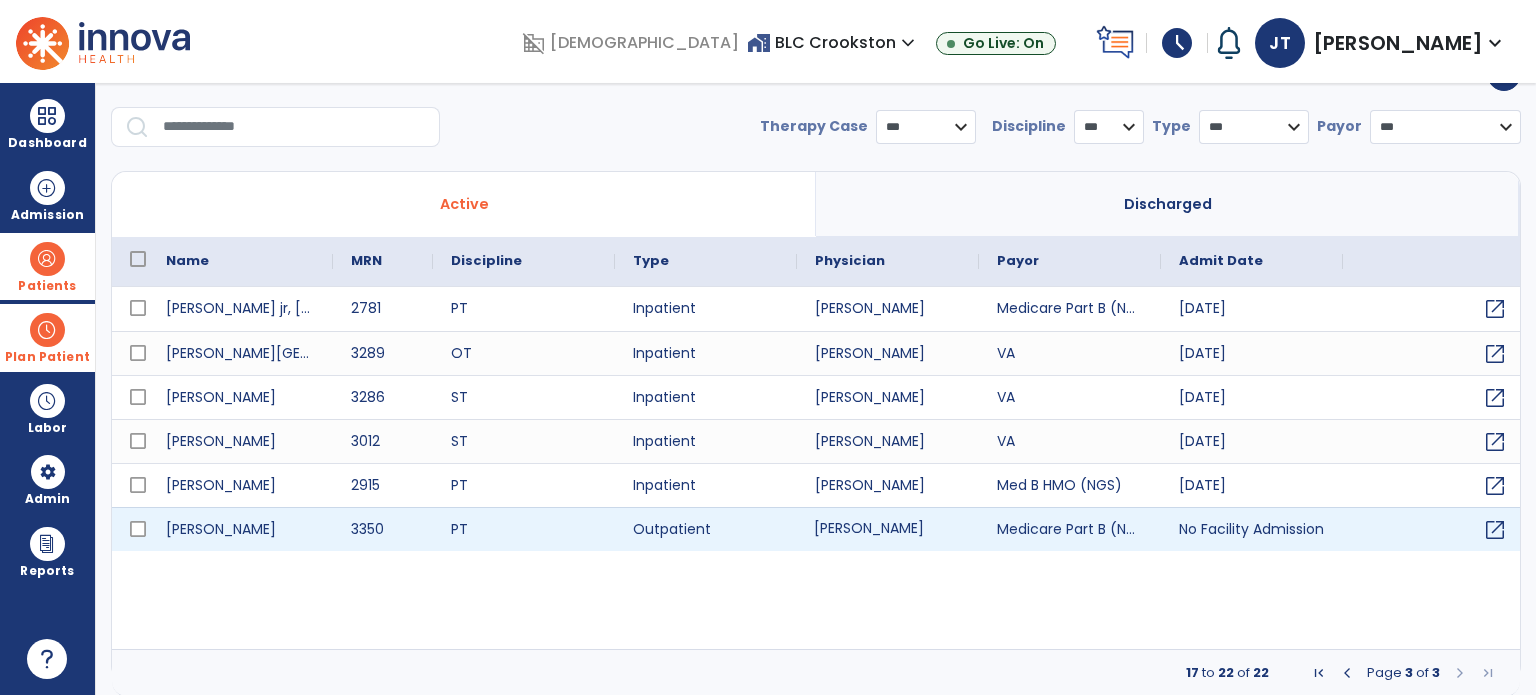click on "[PERSON_NAME]" at bounding box center (888, 529) 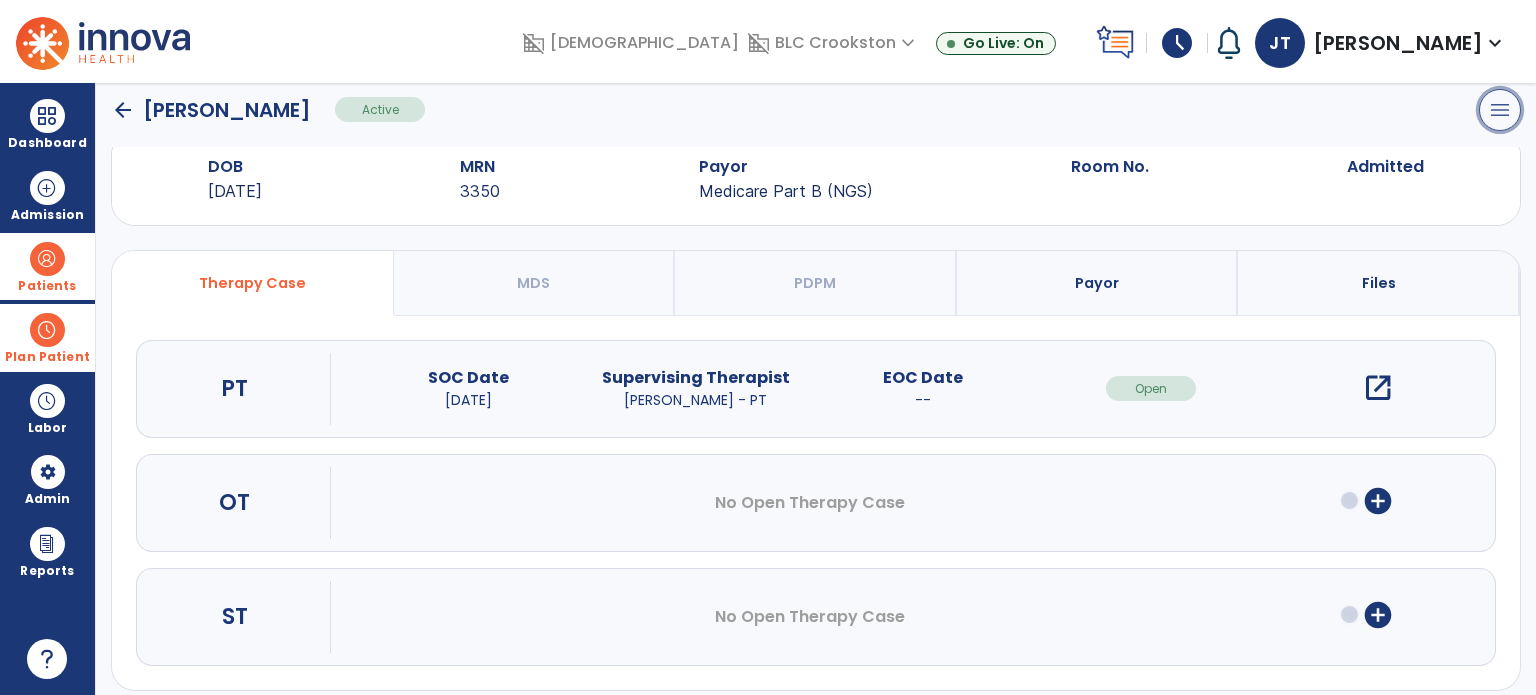 click on "menu" at bounding box center (1500, 110) 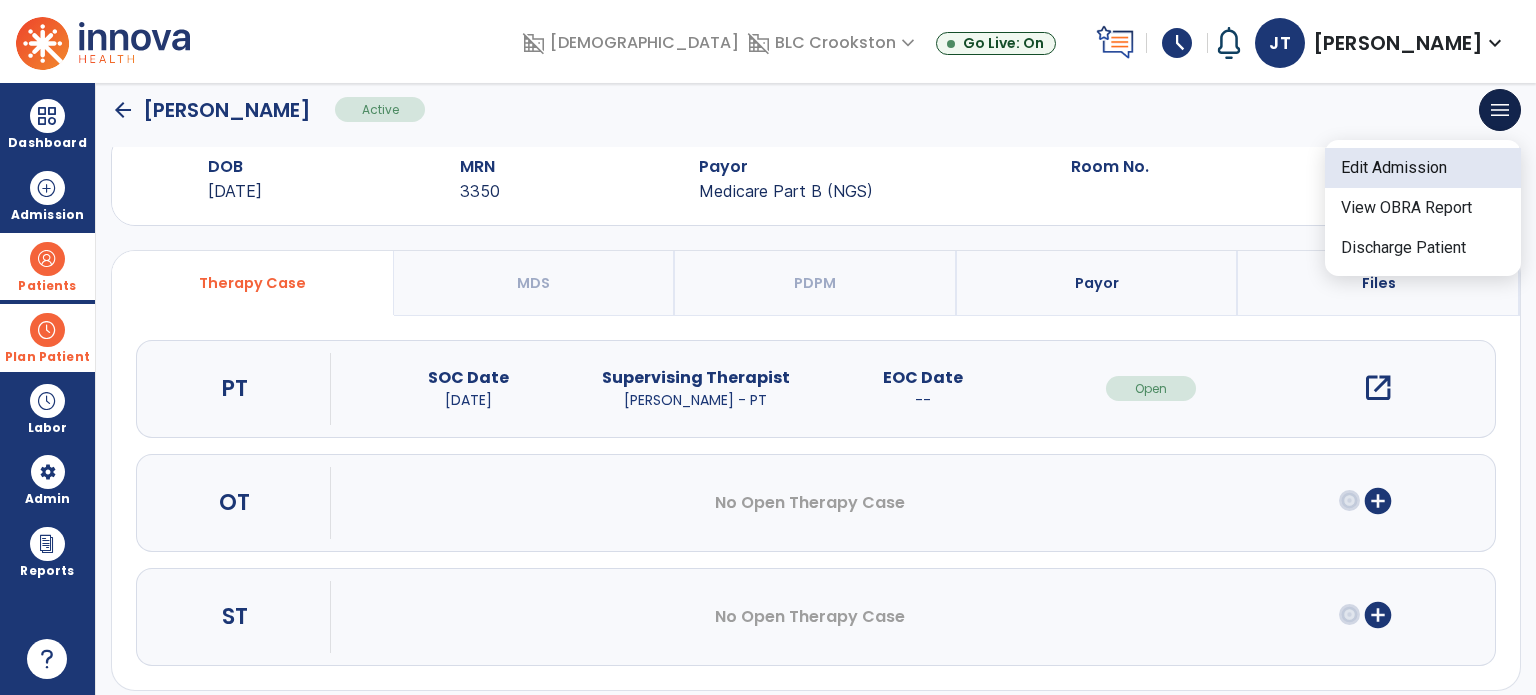 click on "Edit Admission" 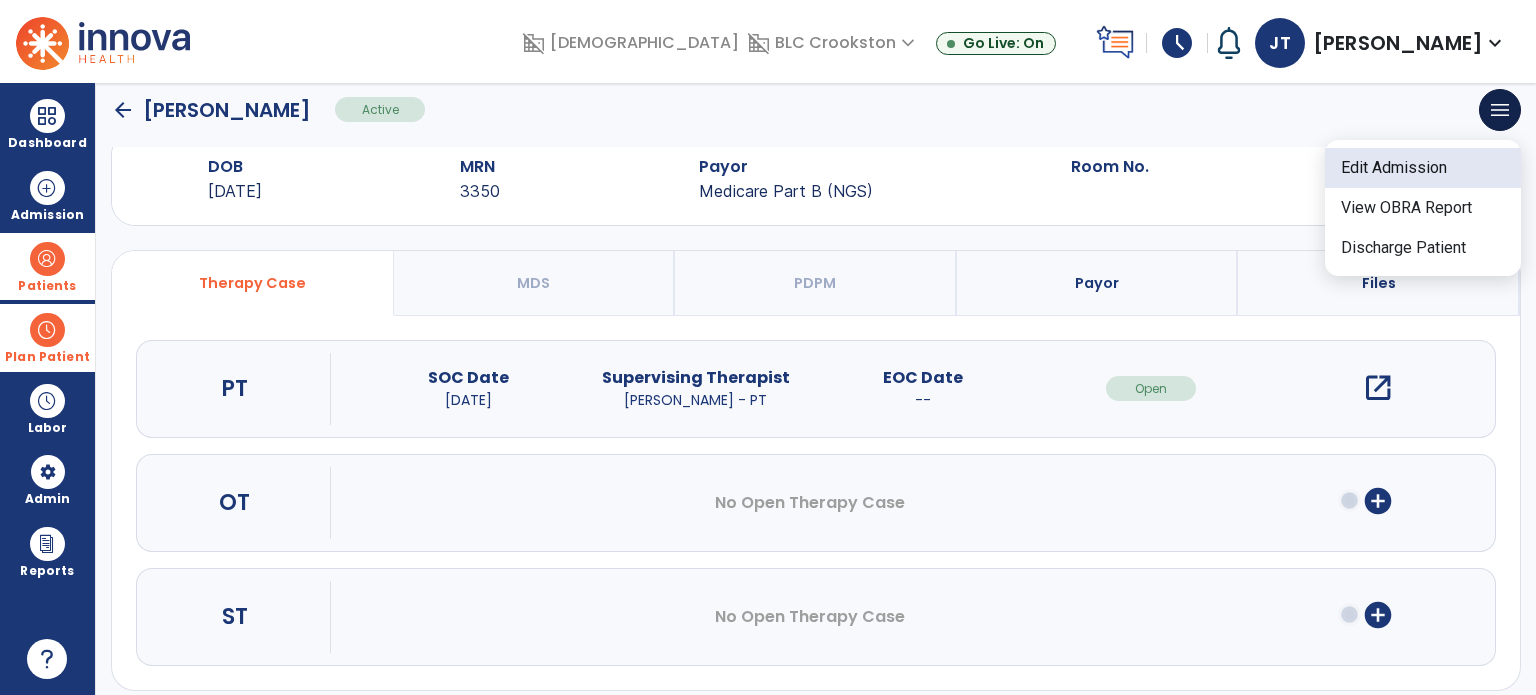 select on "******" 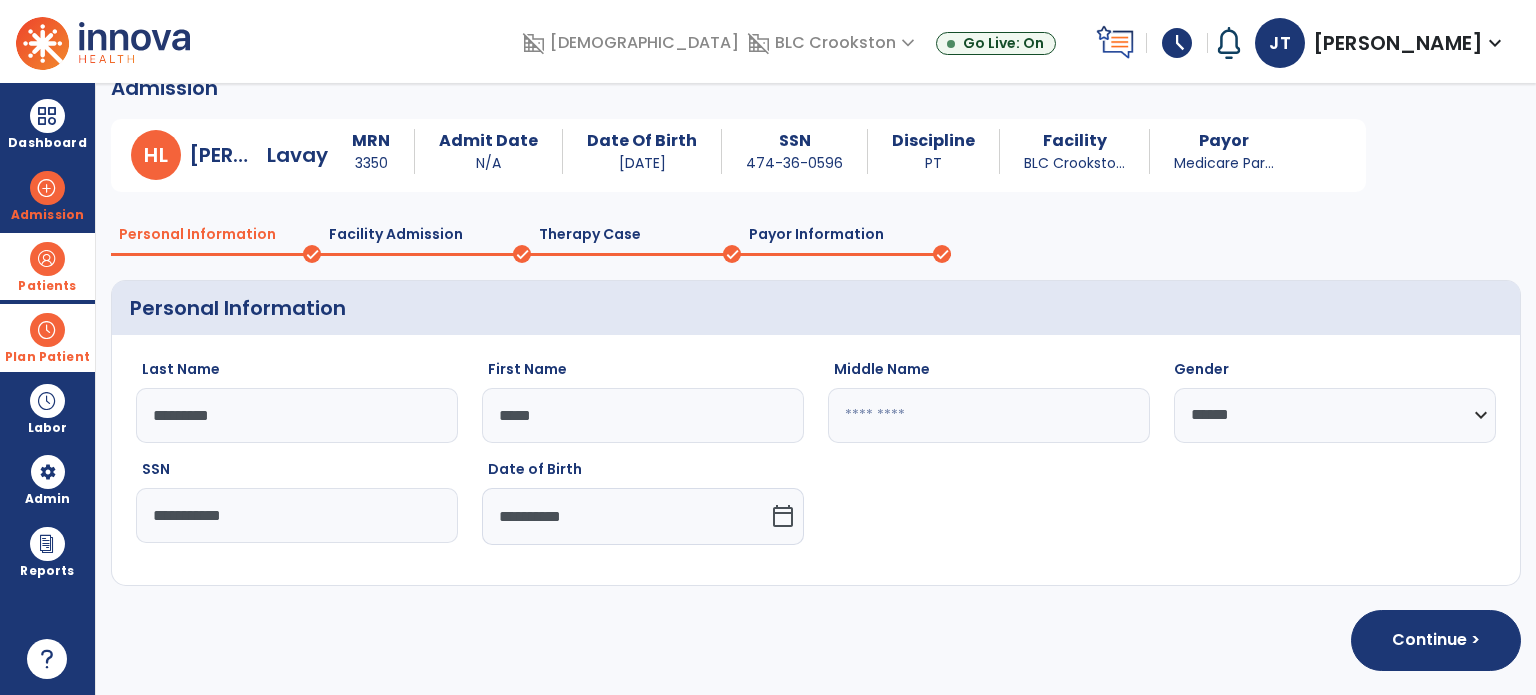 scroll, scrollTop: 28, scrollLeft: 0, axis: vertical 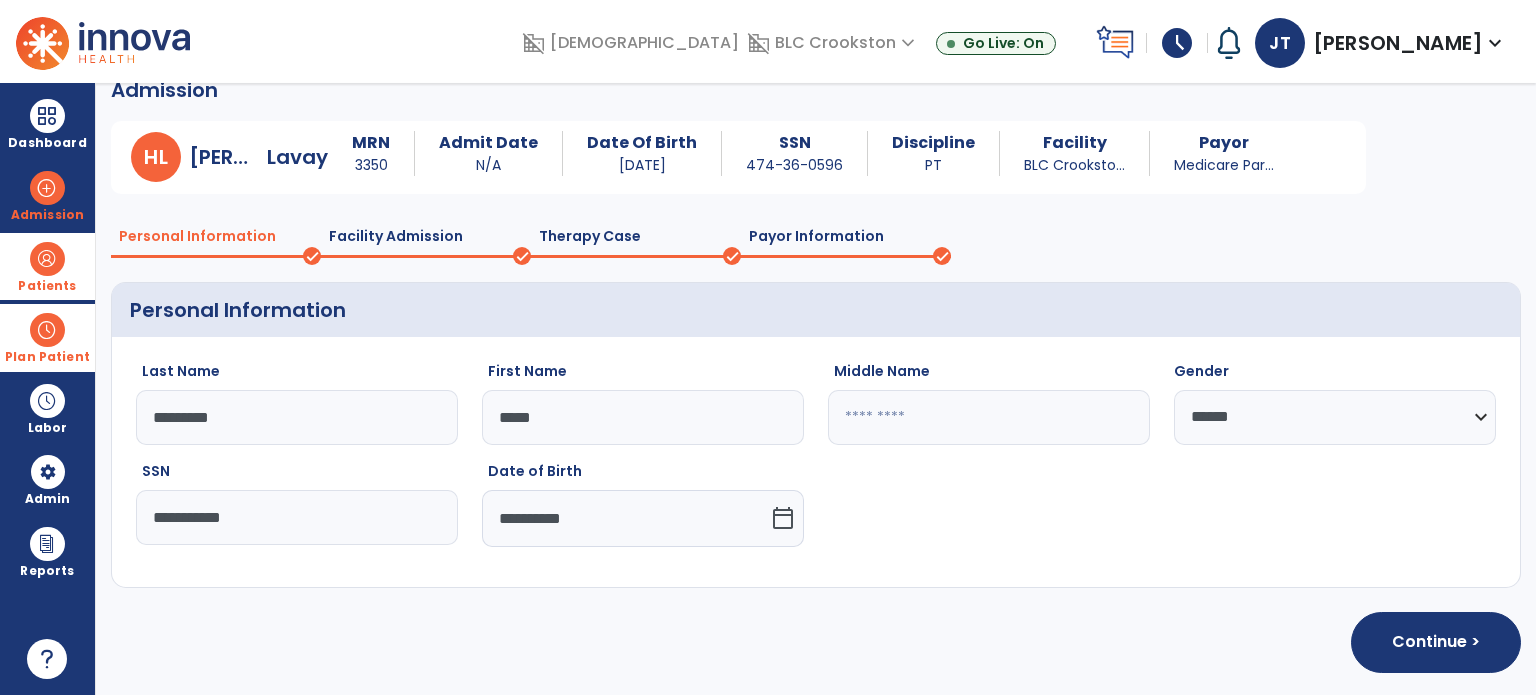 click on "Facility Admission" 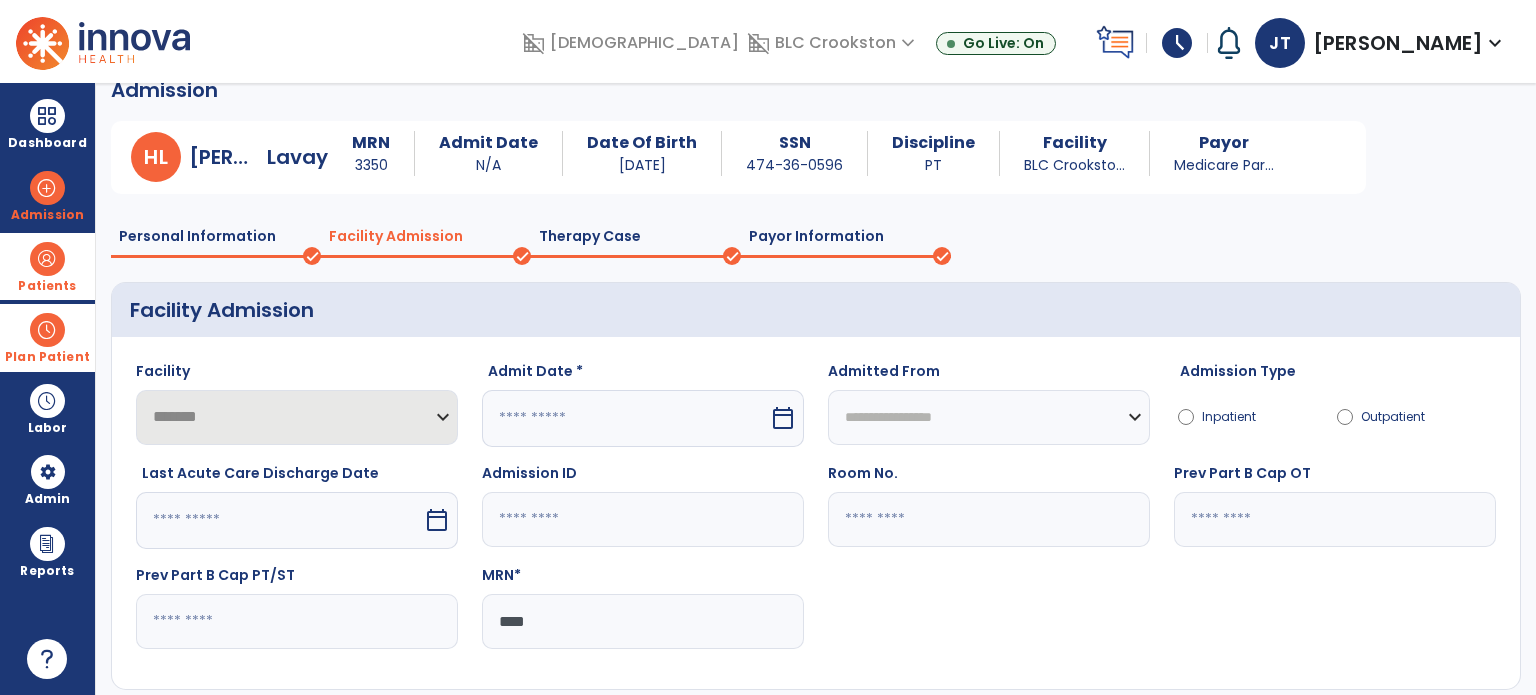 click on "calendar_today" at bounding box center (783, 418) 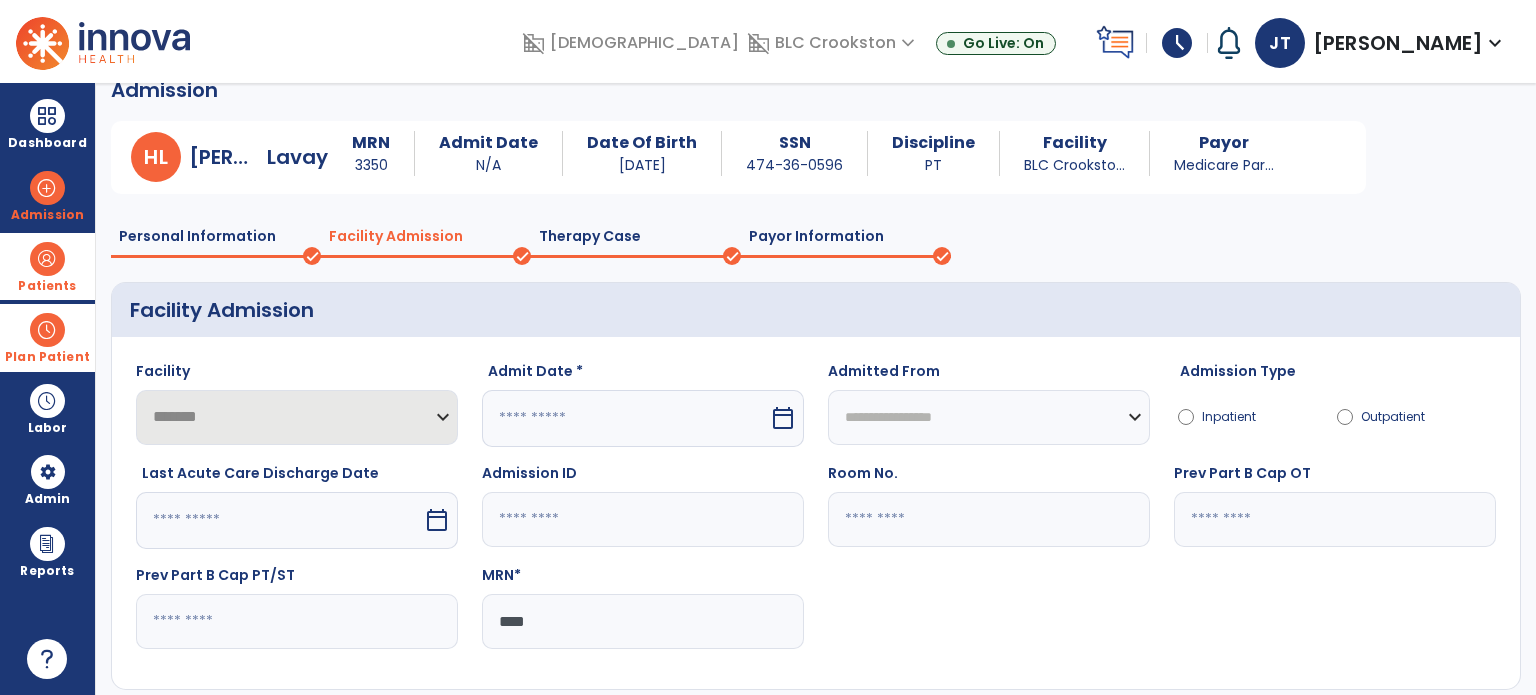 select on "*" 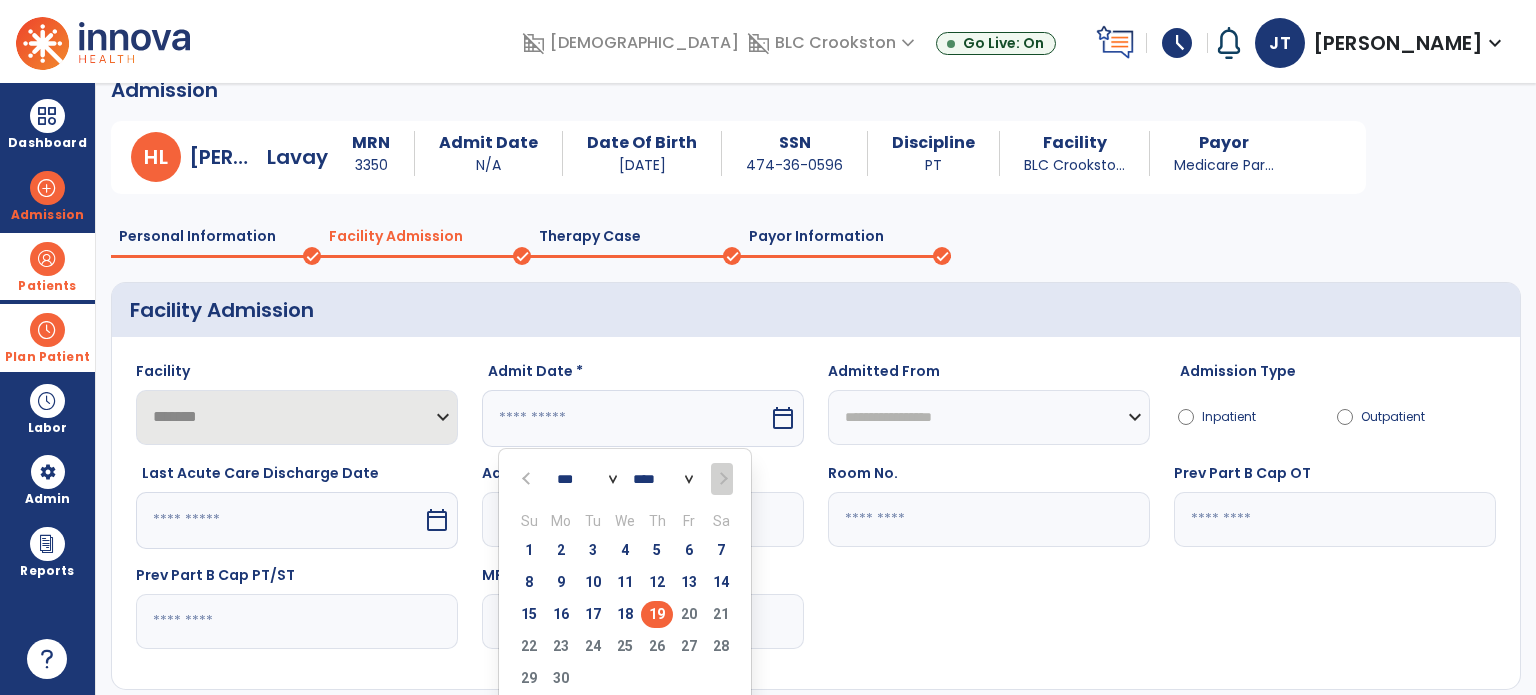 click at bounding box center (528, 478) 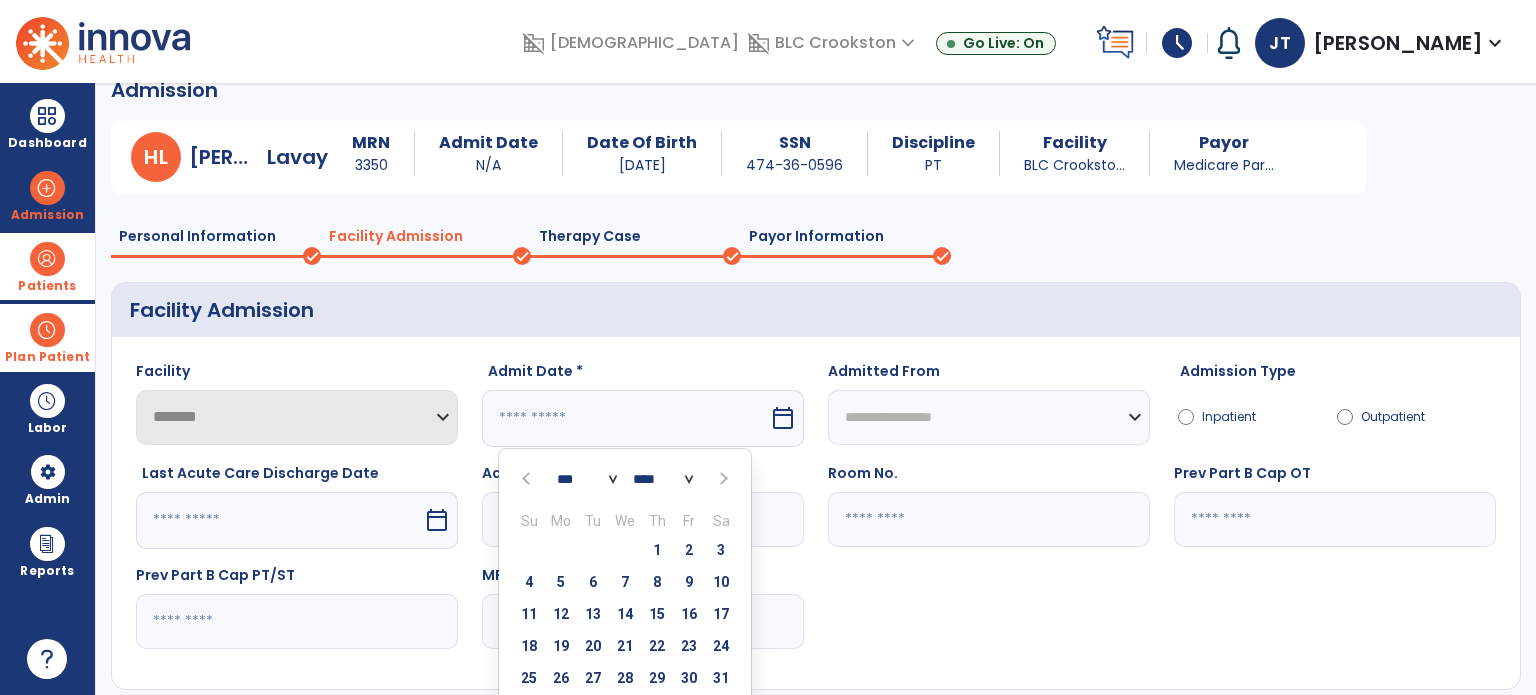 click at bounding box center [721, 478] 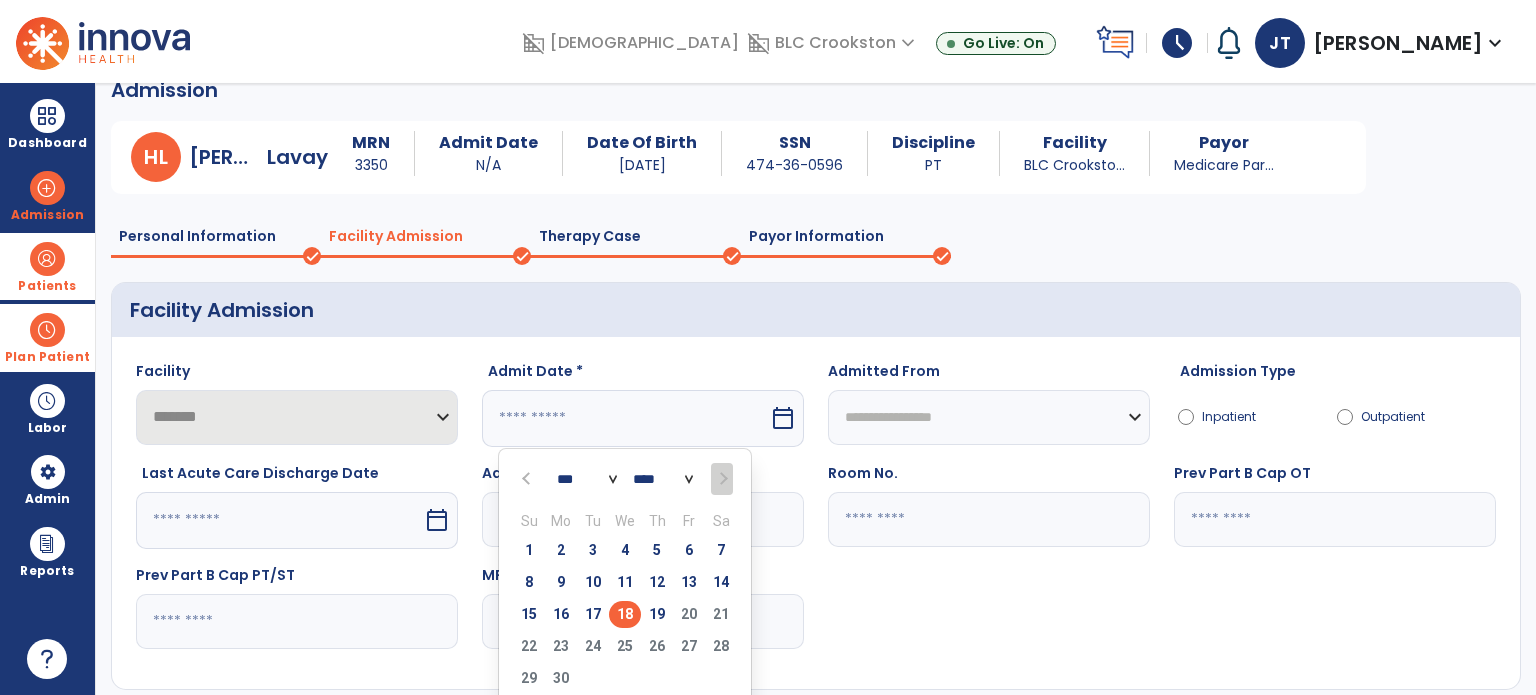 click on "18" at bounding box center (625, 614) 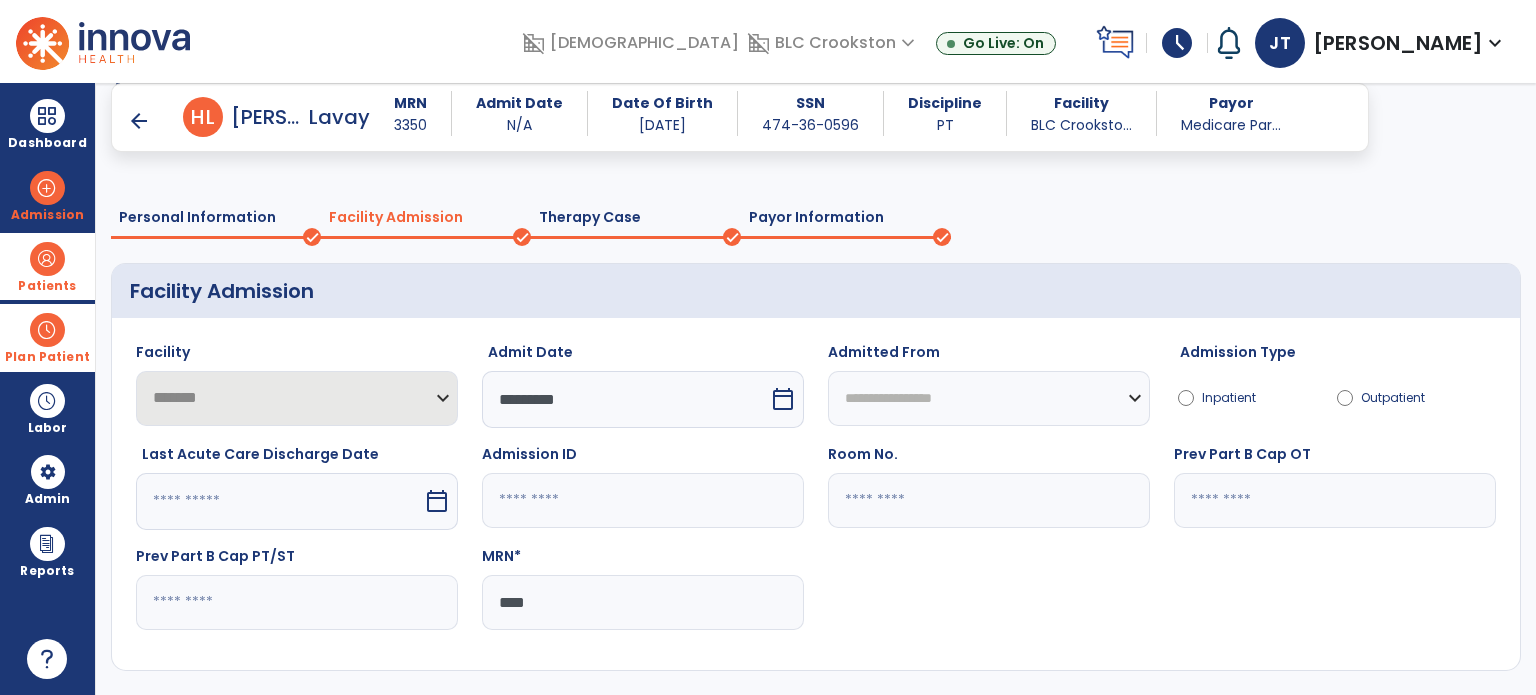 scroll, scrollTop: 111, scrollLeft: 0, axis: vertical 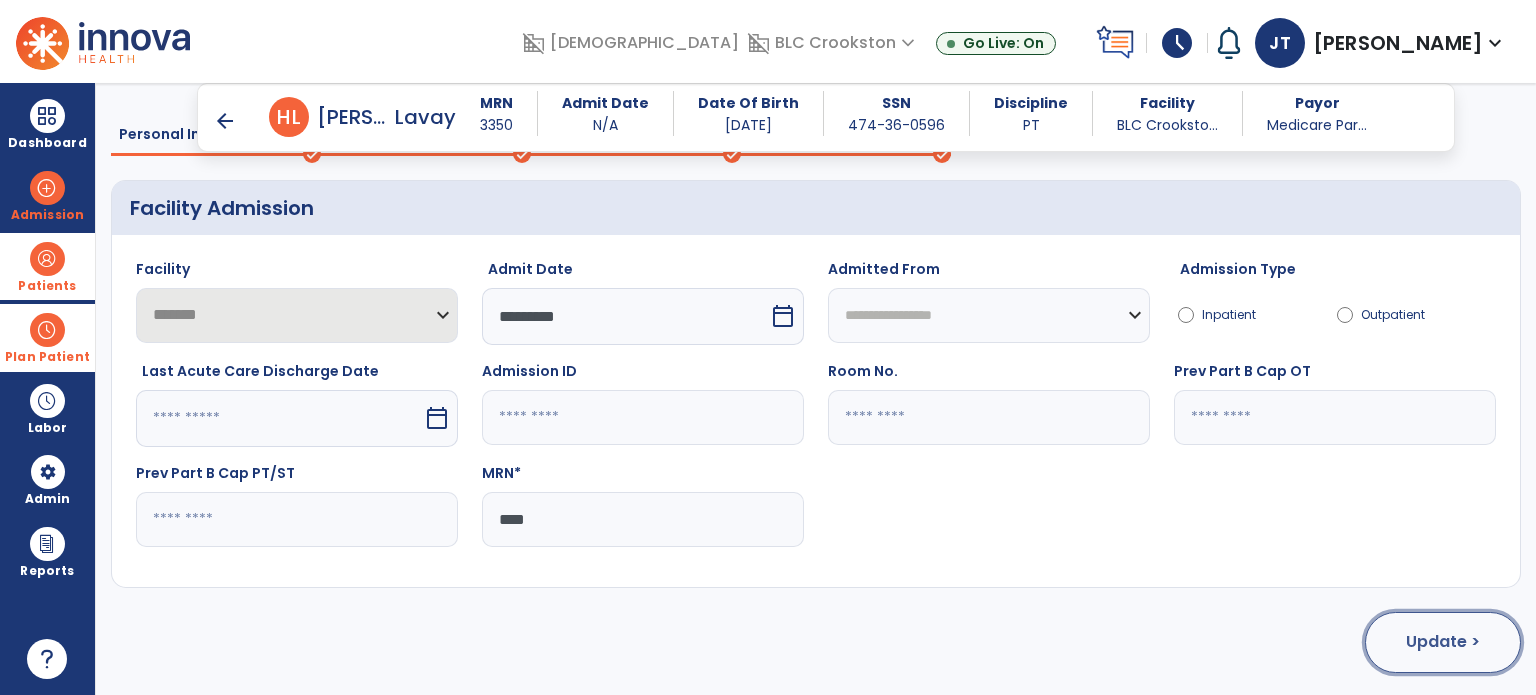 click on "Update >" 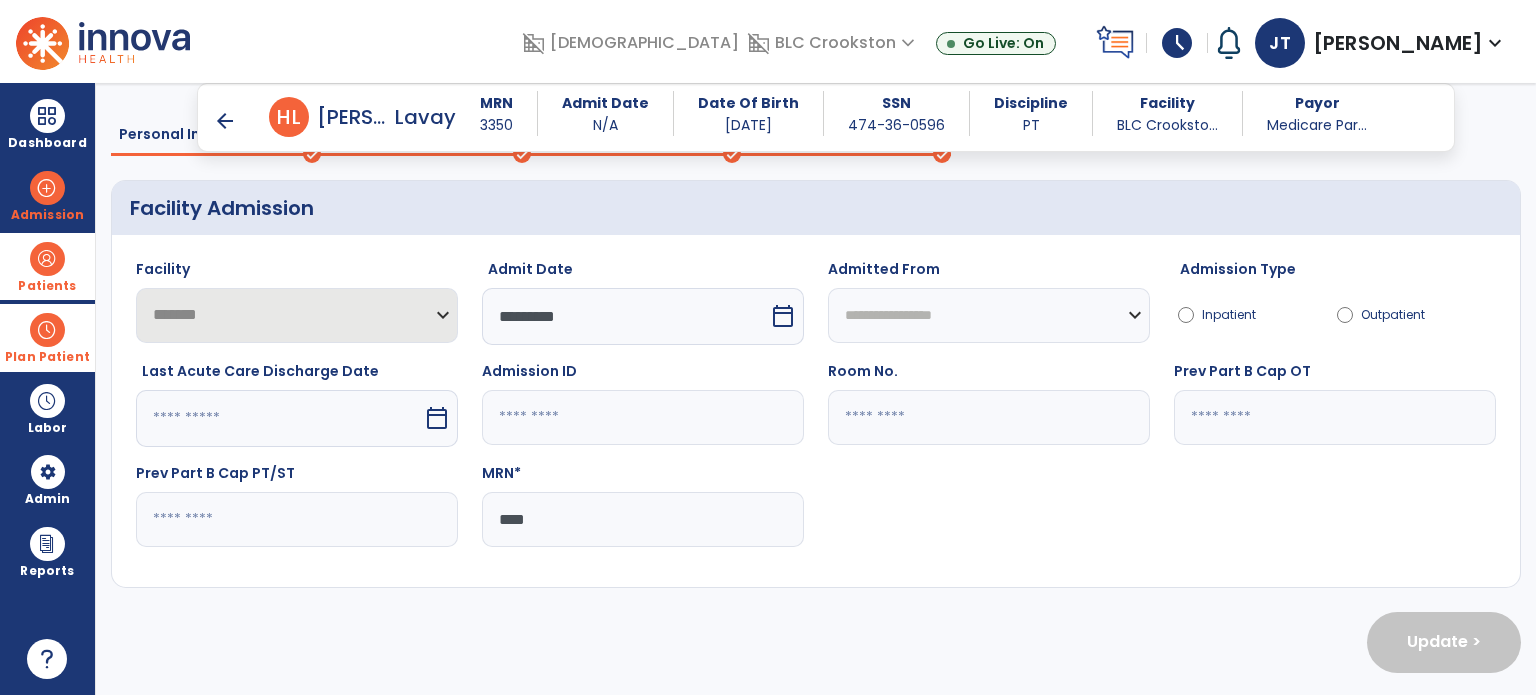 scroll, scrollTop: 20, scrollLeft: 0, axis: vertical 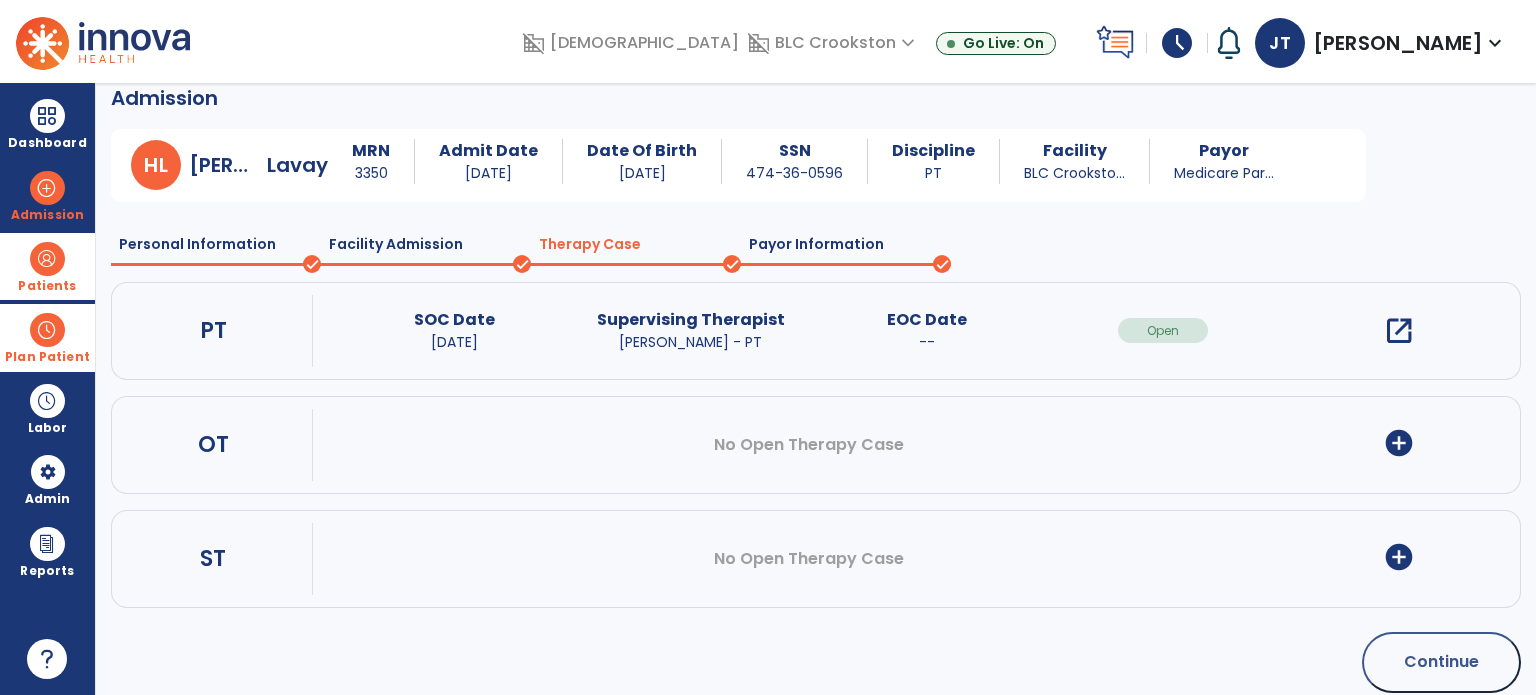 click at bounding box center (47, 259) 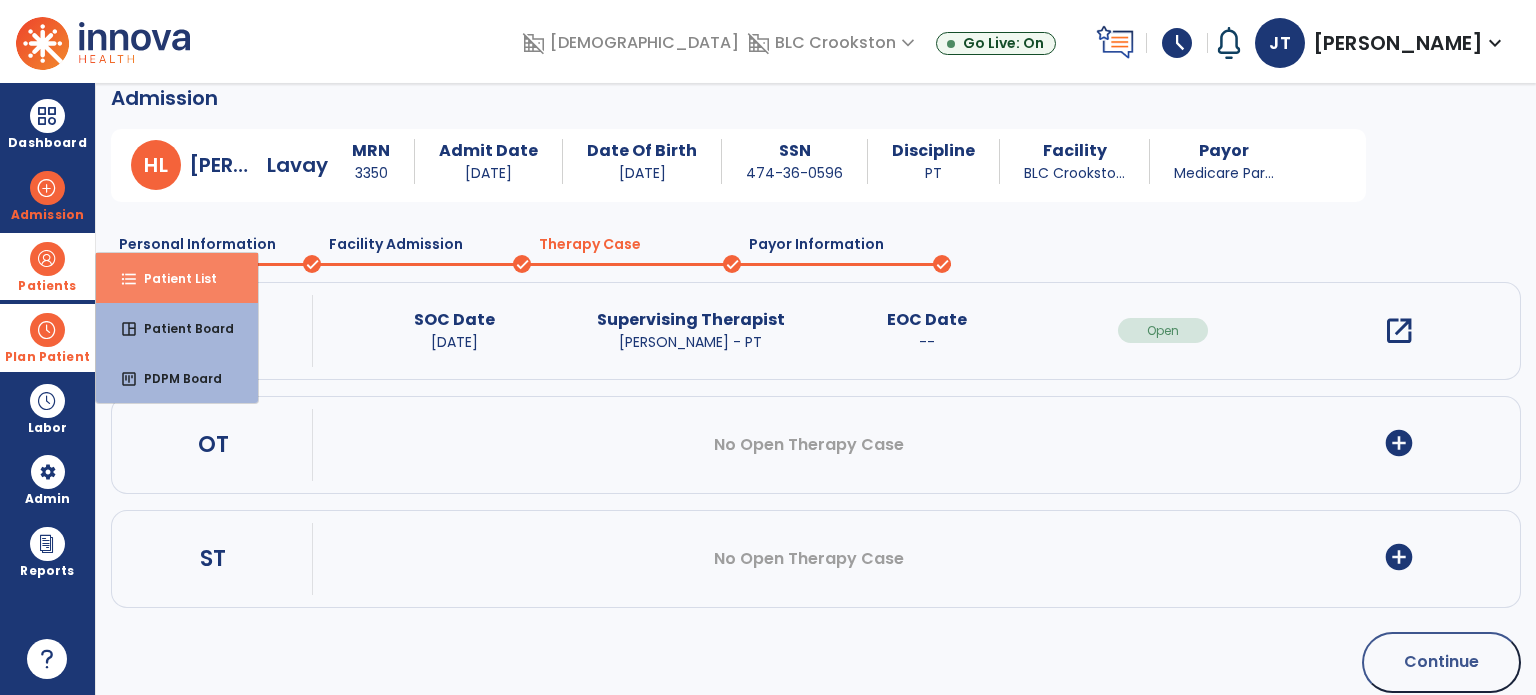 click on "format_list_bulleted  Patient List" at bounding box center (177, 278) 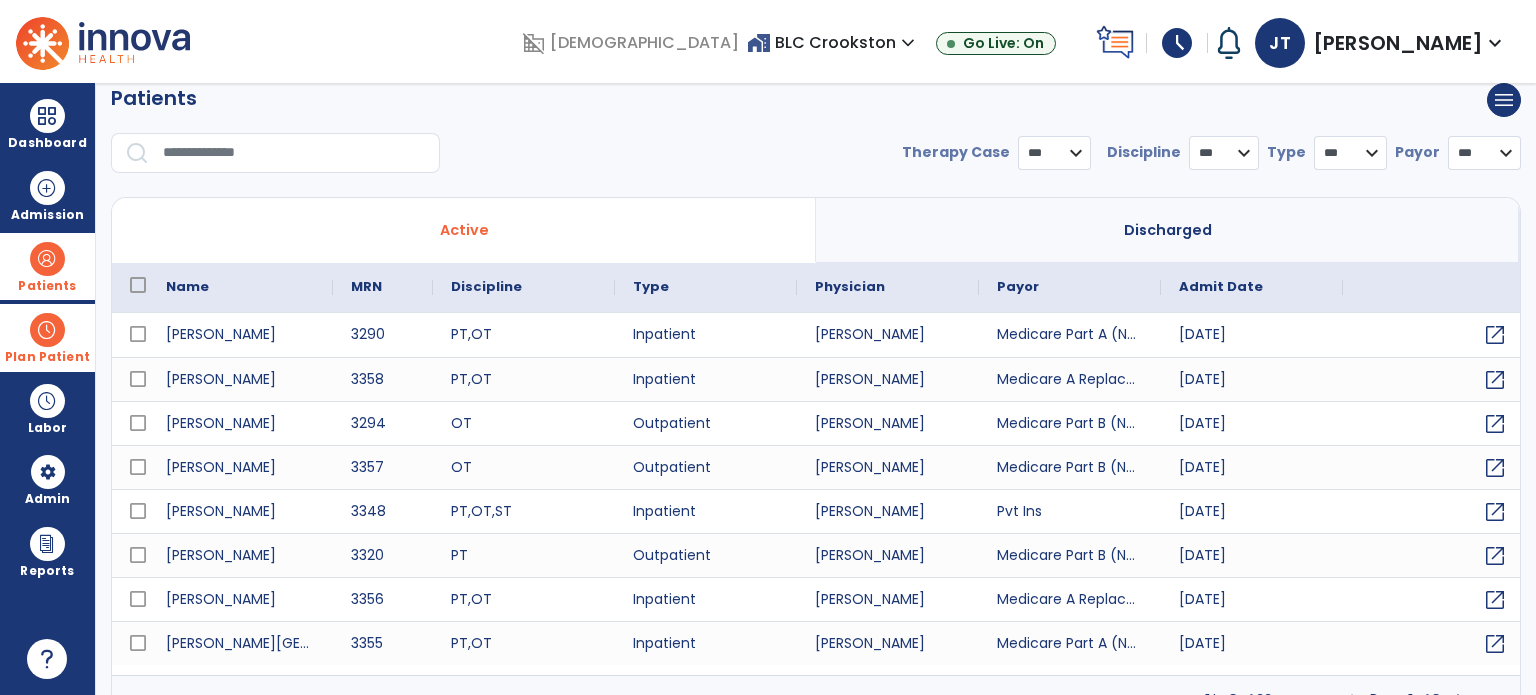 select on "***" 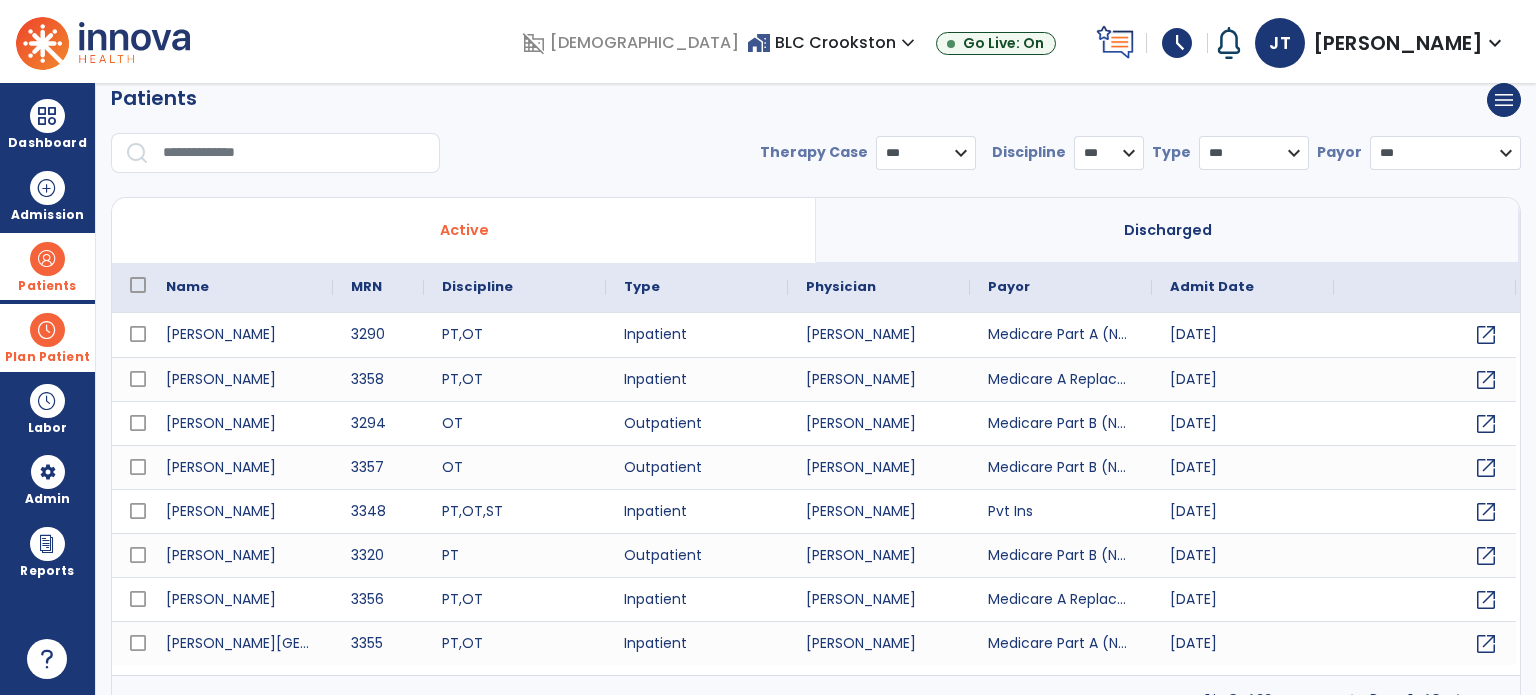 scroll, scrollTop: 46, scrollLeft: 0, axis: vertical 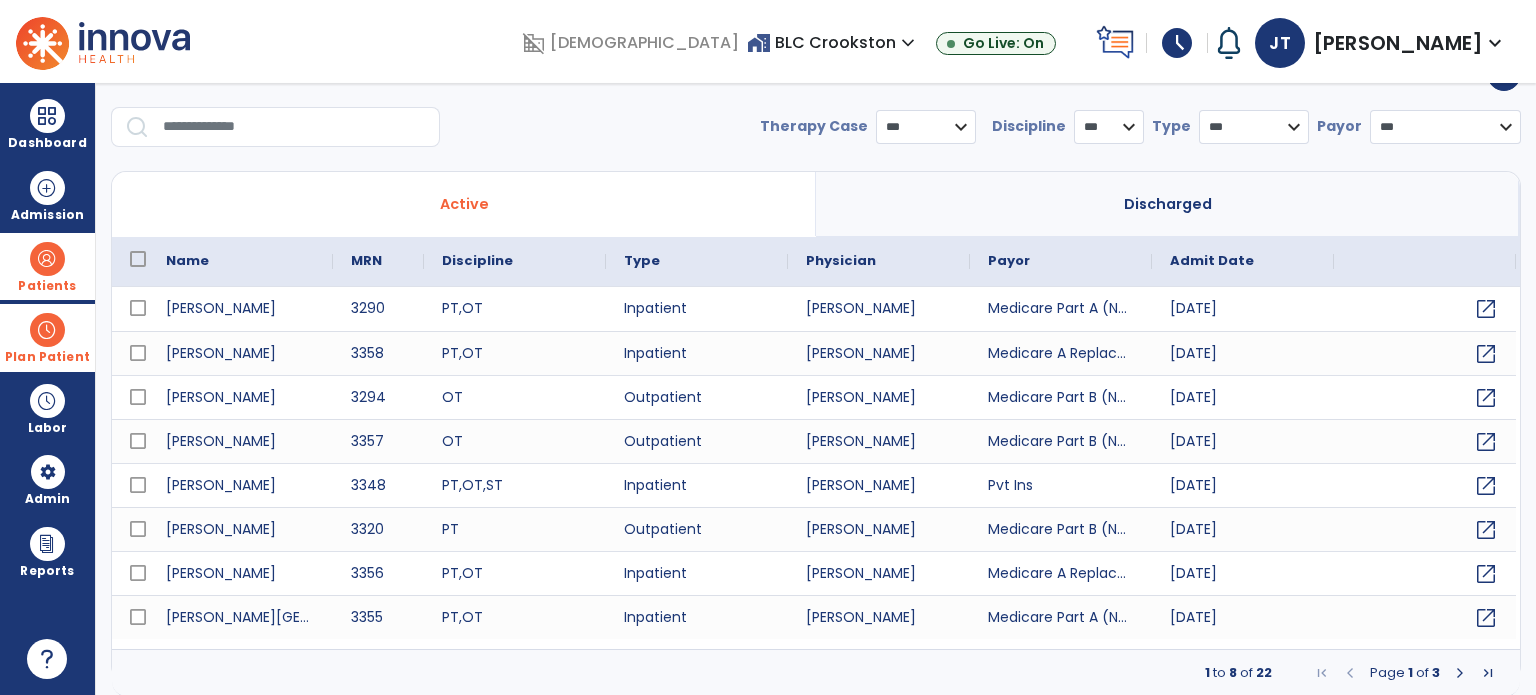 click at bounding box center (1460, 673) 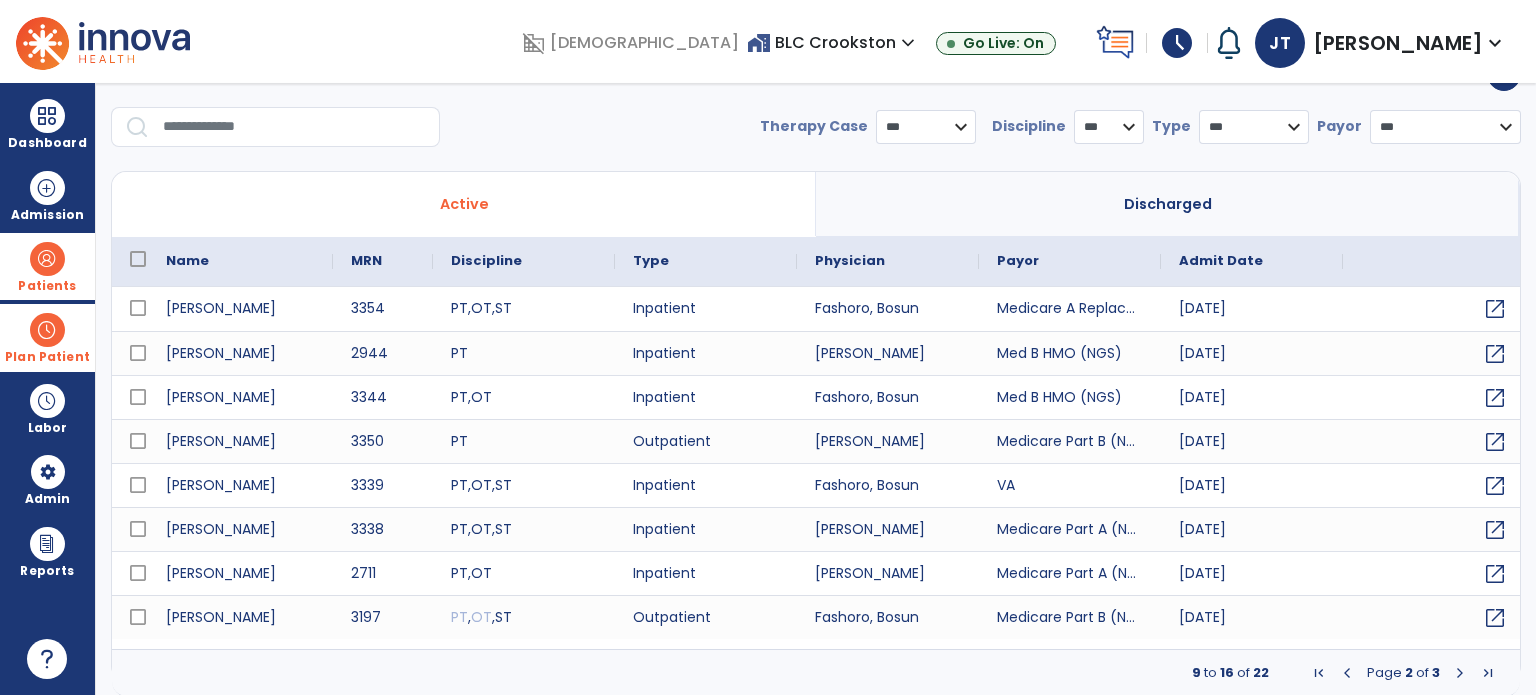 click at bounding box center (1460, 673) 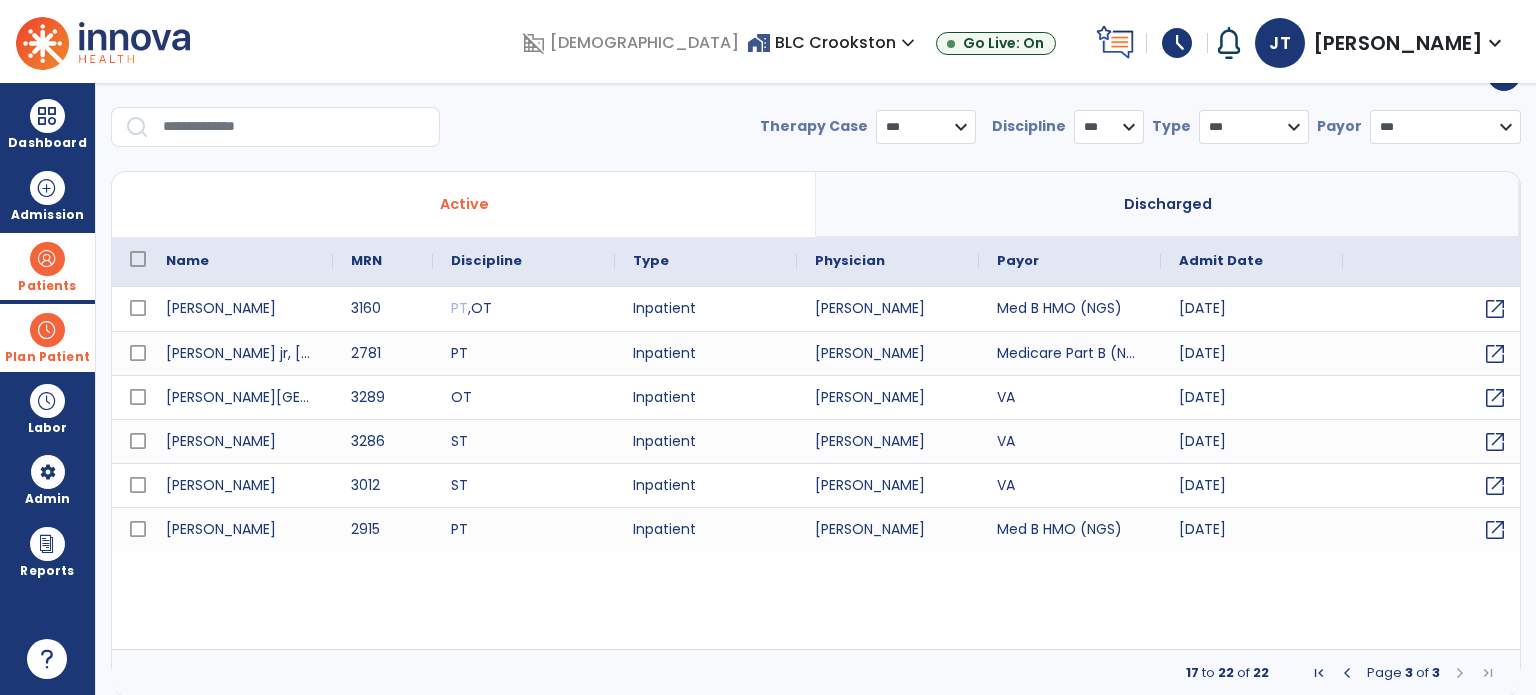 click on "[PERSON_NAME] 3160 PT , OT Inpatient [PERSON_NAME] HMO (NGS) [DATE] open_in_new
Neu jr, [PERSON_NAME] 2781 PT [PERSON_NAME] Medicare Part B (NGS) [DATE] open_in_new
[PERSON_NAME] 3289 OT Inpatient [PERSON_NAME] VA [DATE] open_in_new
[PERSON_NAME] [STREET_ADDRESS][PERSON_NAME] [DATE] open_in_new
[PERSON_NAME] [STREET_ADDRESS][PERSON_NAME] [DATE] PT" at bounding box center [816, 468] 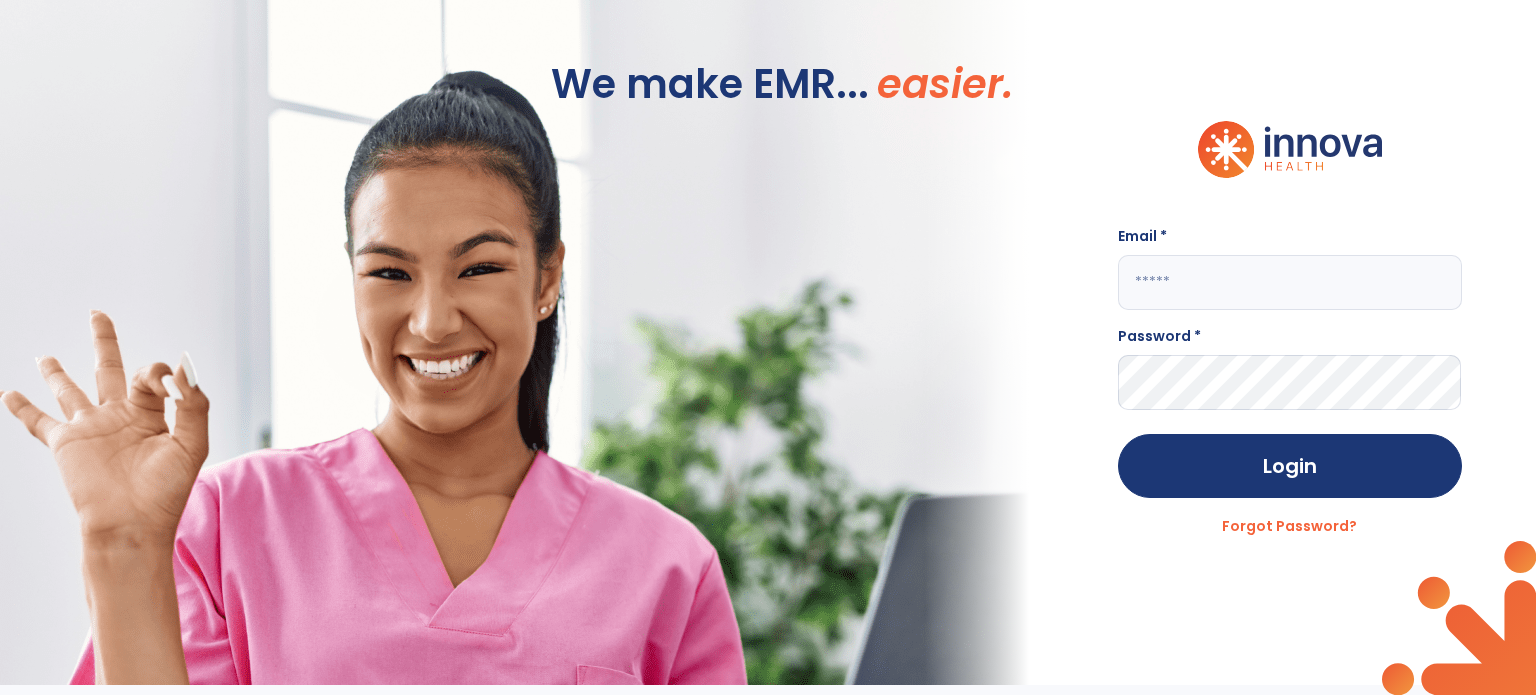 scroll, scrollTop: 0, scrollLeft: 0, axis: both 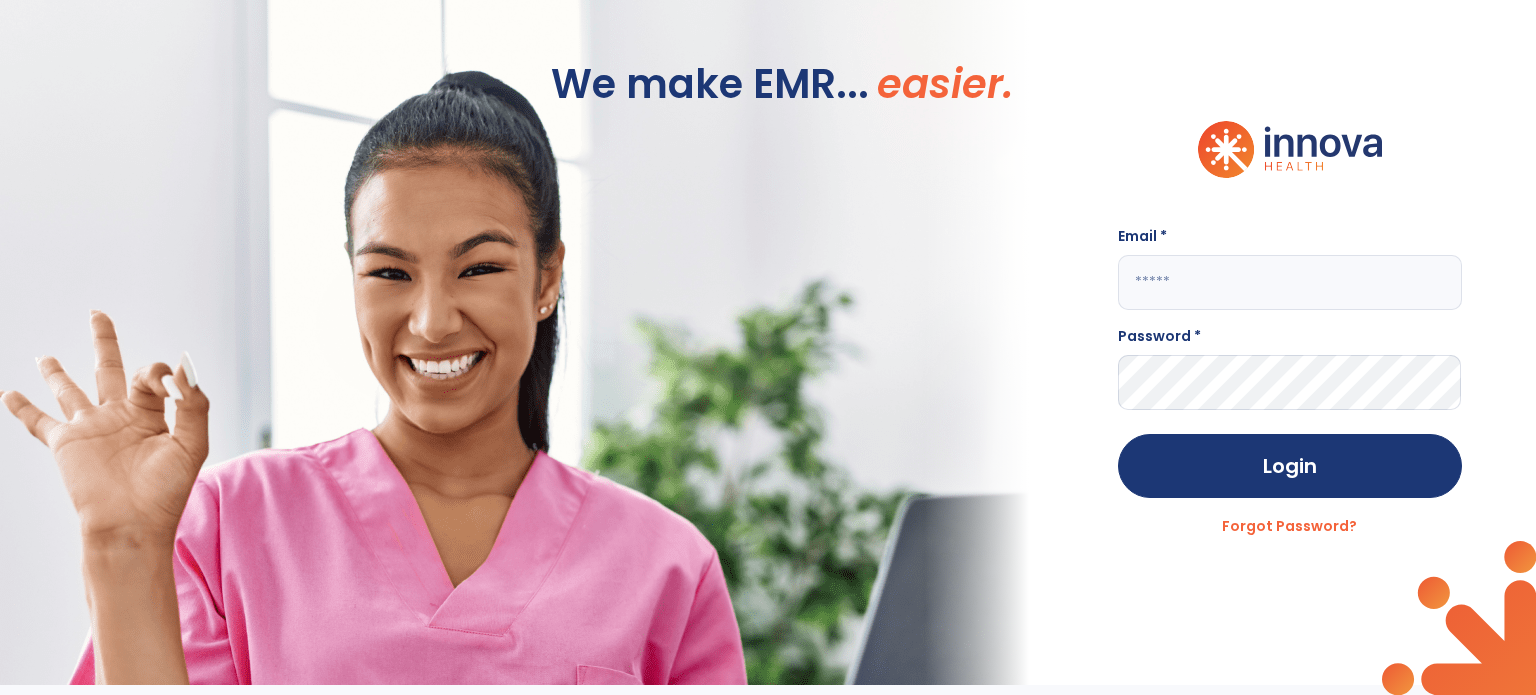 click 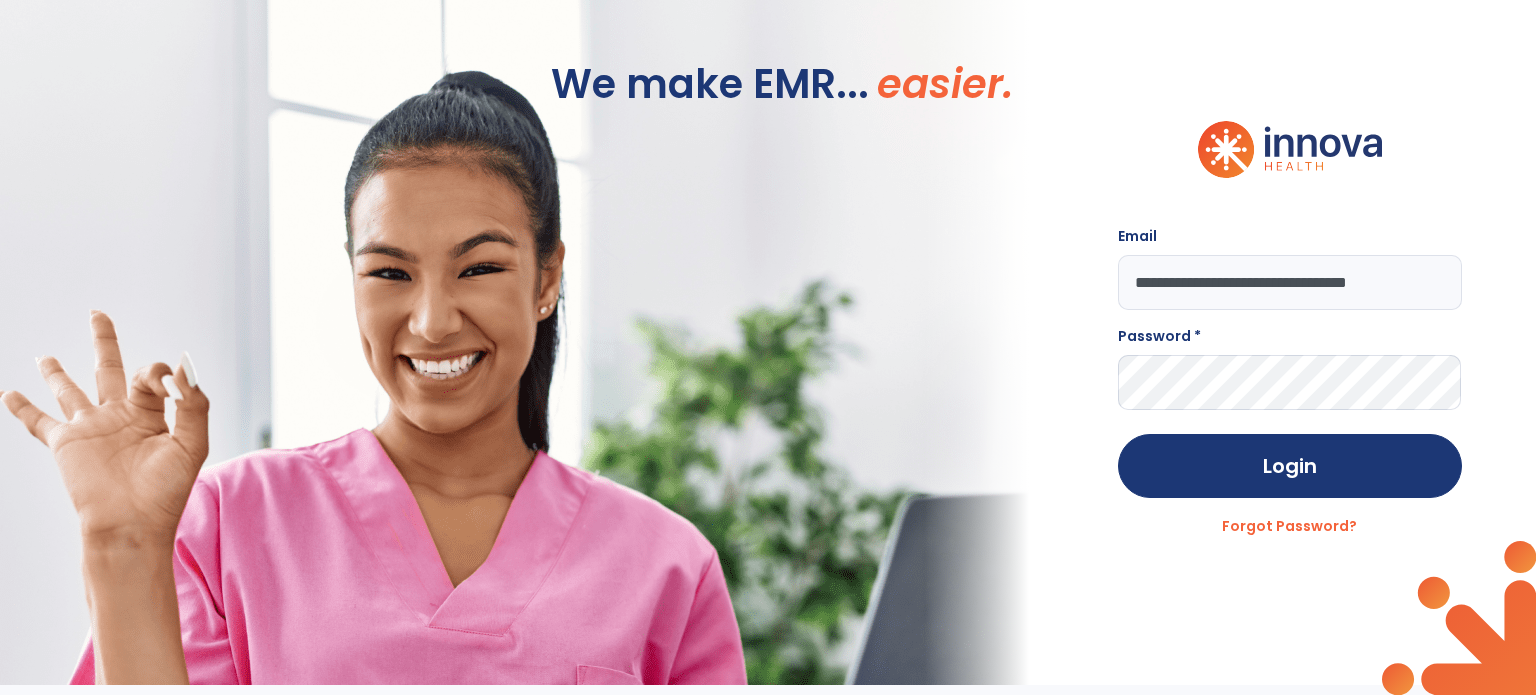 type on "**********" 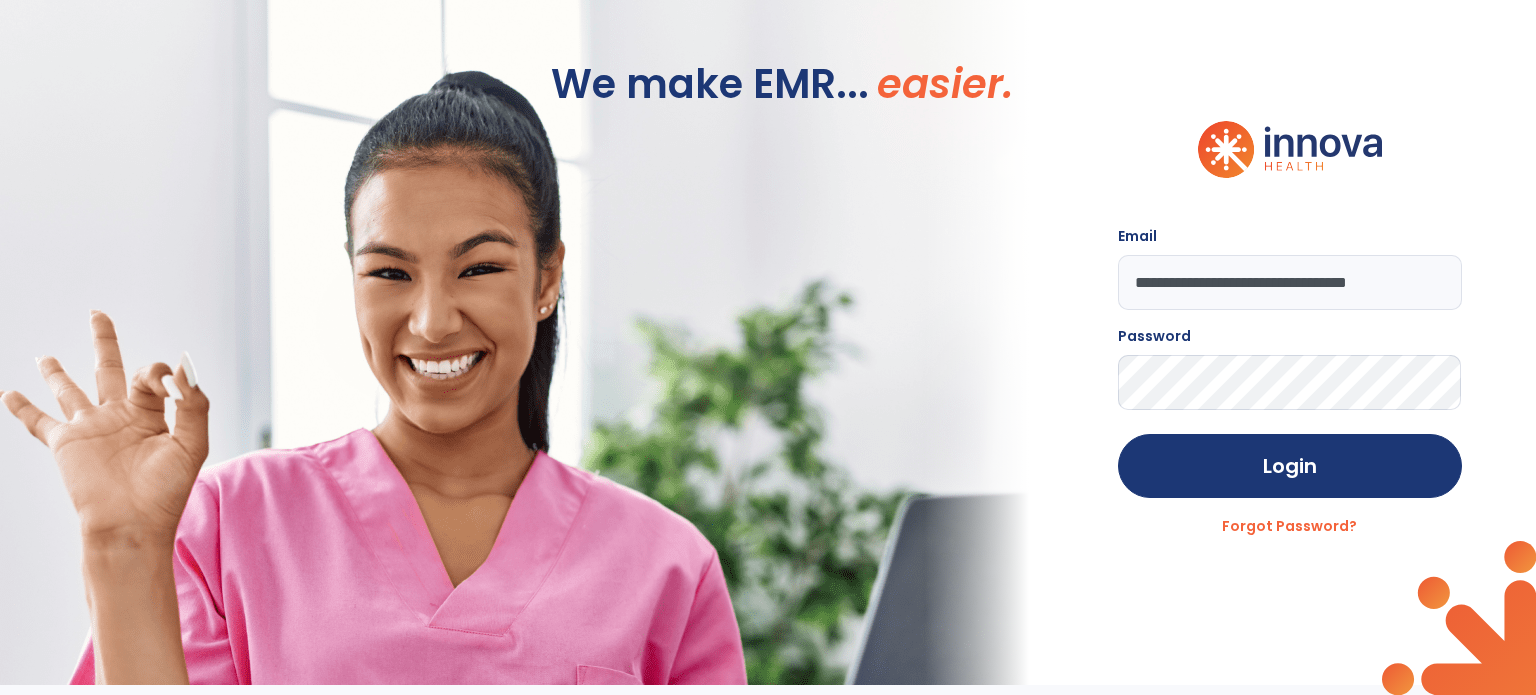 click on "Login" 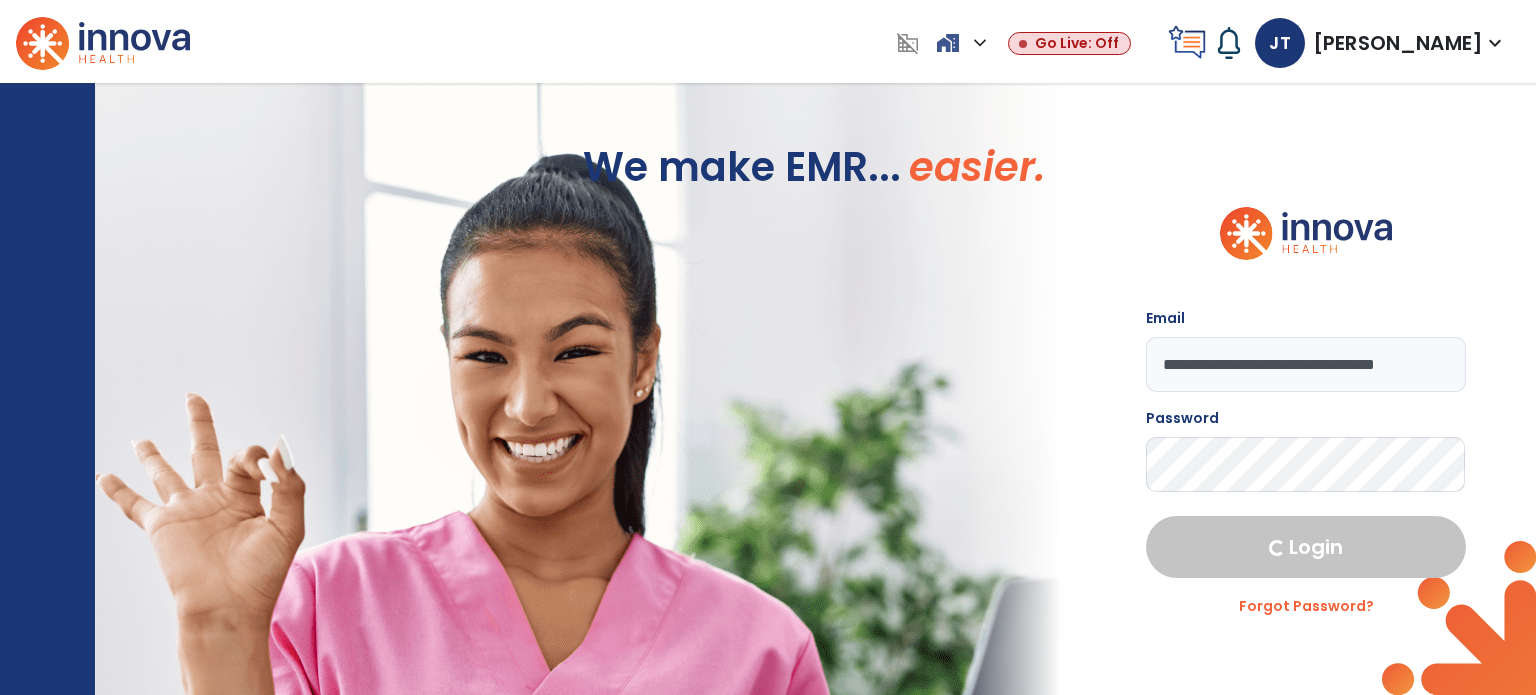 select on "***" 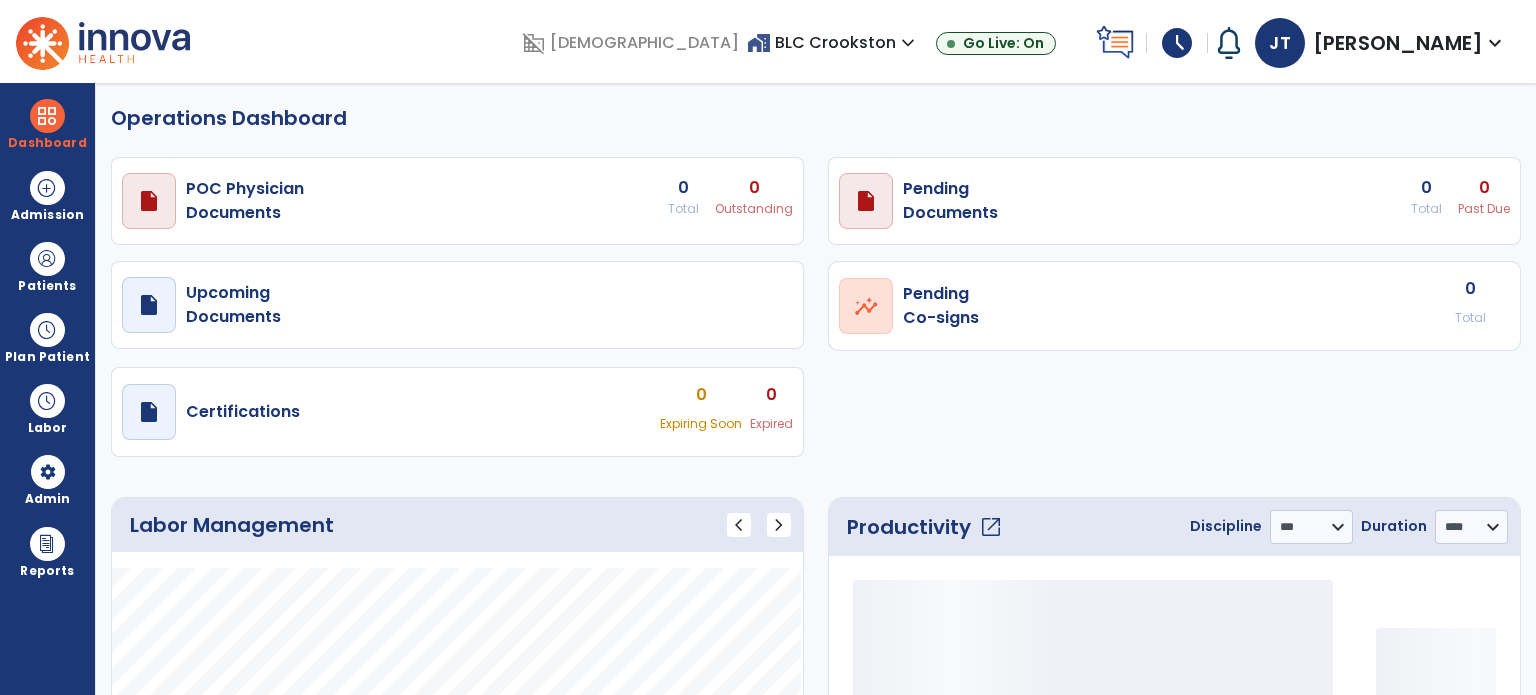 select on "***" 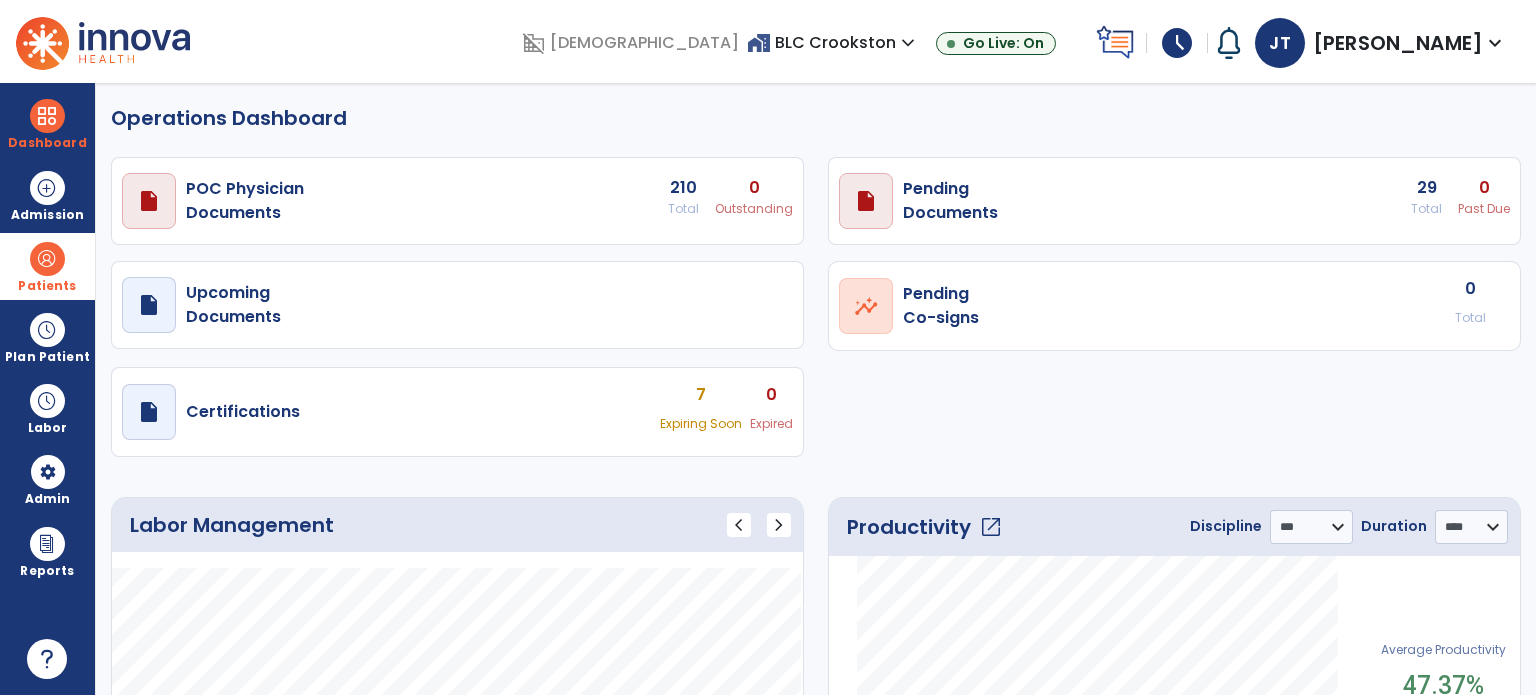 click on "Patients" at bounding box center (47, 266) 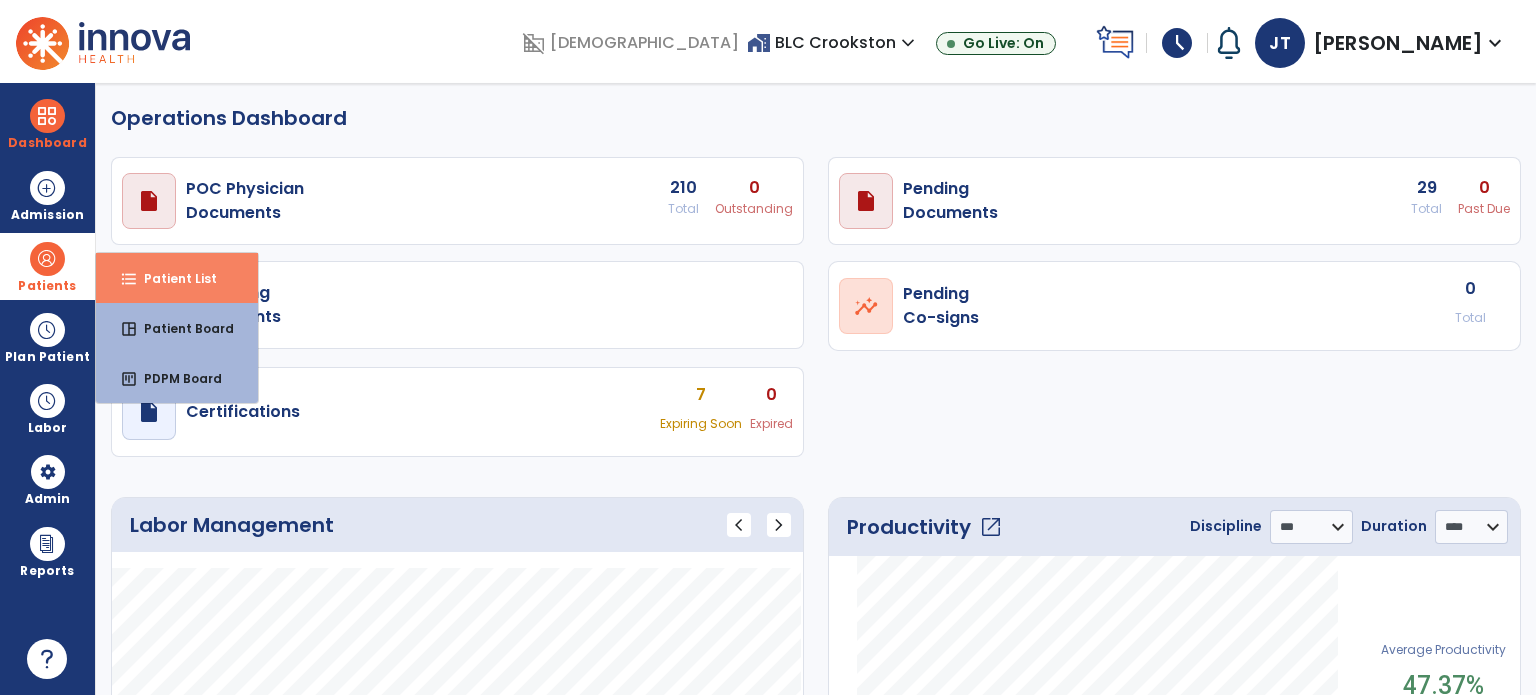click on "format_list_bulleted  Patient List" at bounding box center [177, 278] 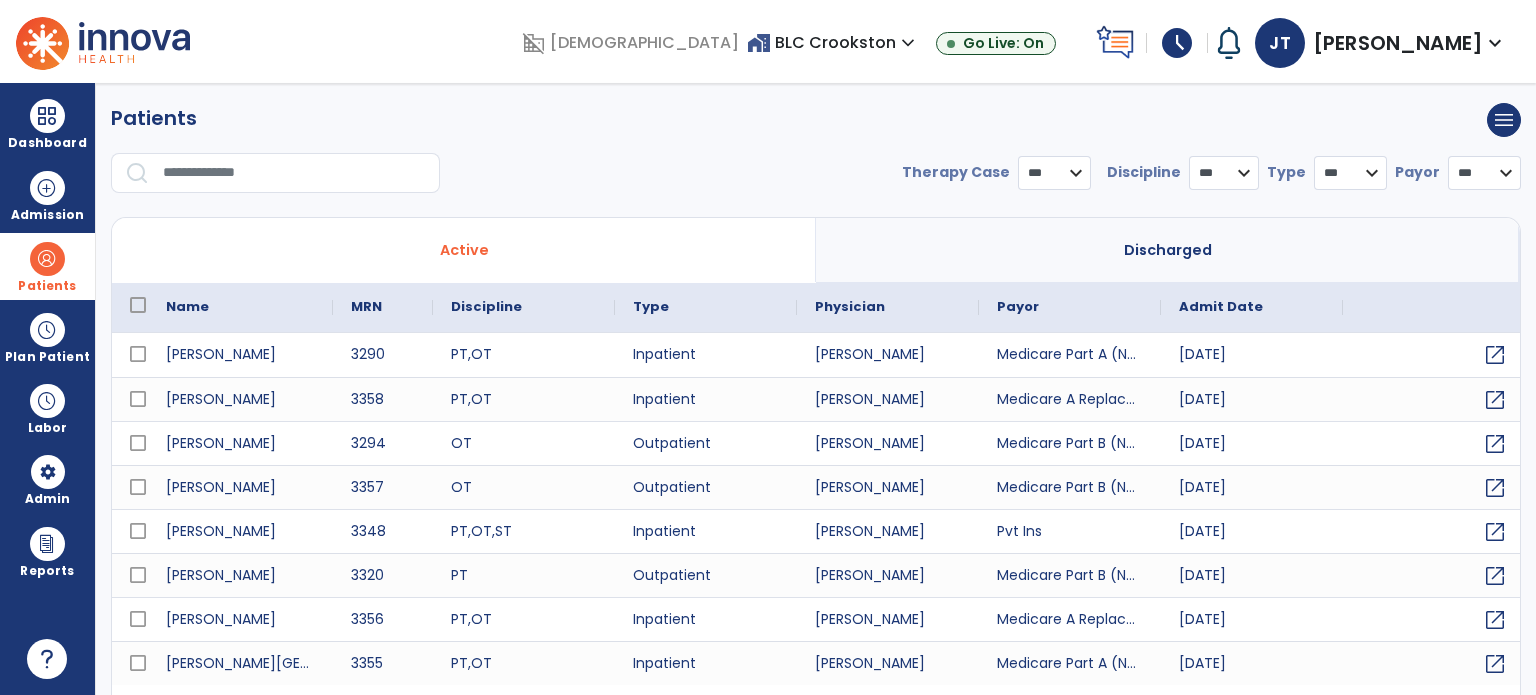 select on "***" 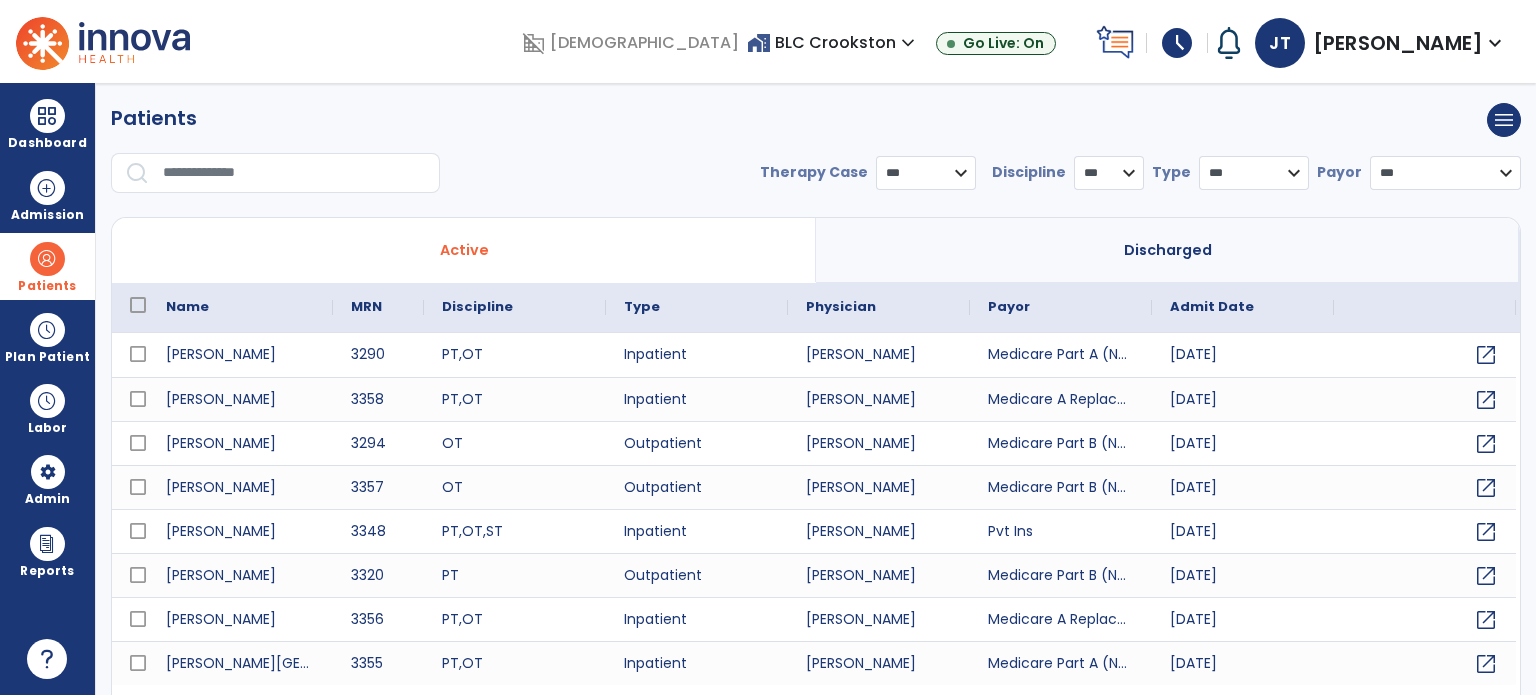 click at bounding box center (294, 173) 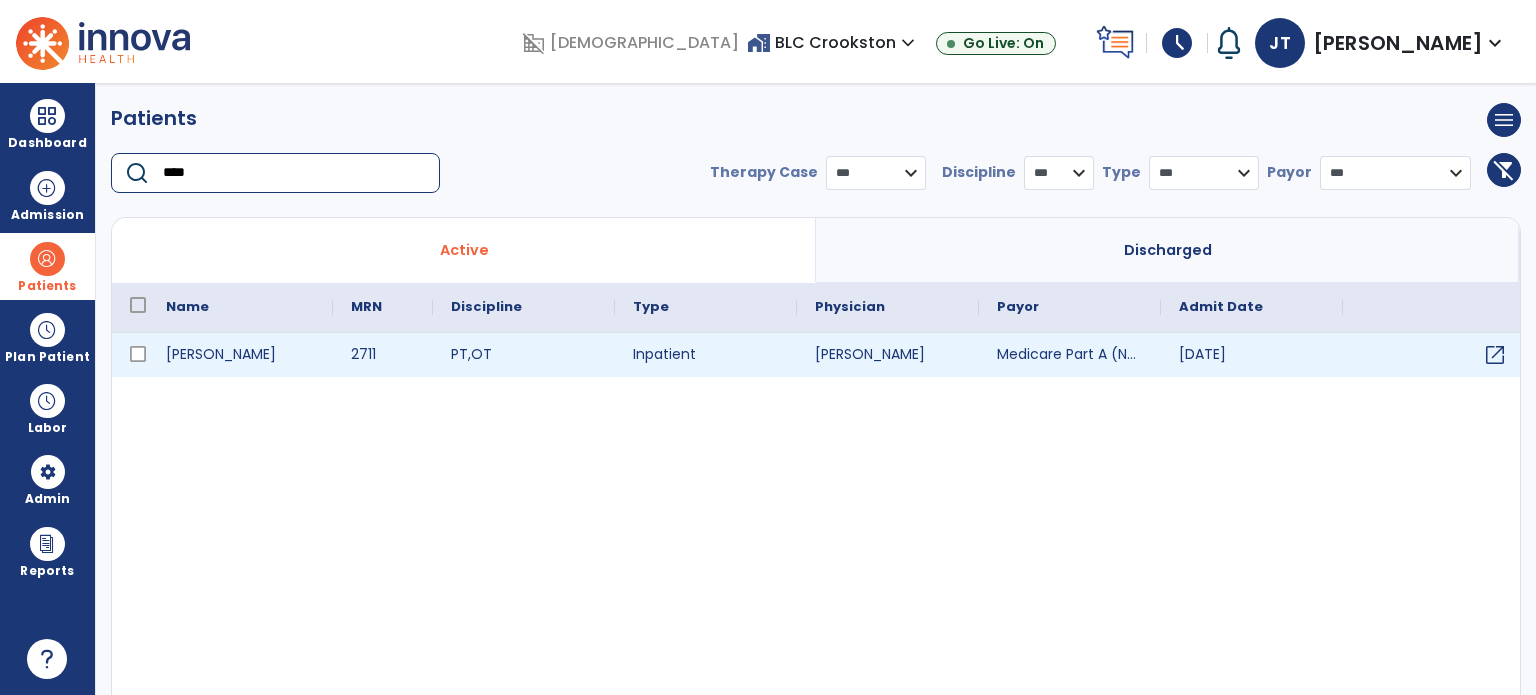 type on "****" 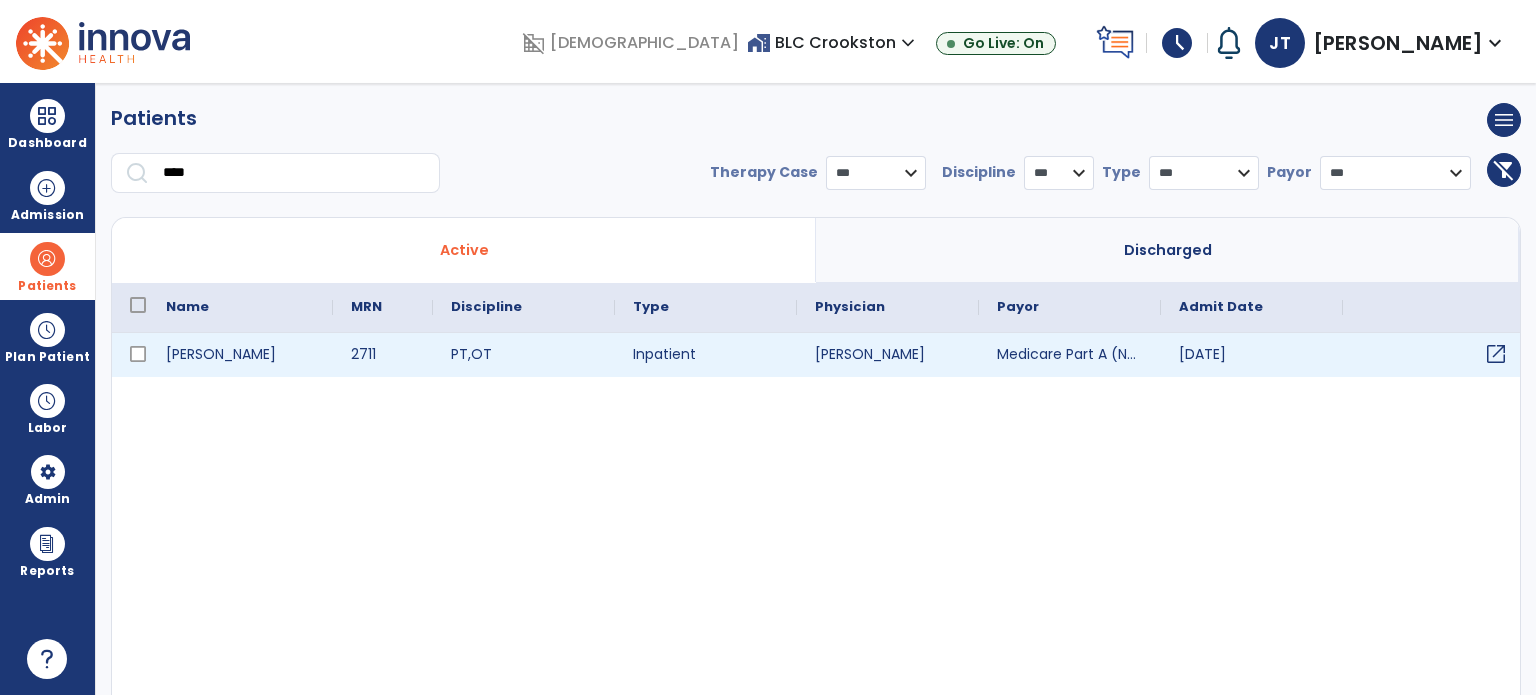 click on "open_in_new" at bounding box center (1496, 354) 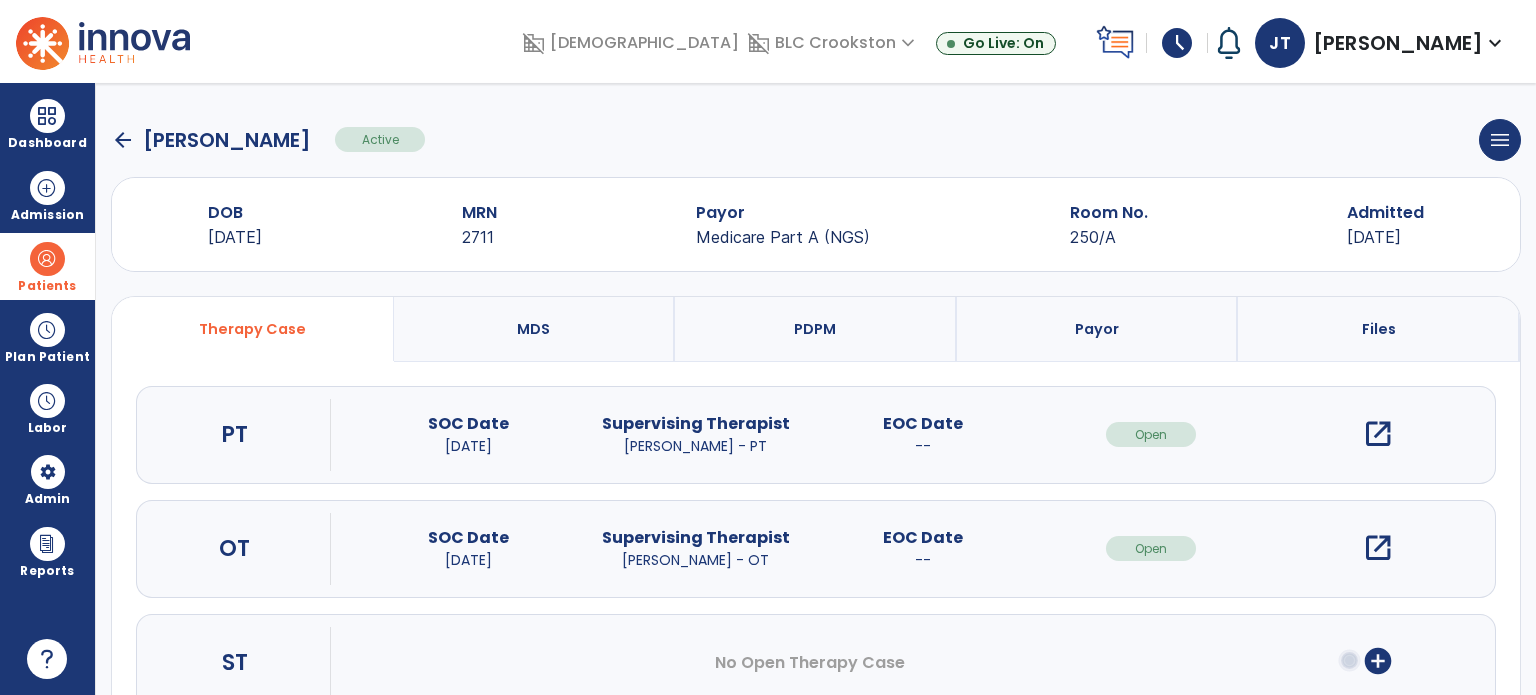 click on "open_in_new" at bounding box center [1378, 434] 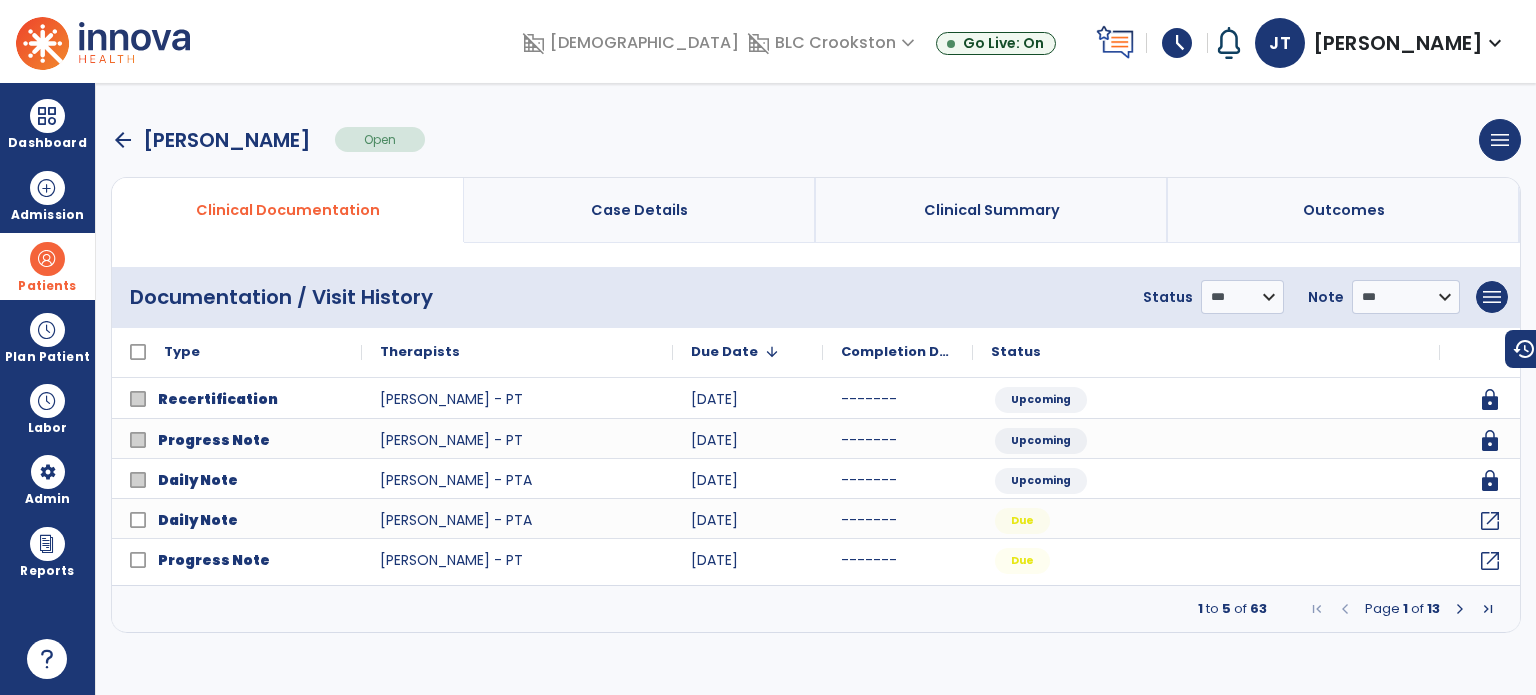 click at bounding box center (1460, 609) 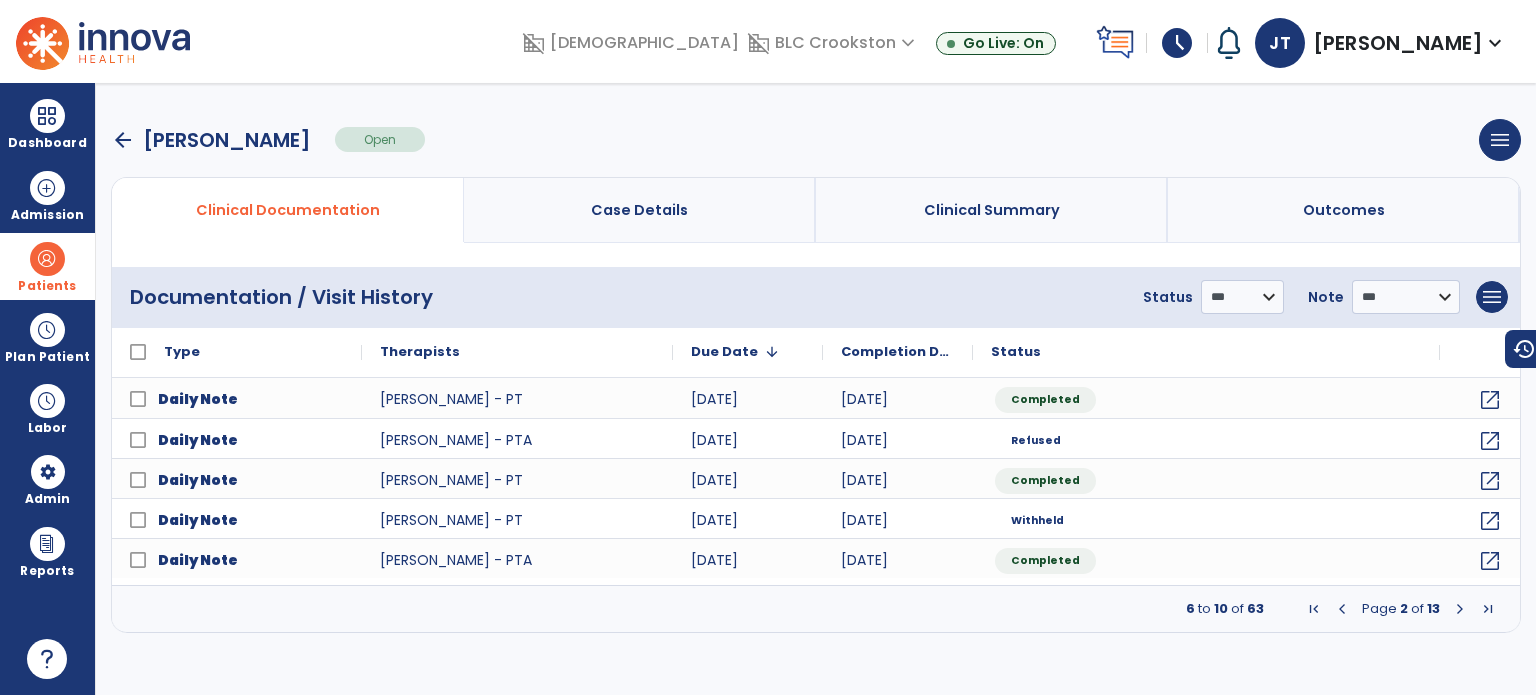 click at bounding box center (1460, 609) 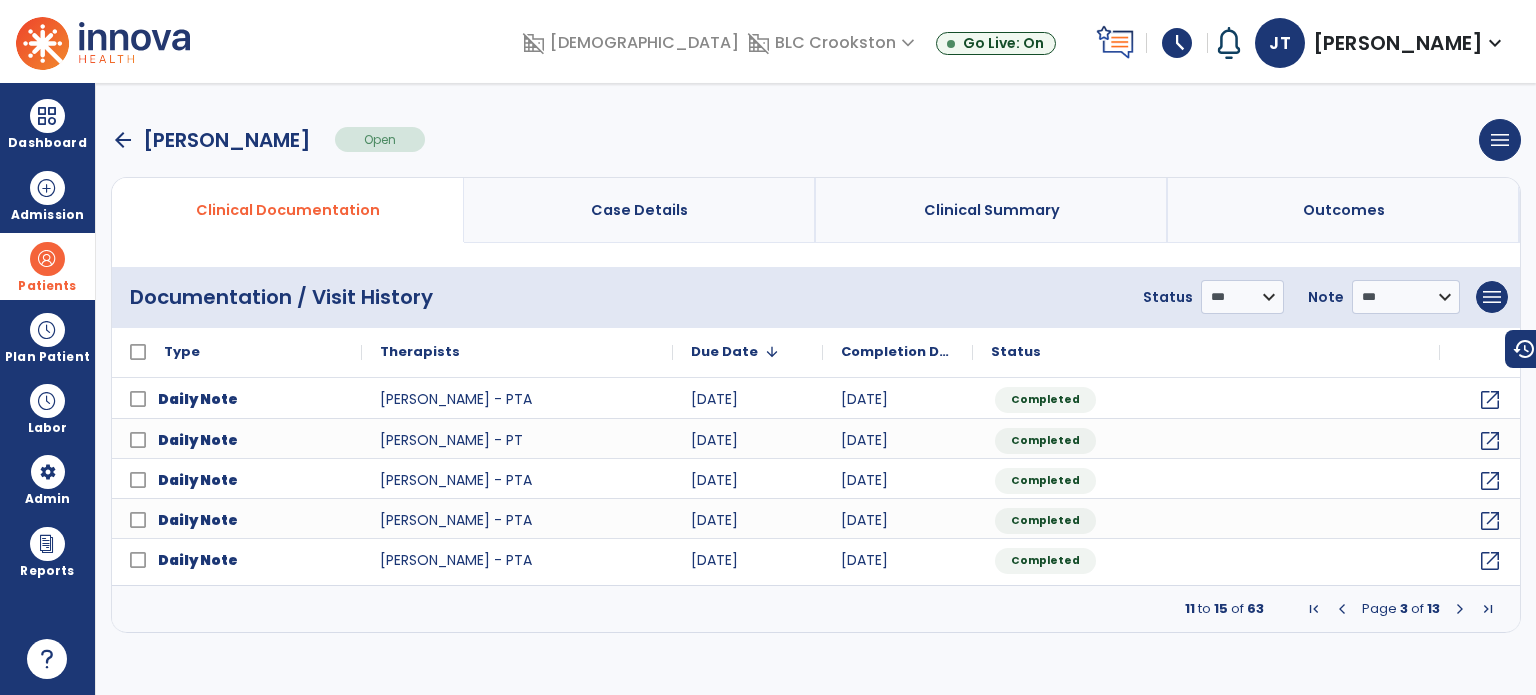 click at bounding box center (1460, 609) 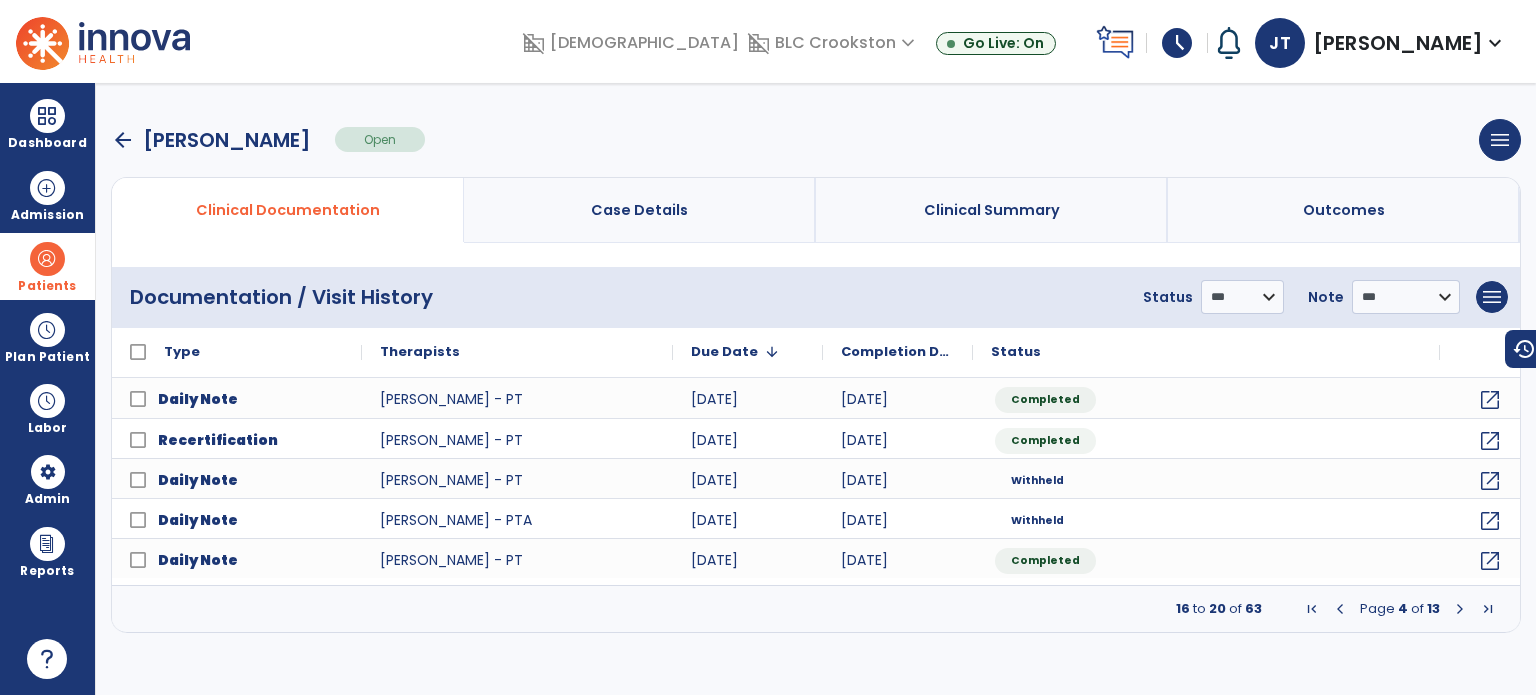click at bounding box center (1340, 609) 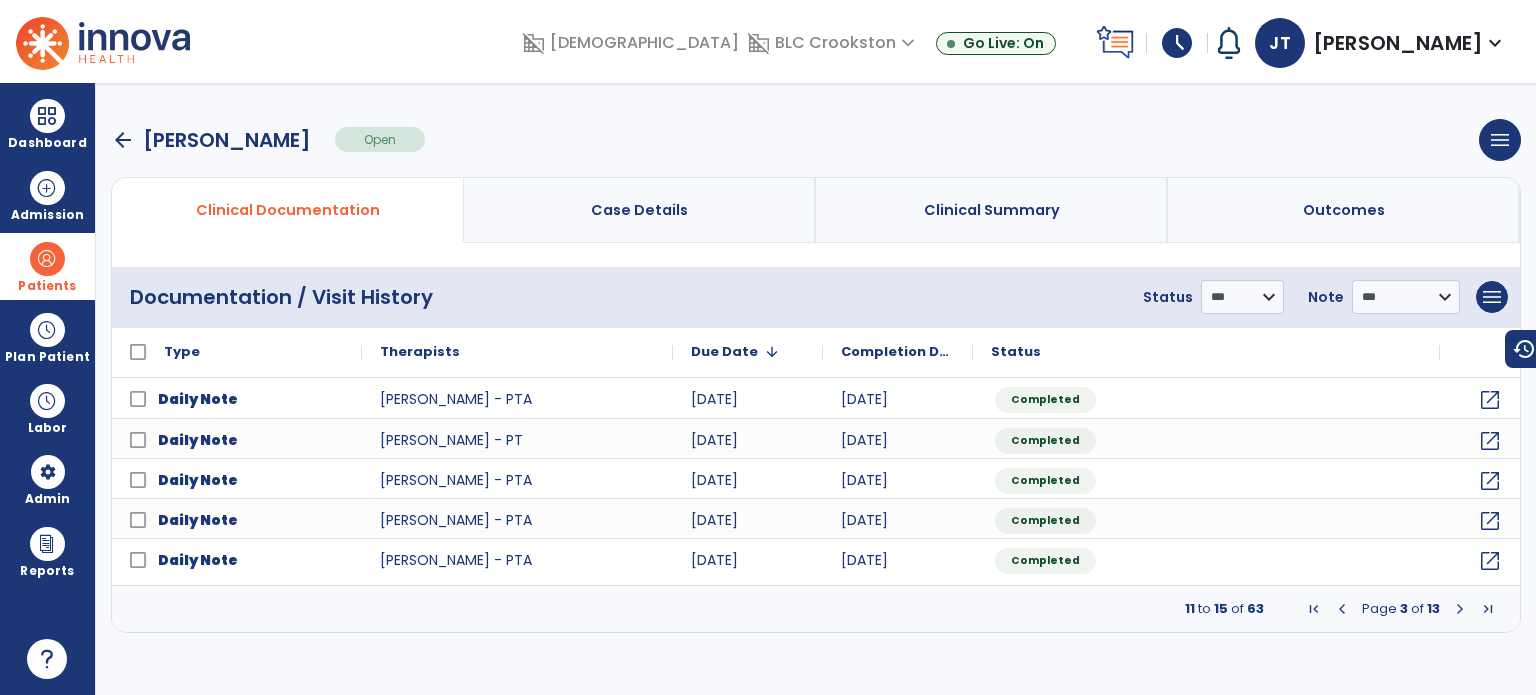click at bounding box center [1342, 609] 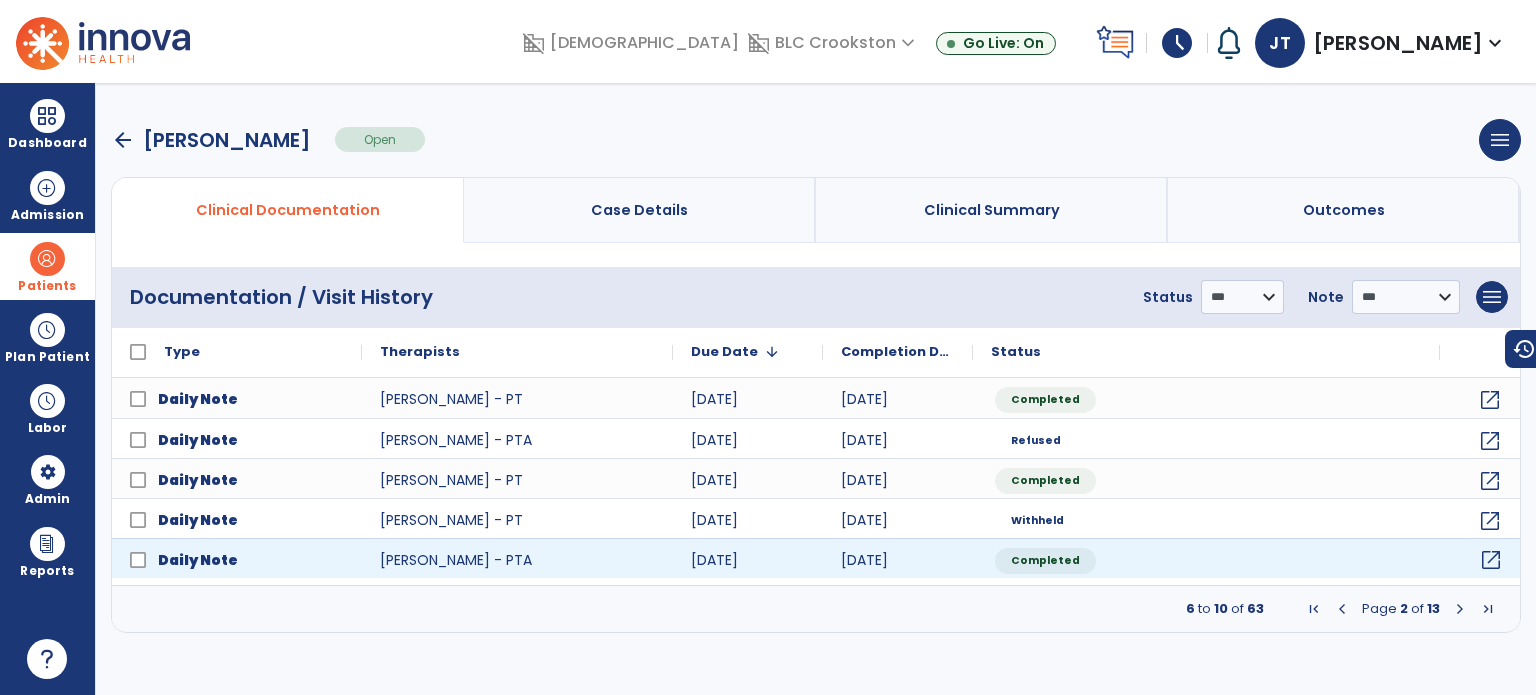 click on "open_in_new" 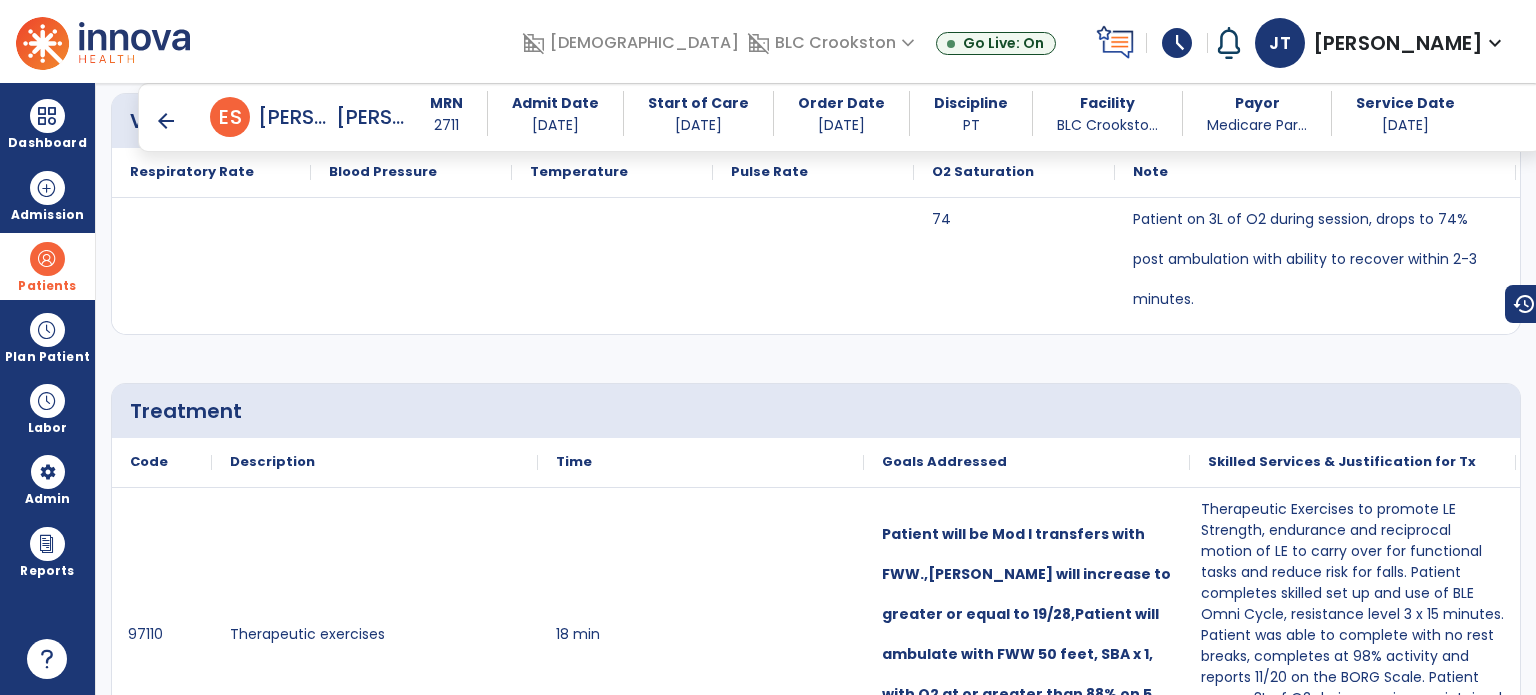 scroll, scrollTop: 1043, scrollLeft: 0, axis: vertical 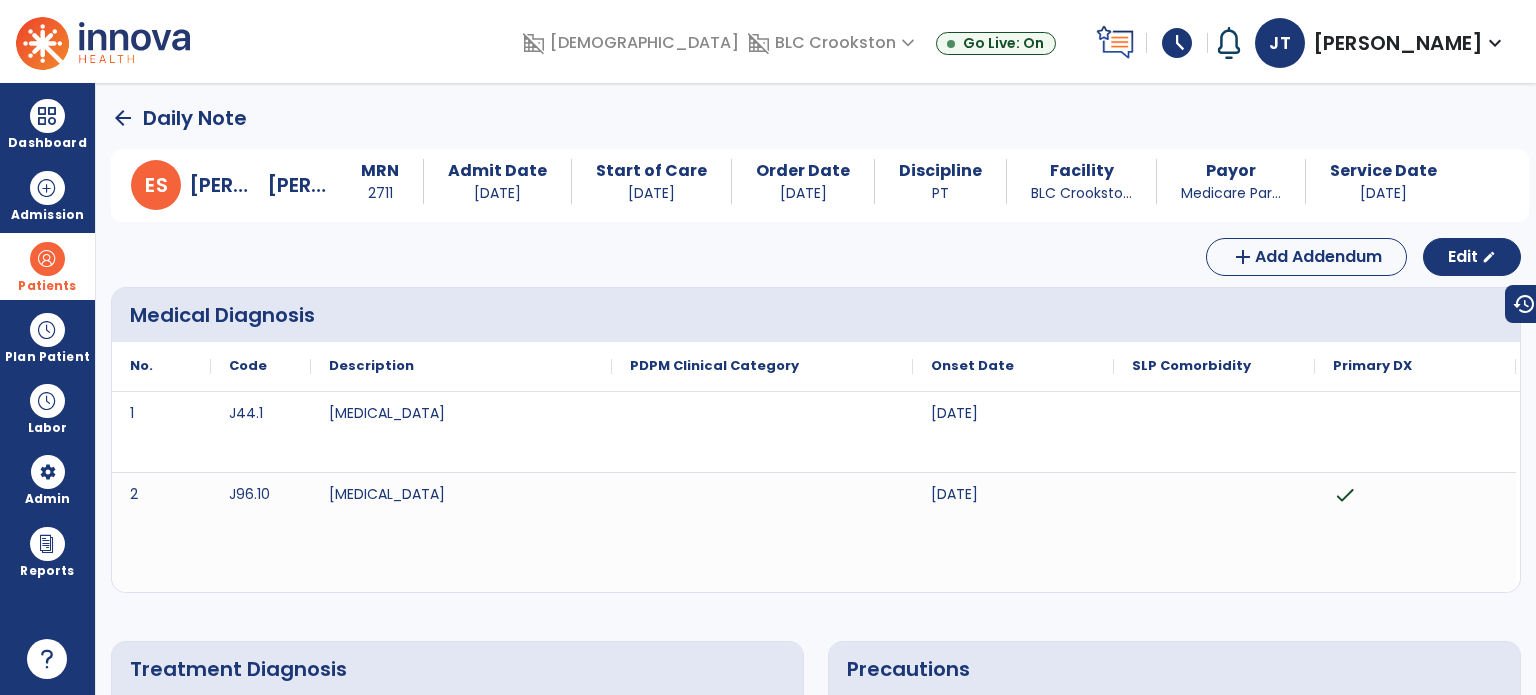 click on "arrow_back" 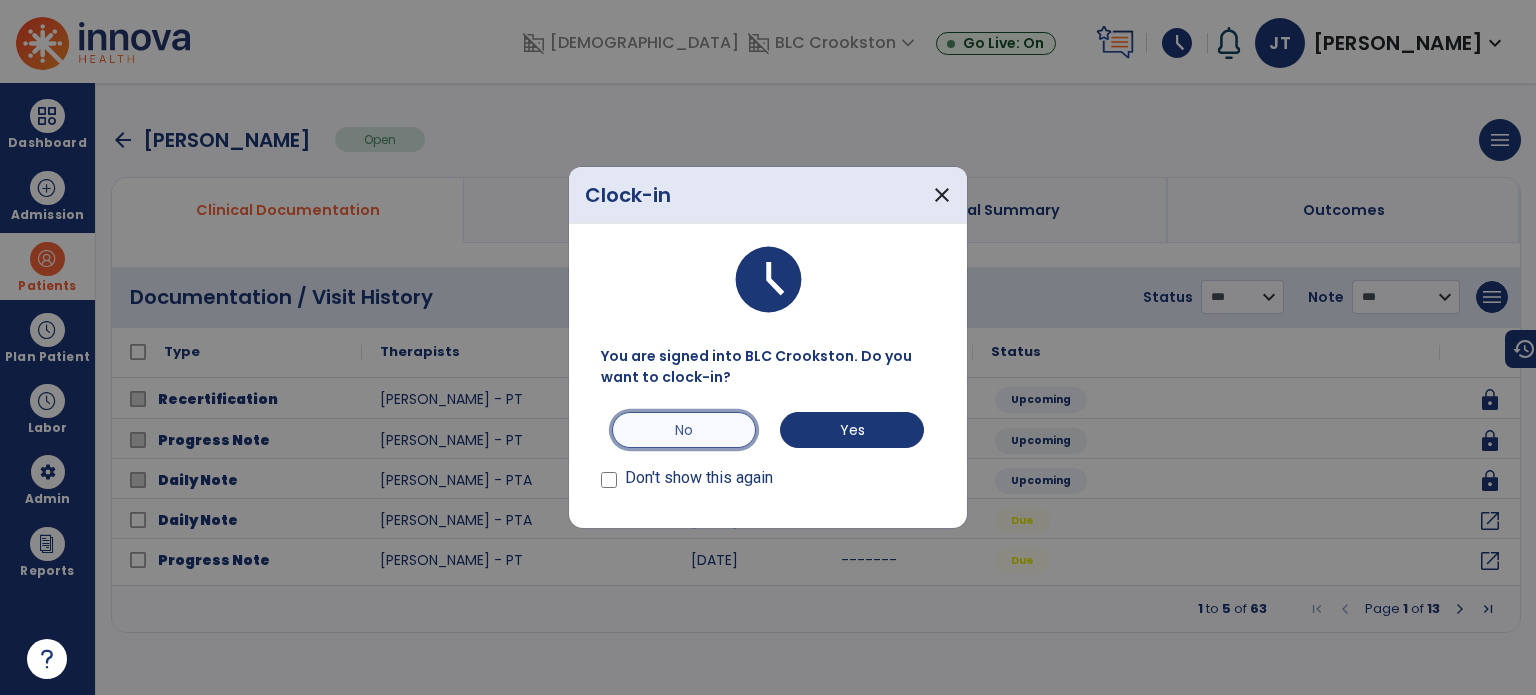 click on "No" at bounding box center [684, 430] 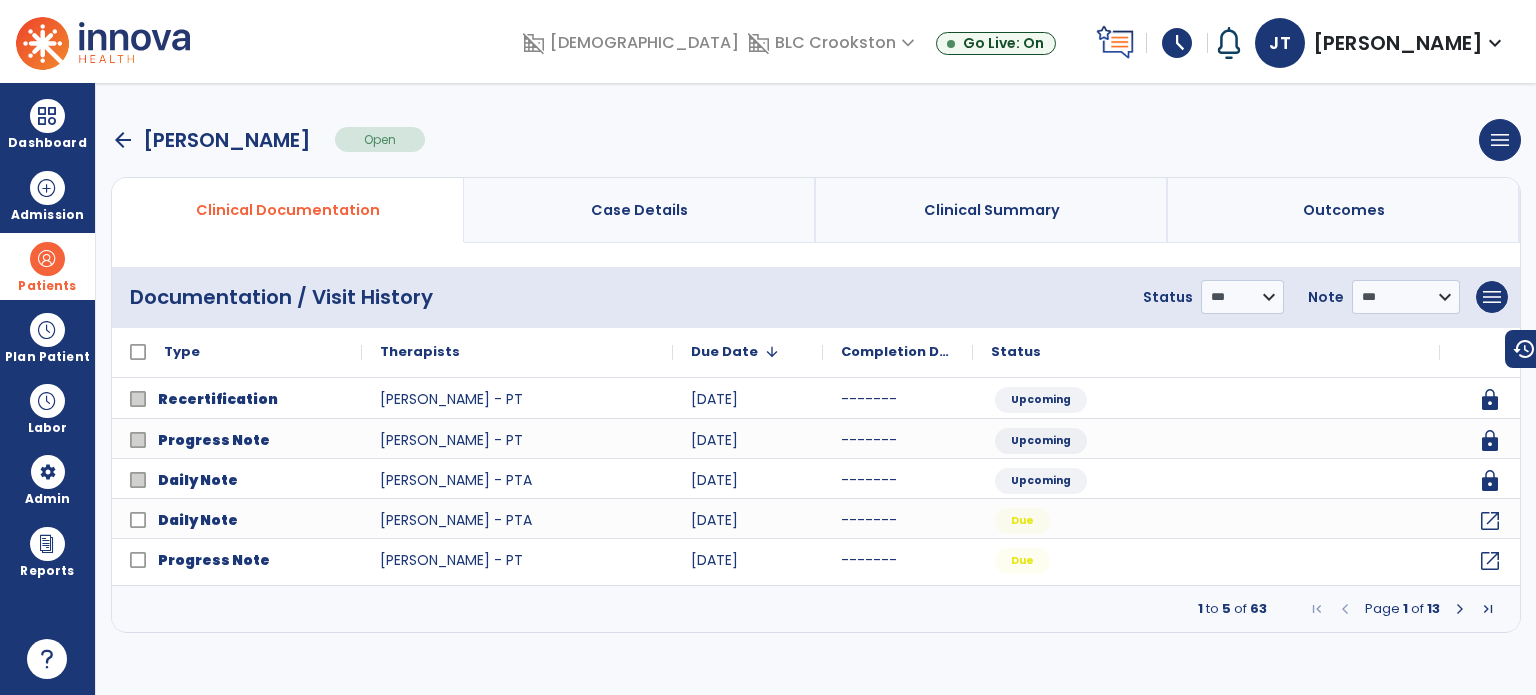 click at bounding box center (1460, 609) 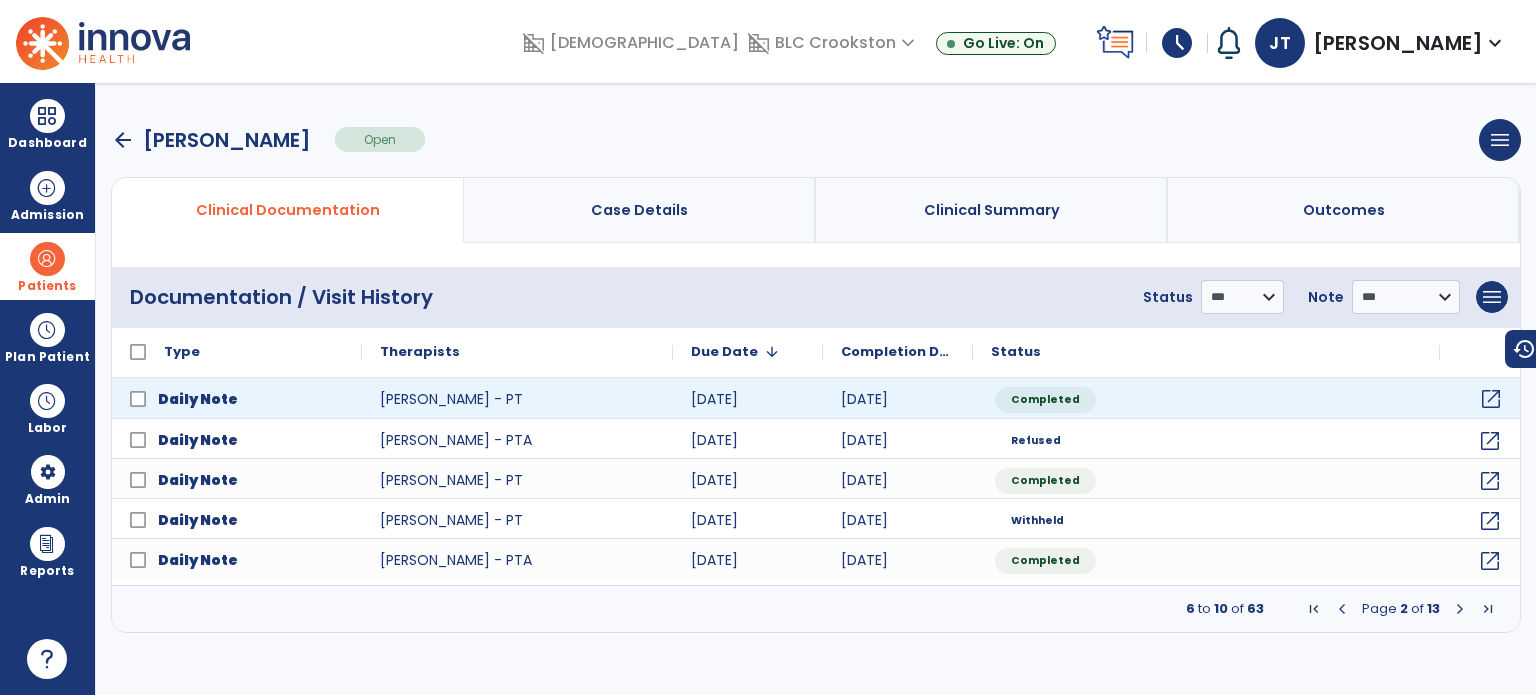 click on "open_in_new" 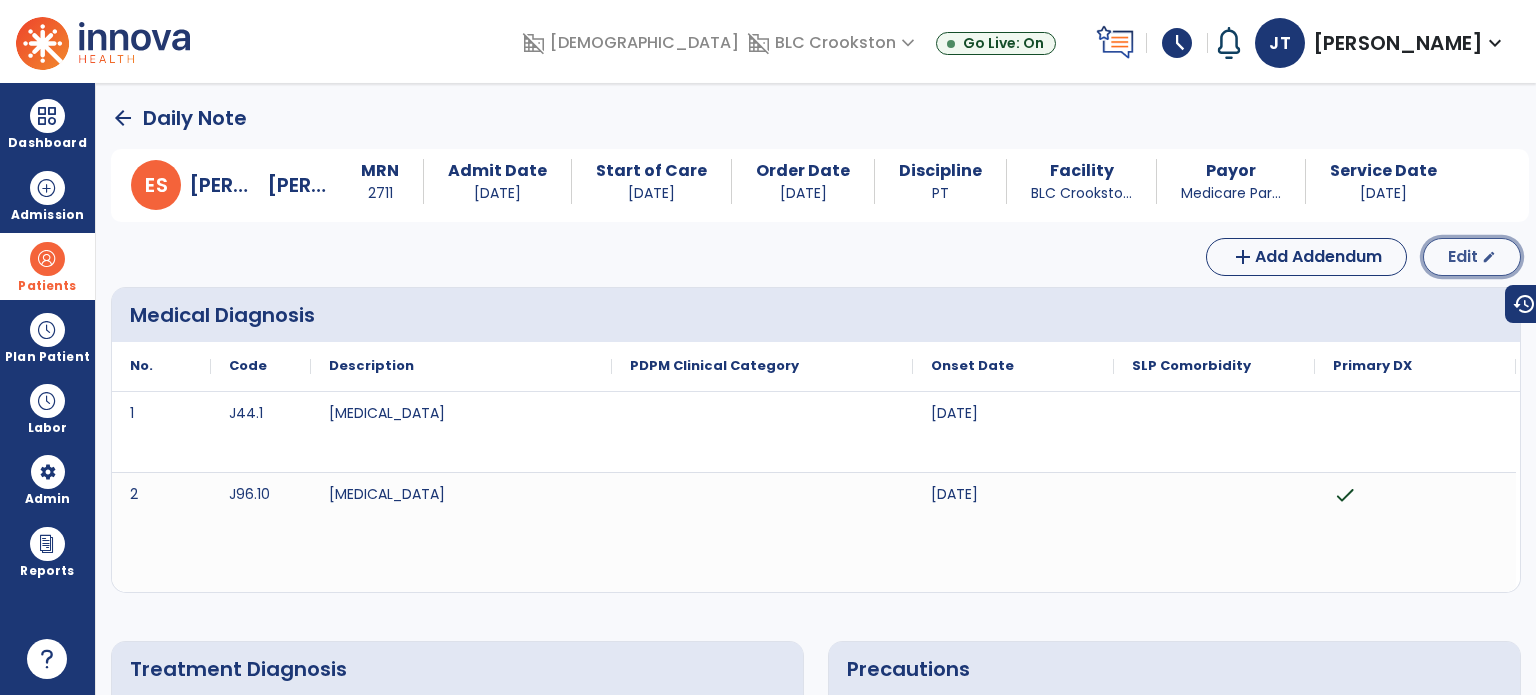 click on "Edit" 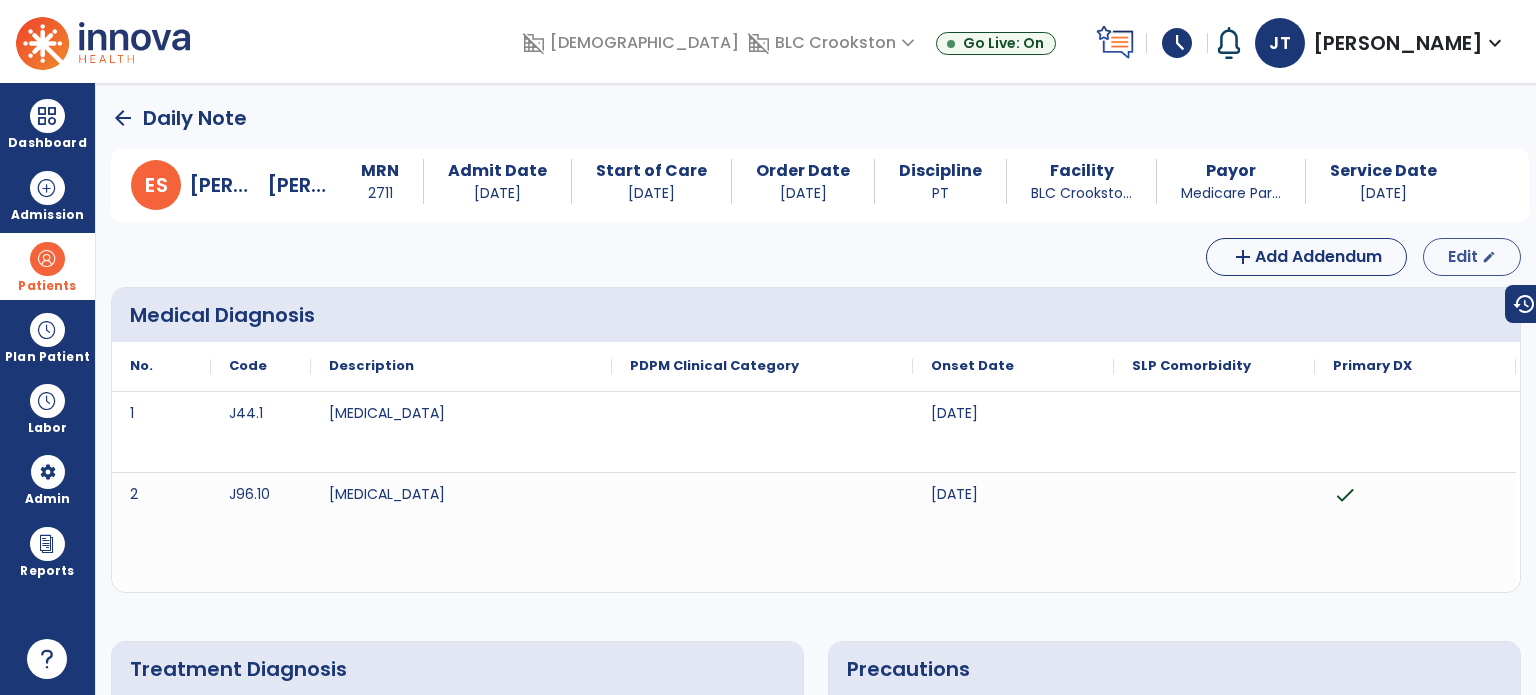 select on "*" 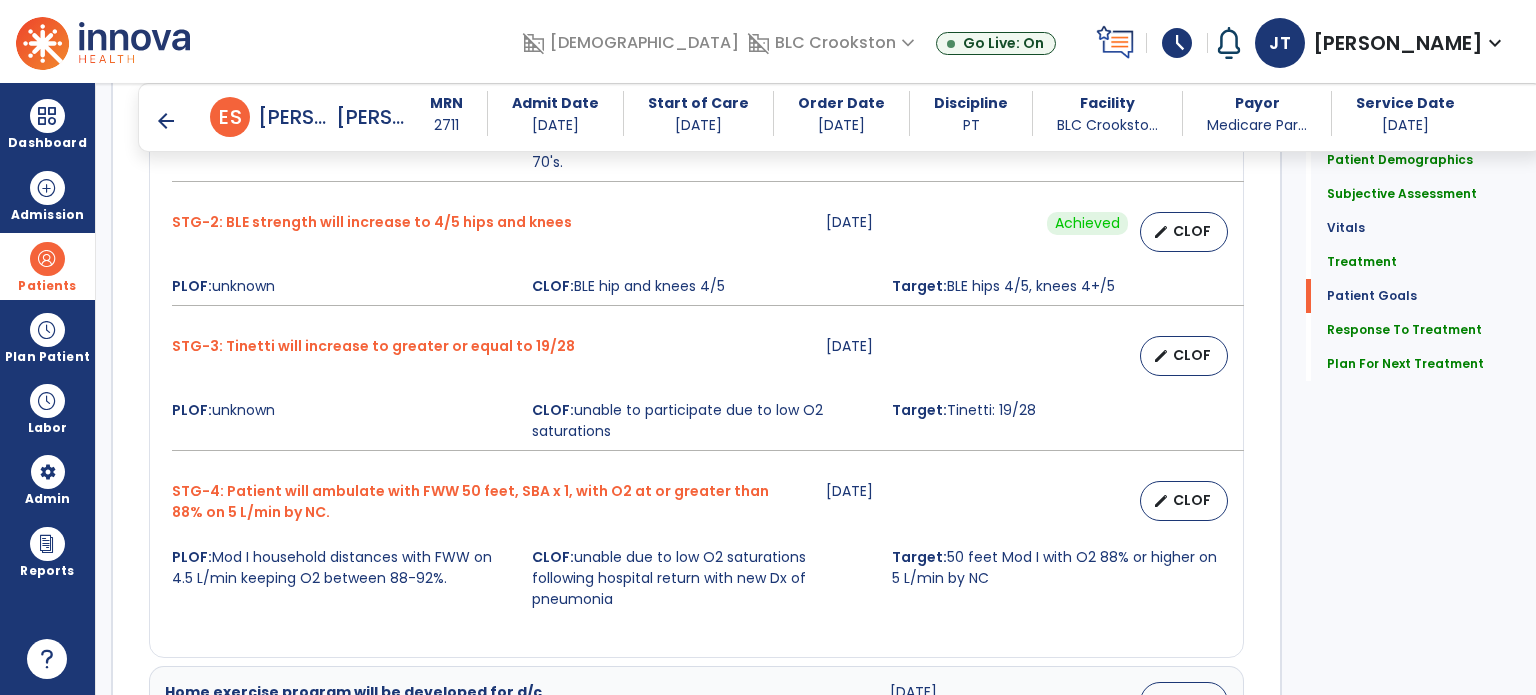 scroll, scrollTop: 1928, scrollLeft: 0, axis: vertical 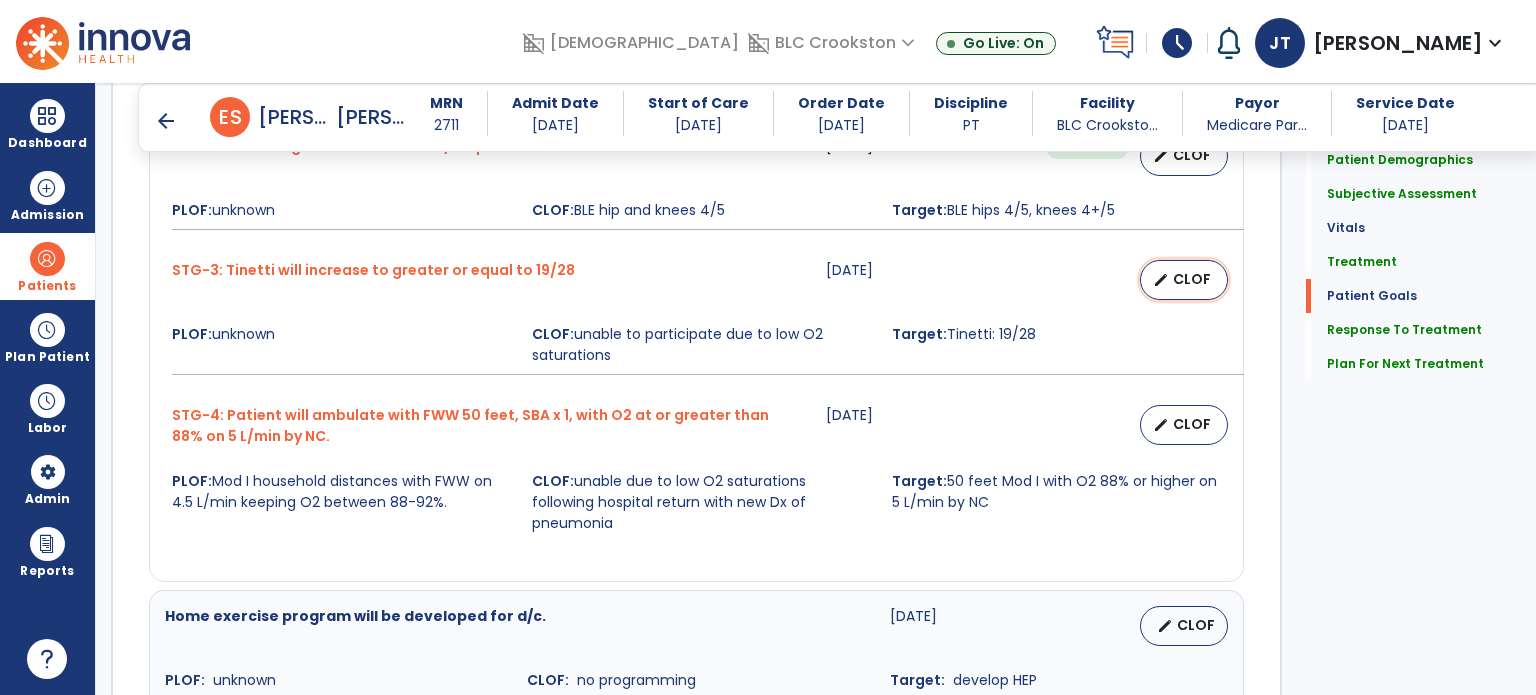 click on "CLOF" at bounding box center [1192, 279] 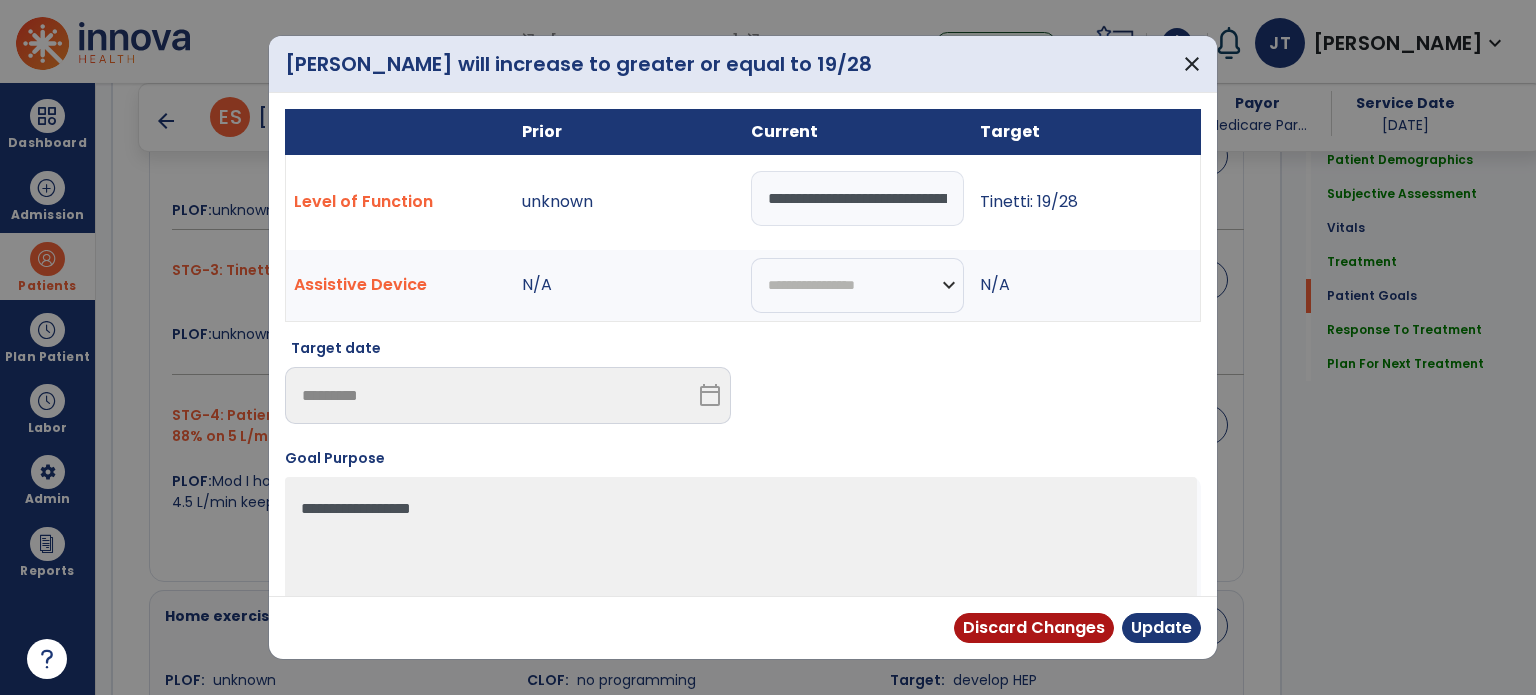 scroll, scrollTop: 0, scrollLeft: 0, axis: both 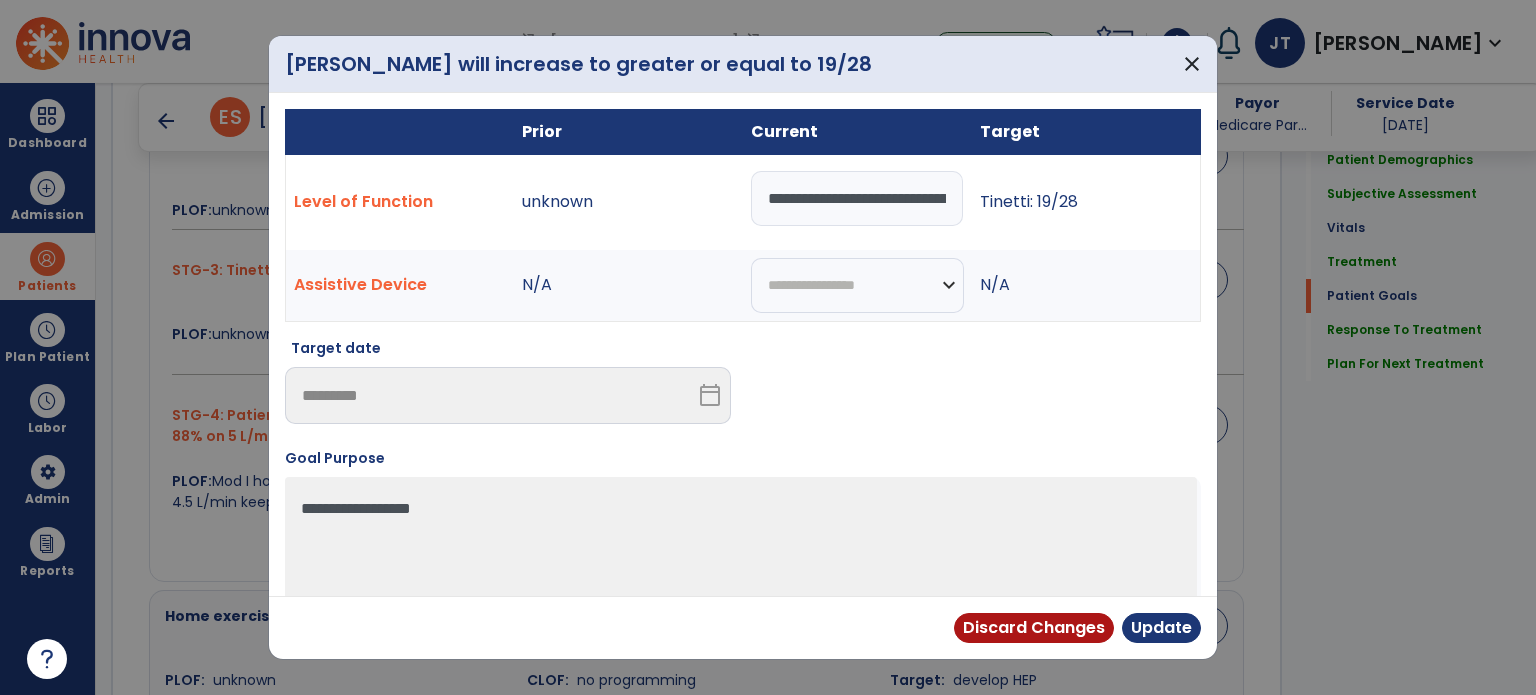 drag, startPoint x: 947, startPoint y: 199, endPoint x: 188, endPoint y: 272, distance: 762.50244 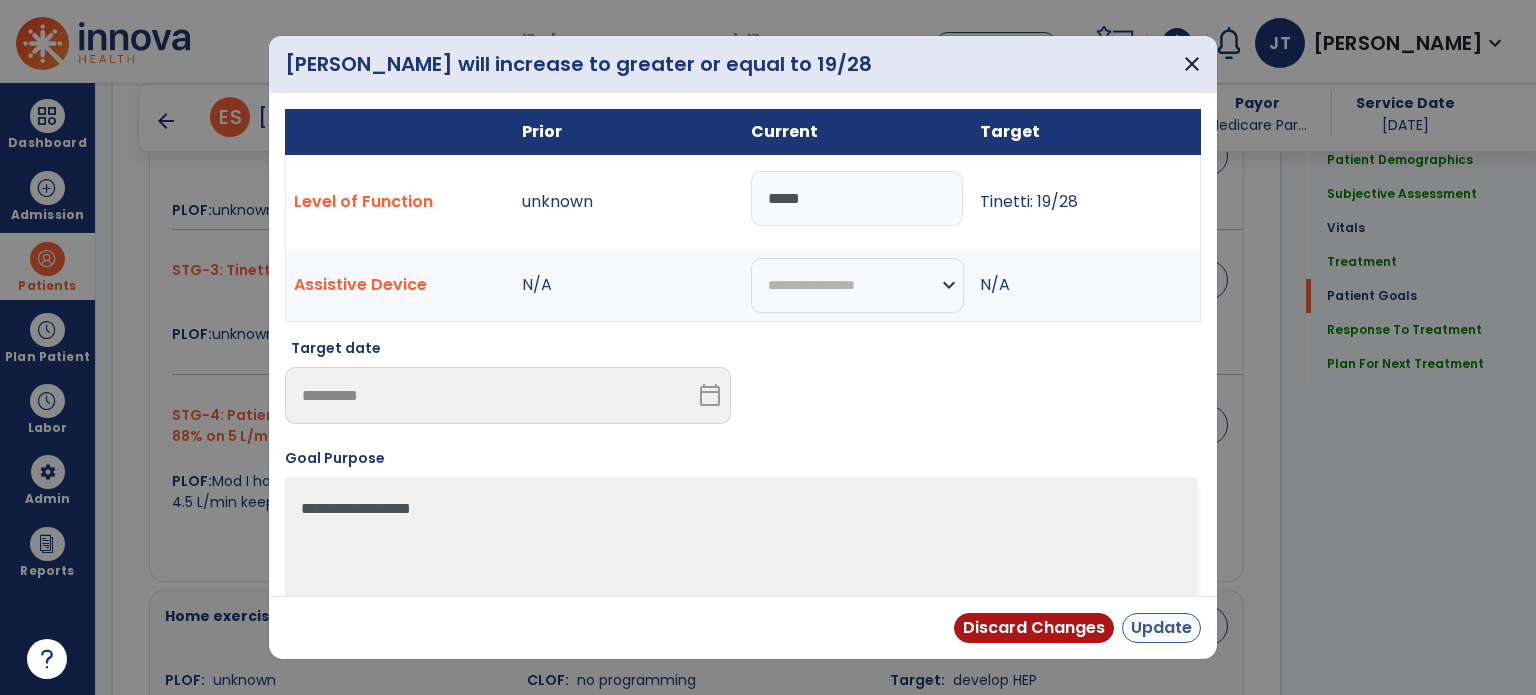 type on "*****" 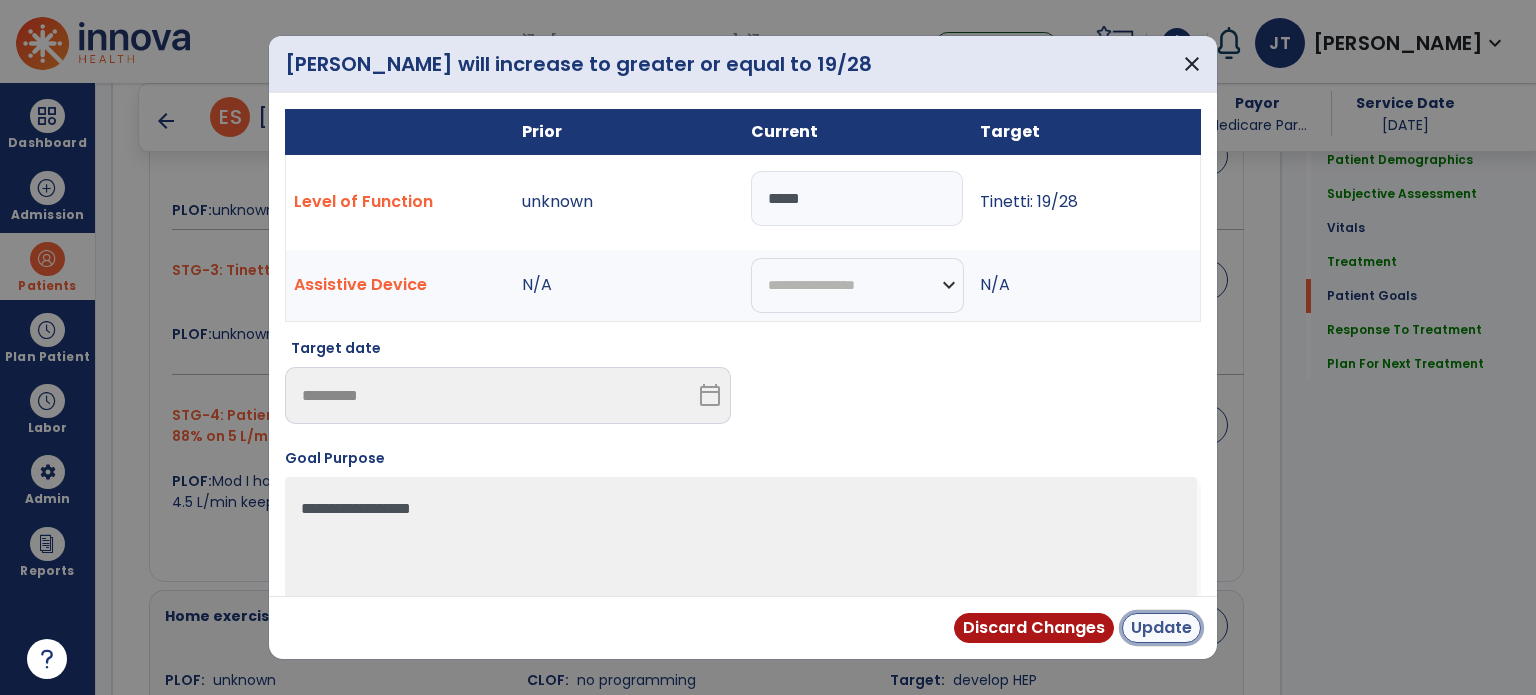 click on "Update" at bounding box center [1161, 628] 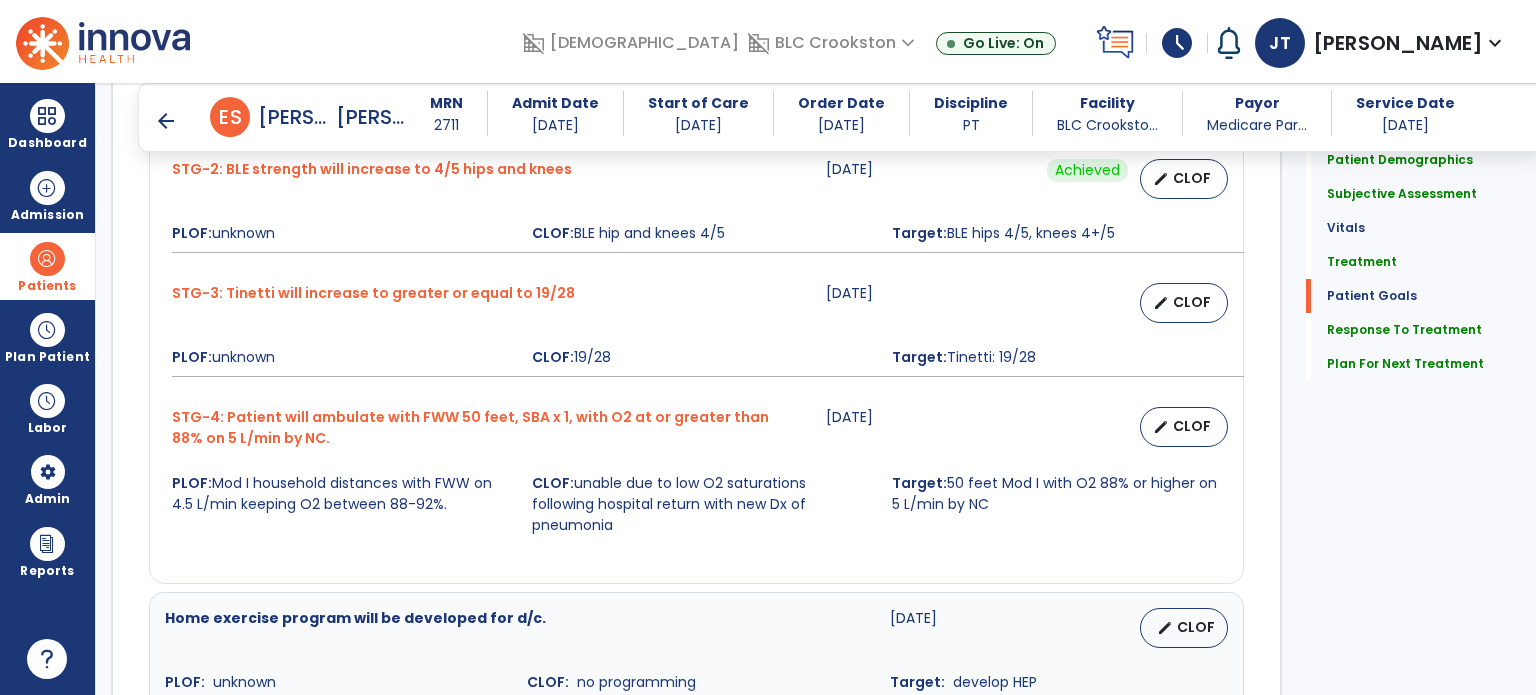 scroll, scrollTop: 1928, scrollLeft: 0, axis: vertical 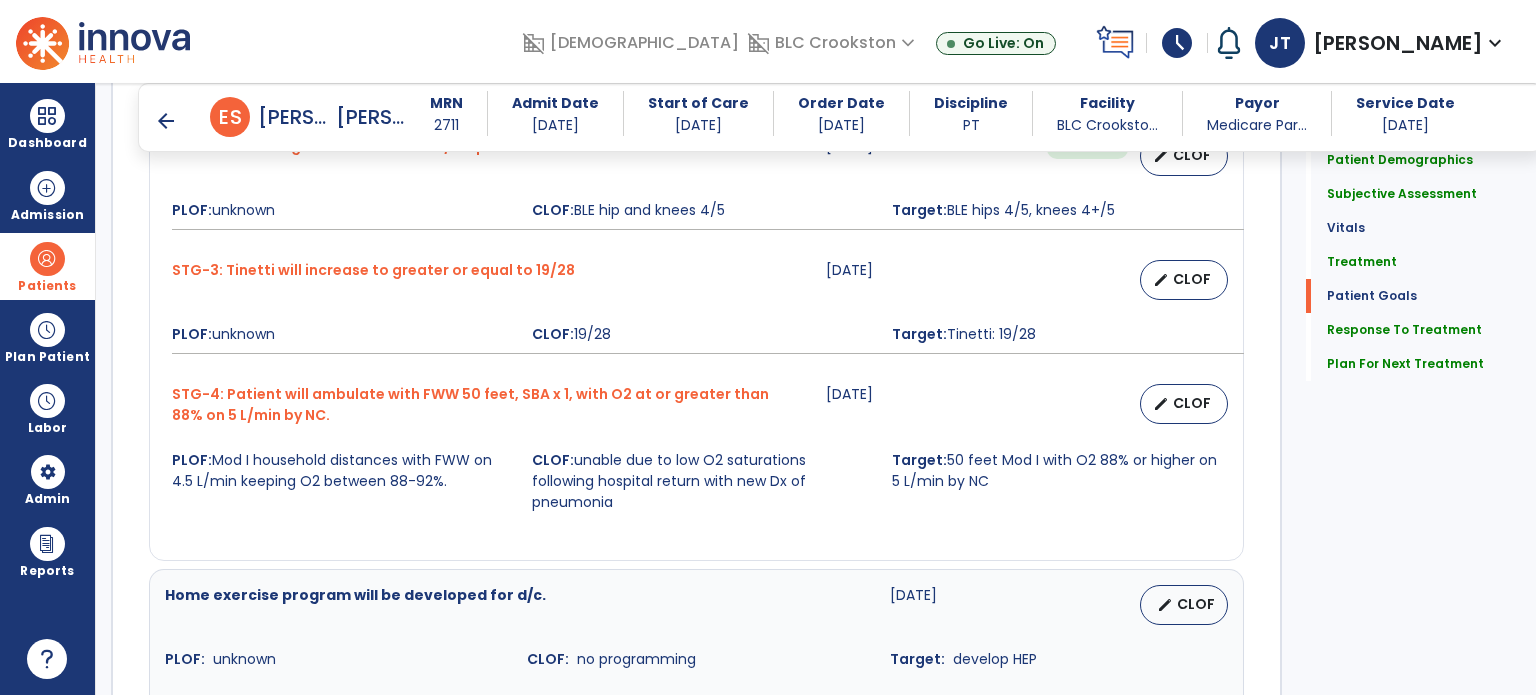 click on "Home exercise program will be developed for d/c.  [DATE]   edit   CLOF PLOF:    unknown CLOF:    no programming Target:    develop HEP" at bounding box center (696, 627) 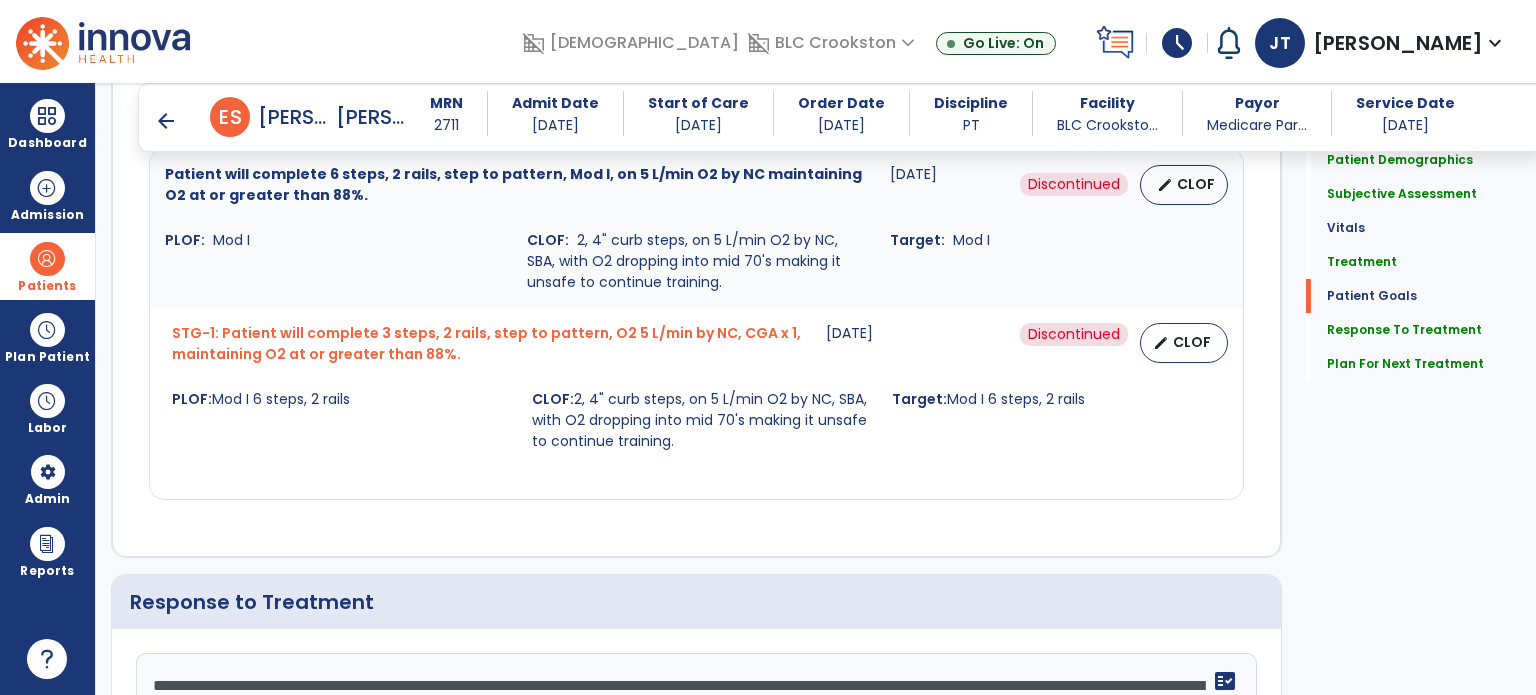 scroll, scrollTop: 2544, scrollLeft: 0, axis: vertical 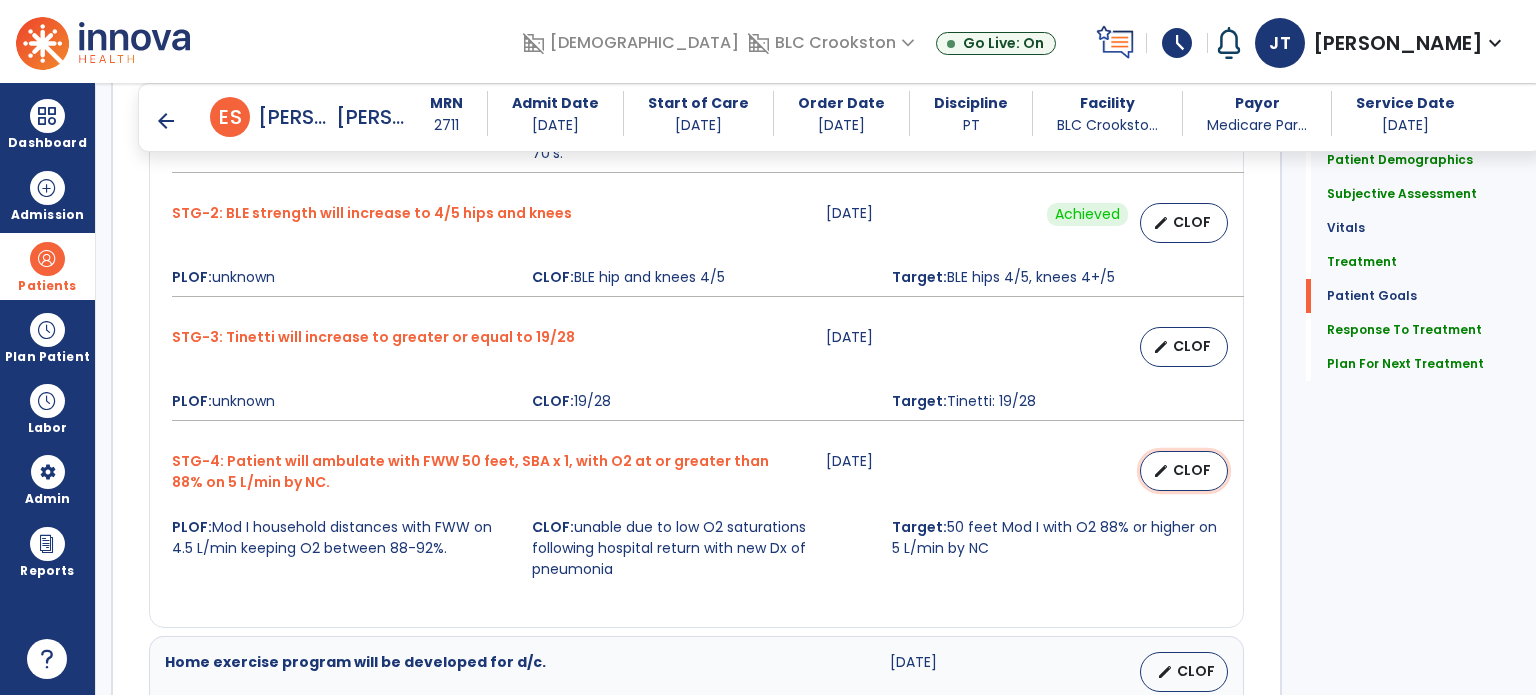 click on "CLOF" at bounding box center [1192, 470] 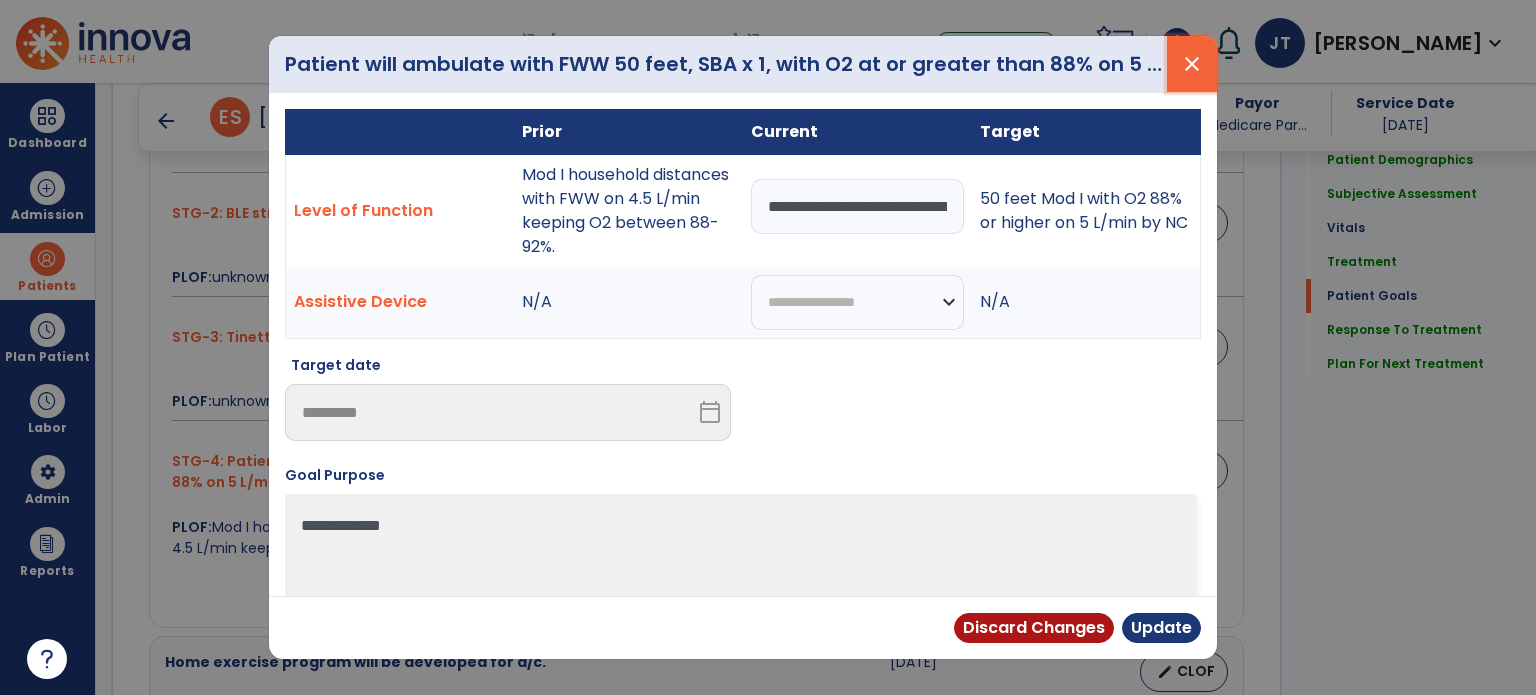 click on "close" at bounding box center [1192, 64] 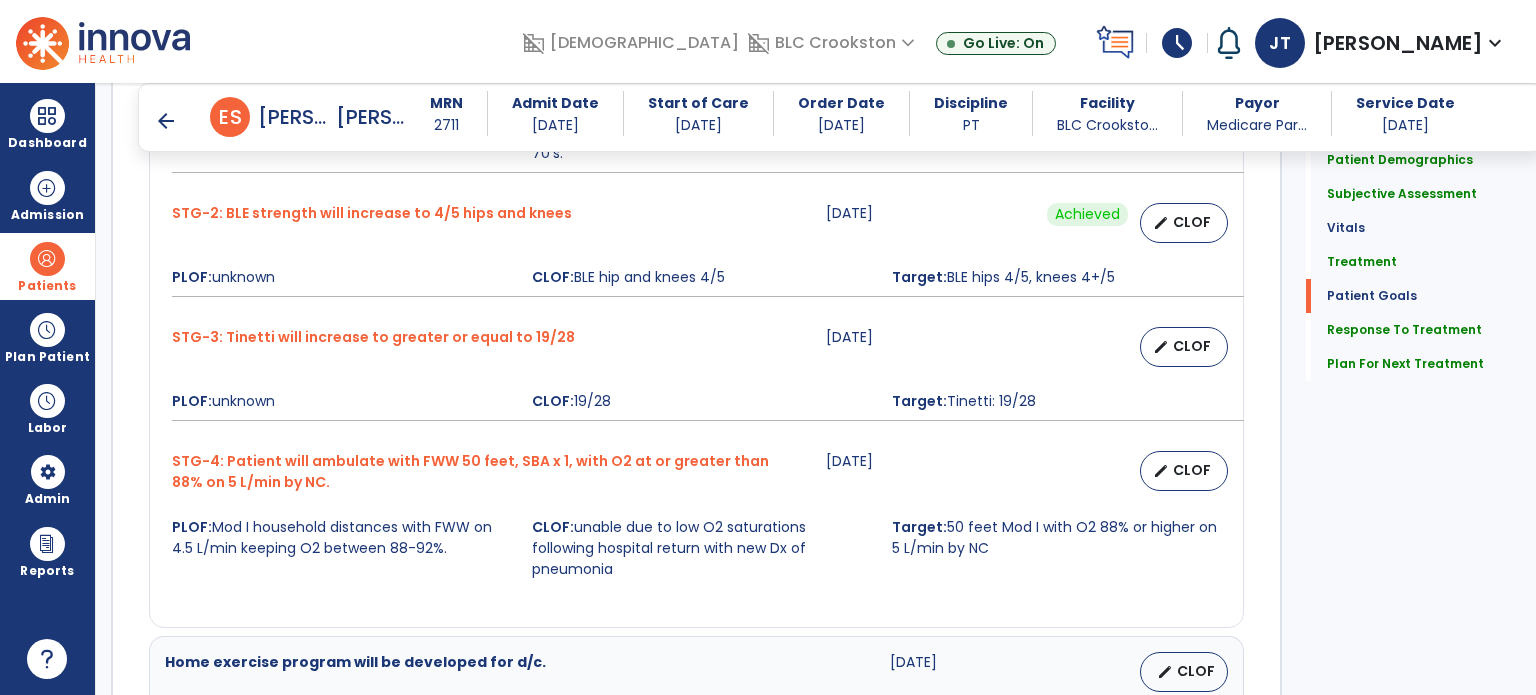 scroll, scrollTop: 2397, scrollLeft: 0, axis: vertical 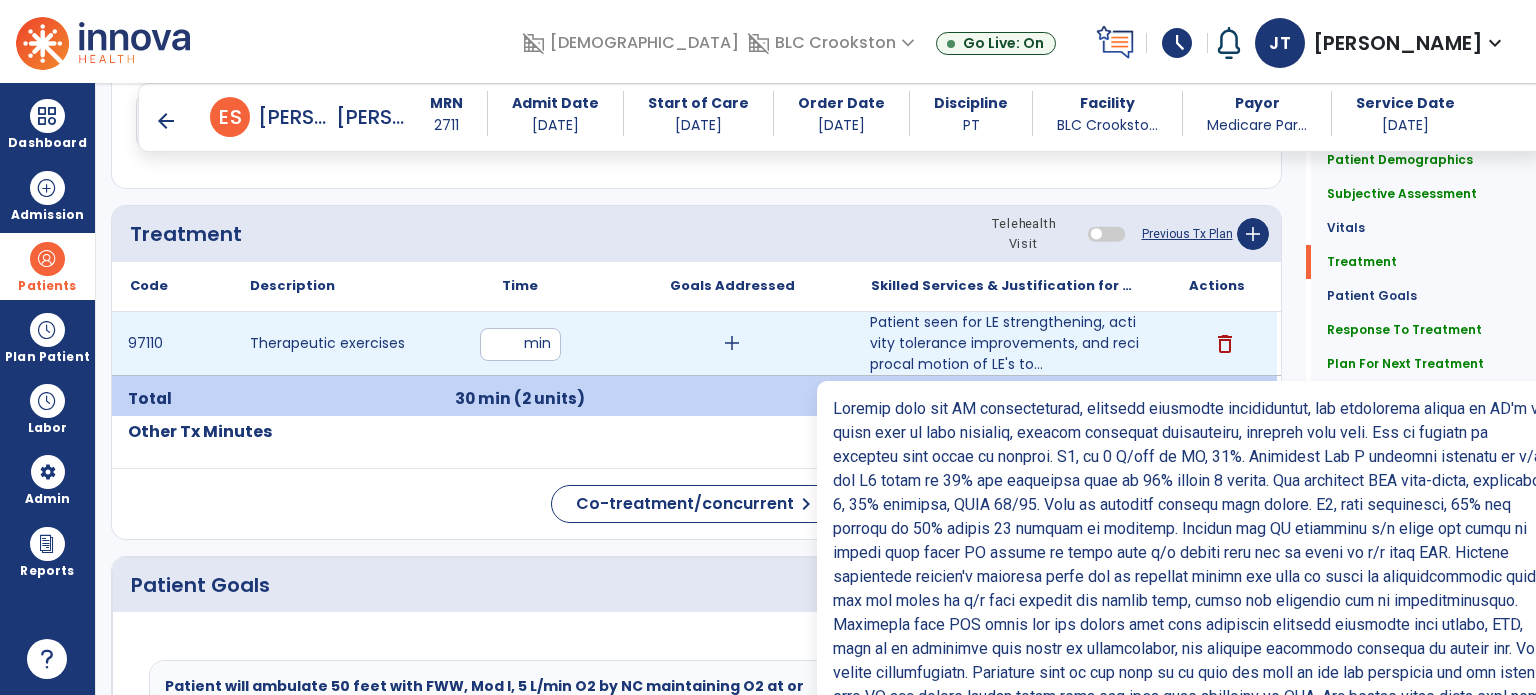 click on "Patient seen for LE strengthening, activity tolerance improvements, and reciprocal motion of LE's to..." at bounding box center [1004, 343] 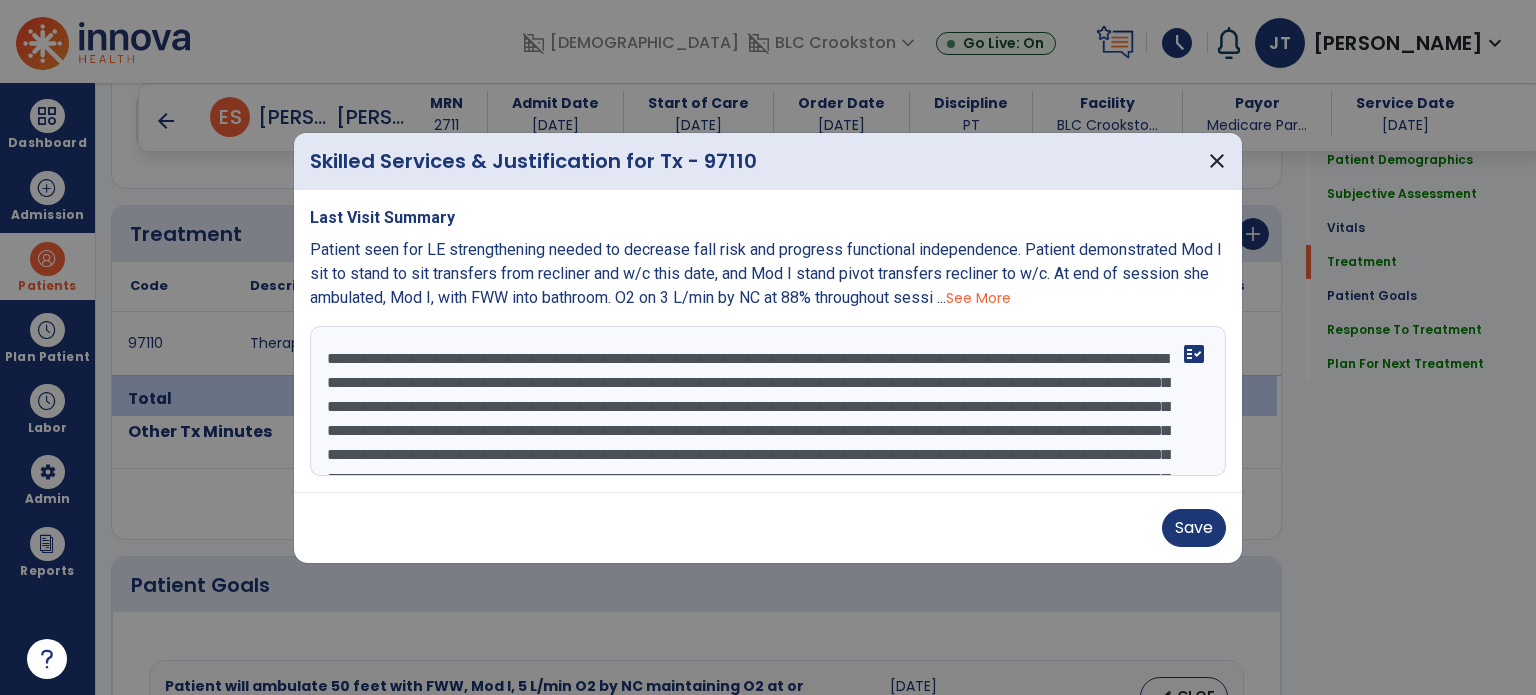 scroll, scrollTop: 75, scrollLeft: 0, axis: vertical 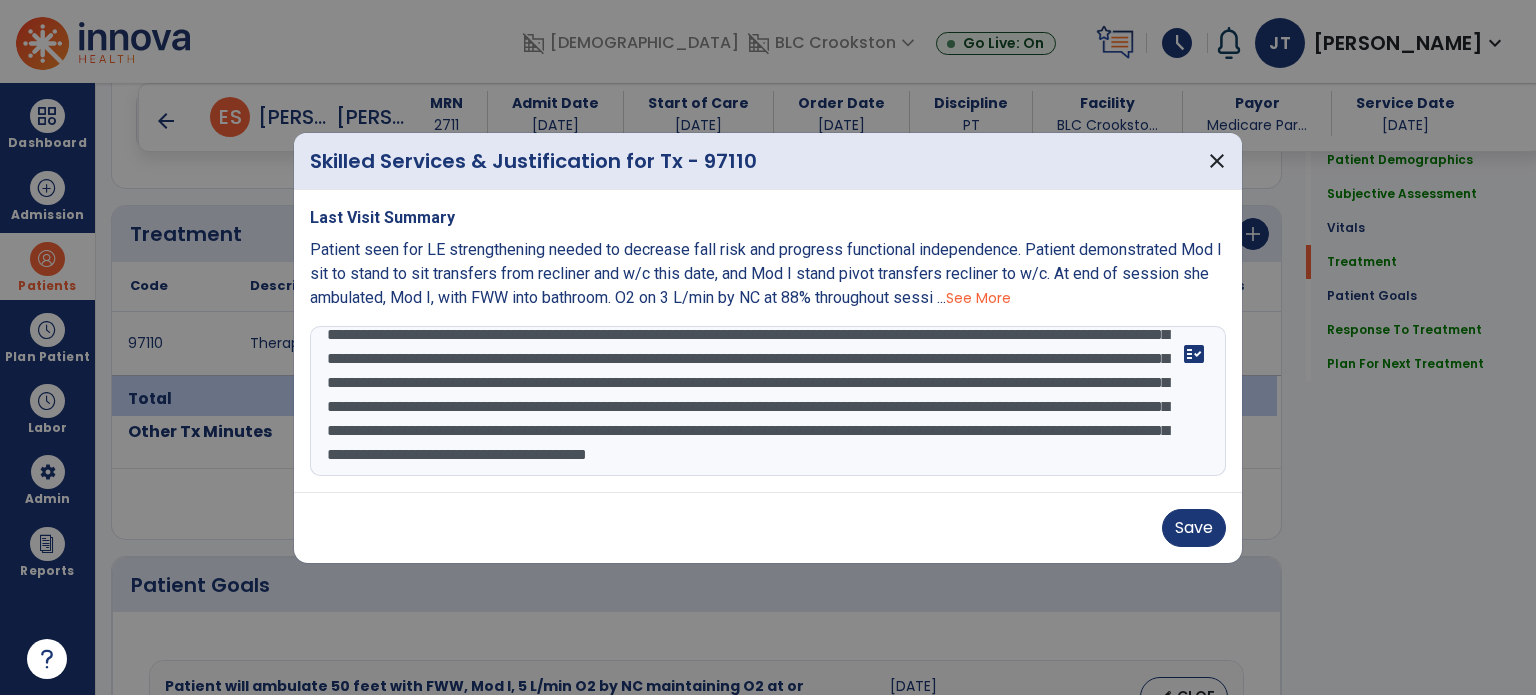 click at bounding box center (768, 401) 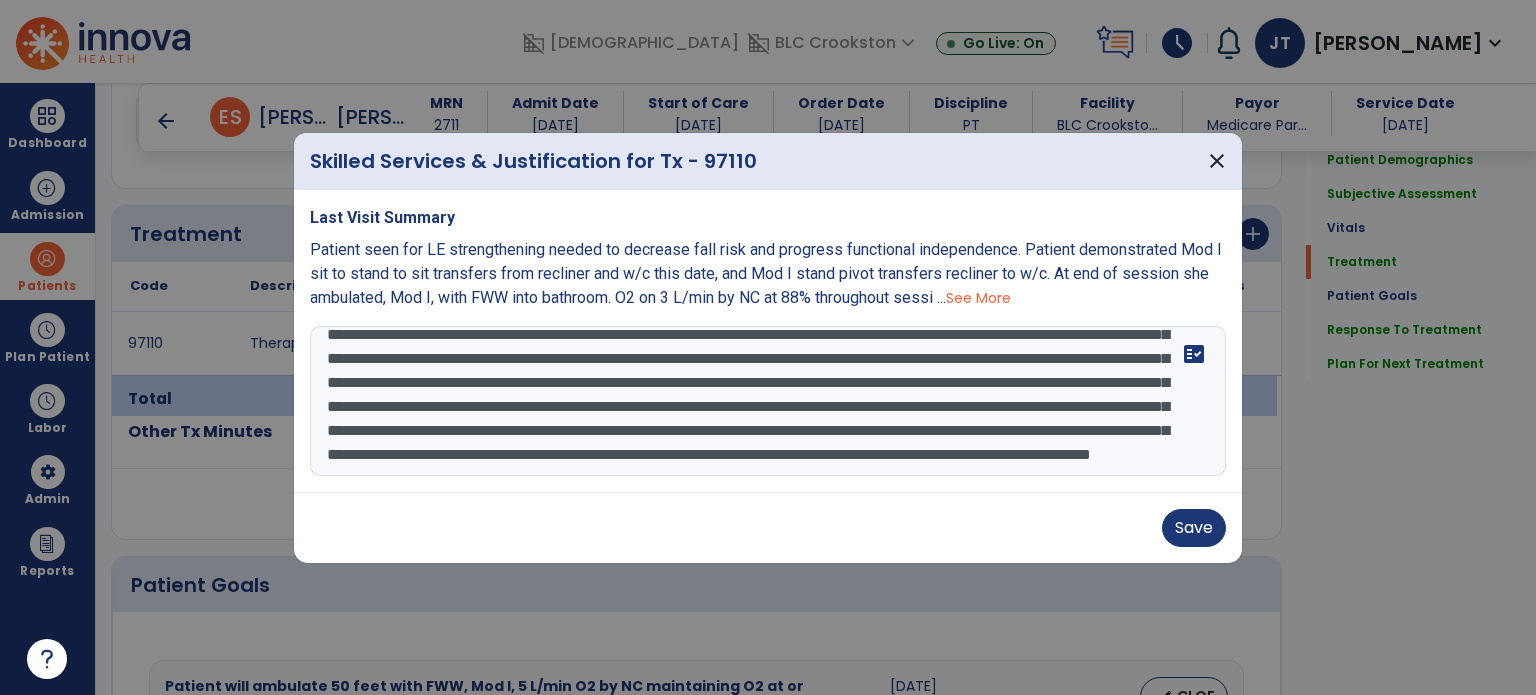 scroll, scrollTop: 279, scrollLeft: 0, axis: vertical 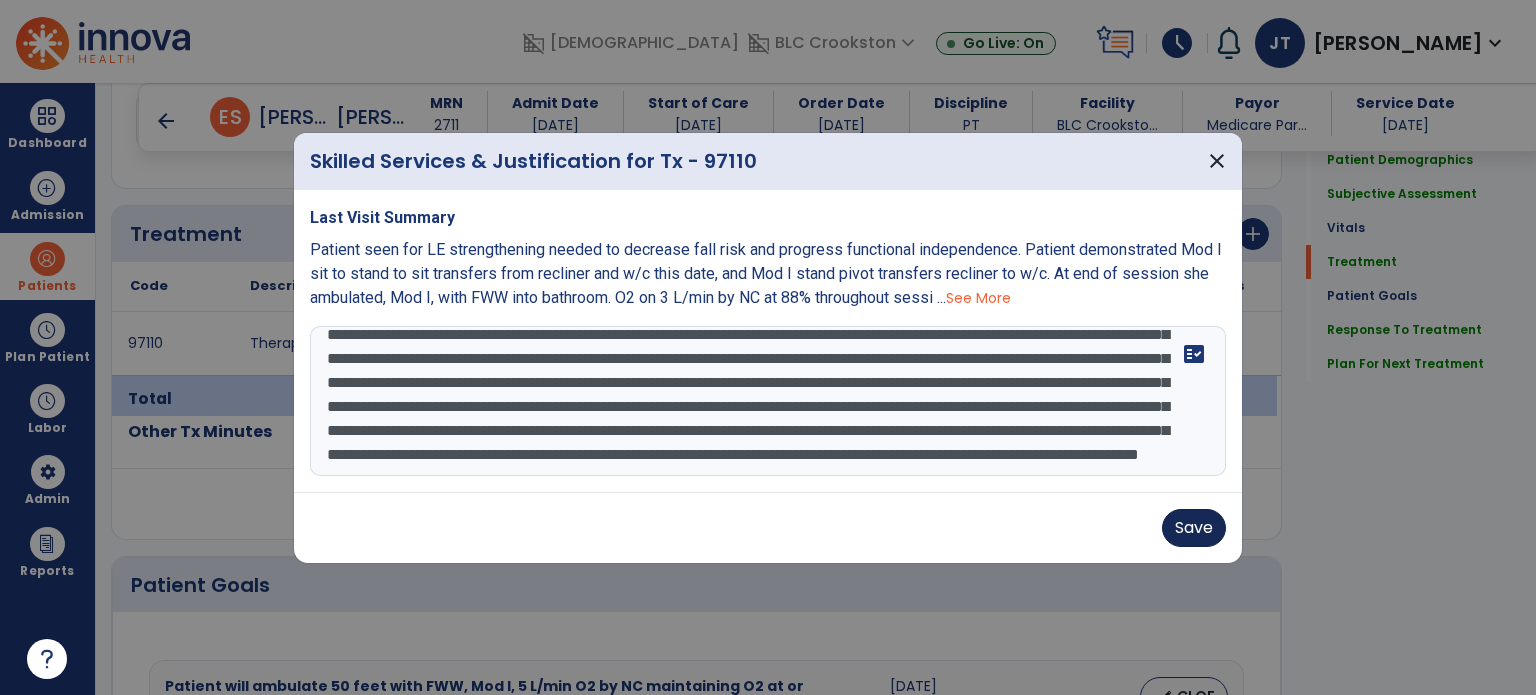 type on "**********" 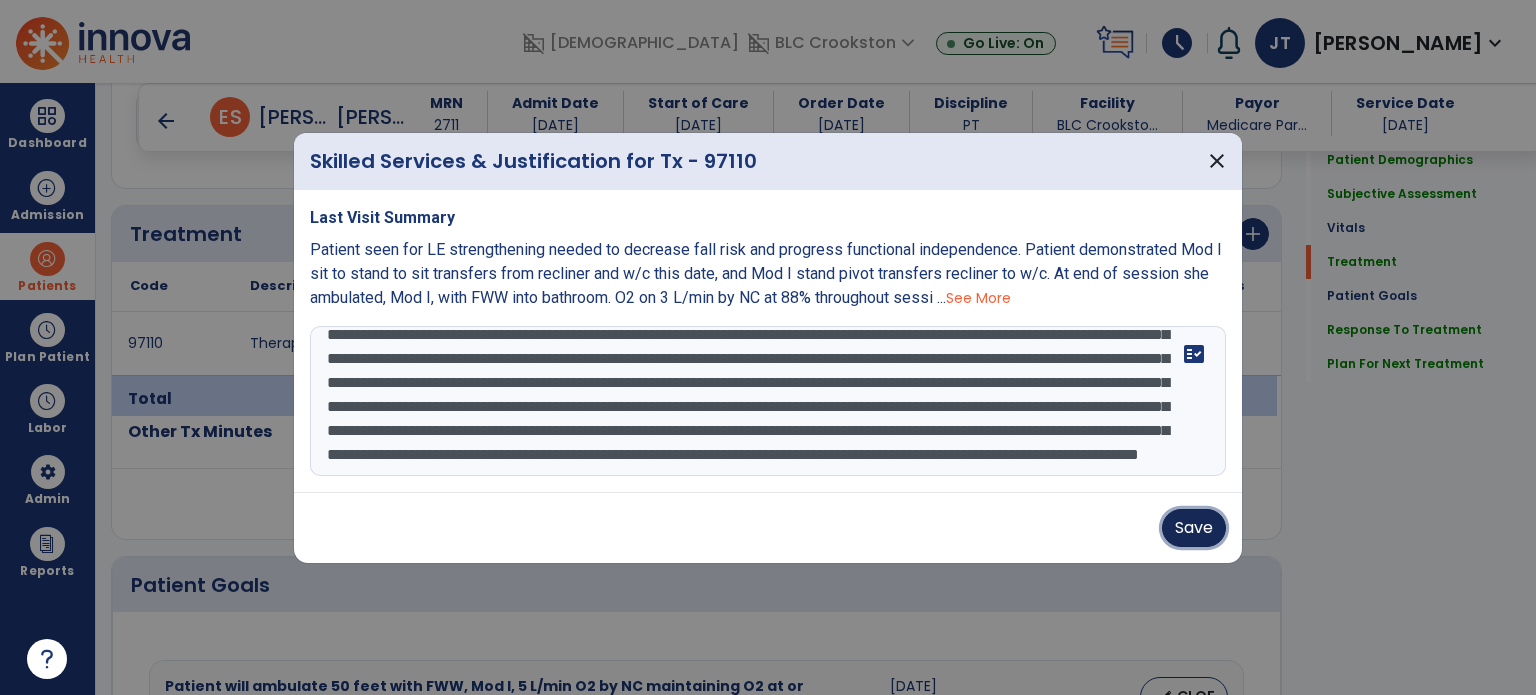 click on "Save" at bounding box center [1194, 528] 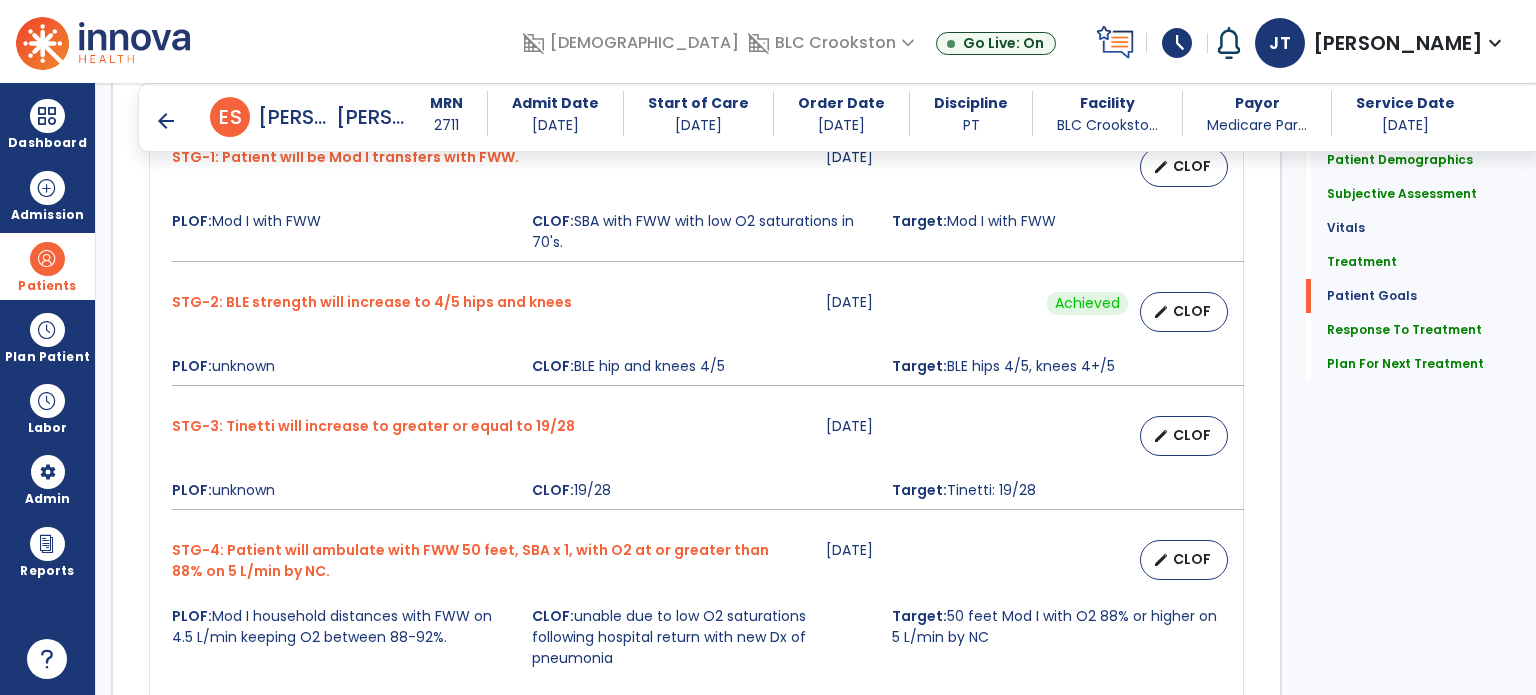 scroll, scrollTop: 2992, scrollLeft: 0, axis: vertical 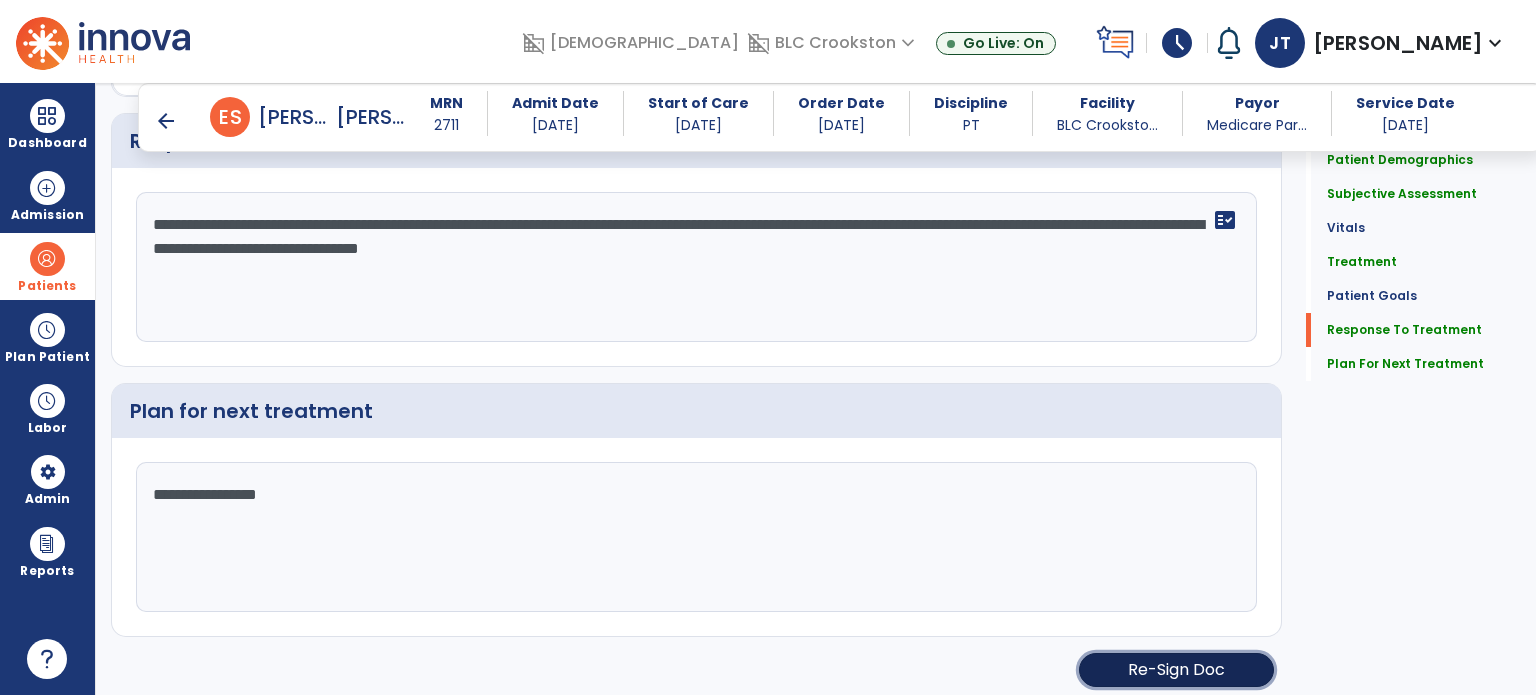 click on "Re-Sign Doc" 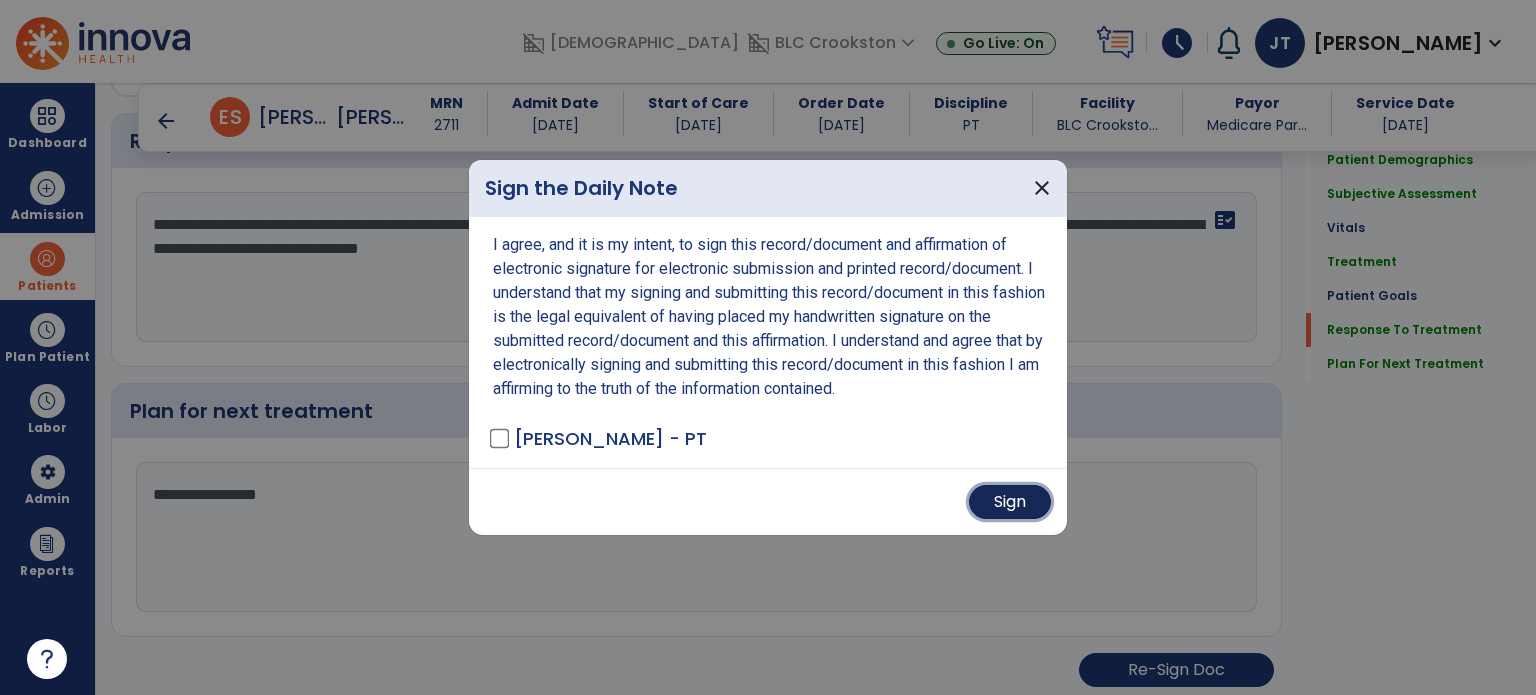 click on "Sign" at bounding box center [1010, 502] 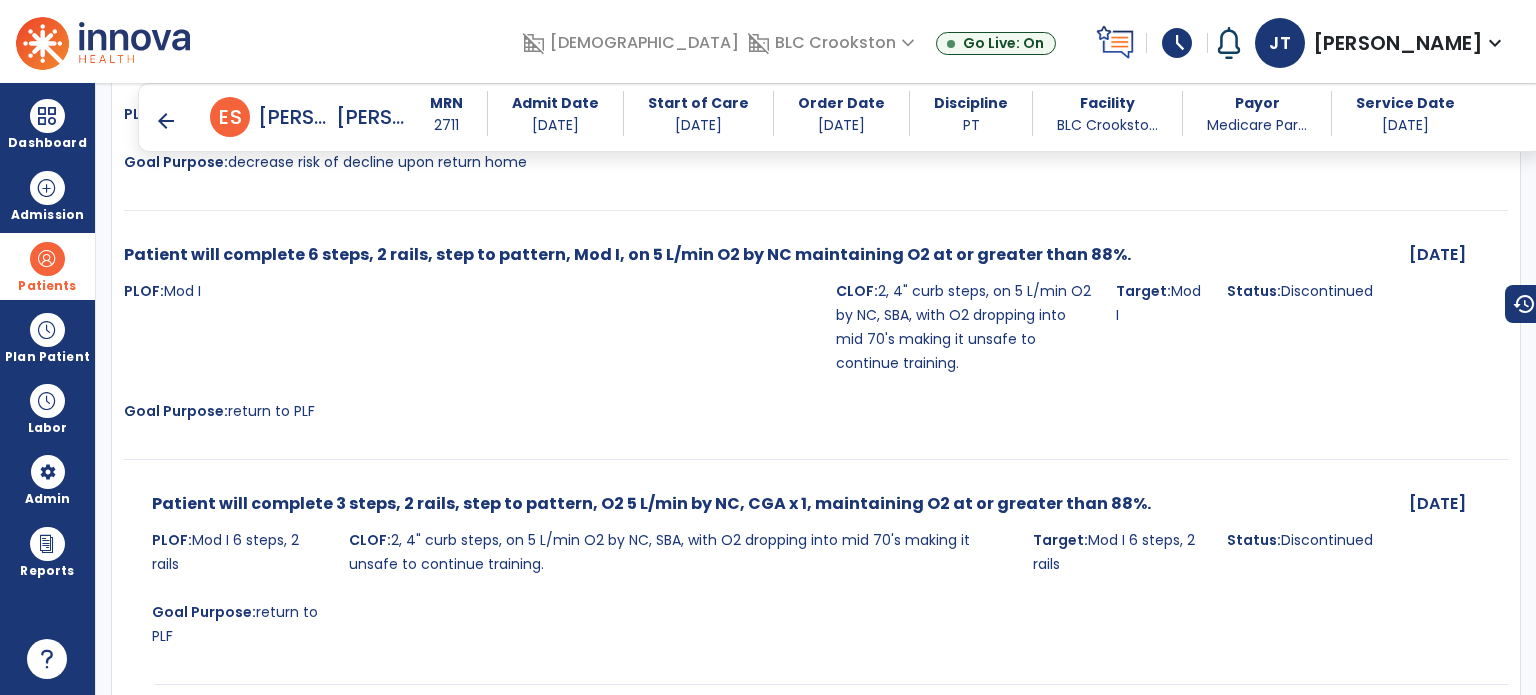 scroll, scrollTop: 4826, scrollLeft: 0, axis: vertical 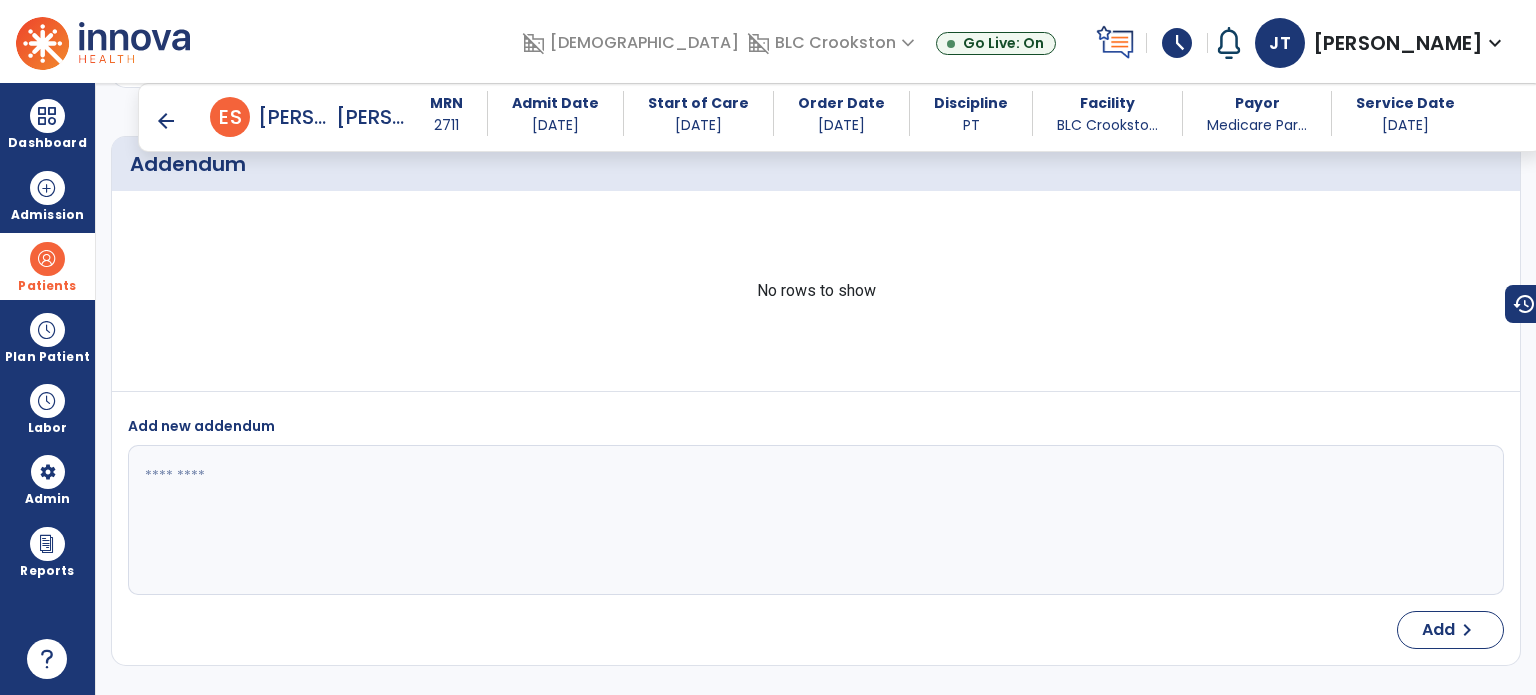 click at bounding box center [47, 259] 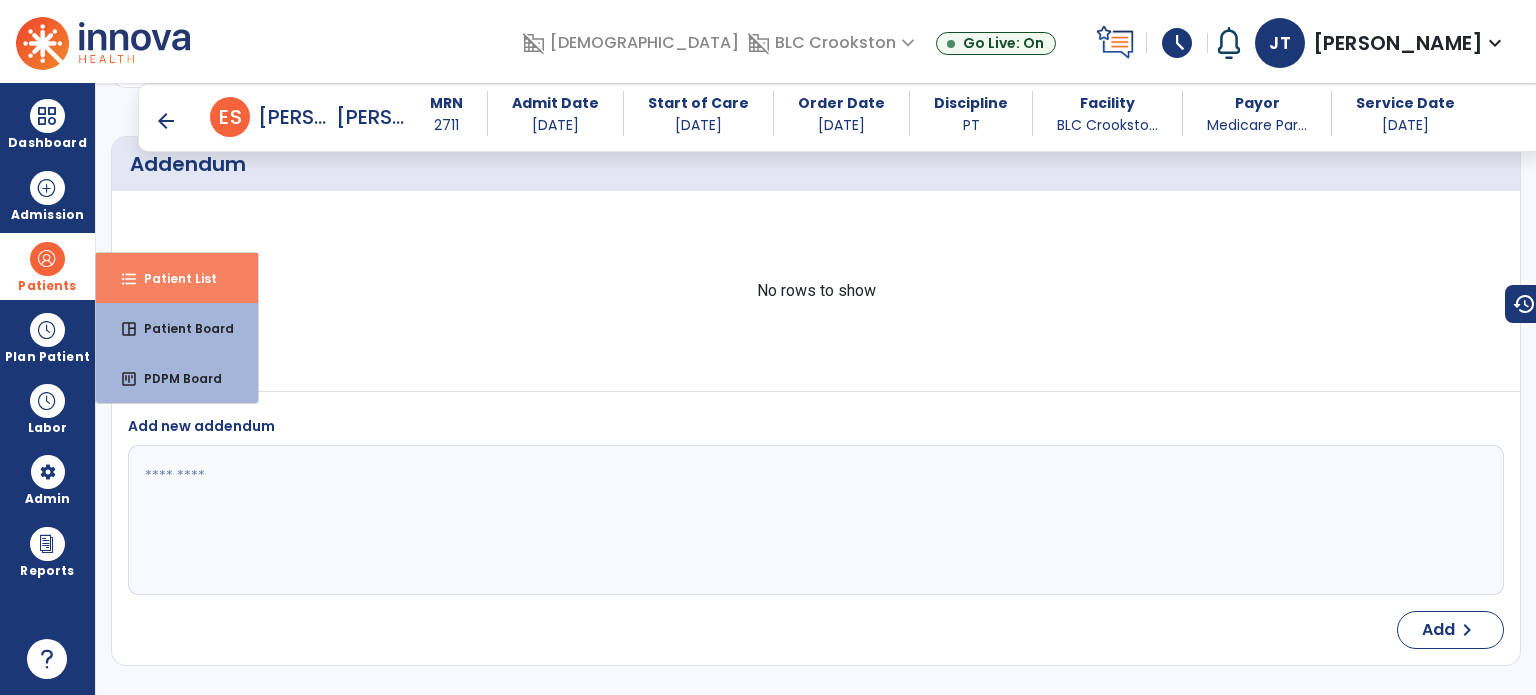 click on "Patient List" at bounding box center [172, 278] 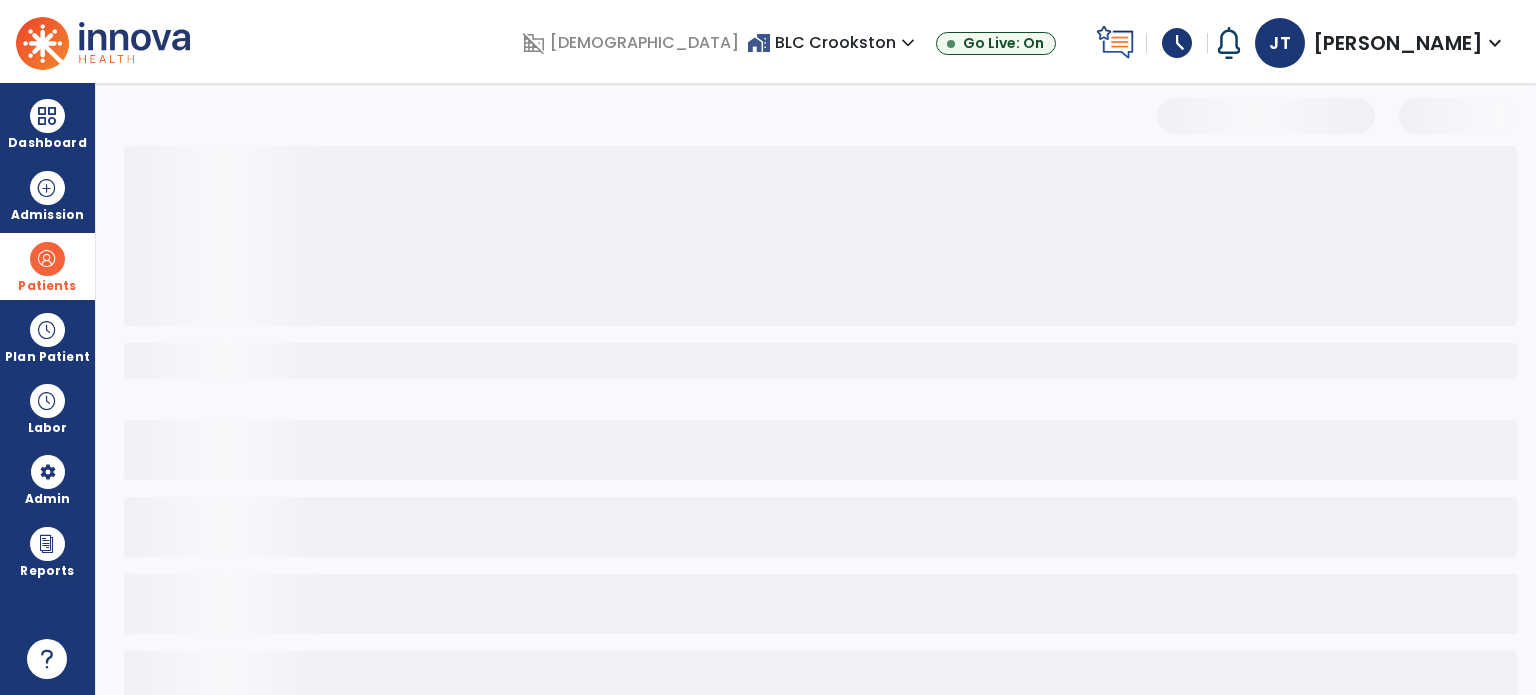 scroll, scrollTop: 46, scrollLeft: 0, axis: vertical 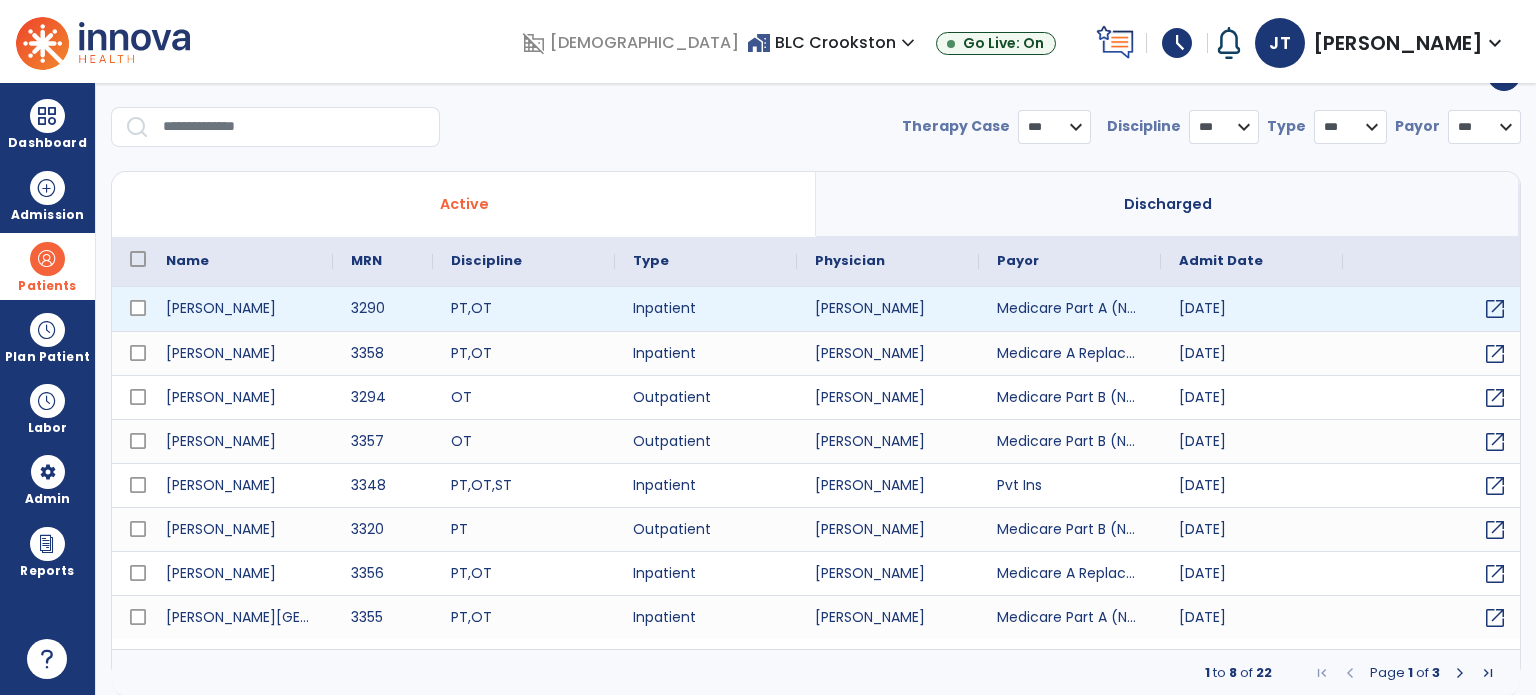 select on "***" 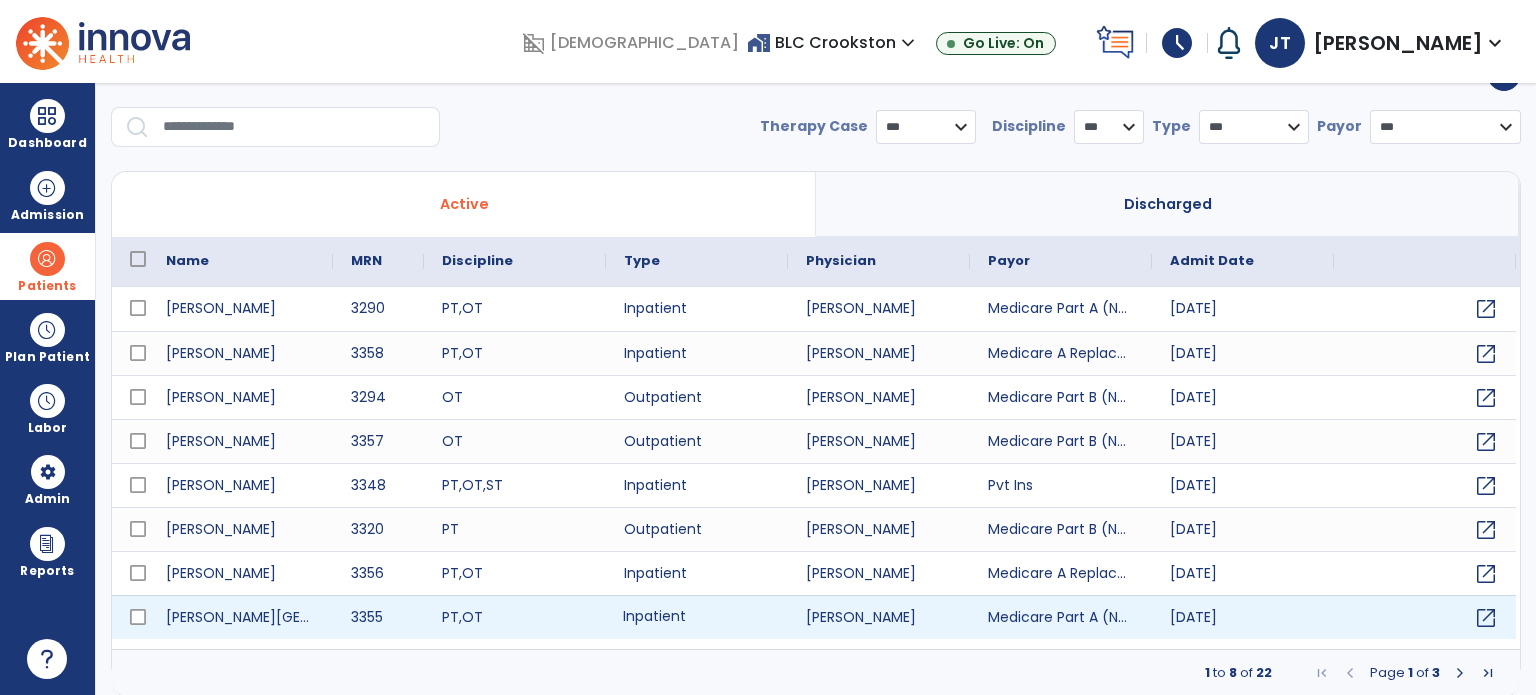 click on "Inpatient" at bounding box center [697, 617] 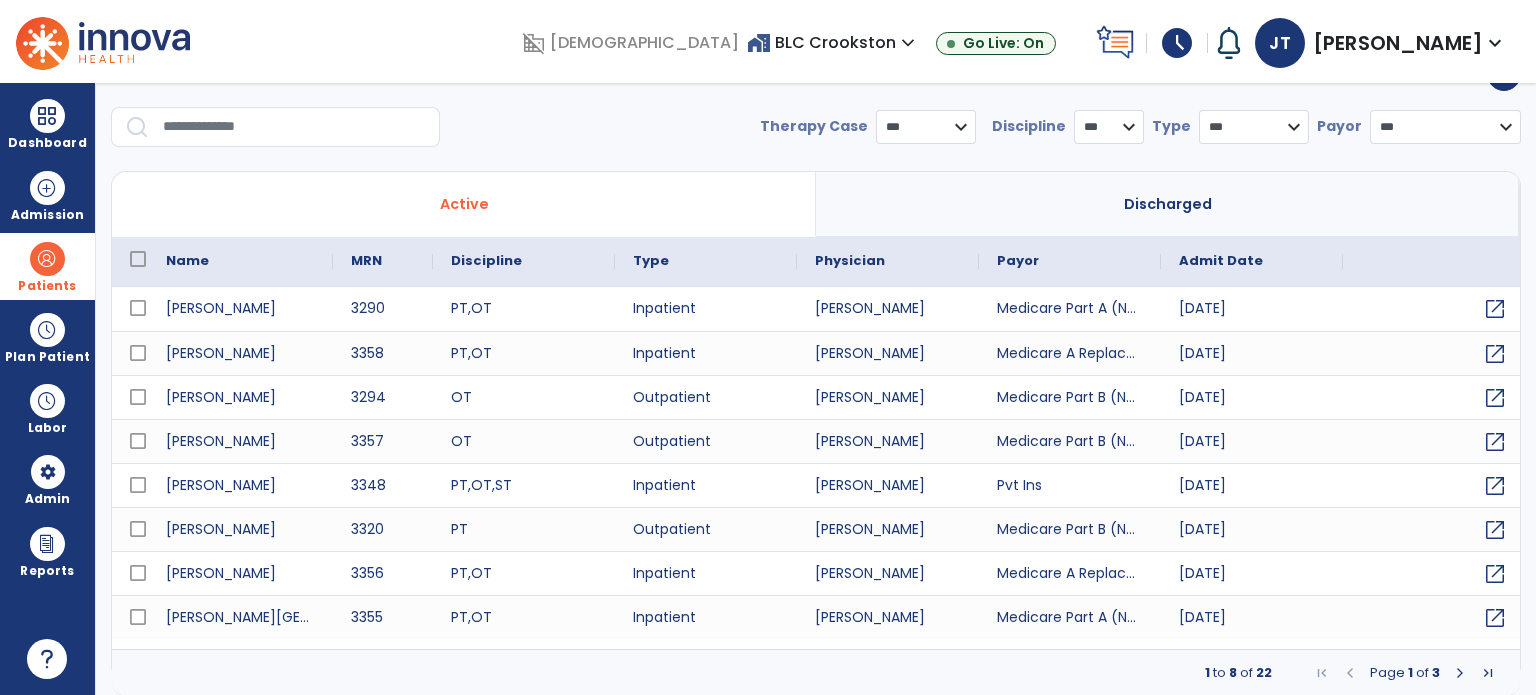 scroll, scrollTop: 0, scrollLeft: 0, axis: both 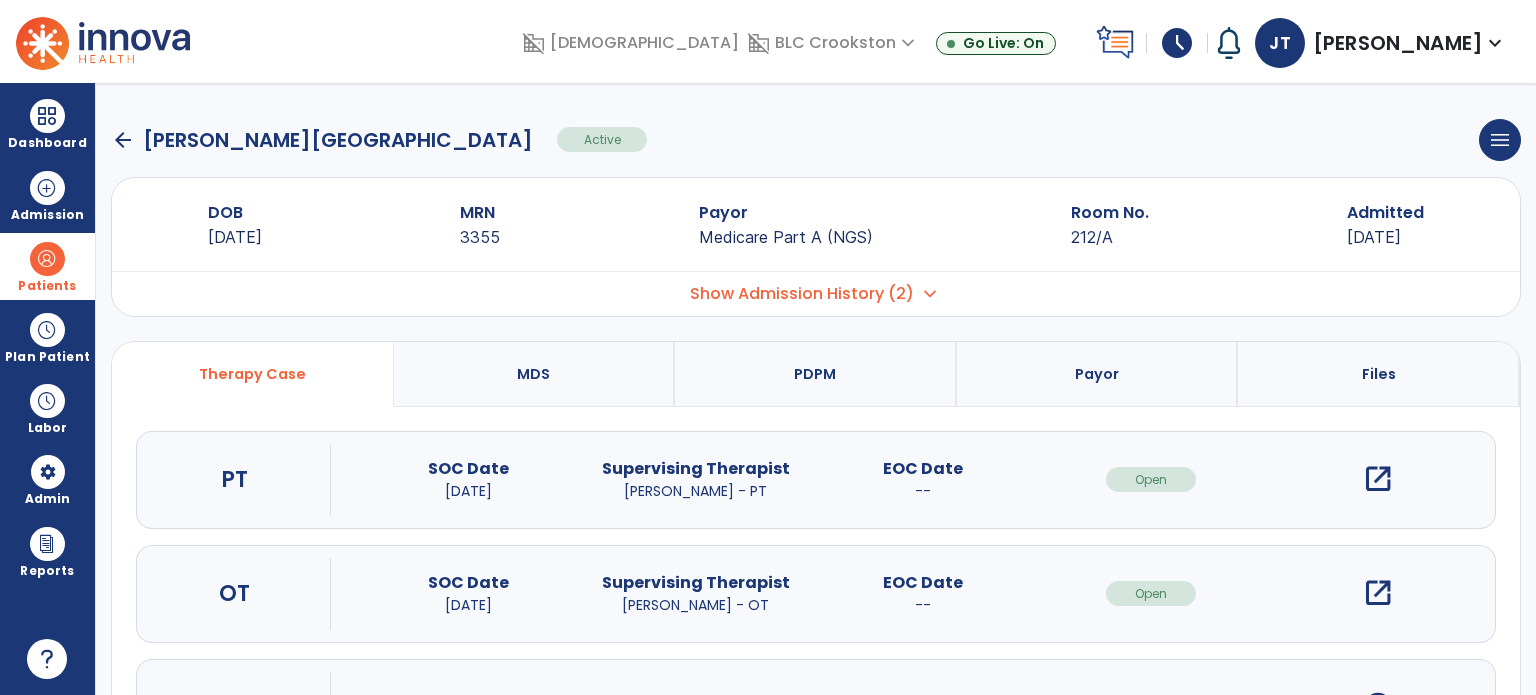 click on "MDS" at bounding box center (533, 374) 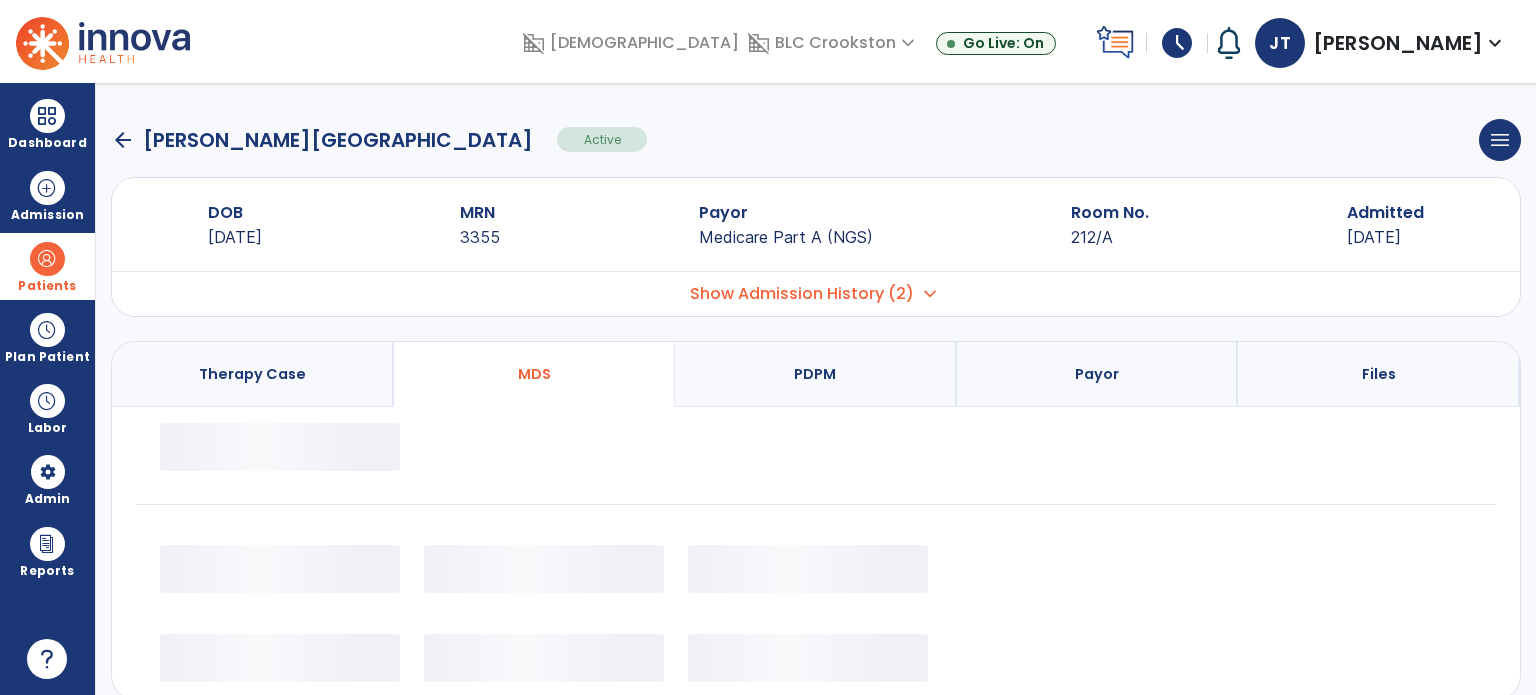 select on "*********" 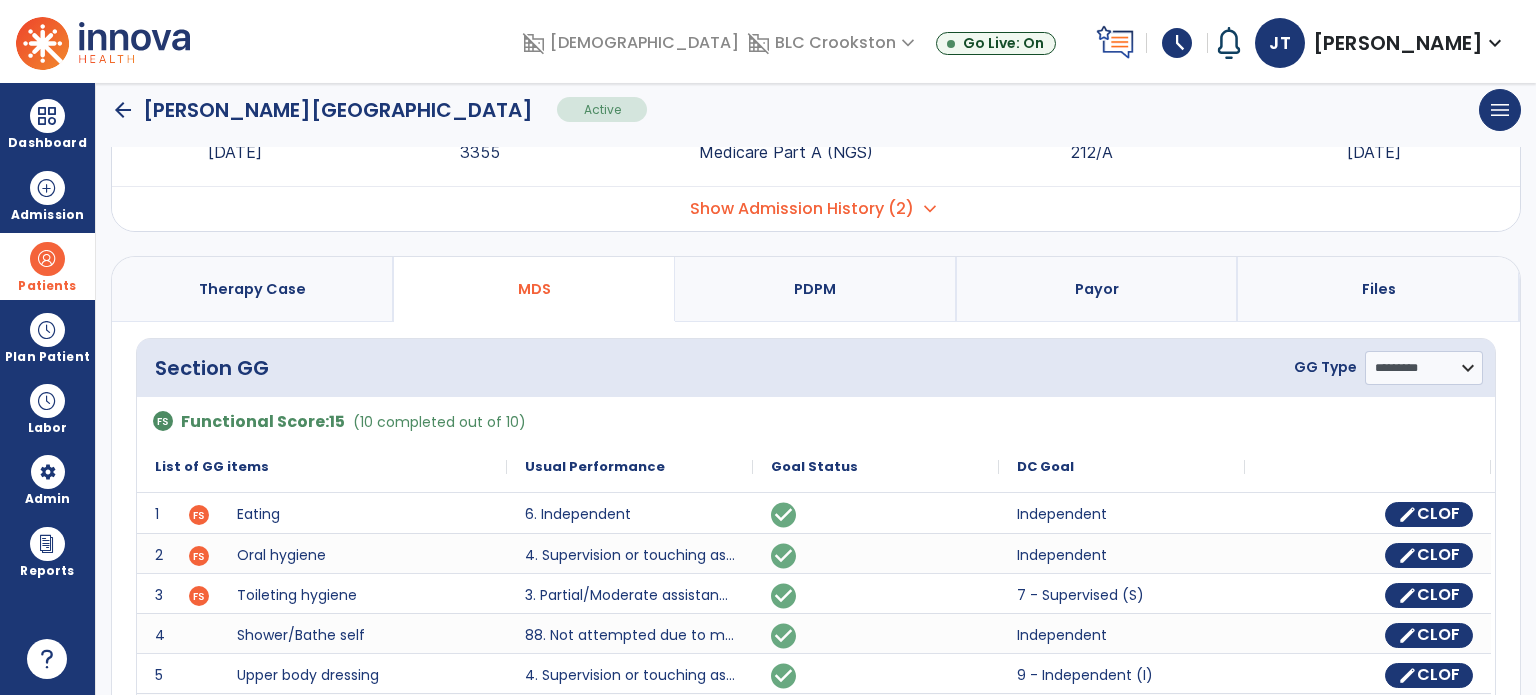 scroll, scrollTop: 102, scrollLeft: 0, axis: vertical 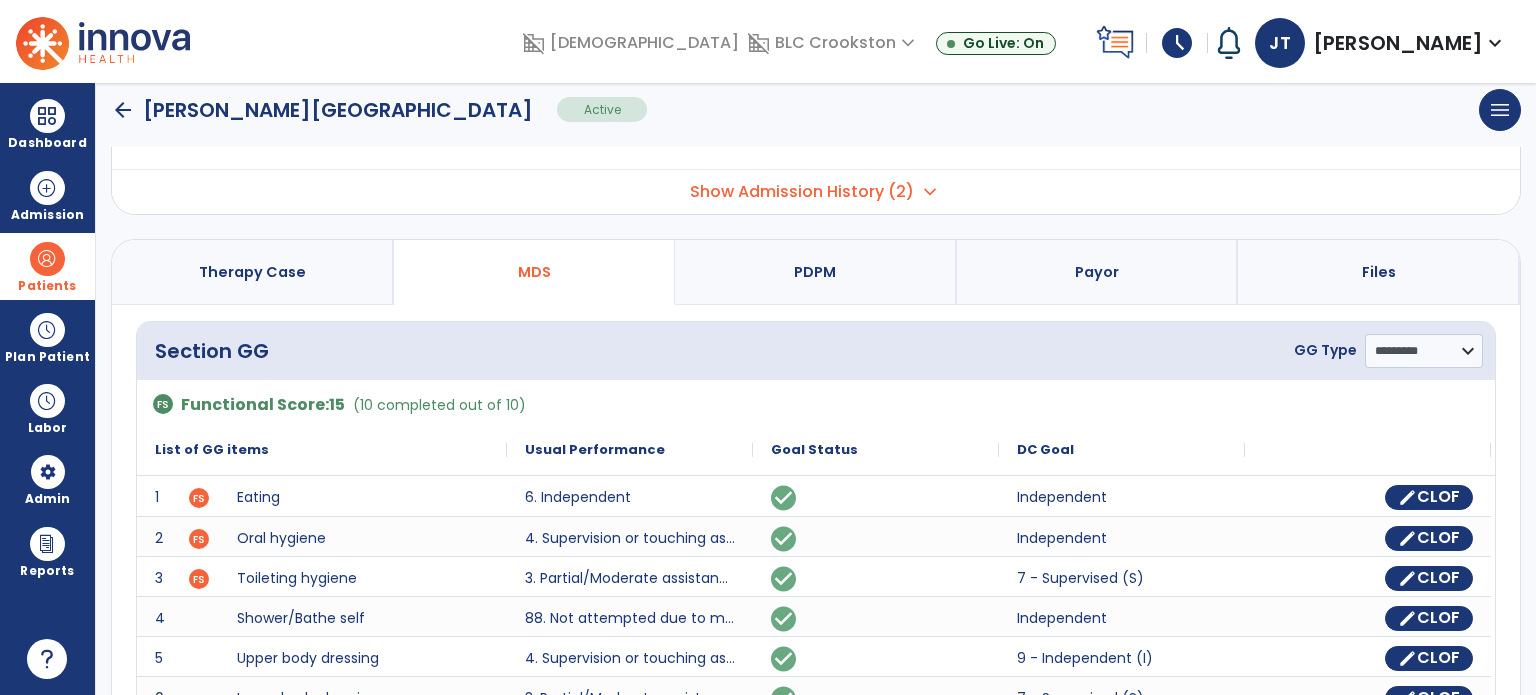 click on "arrow_back" 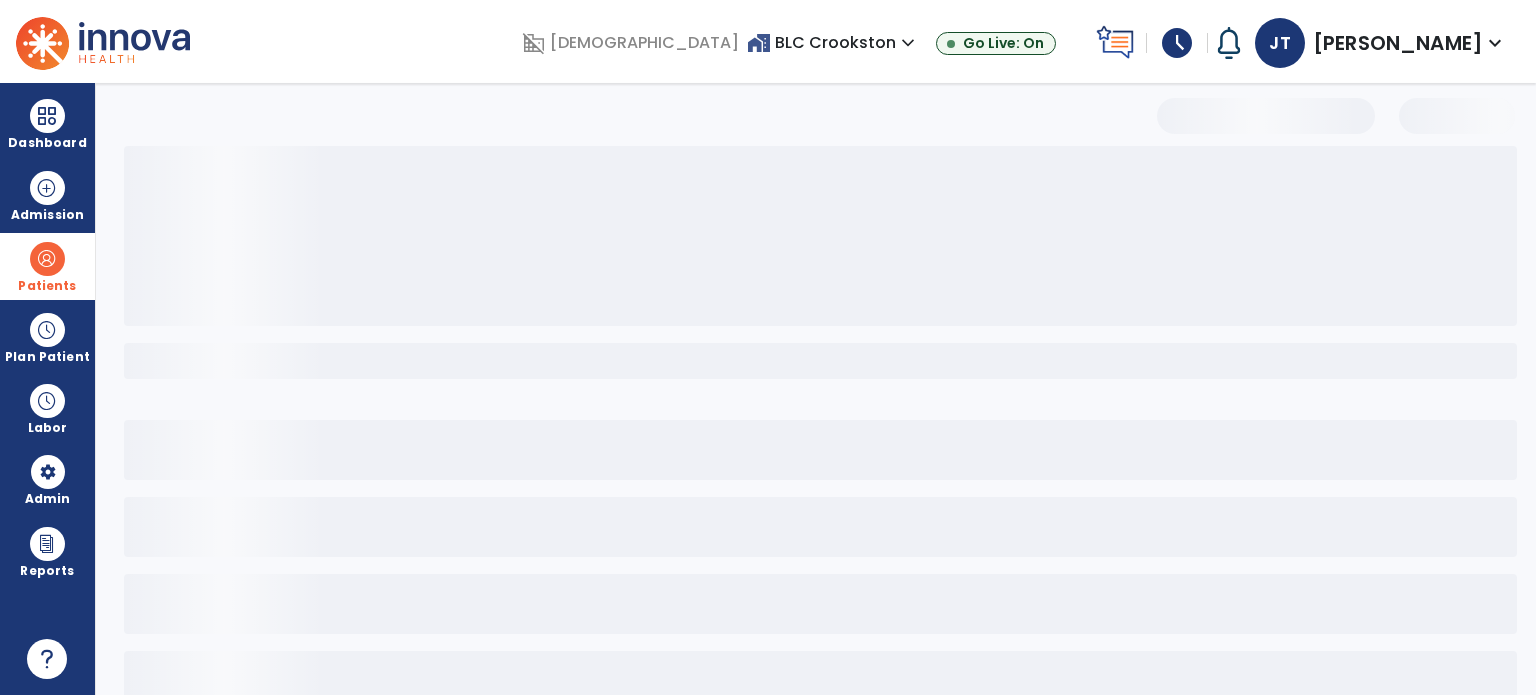 scroll, scrollTop: 46, scrollLeft: 0, axis: vertical 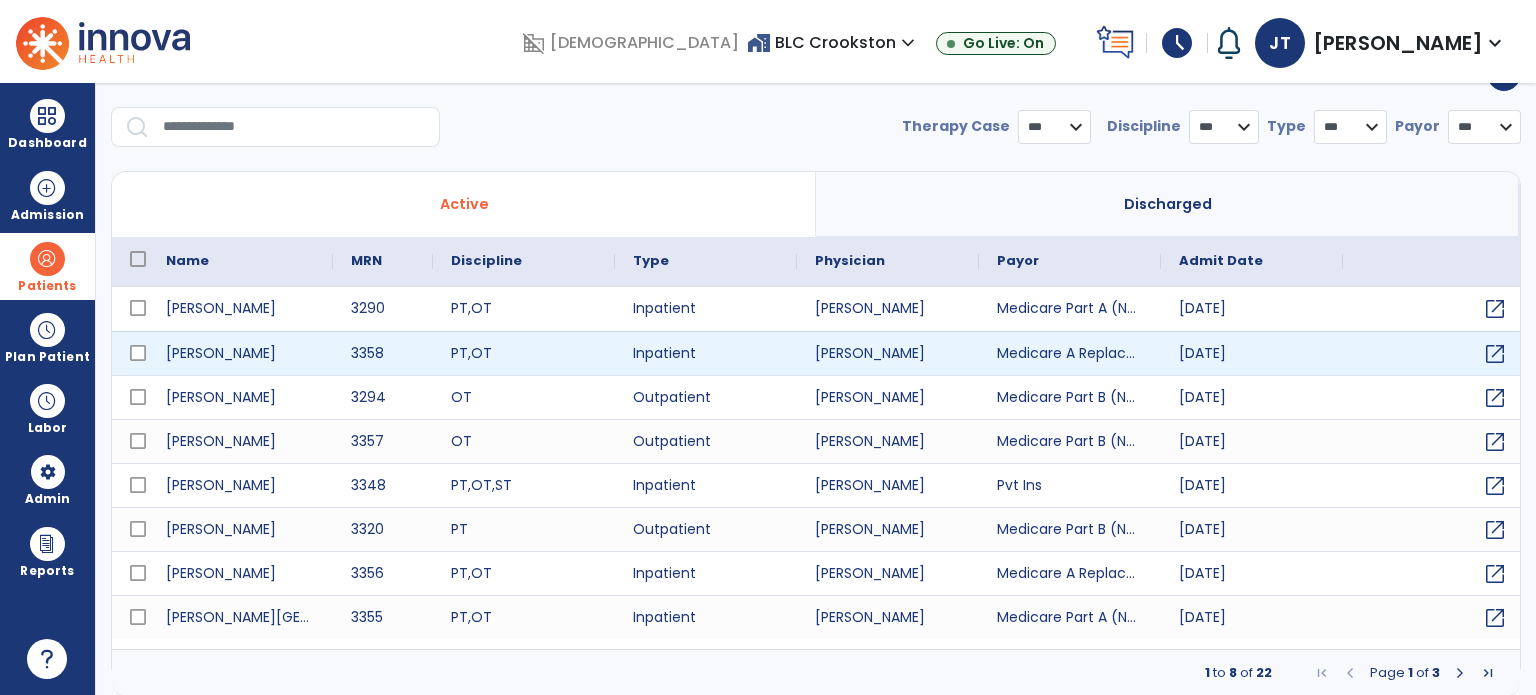select on "***" 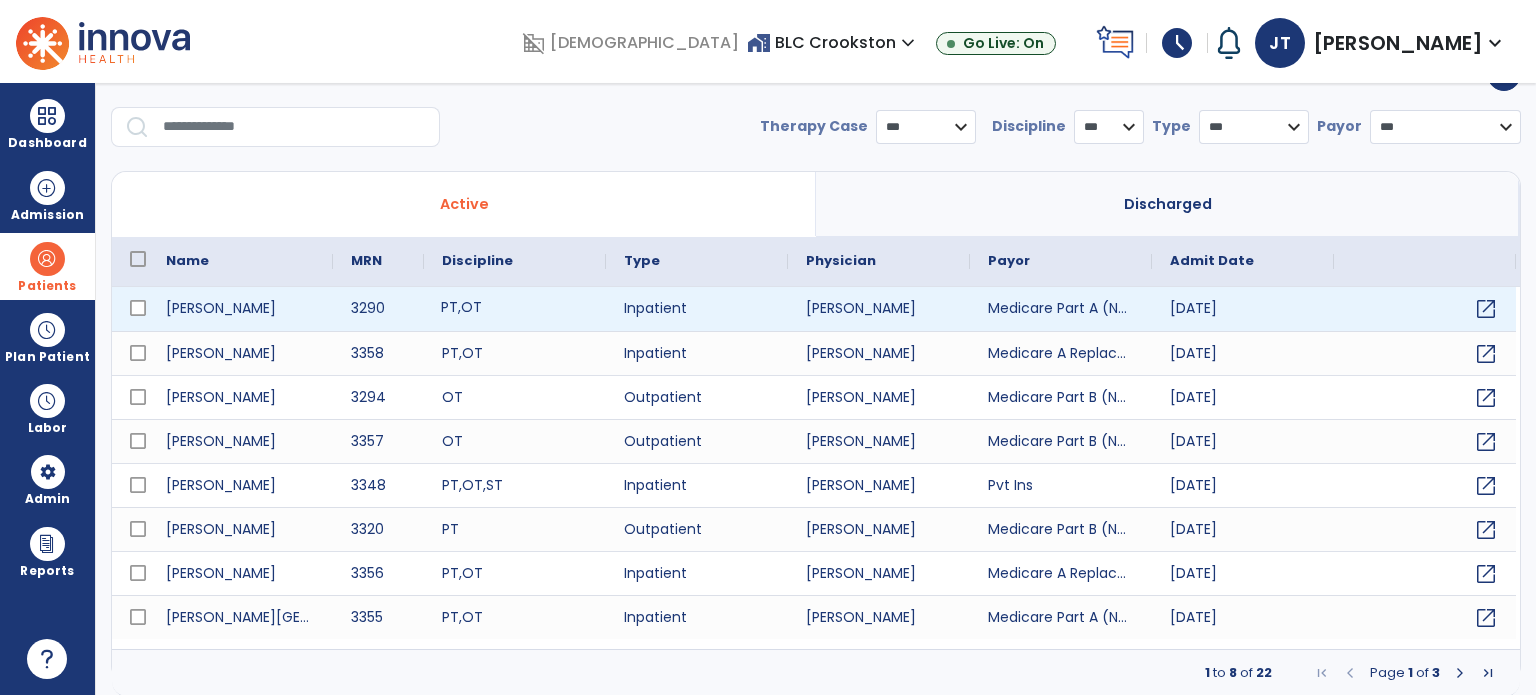 click on "PT , OT" at bounding box center (515, 309) 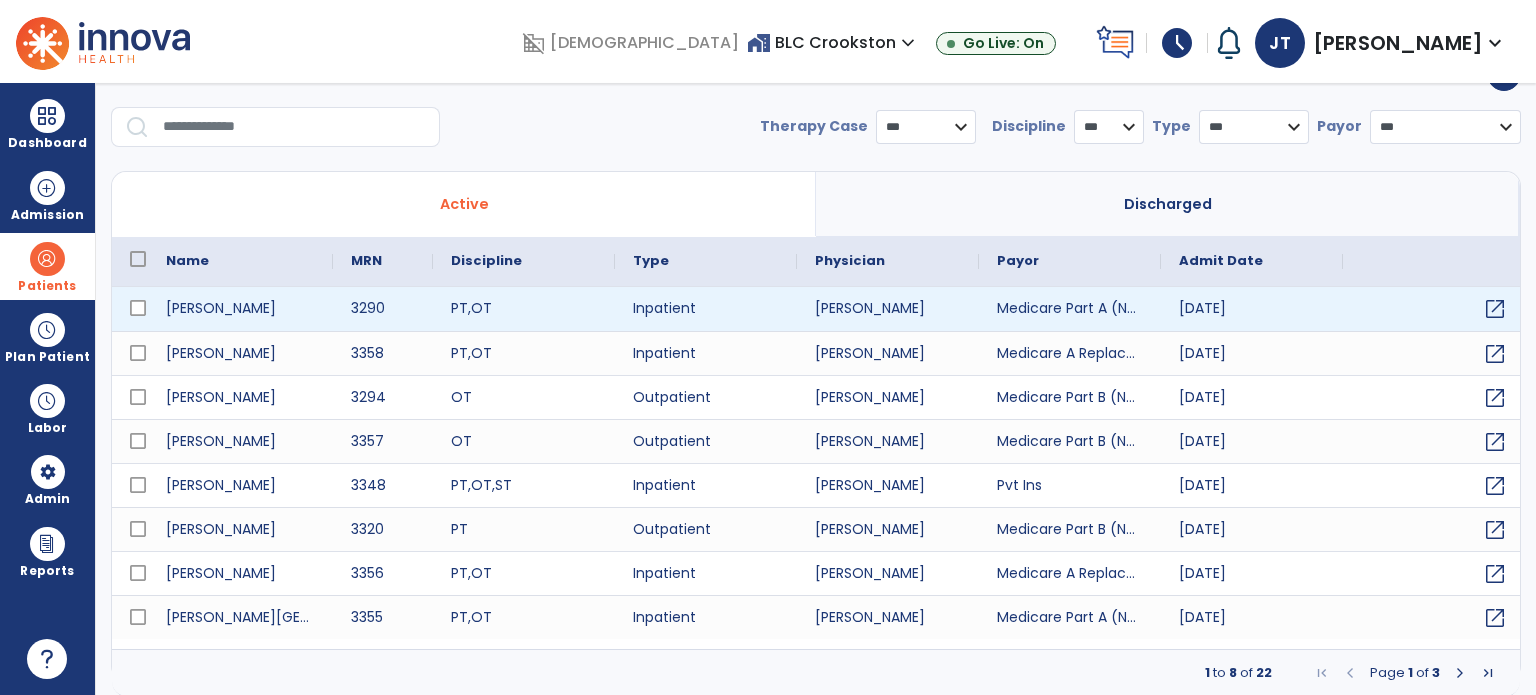 scroll, scrollTop: 0, scrollLeft: 0, axis: both 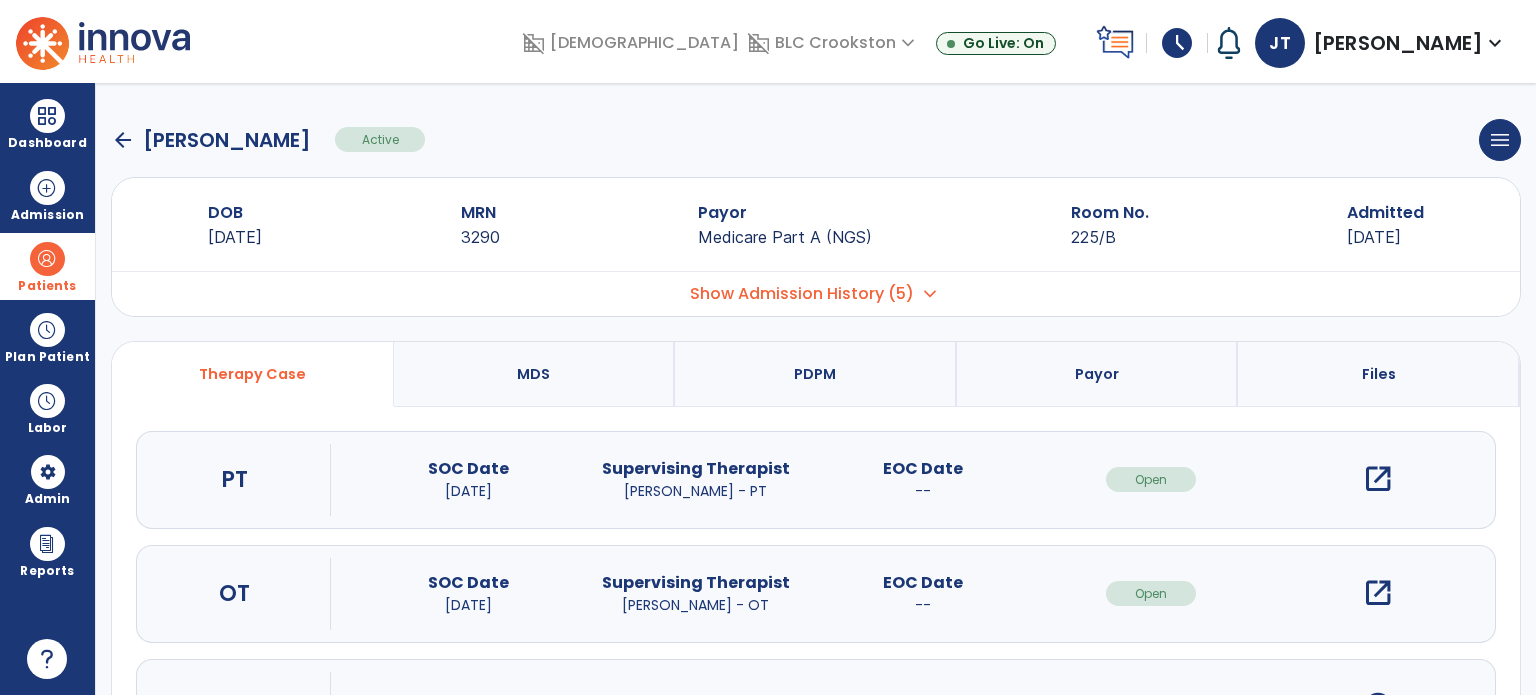 click on "MDS" at bounding box center [533, 374] 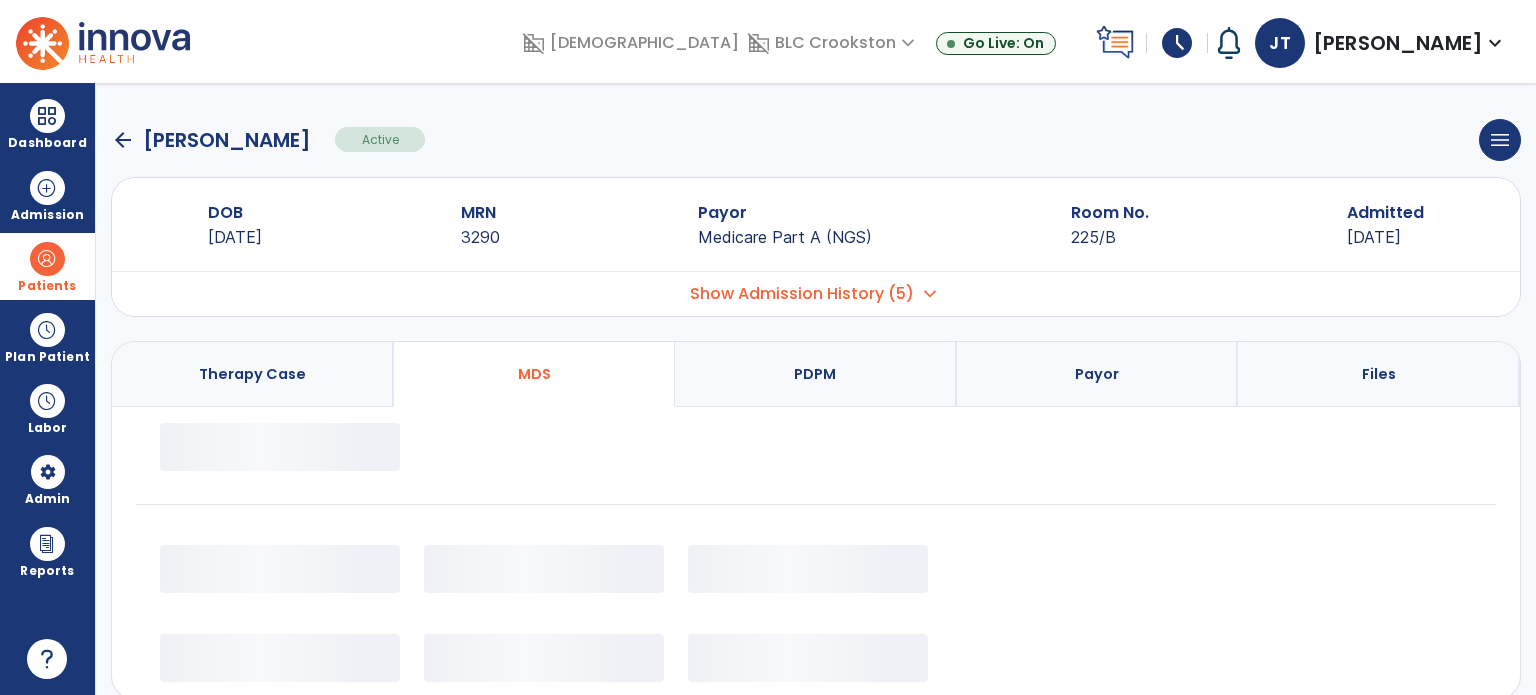 select on "*********" 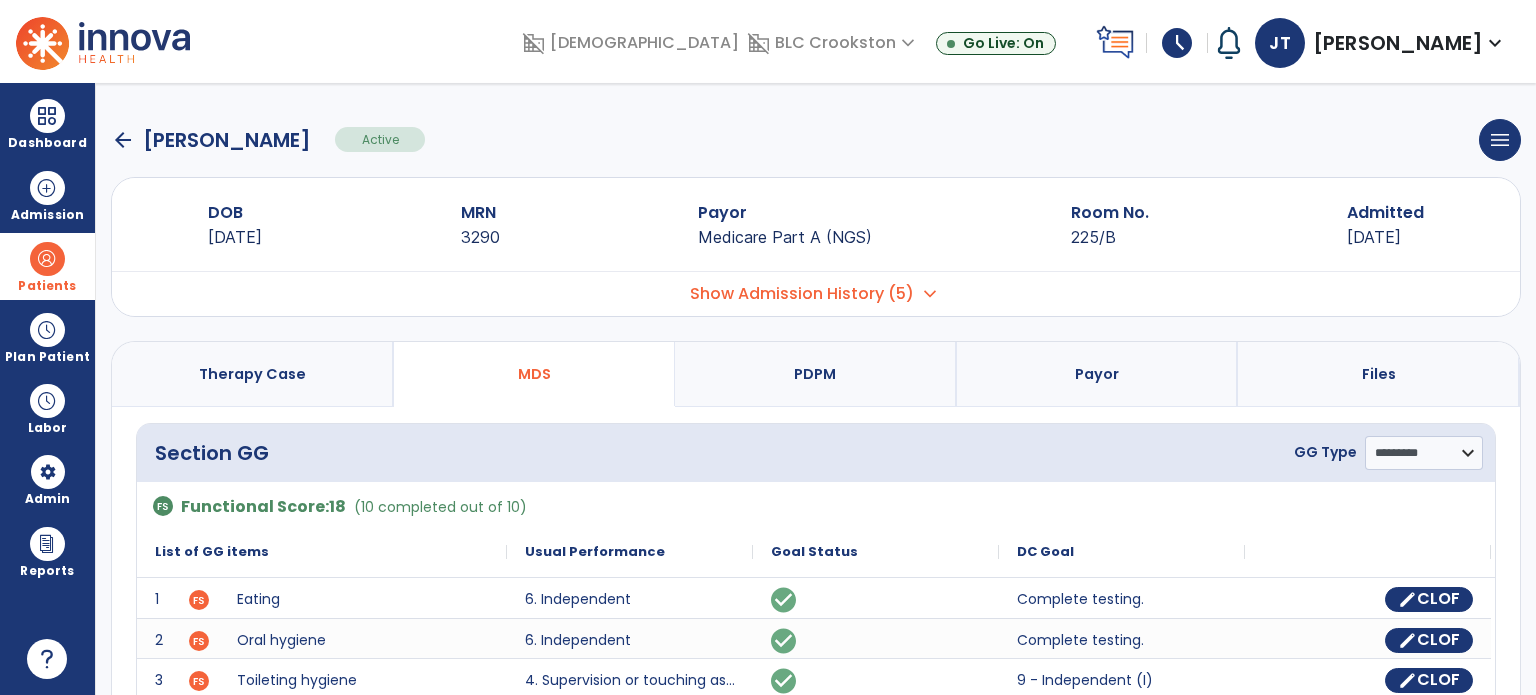 click on "arrow_back" 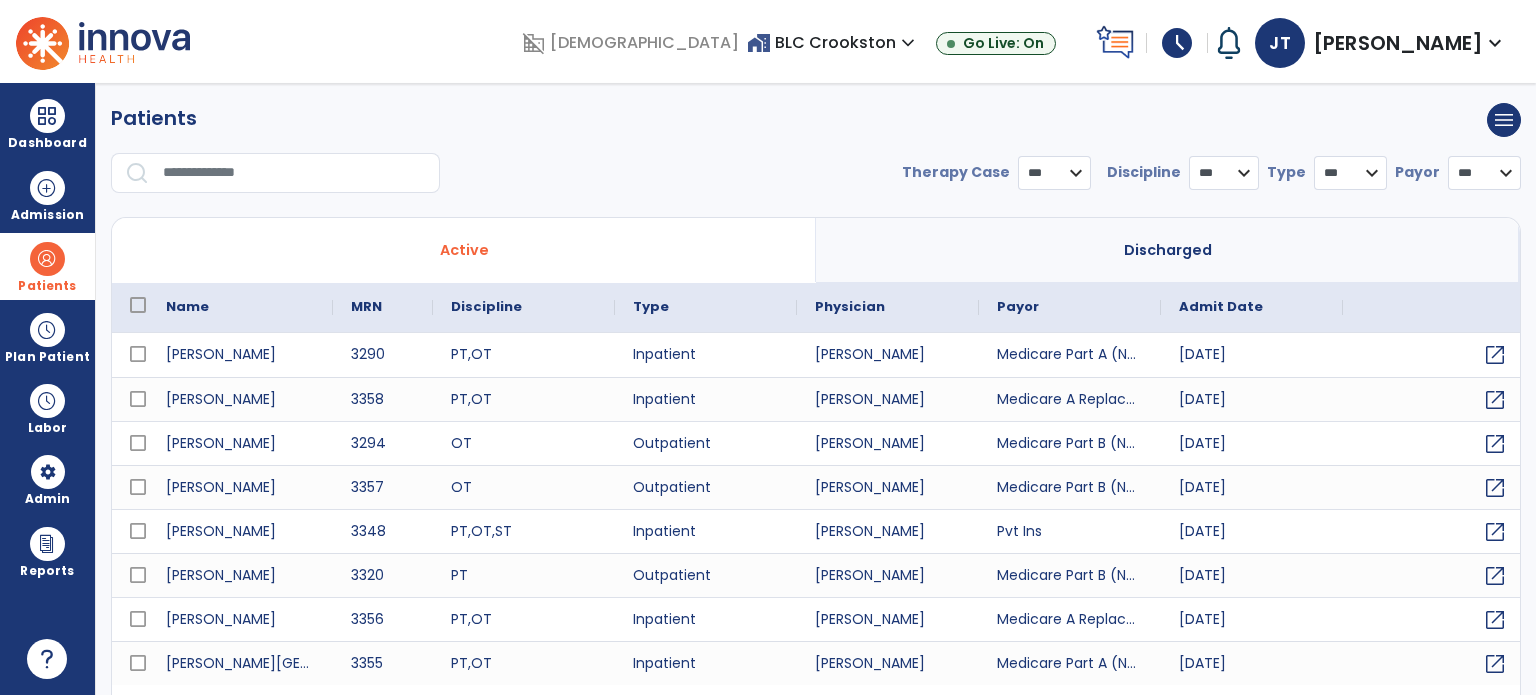 select on "***" 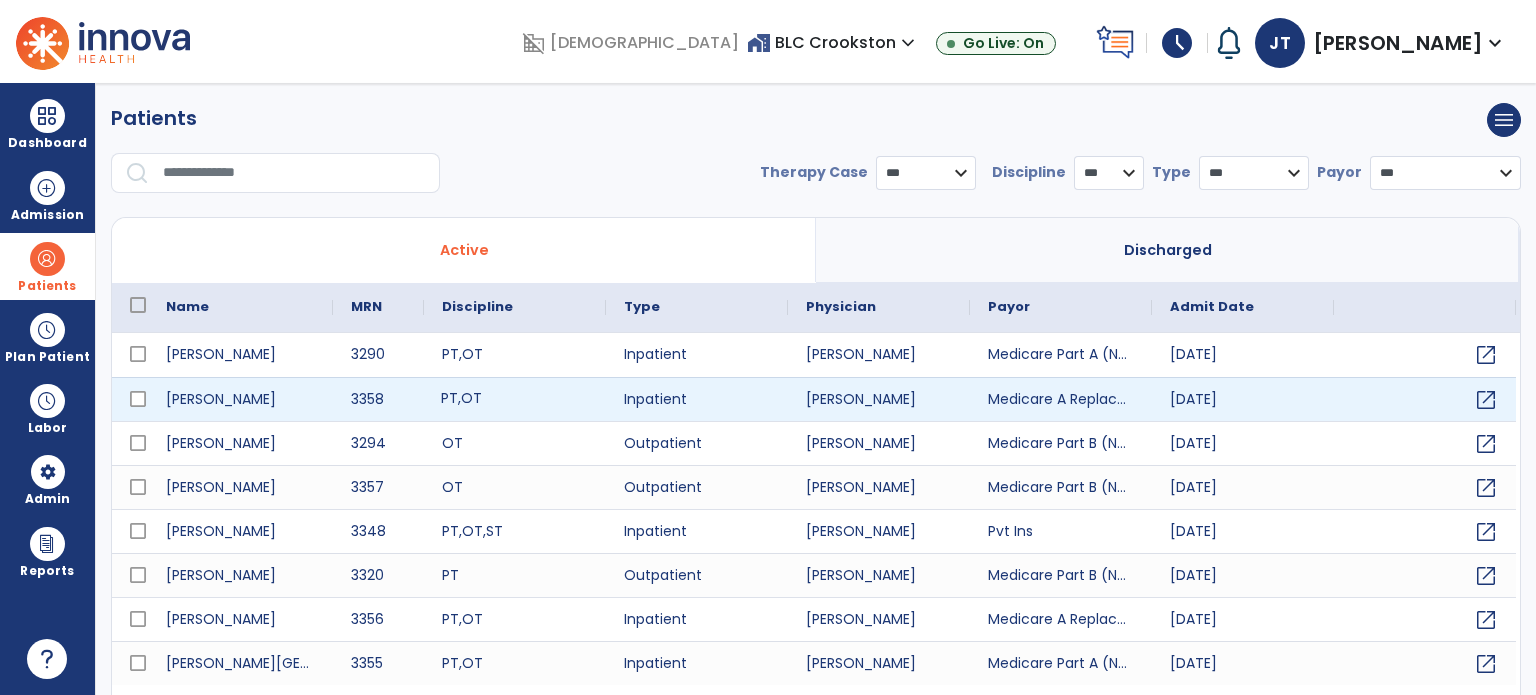 click on "PT , OT" at bounding box center (515, 399) 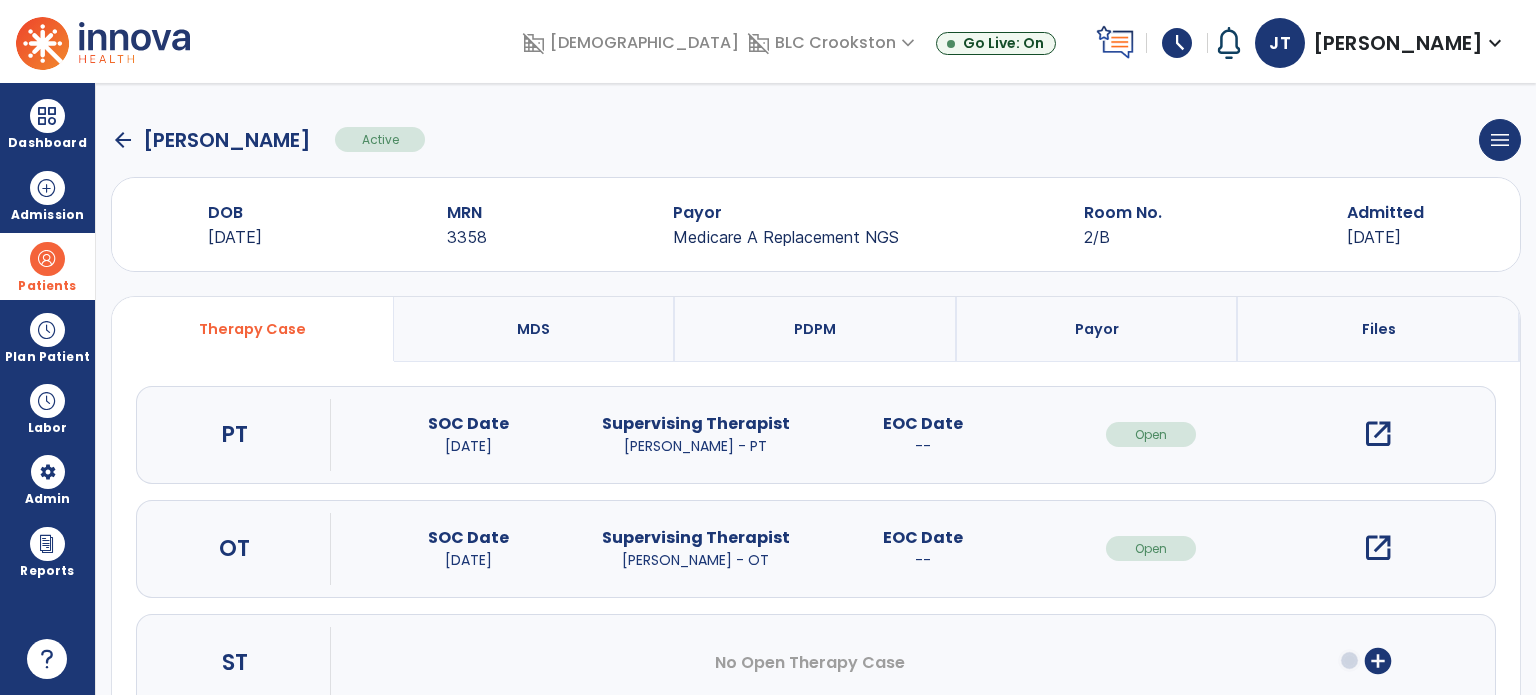 click on "MDS" at bounding box center (535, 329) 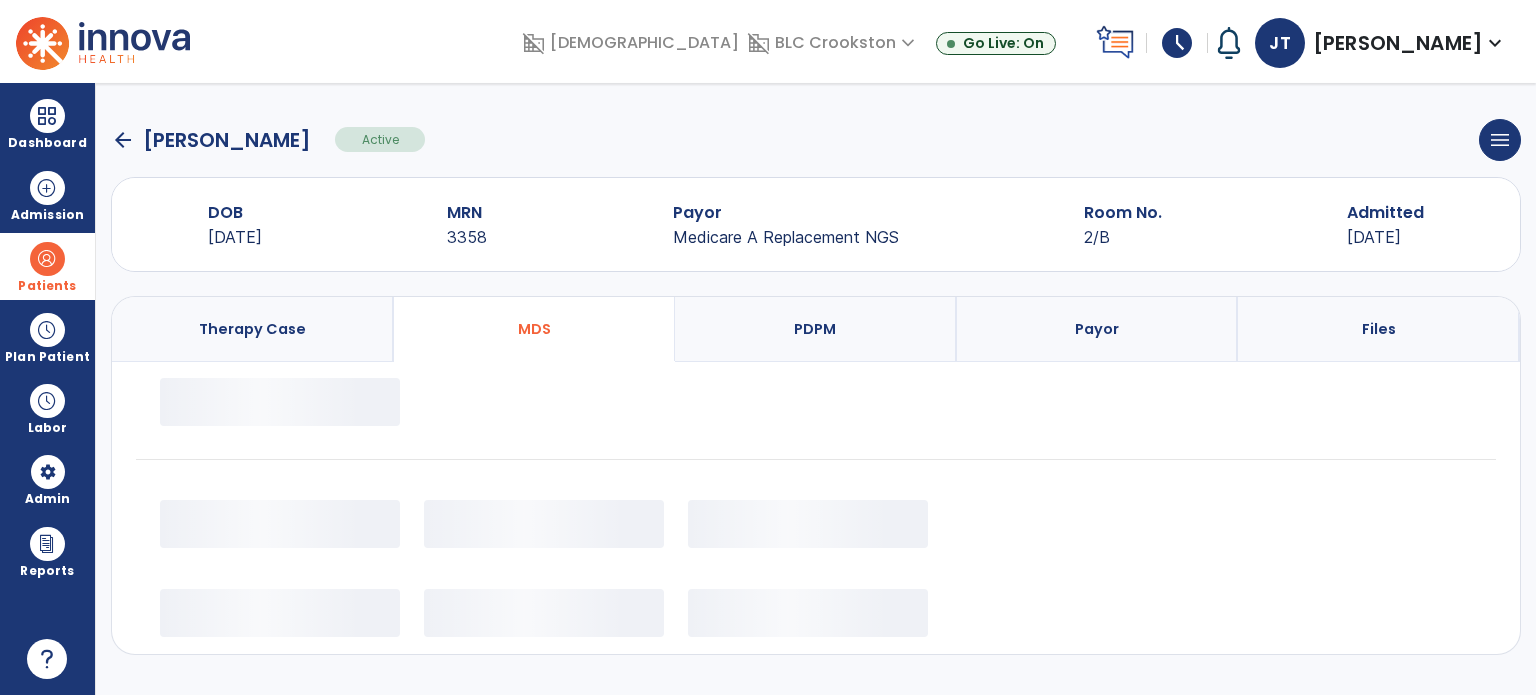 select on "*********" 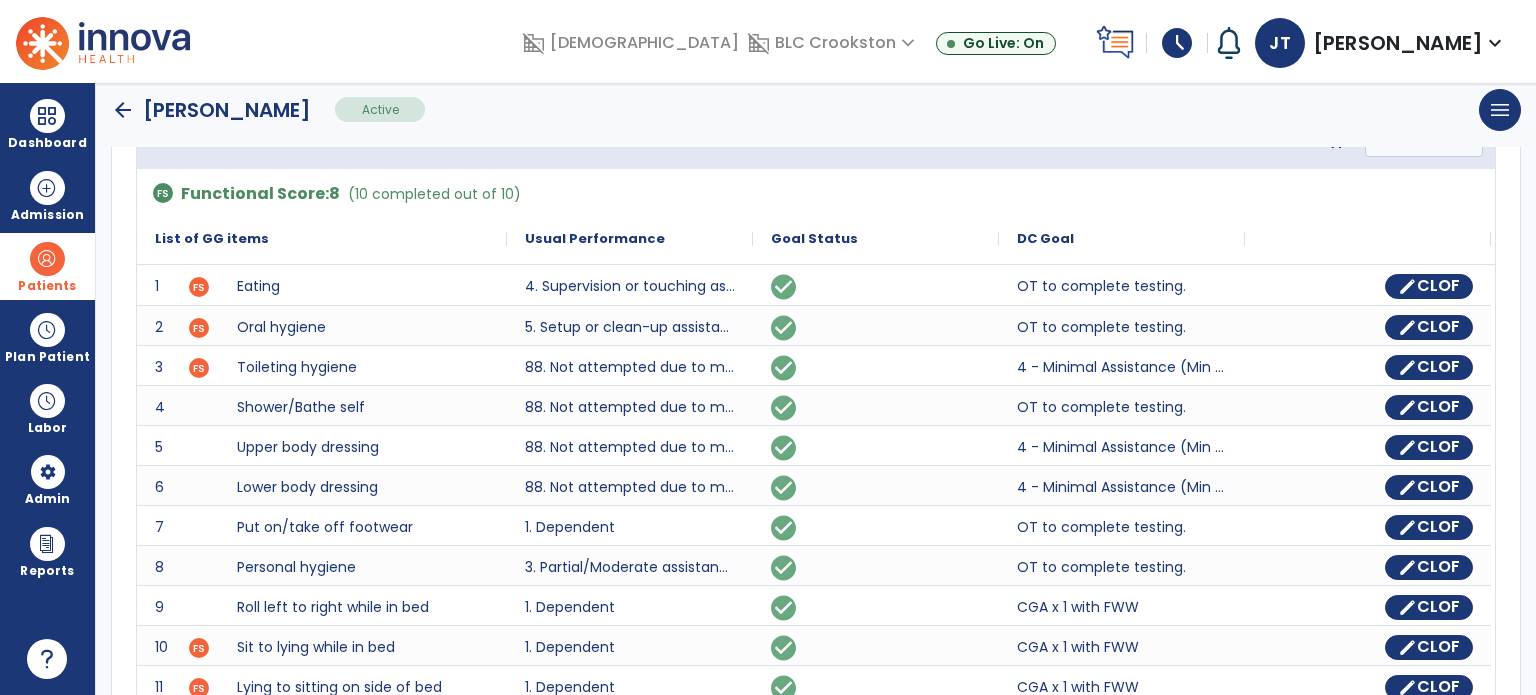scroll, scrollTop: 276, scrollLeft: 0, axis: vertical 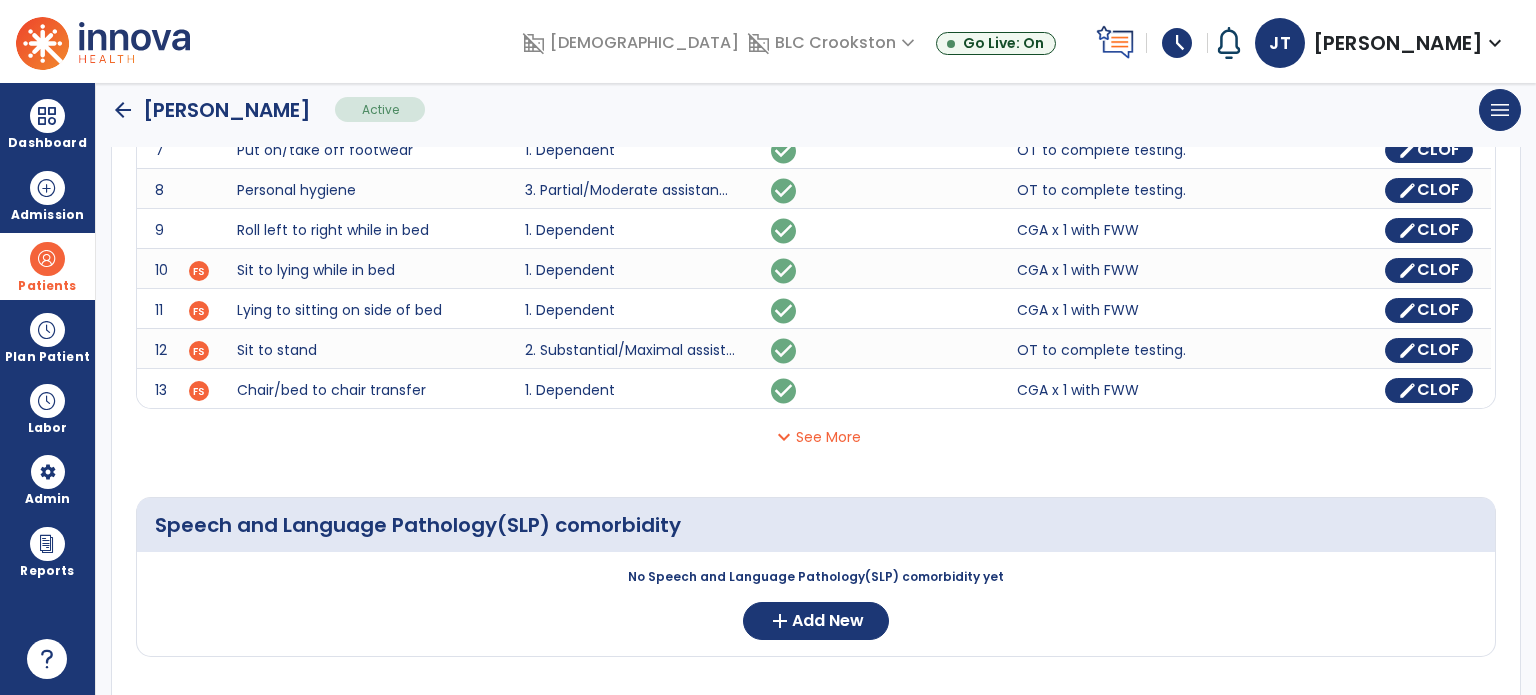click on "expand_more  See More" 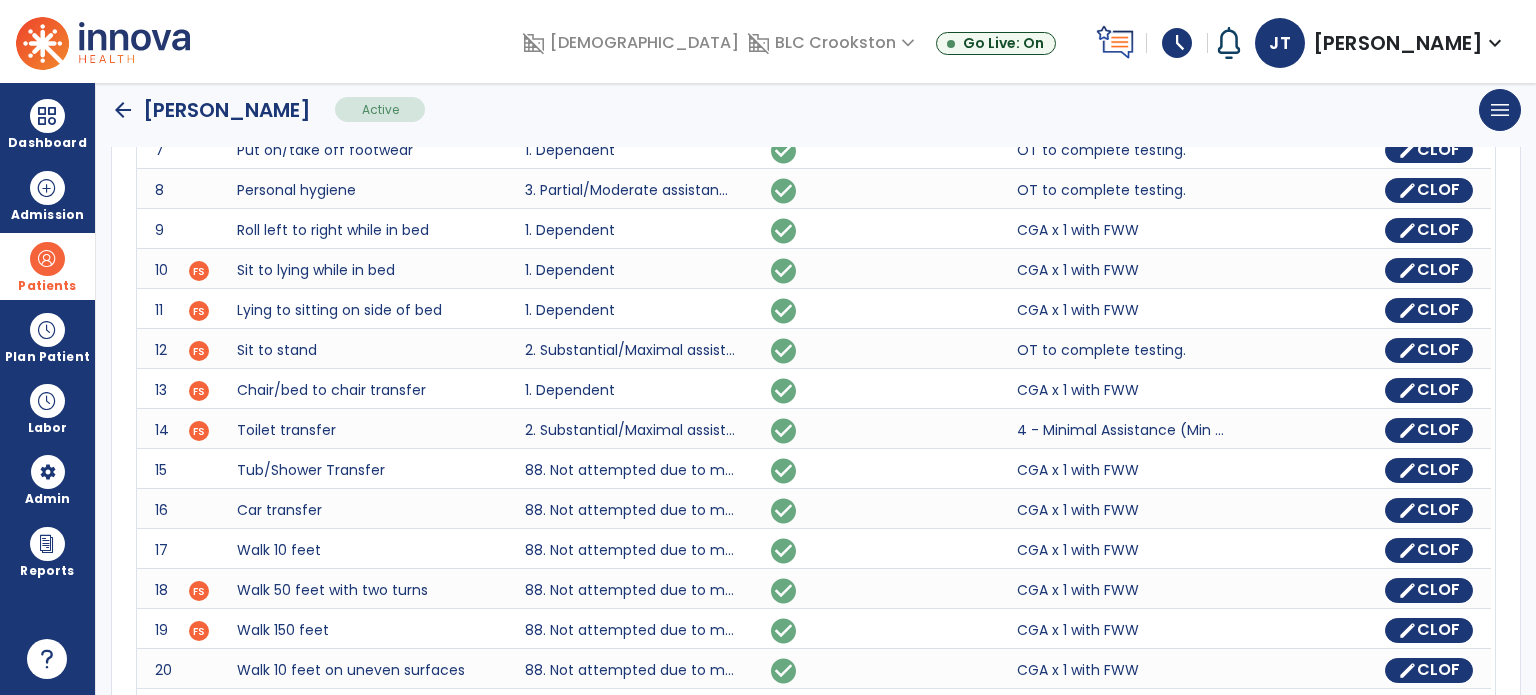 click on "arrow_back" 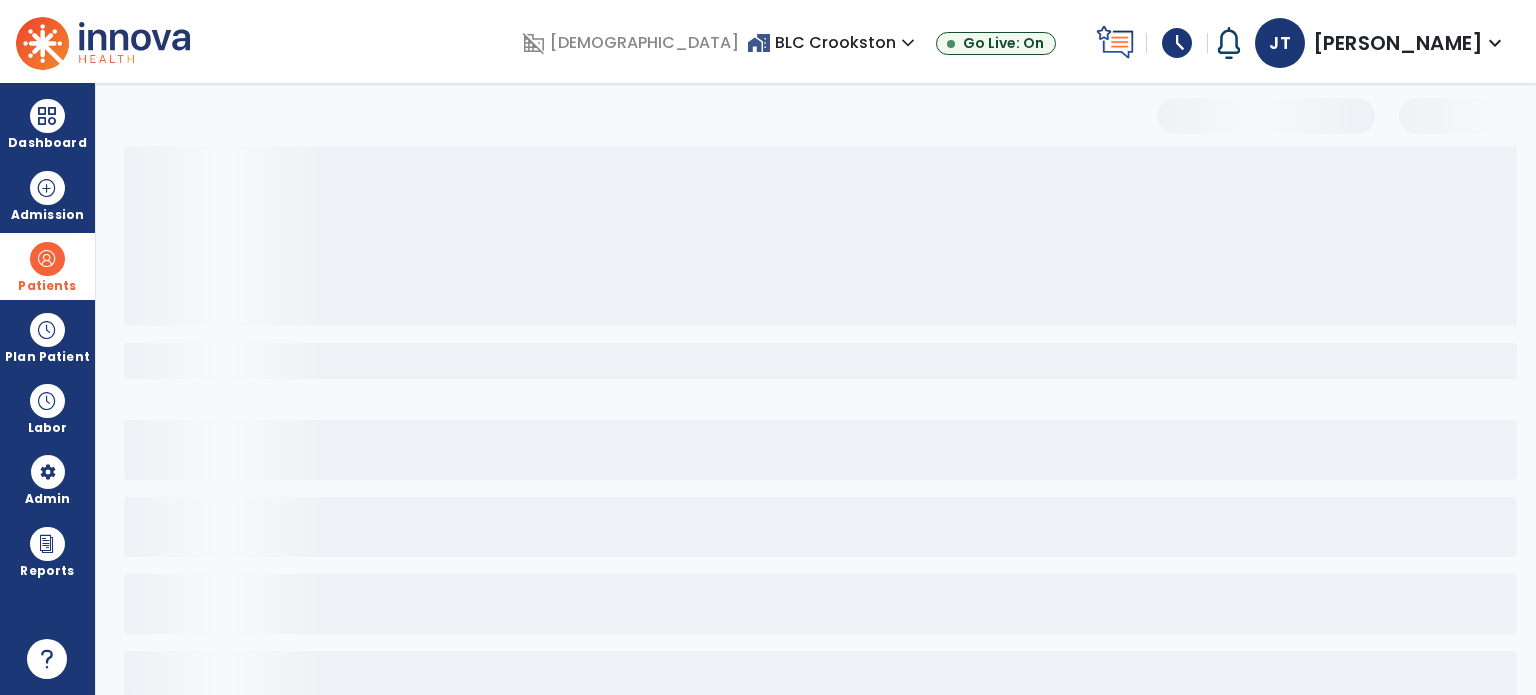 scroll, scrollTop: 46, scrollLeft: 0, axis: vertical 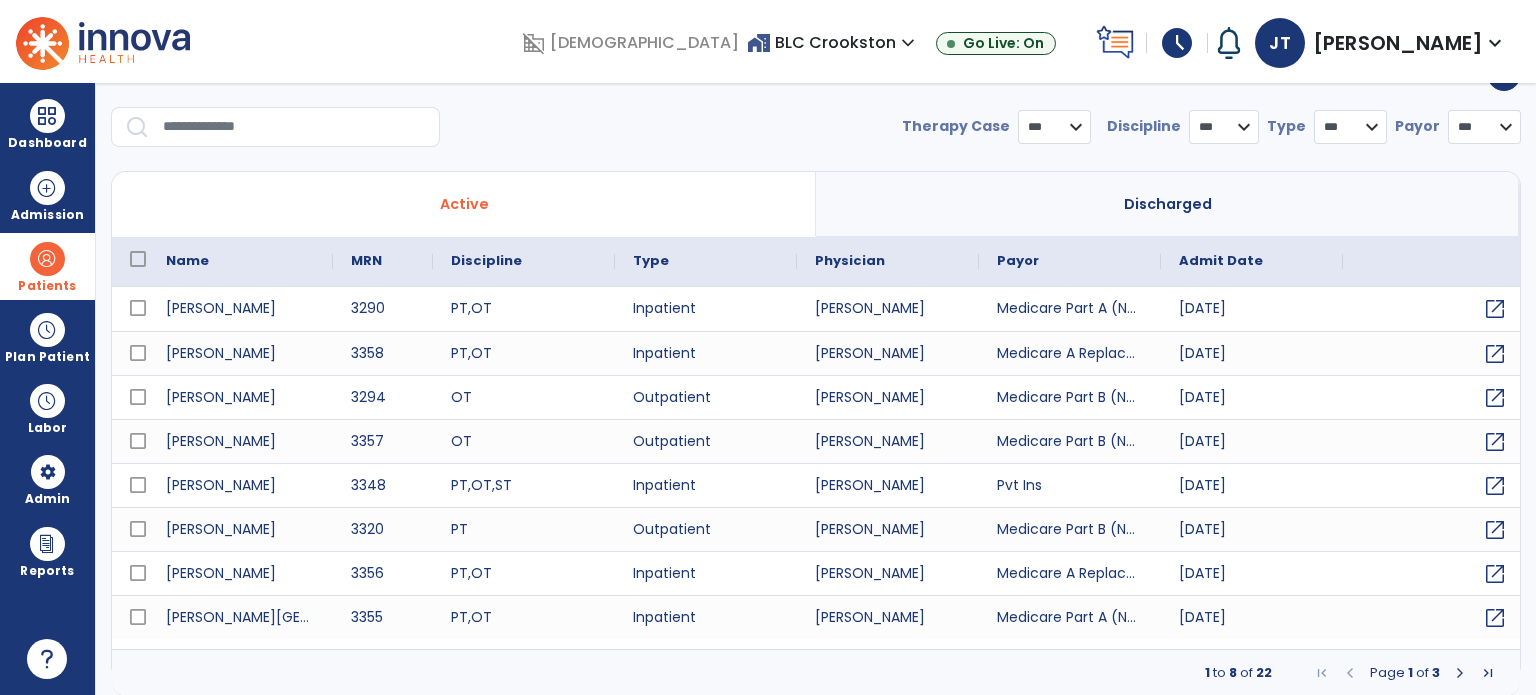 select on "***" 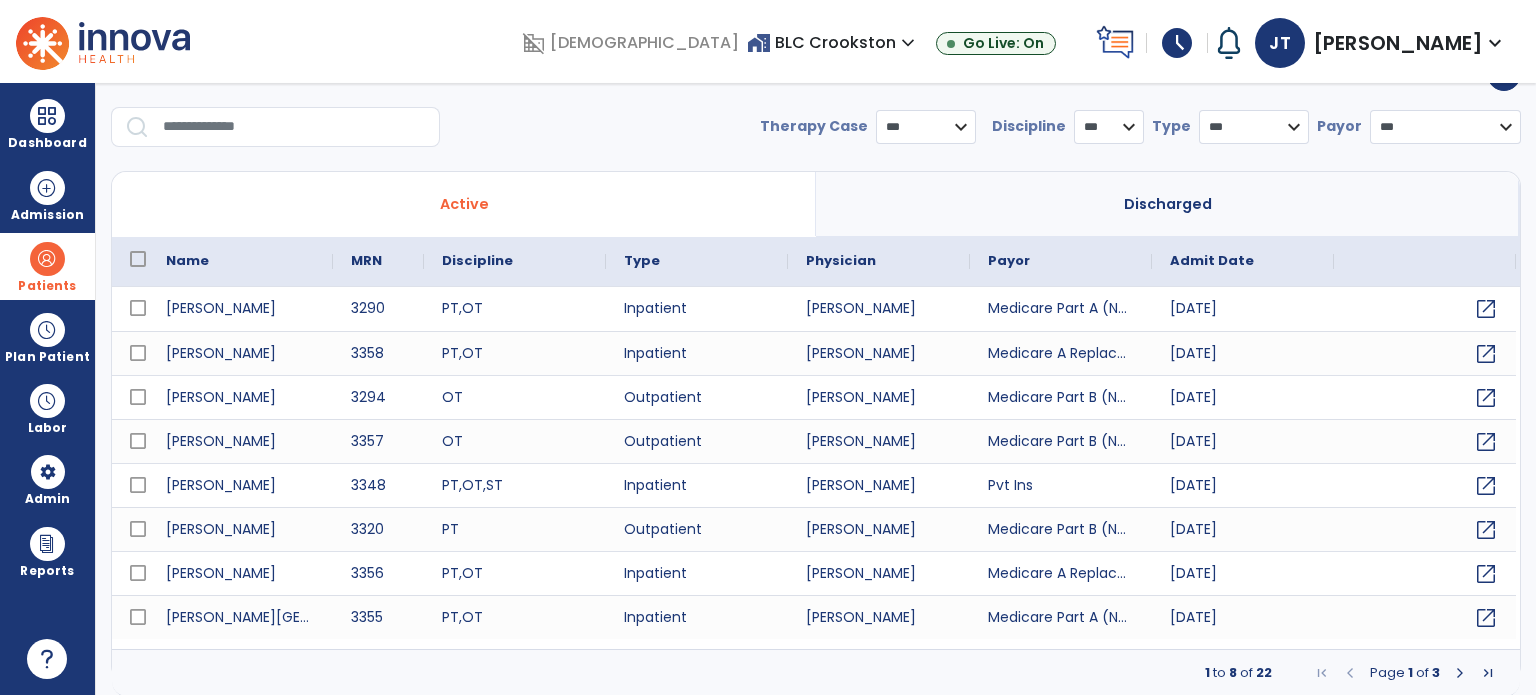 click at bounding box center [294, 127] 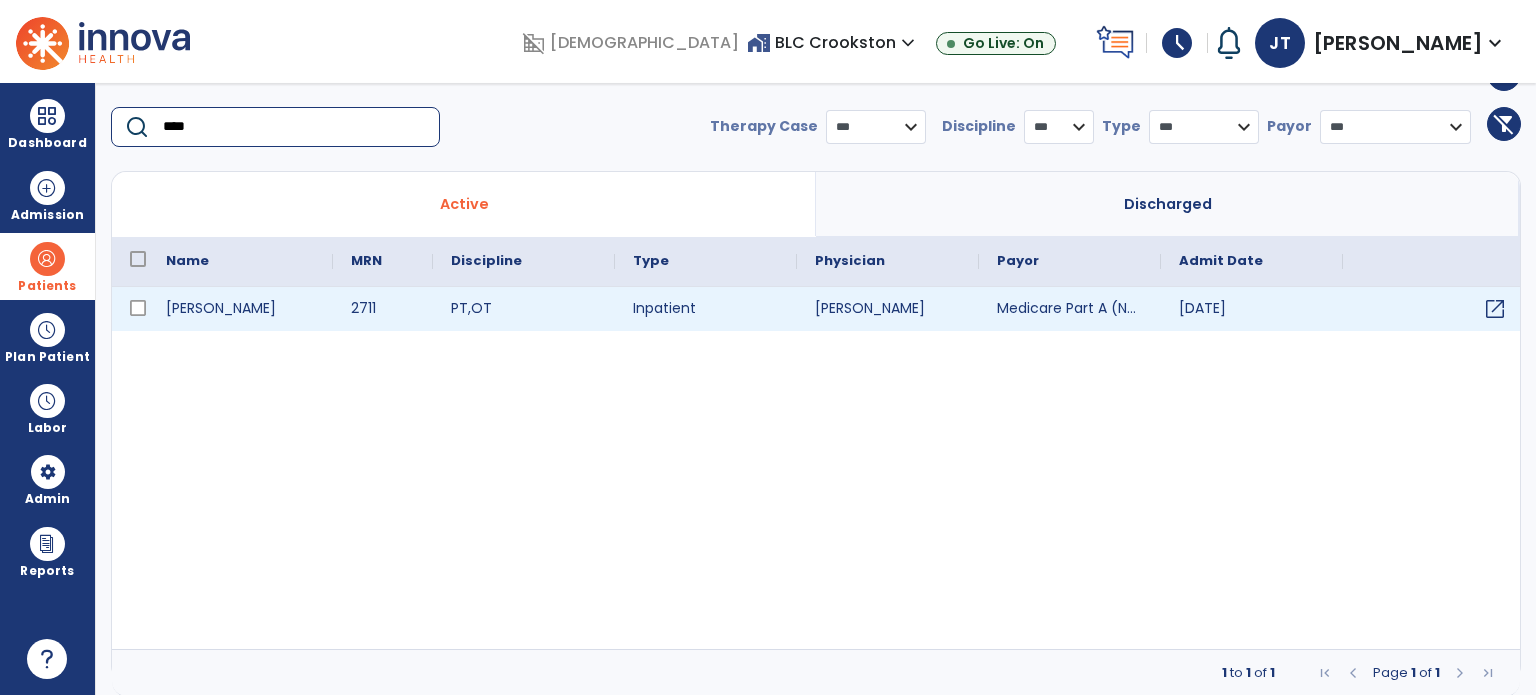 type on "****" 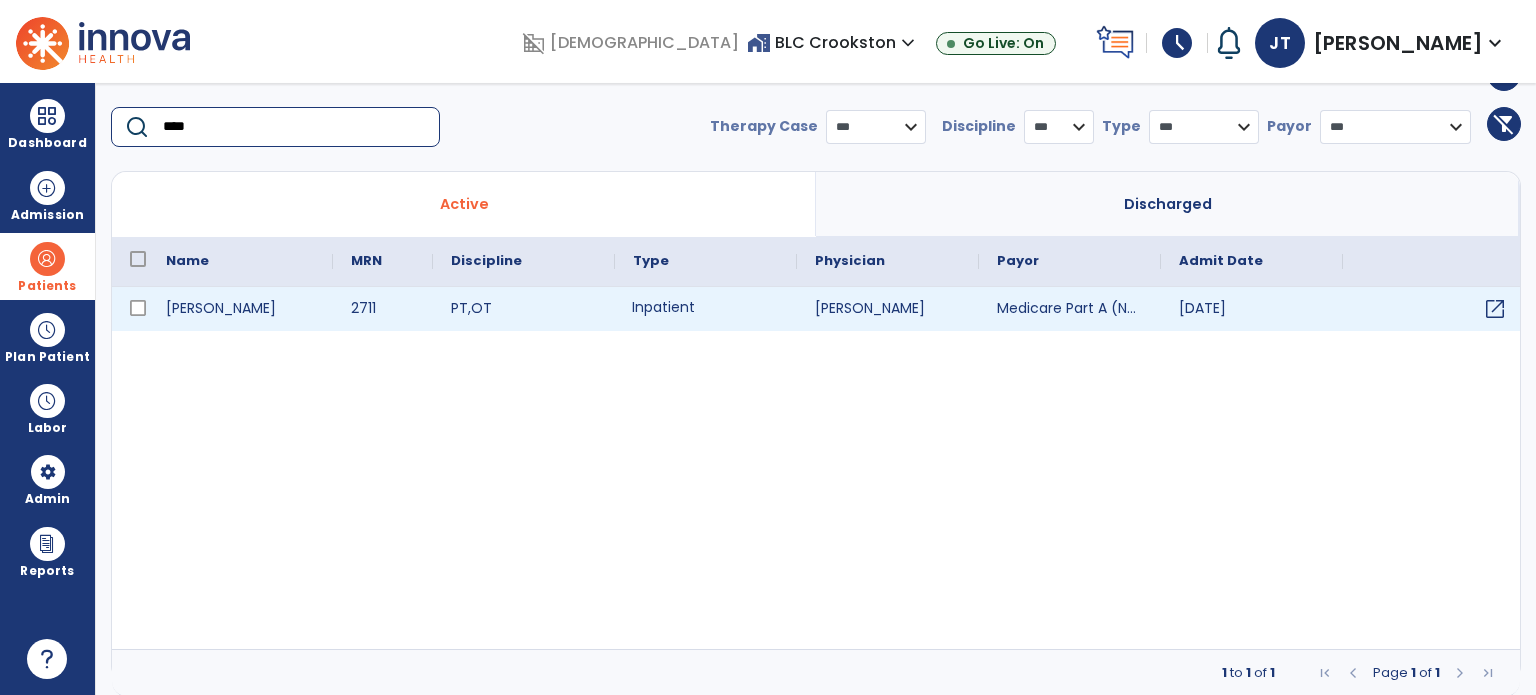 click on "Inpatient" at bounding box center (706, 309) 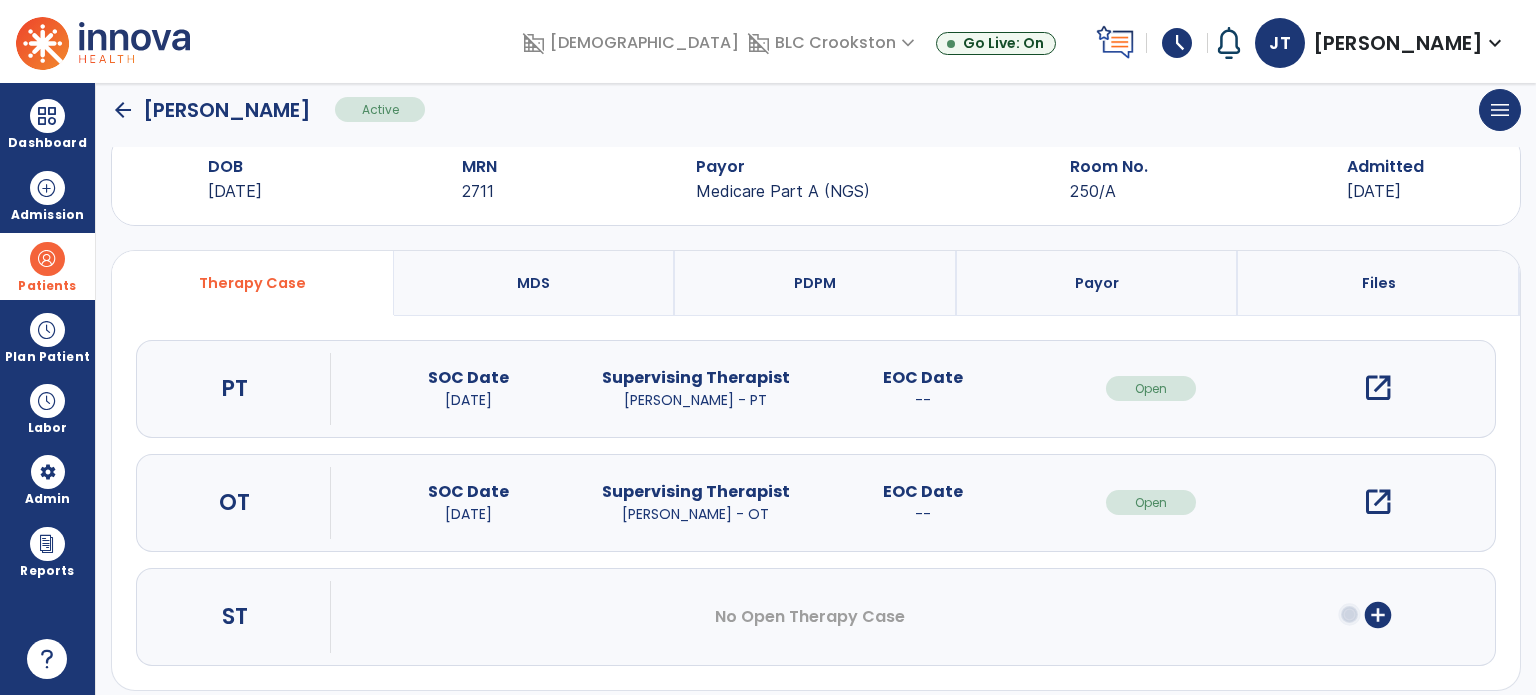 click on "open_in_new" at bounding box center [1378, 388] 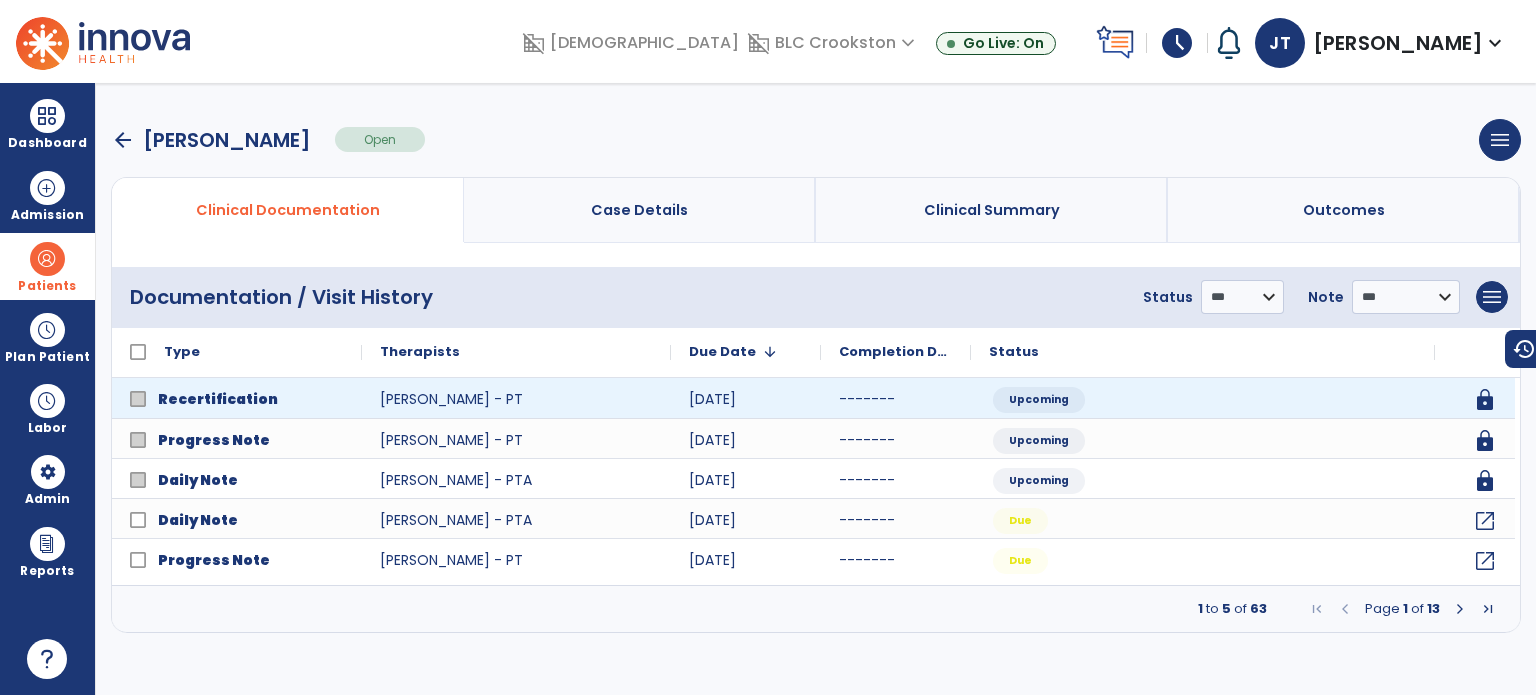 scroll, scrollTop: 0, scrollLeft: 0, axis: both 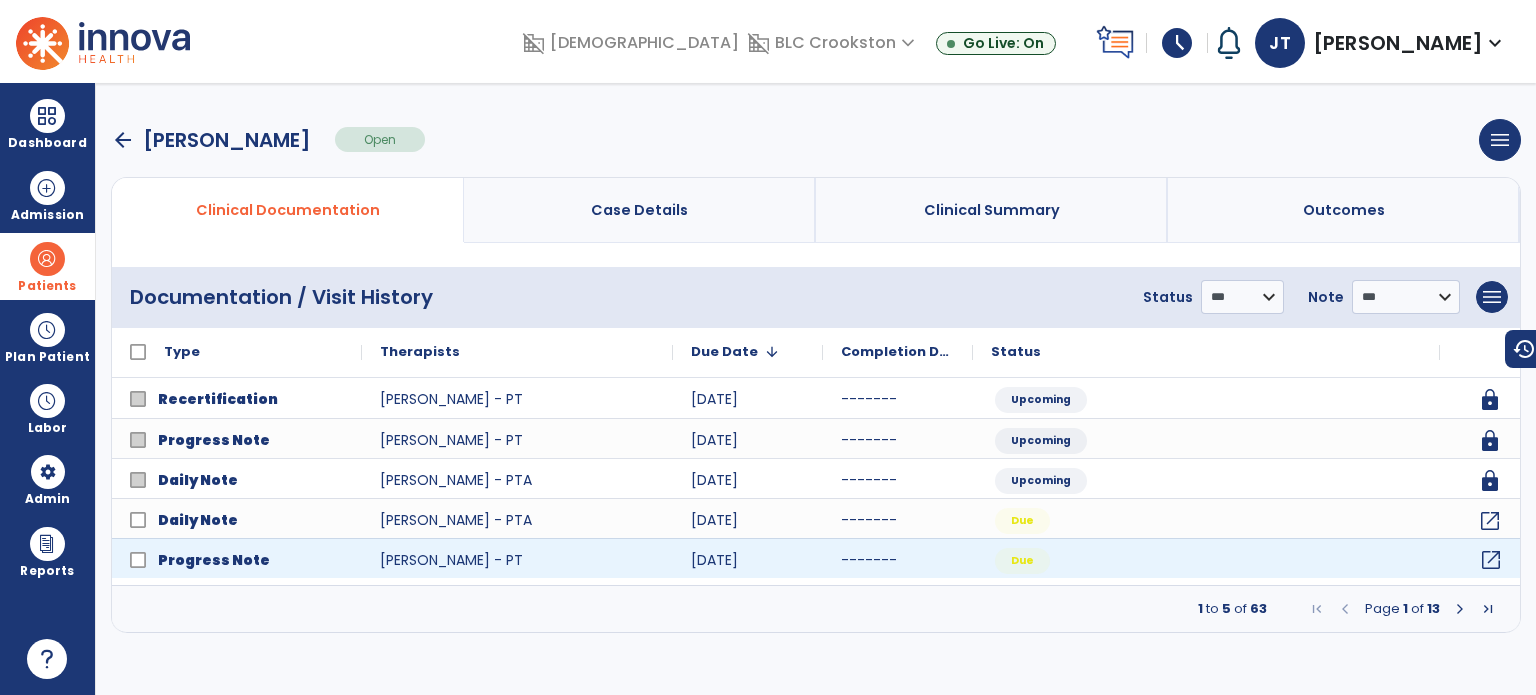 click on "open_in_new" 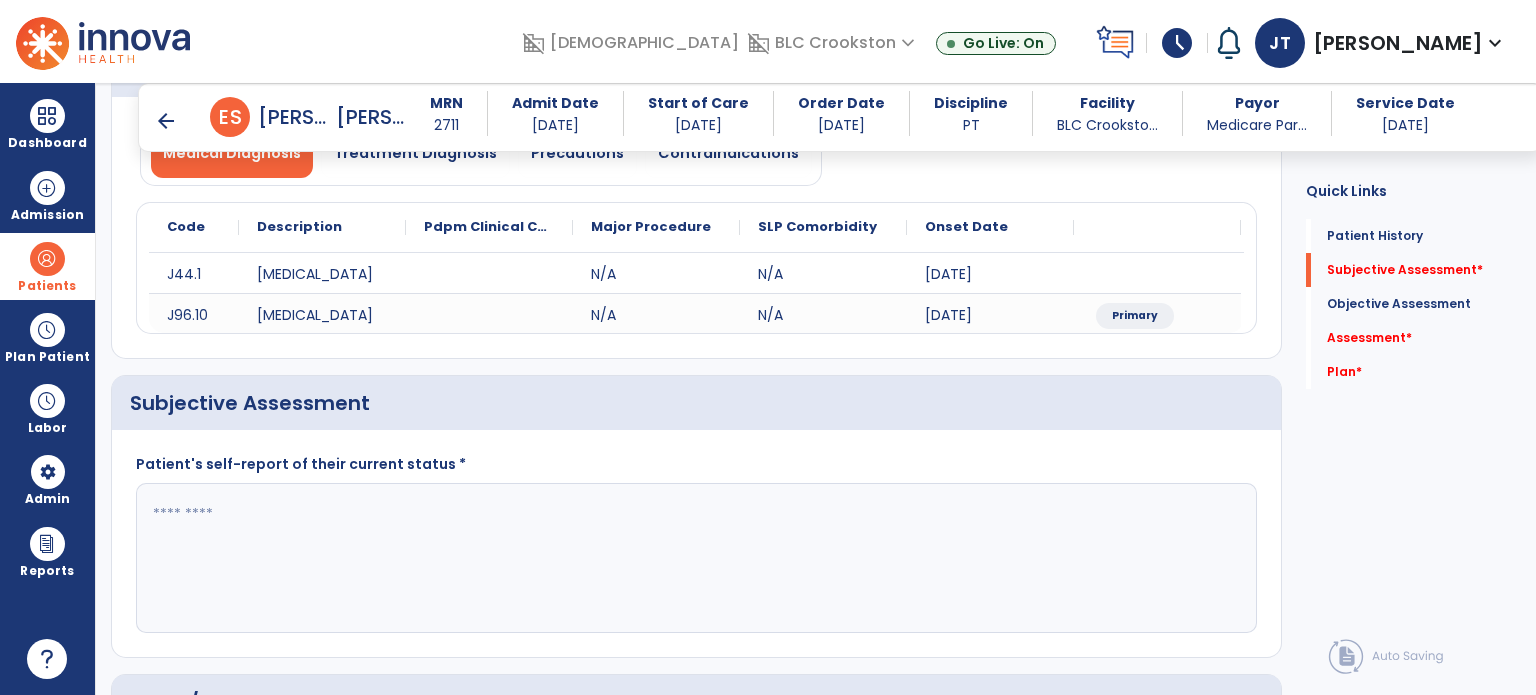 scroll, scrollTop: 244, scrollLeft: 0, axis: vertical 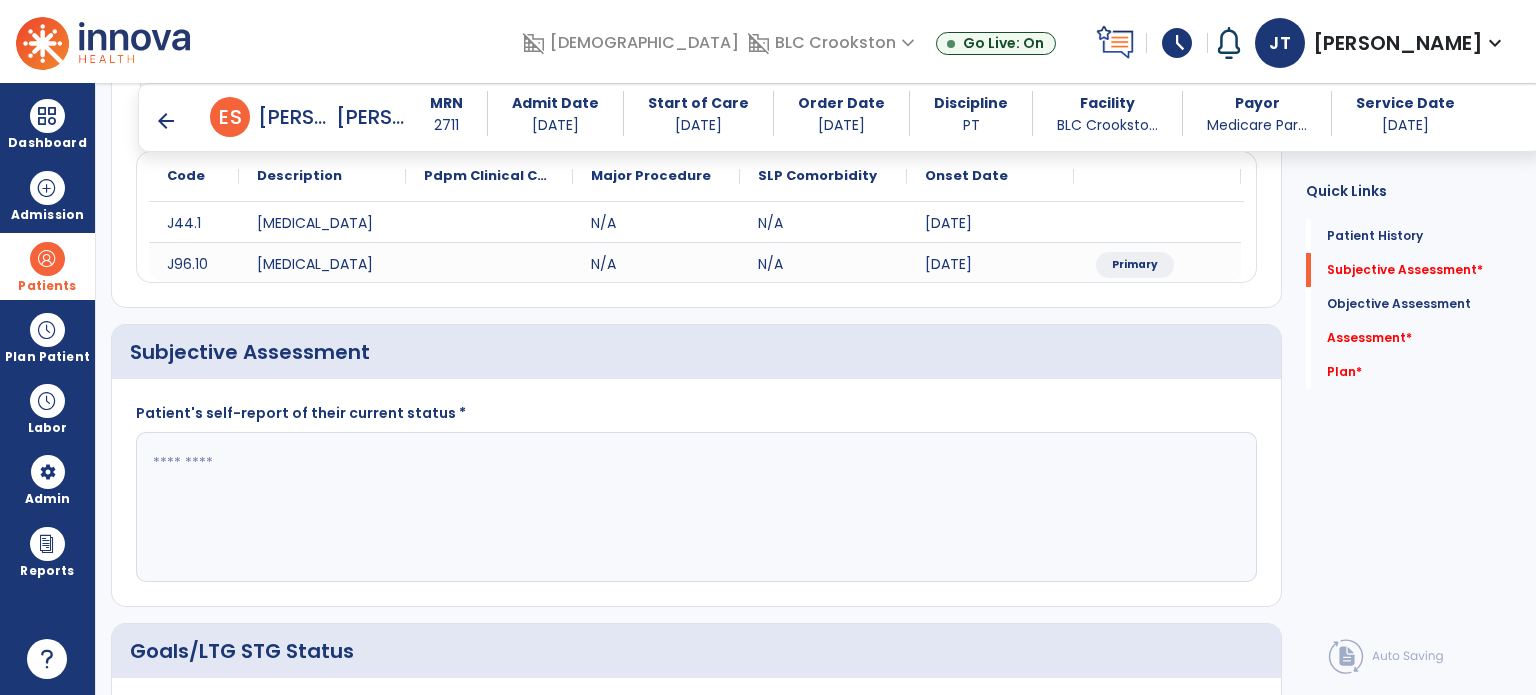 click 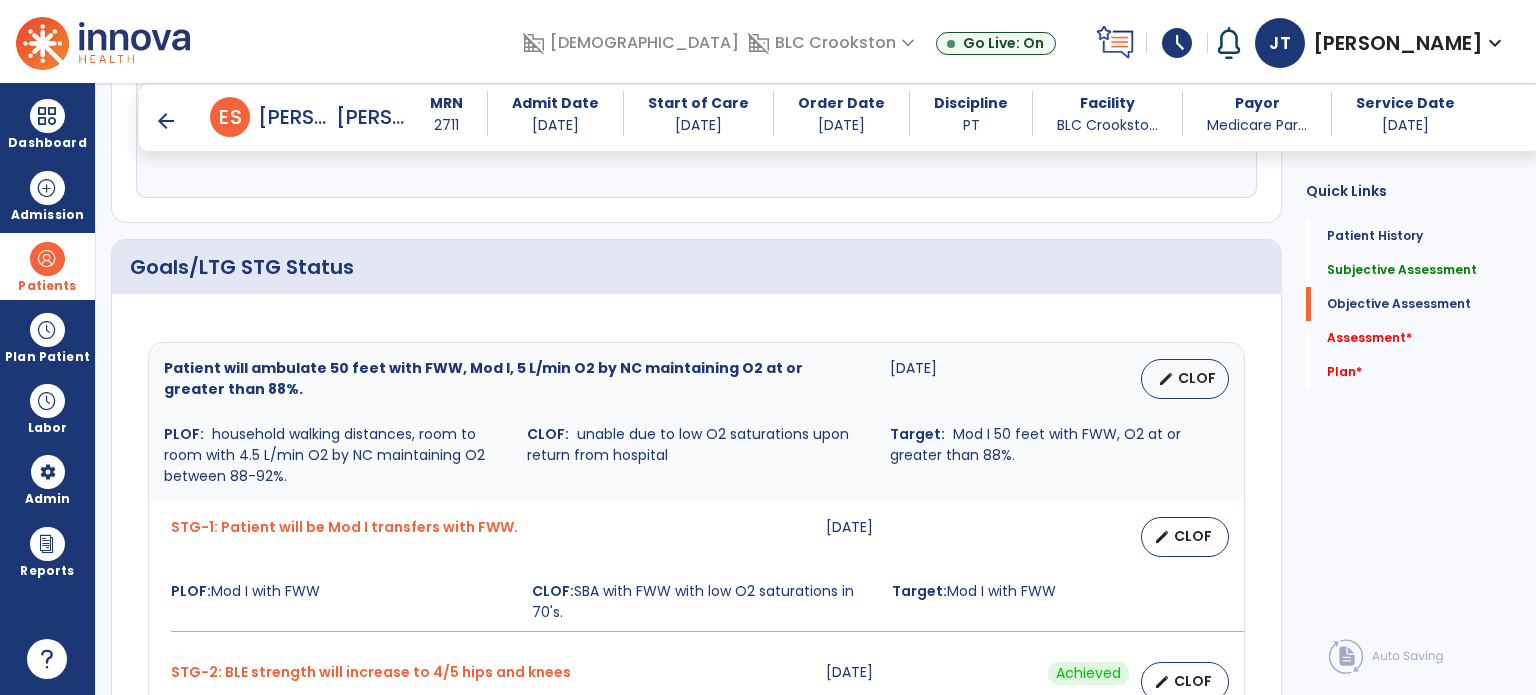 scroll, scrollTop: 637, scrollLeft: 0, axis: vertical 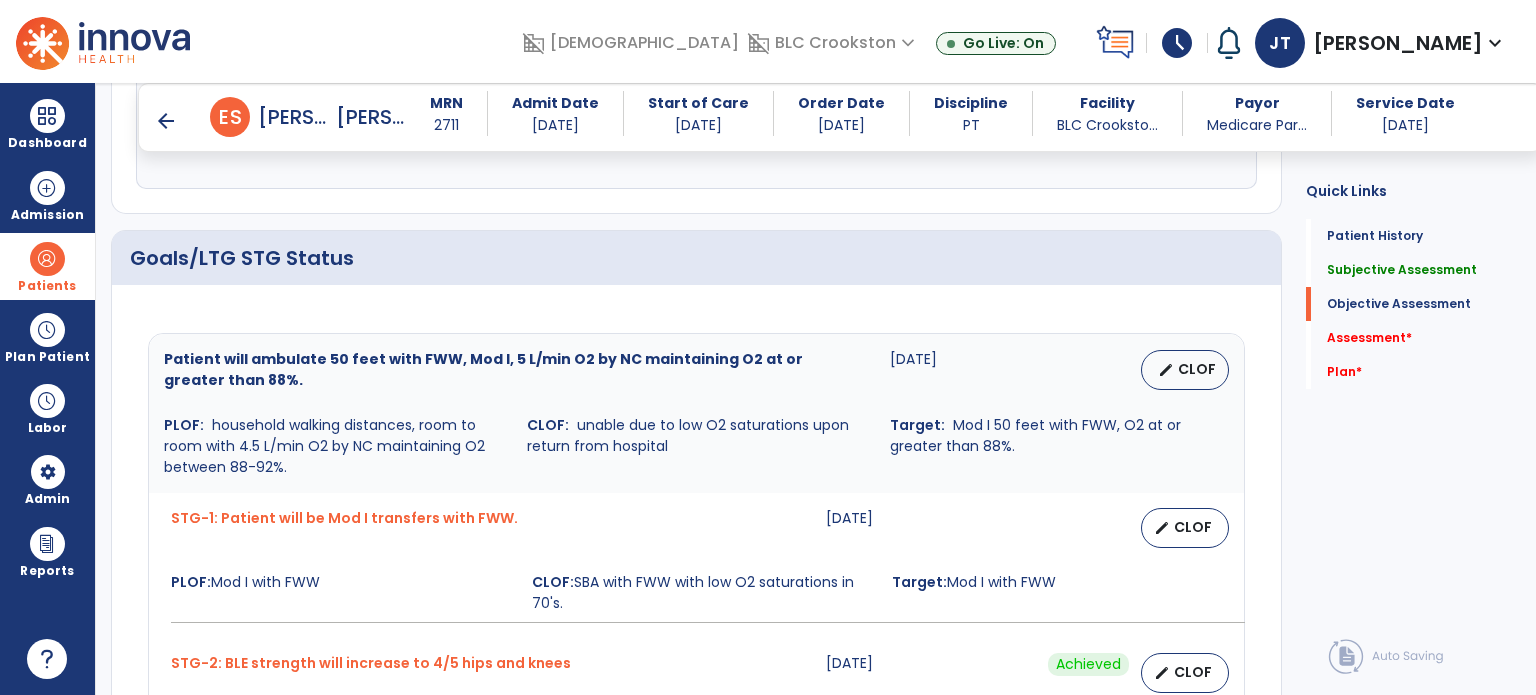type on "**********" 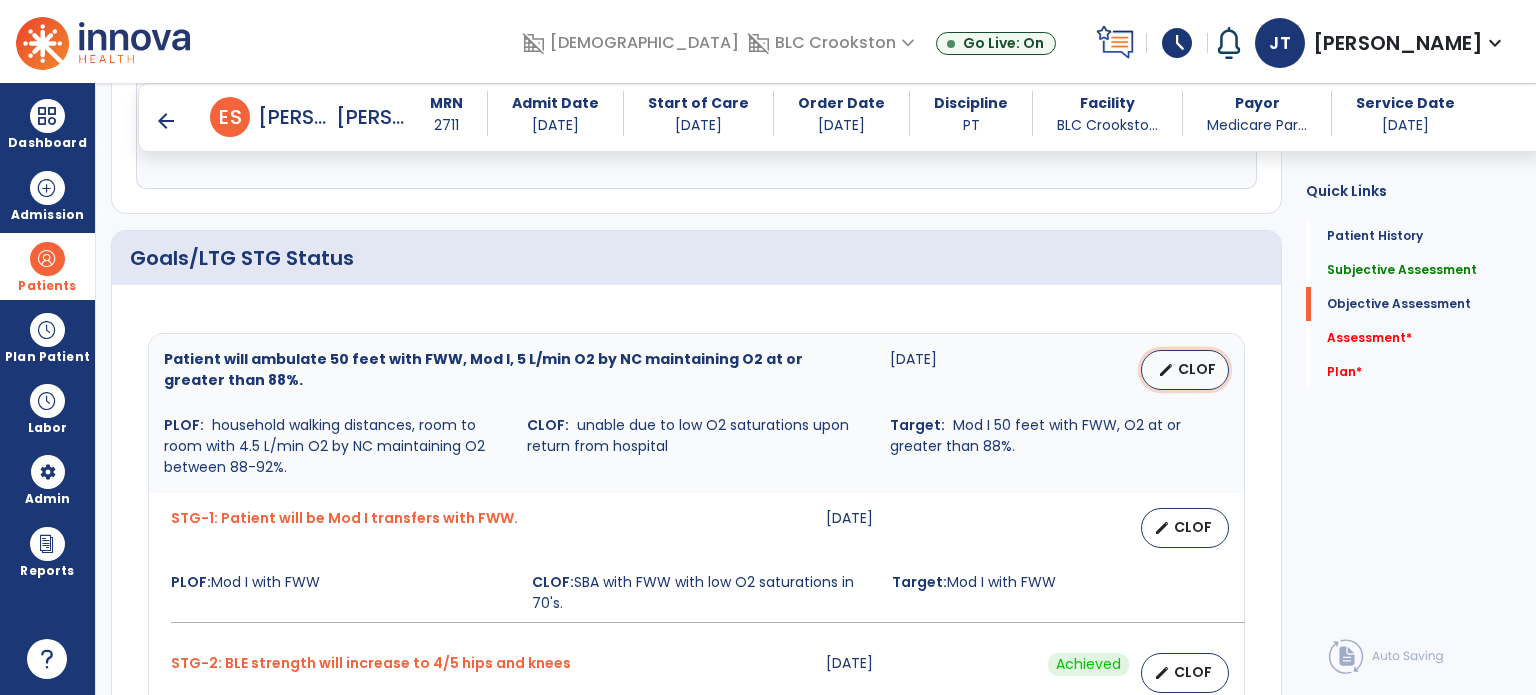 click on "CLOF" at bounding box center [1197, 369] 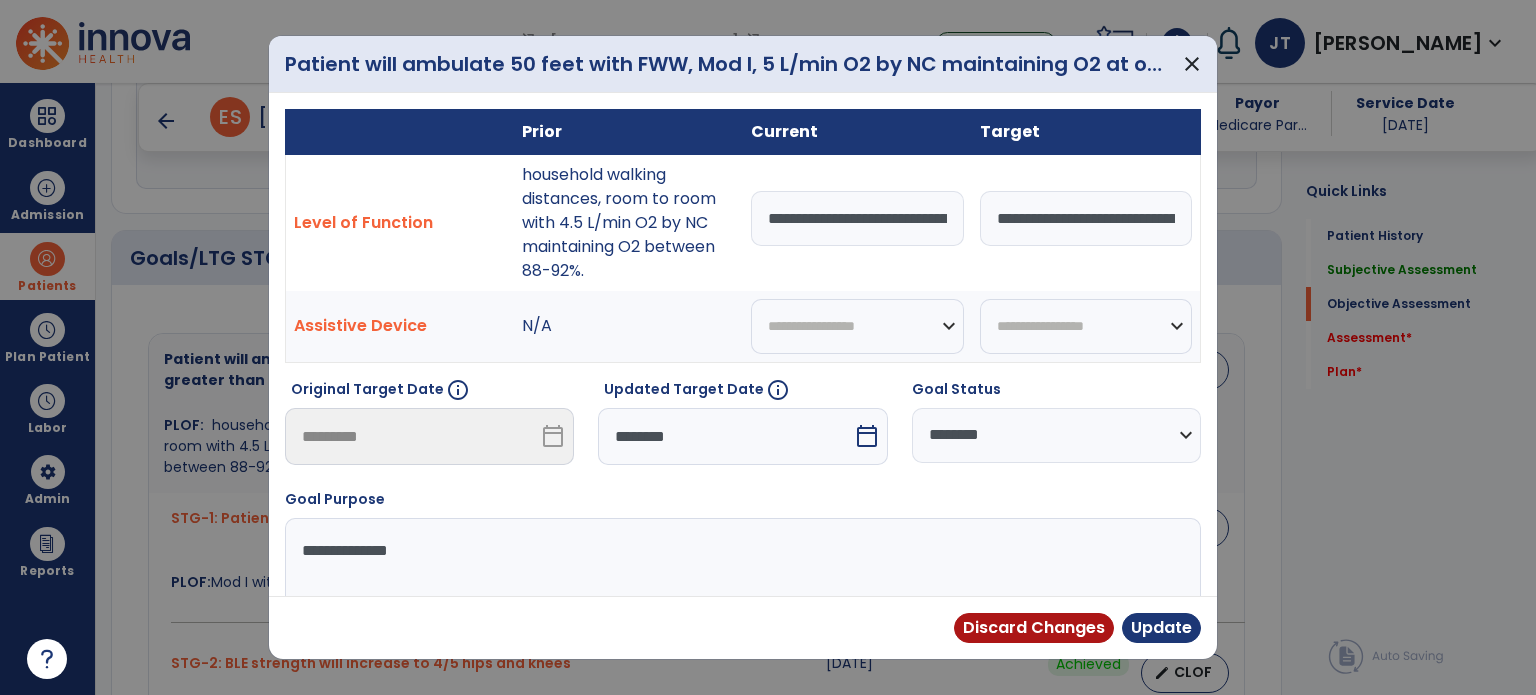 drag, startPoint x: 951, startPoint y: 215, endPoint x: 512, endPoint y: 256, distance: 440.91043 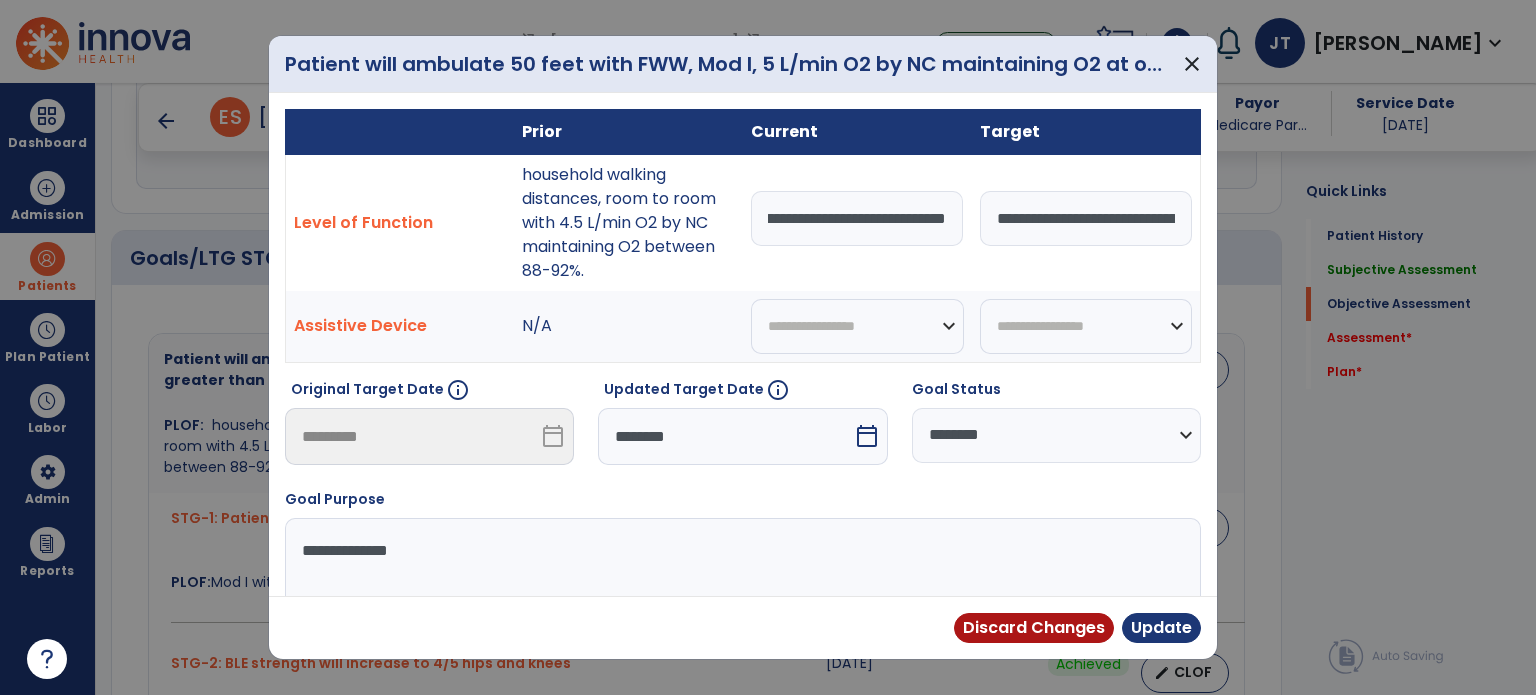 scroll, scrollTop: 0, scrollLeft: 621, axis: horizontal 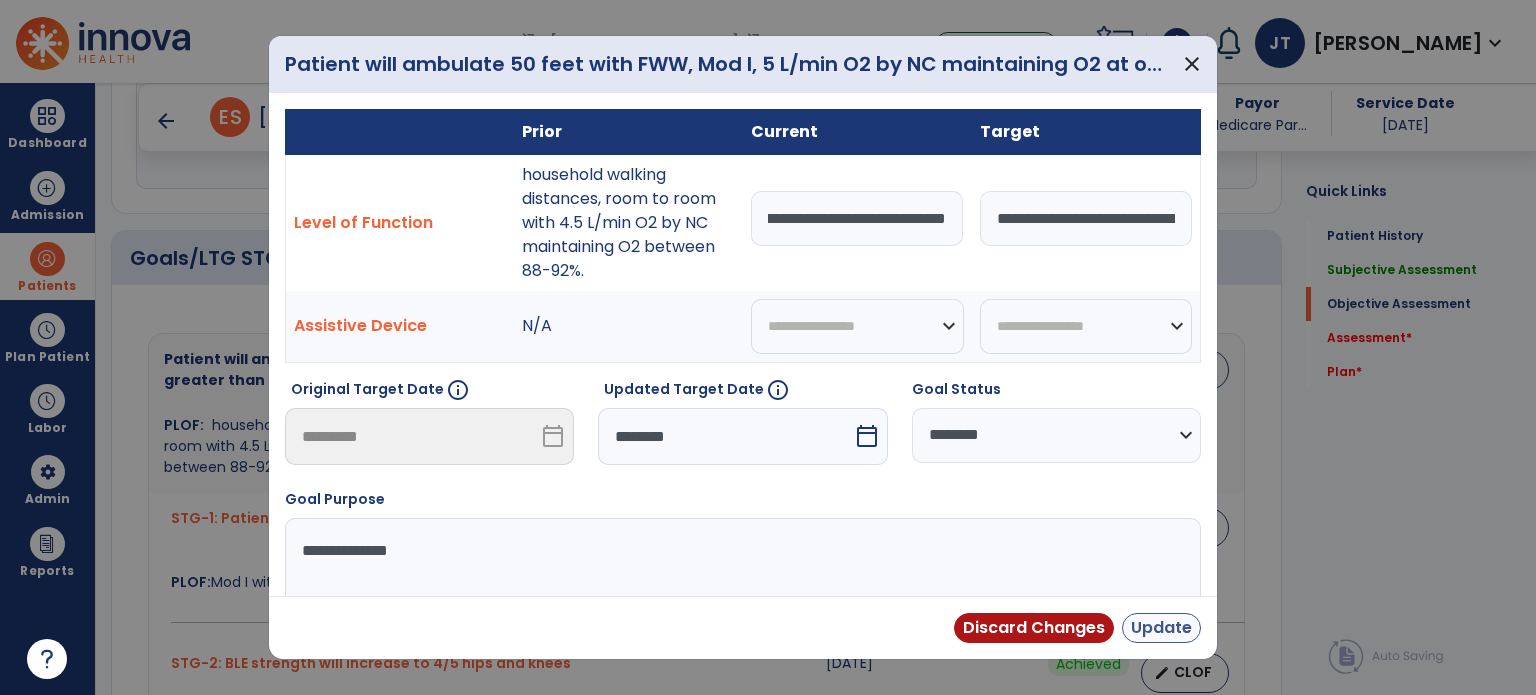 type on "**********" 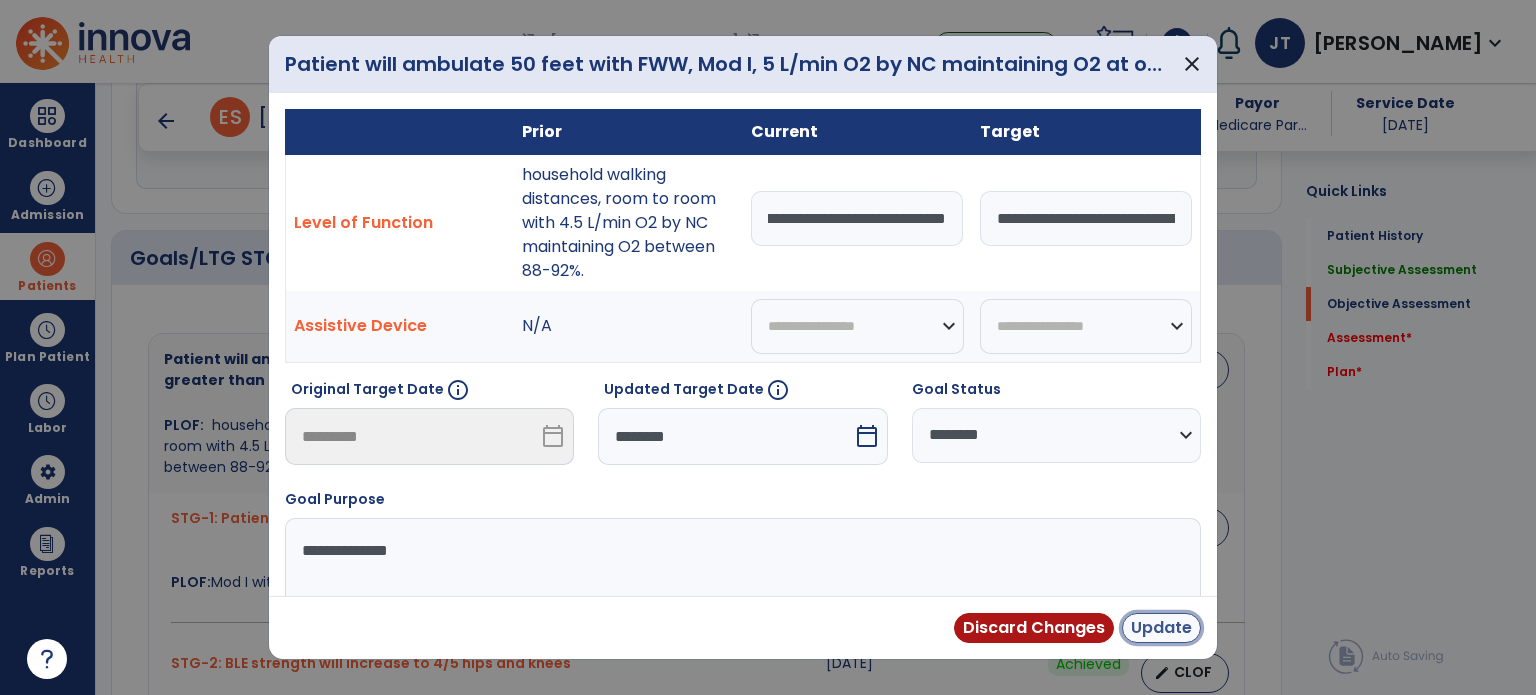 click on "Update" at bounding box center [1161, 628] 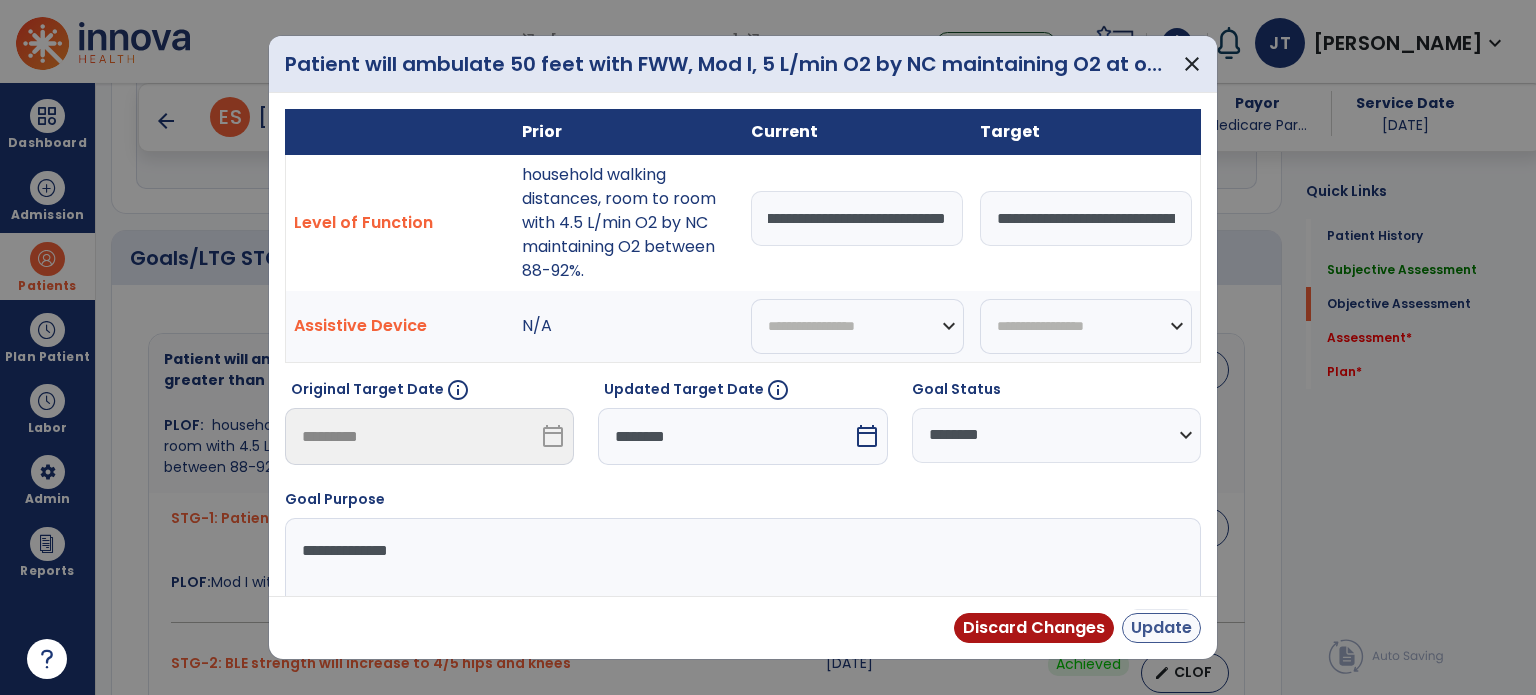 scroll, scrollTop: 0, scrollLeft: 0, axis: both 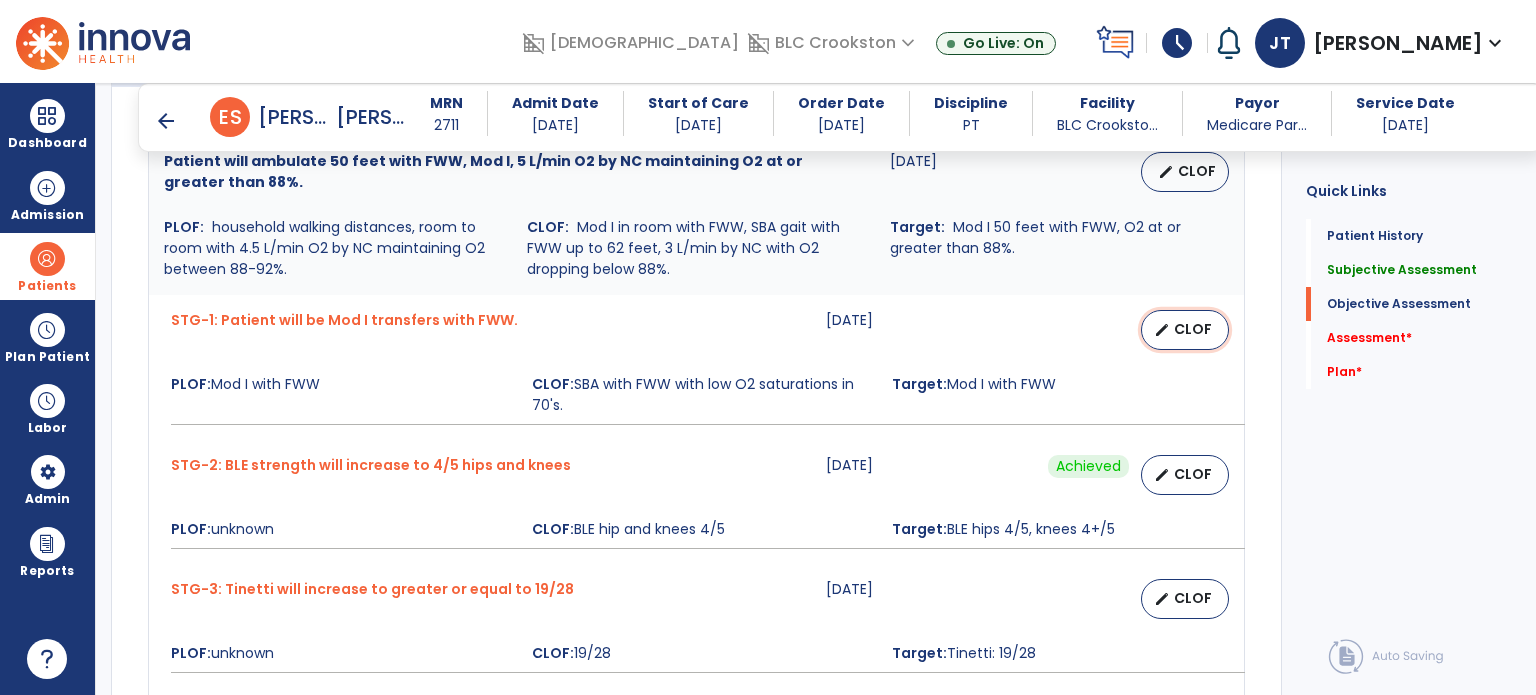 click on "CLOF" at bounding box center (1193, 329) 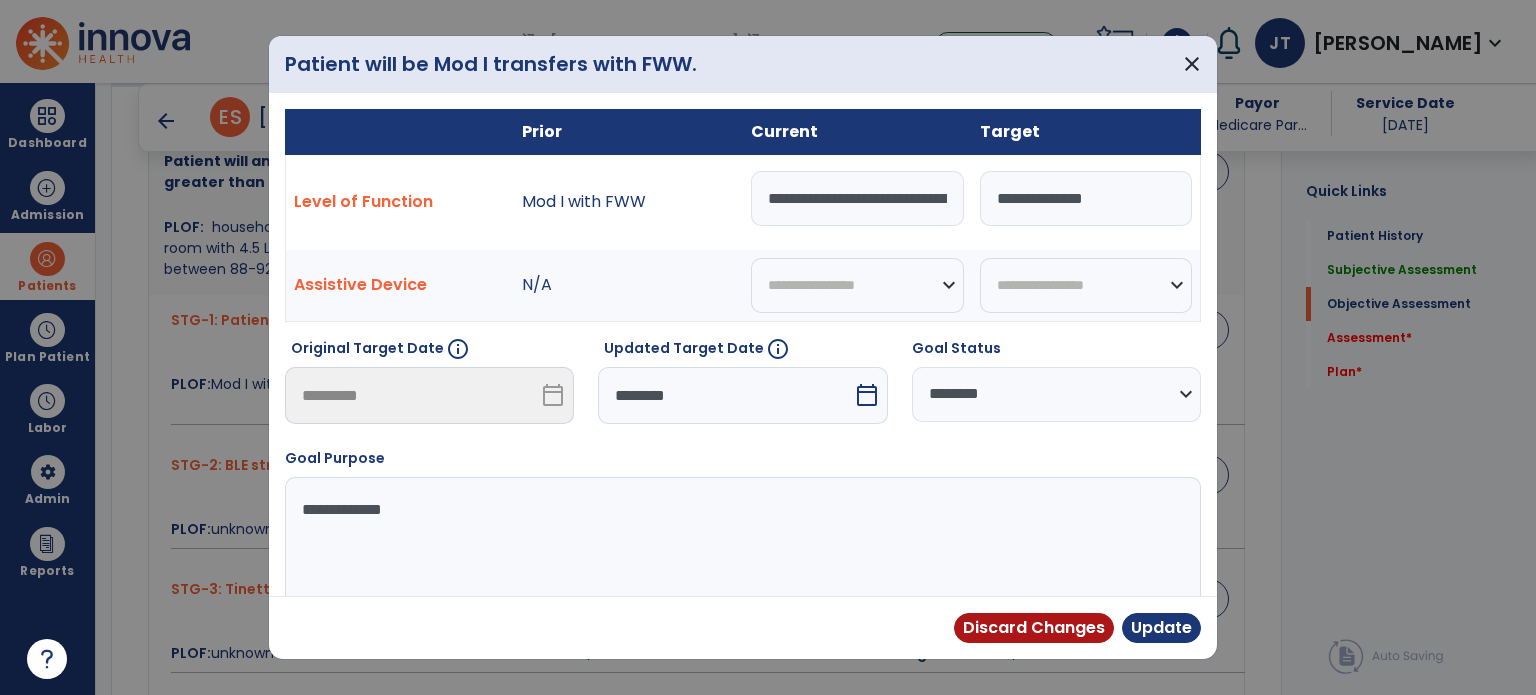 scroll, scrollTop: 0, scrollLeft: 0, axis: both 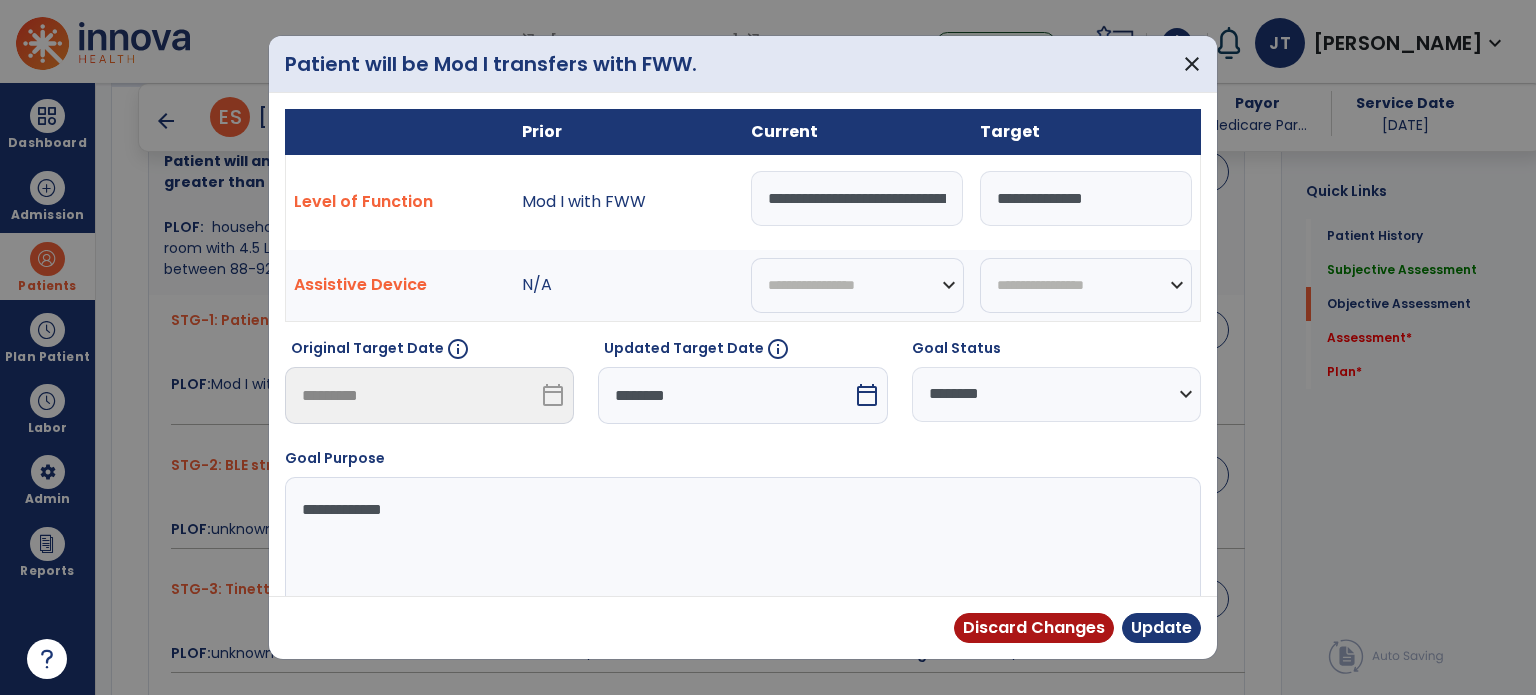 drag, startPoint x: 951, startPoint y: 191, endPoint x: 301, endPoint y: 253, distance: 652.95026 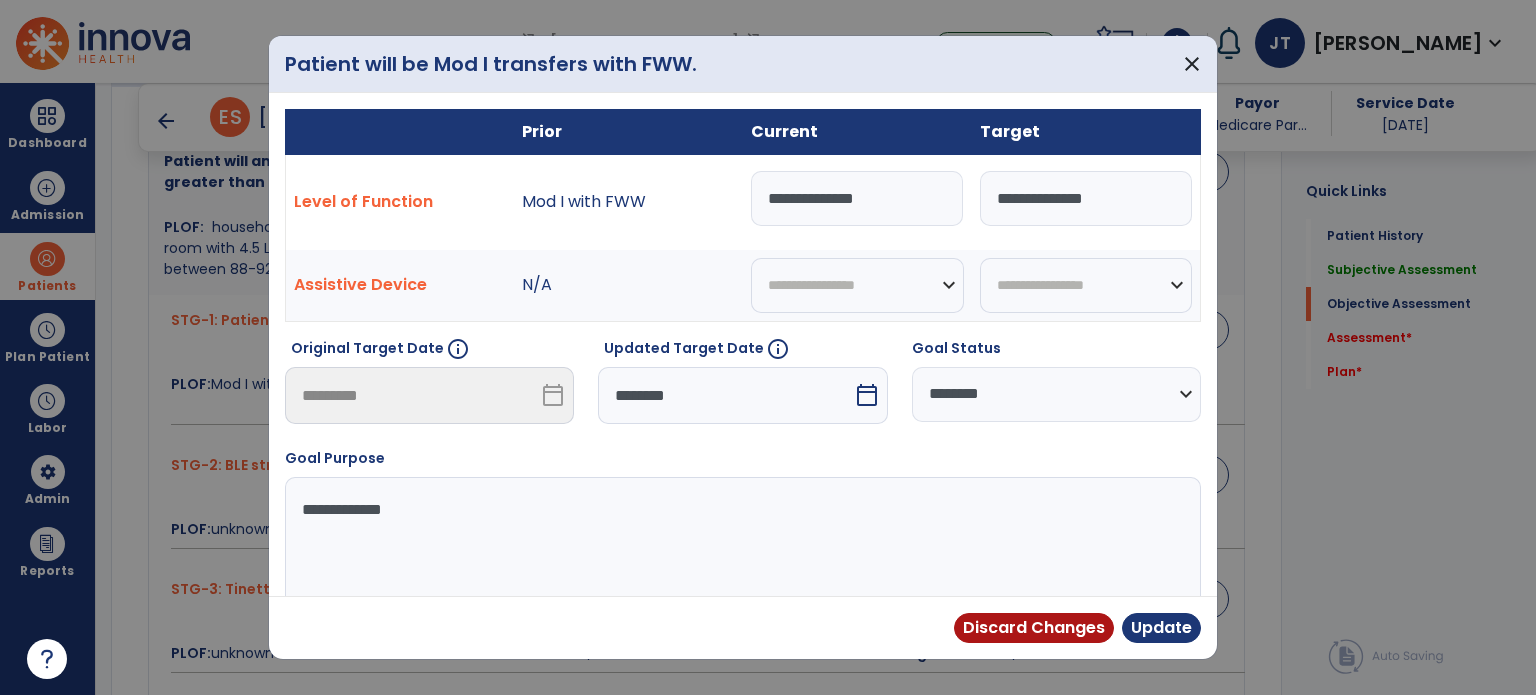 type on "**********" 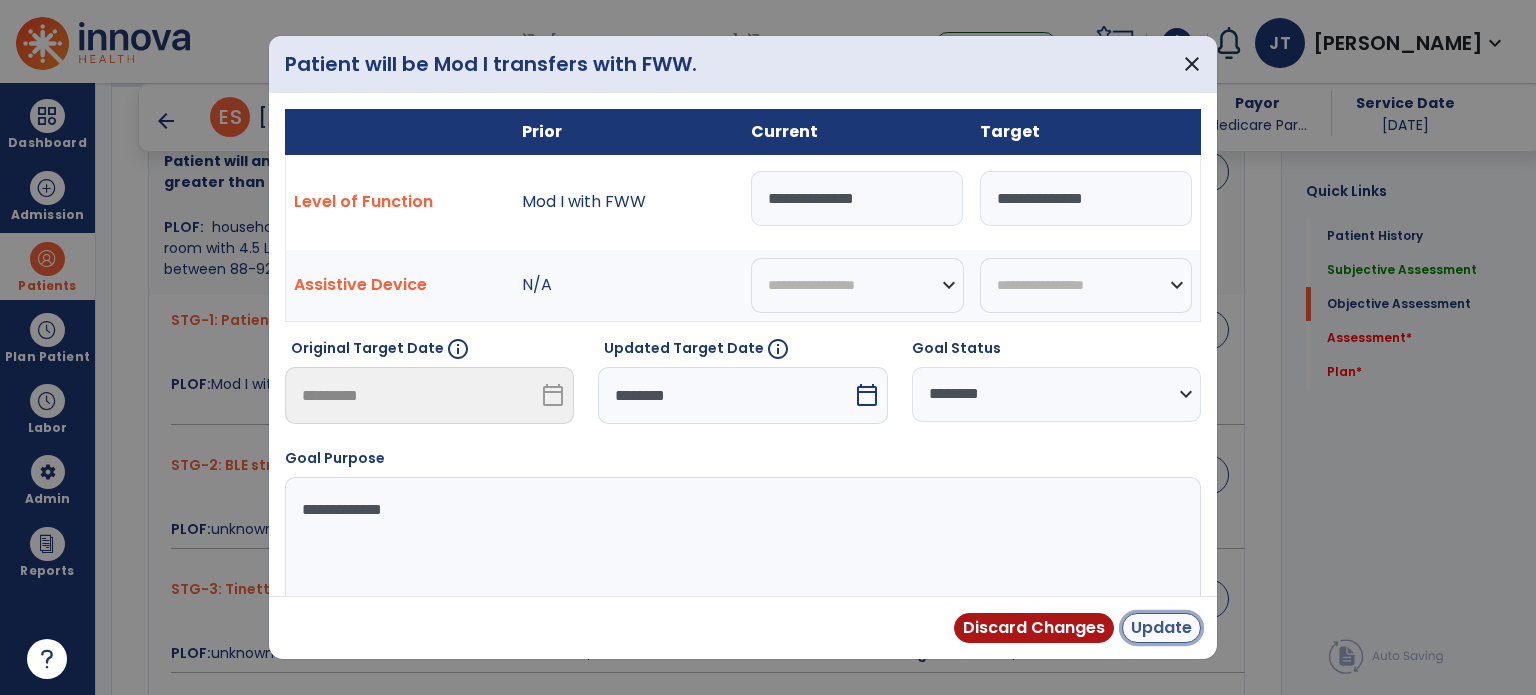 click on "Update" at bounding box center [1161, 628] 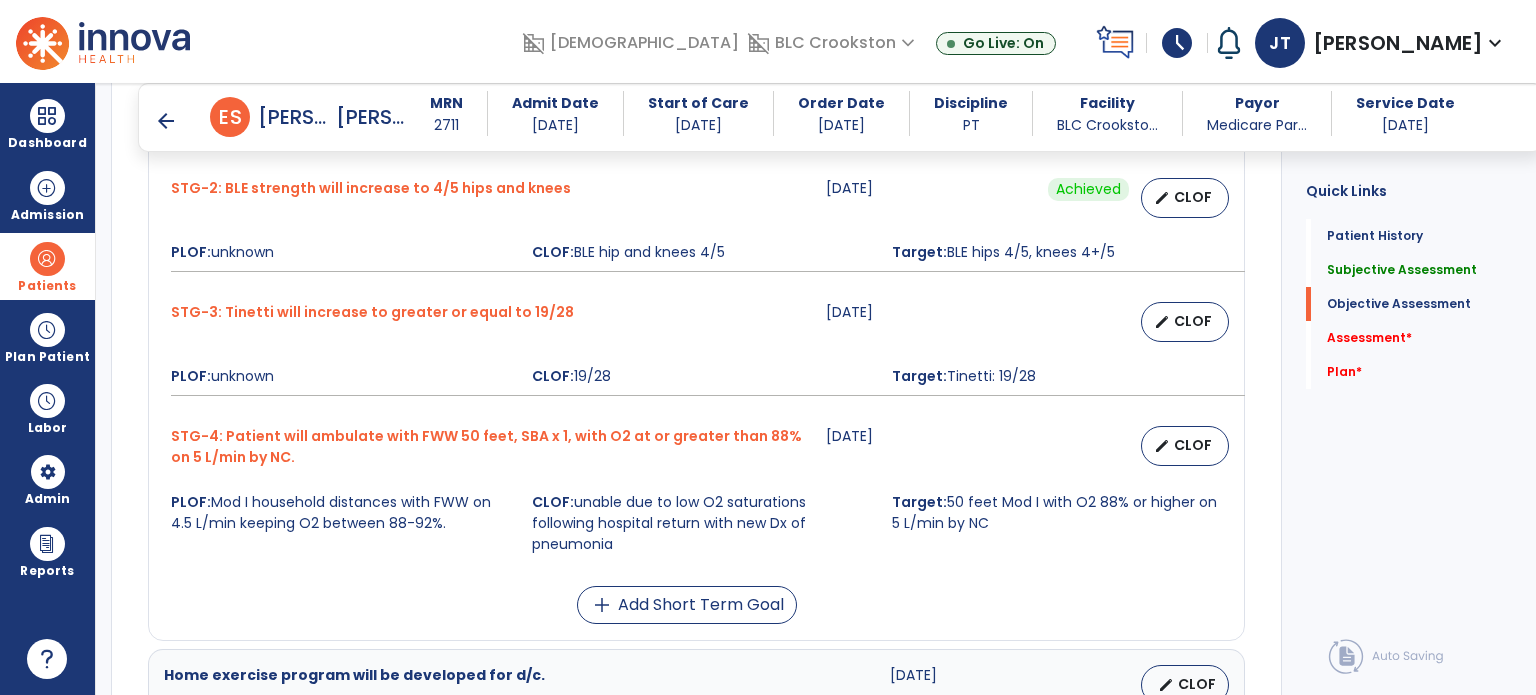 scroll, scrollTop: 1095, scrollLeft: 0, axis: vertical 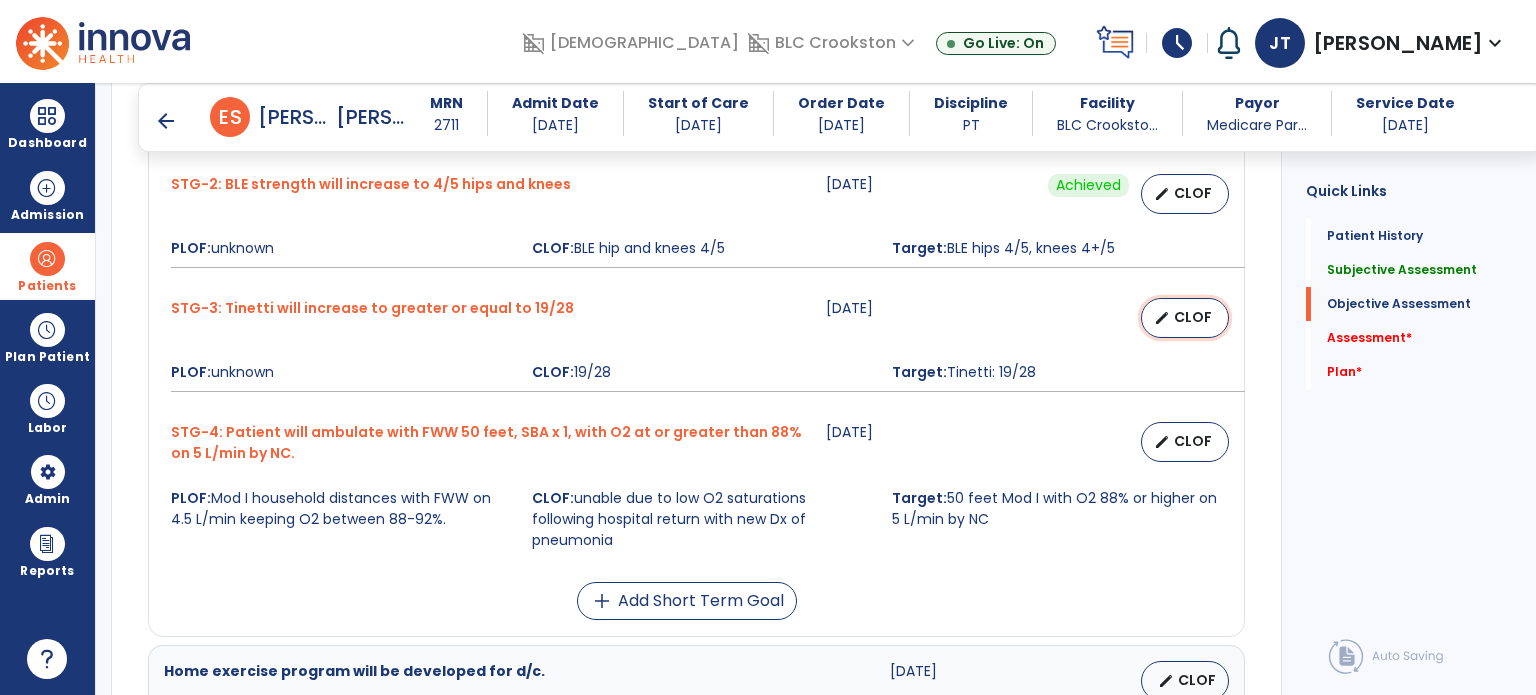 click on "CLOF" at bounding box center [1193, 317] 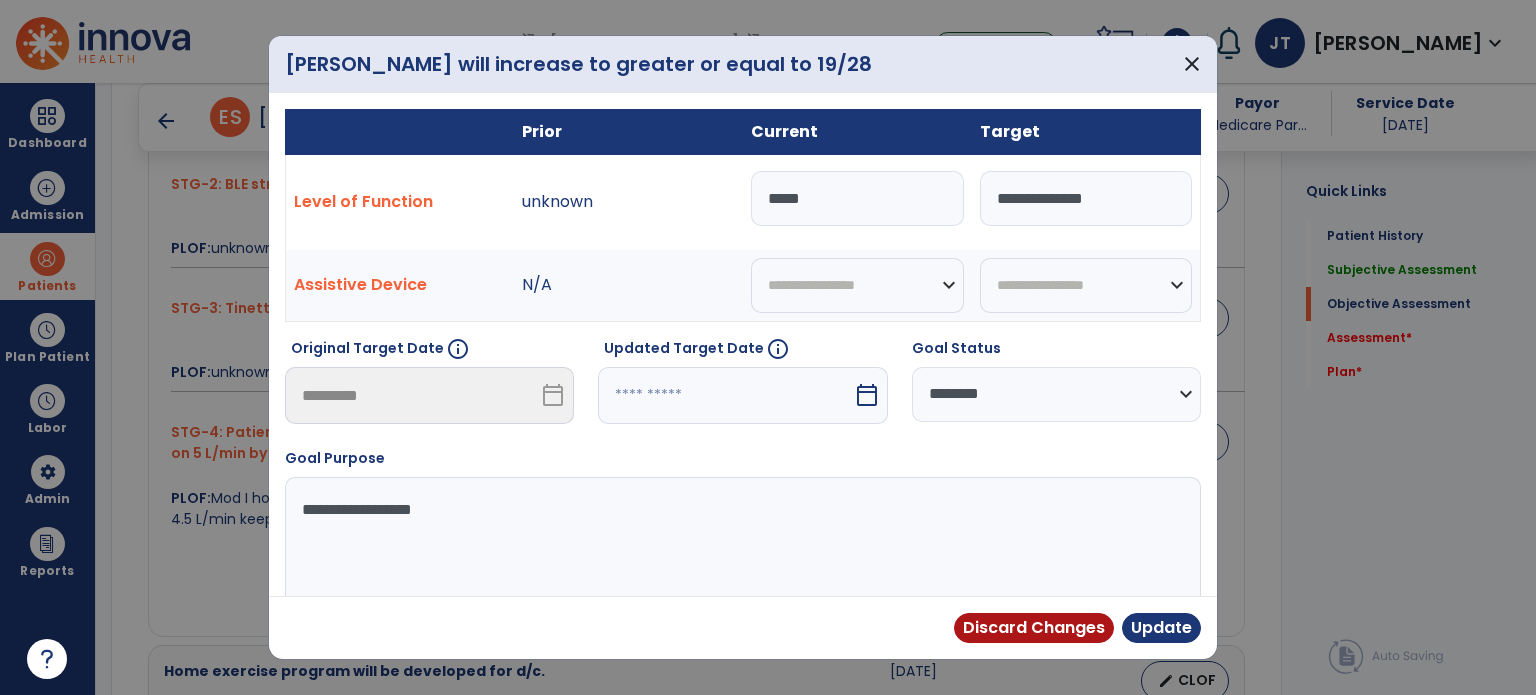 drag, startPoint x: 1008, startPoint y: 380, endPoint x: 1007, endPoint y: 416, distance: 36.013885 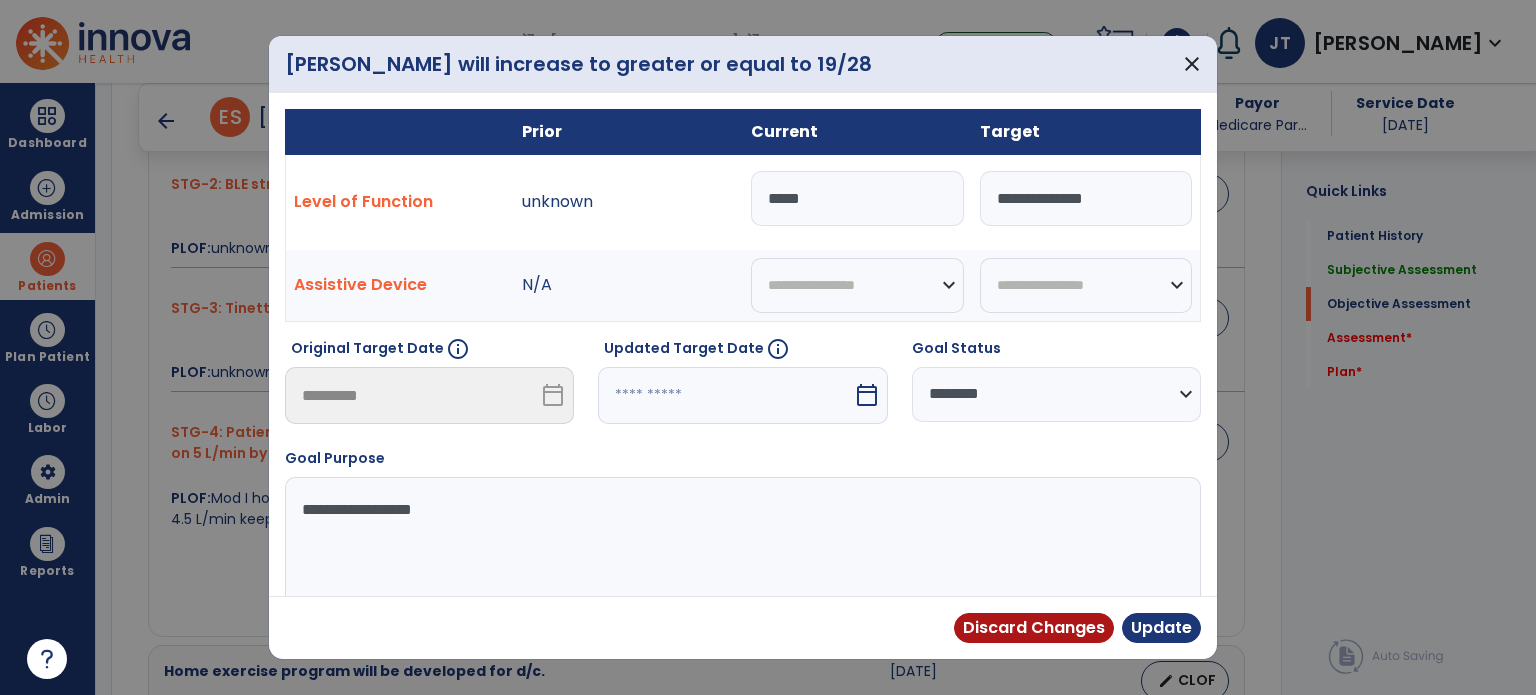 click on "**********" at bounding box center [1056, 394] 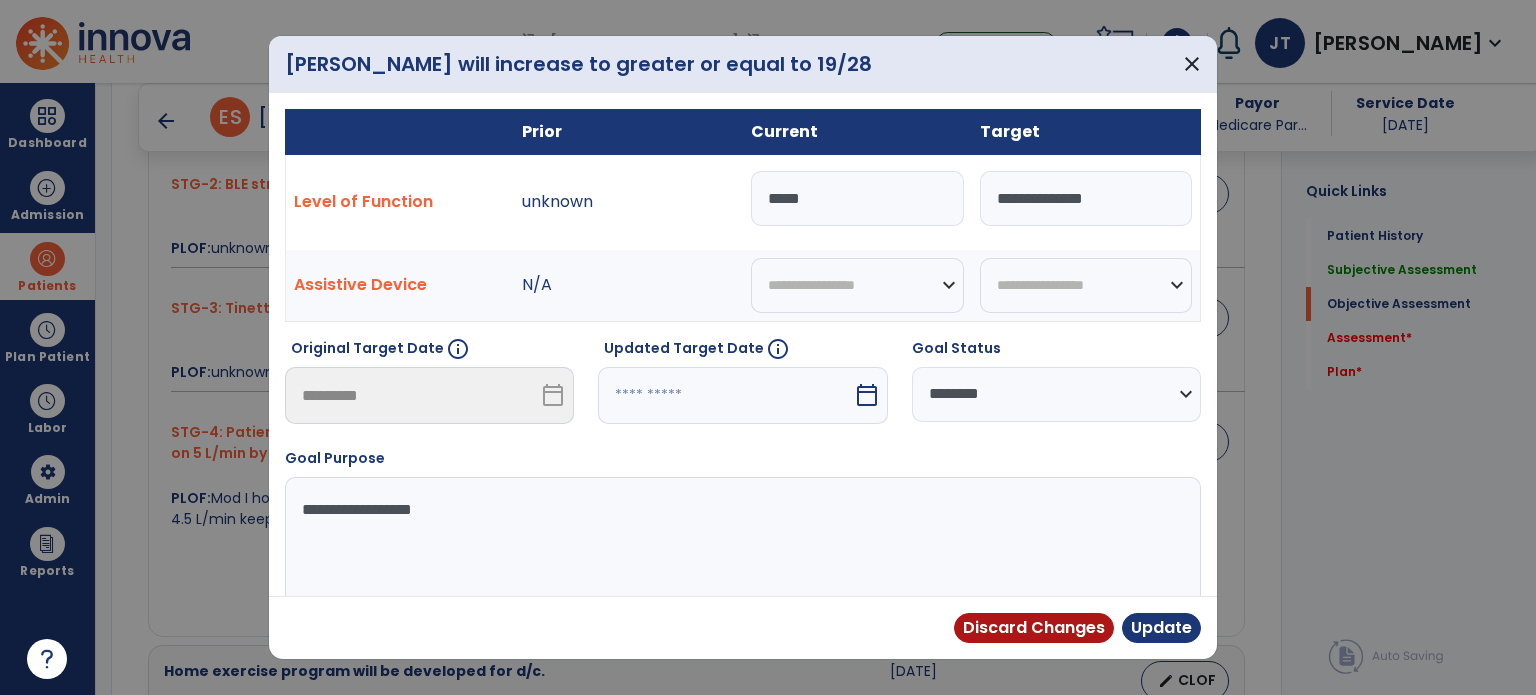 select on "********" 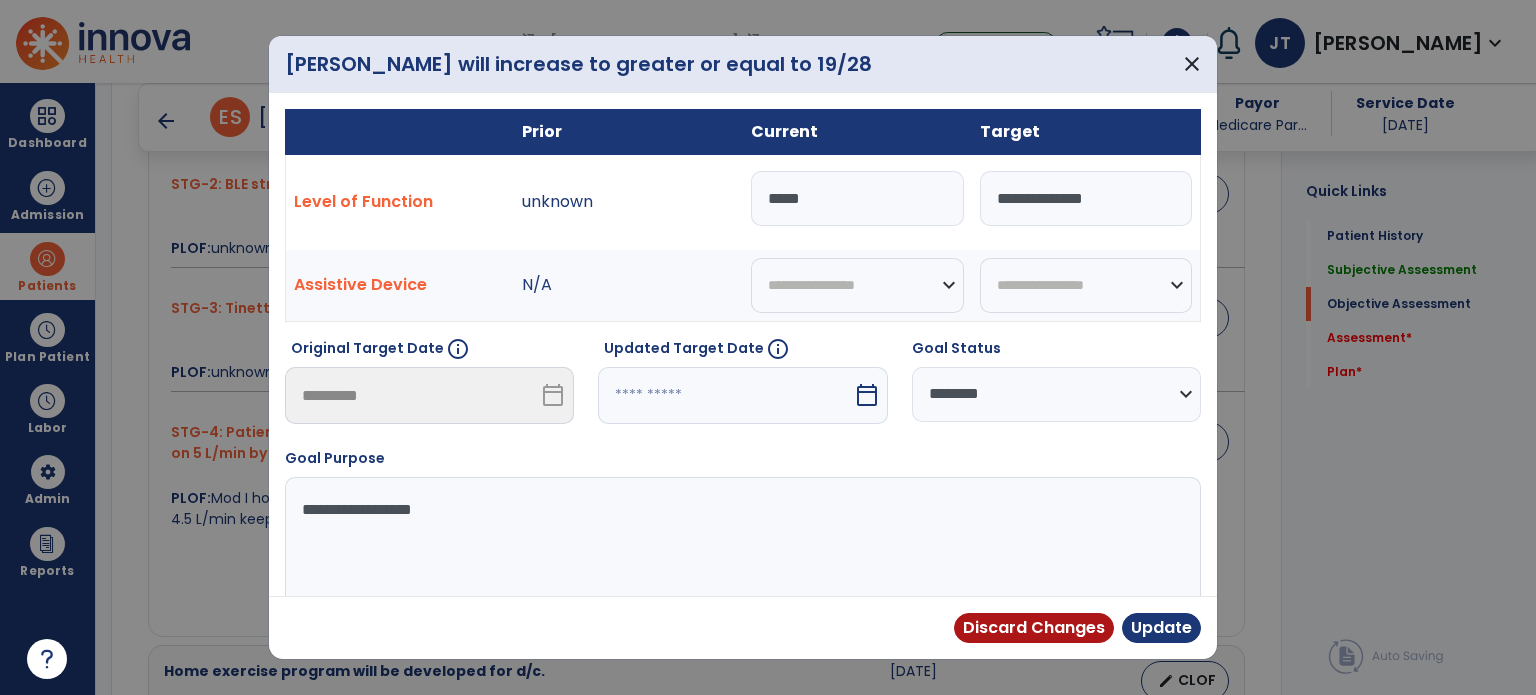 click on "**********" at bounding box center [1056, 394] 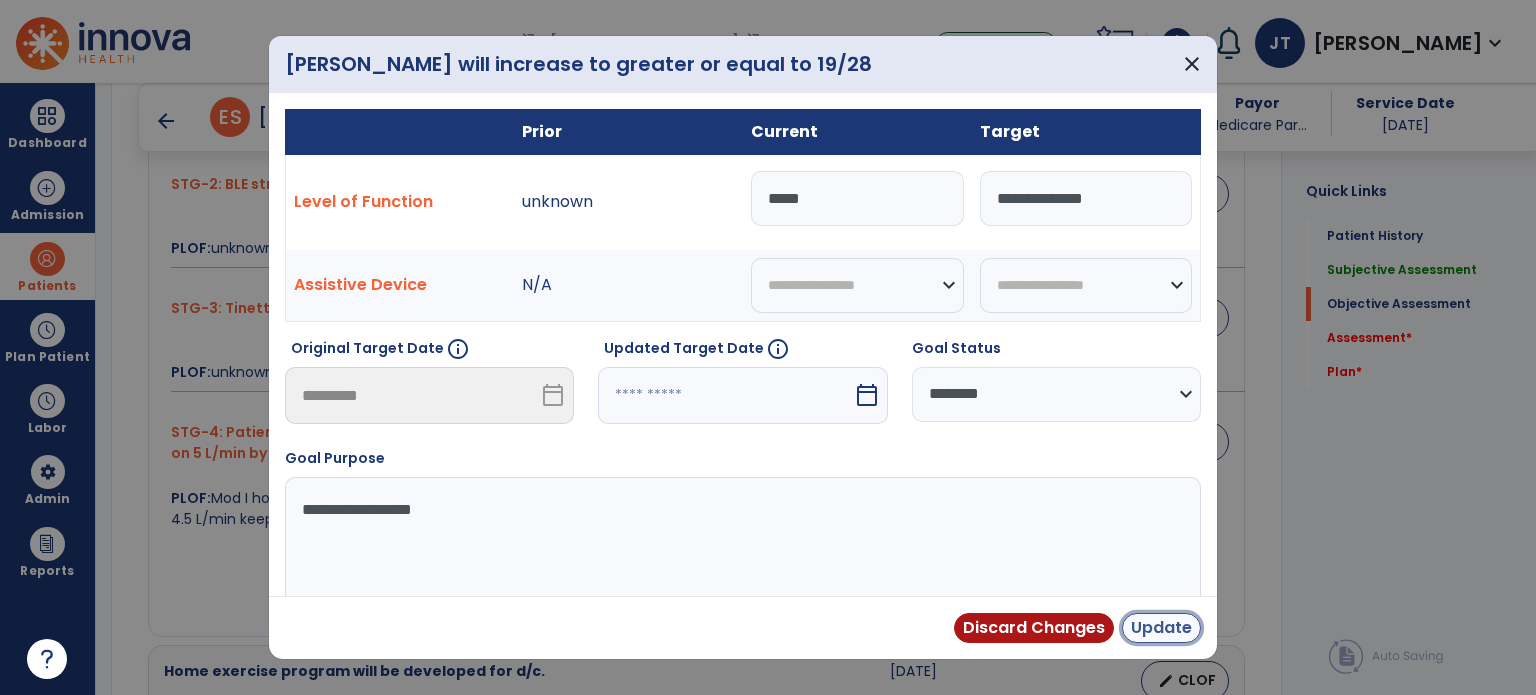 click on "Update" at bounding box center [1161, 628] 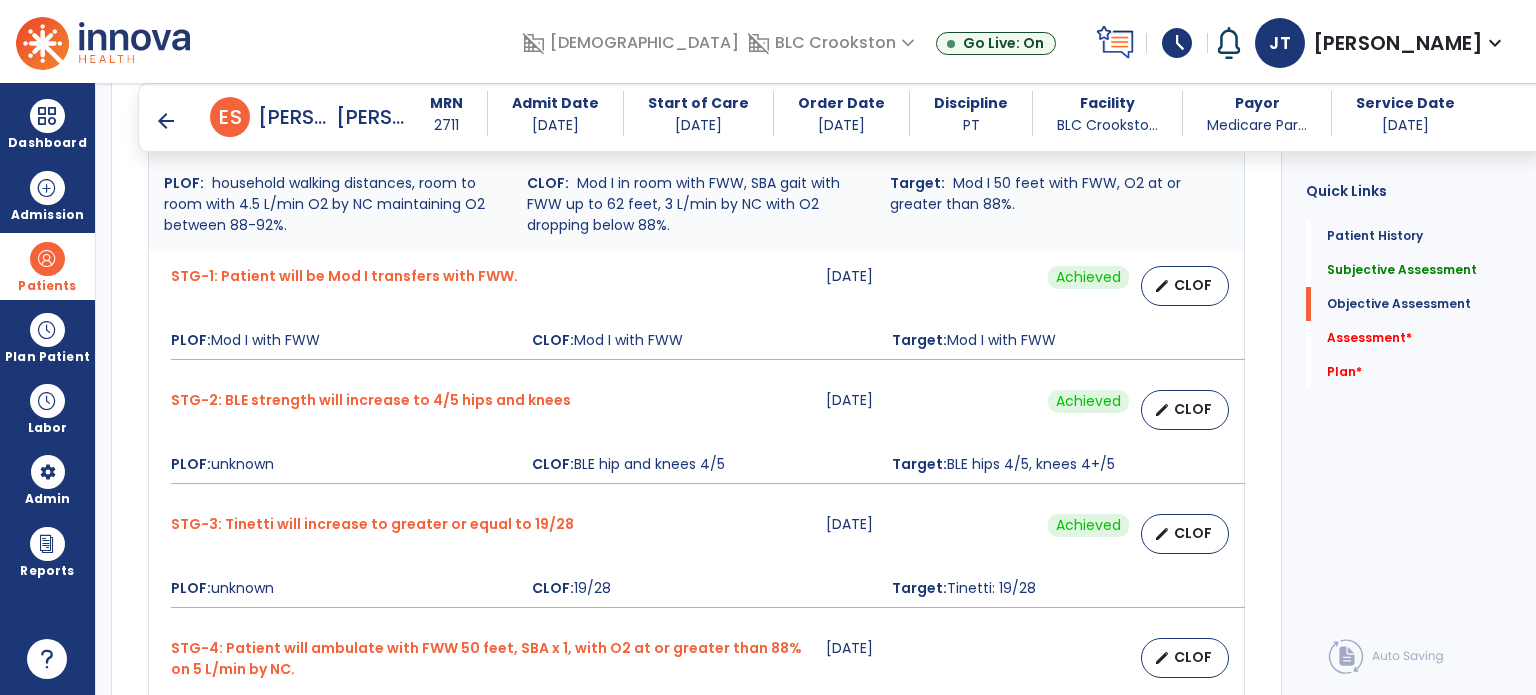 scroll, scrollTop: 740, scrollLeft: 0, axis: vertical 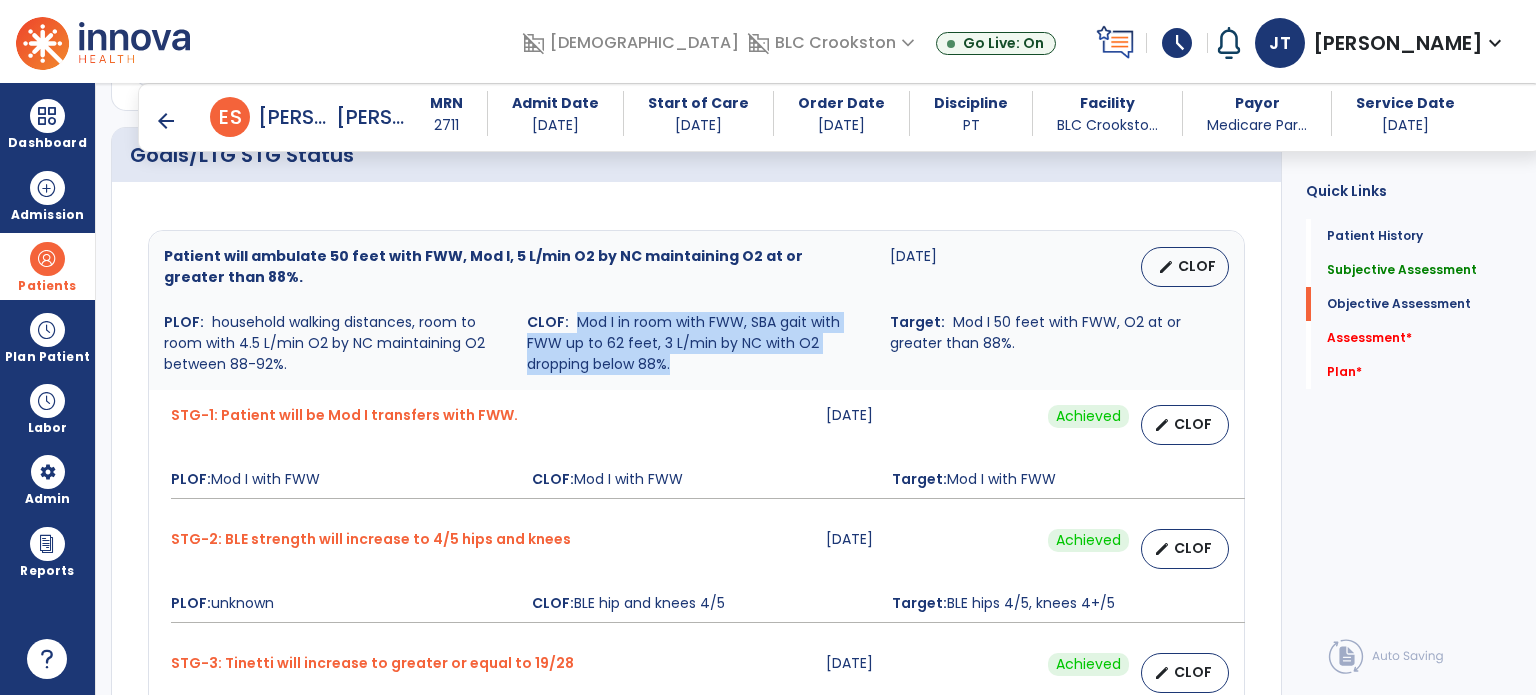 drag, startPoint x: 573, startPoint y: 316, endPoint x: 699, endPoint y: 359, distance: 133.13527 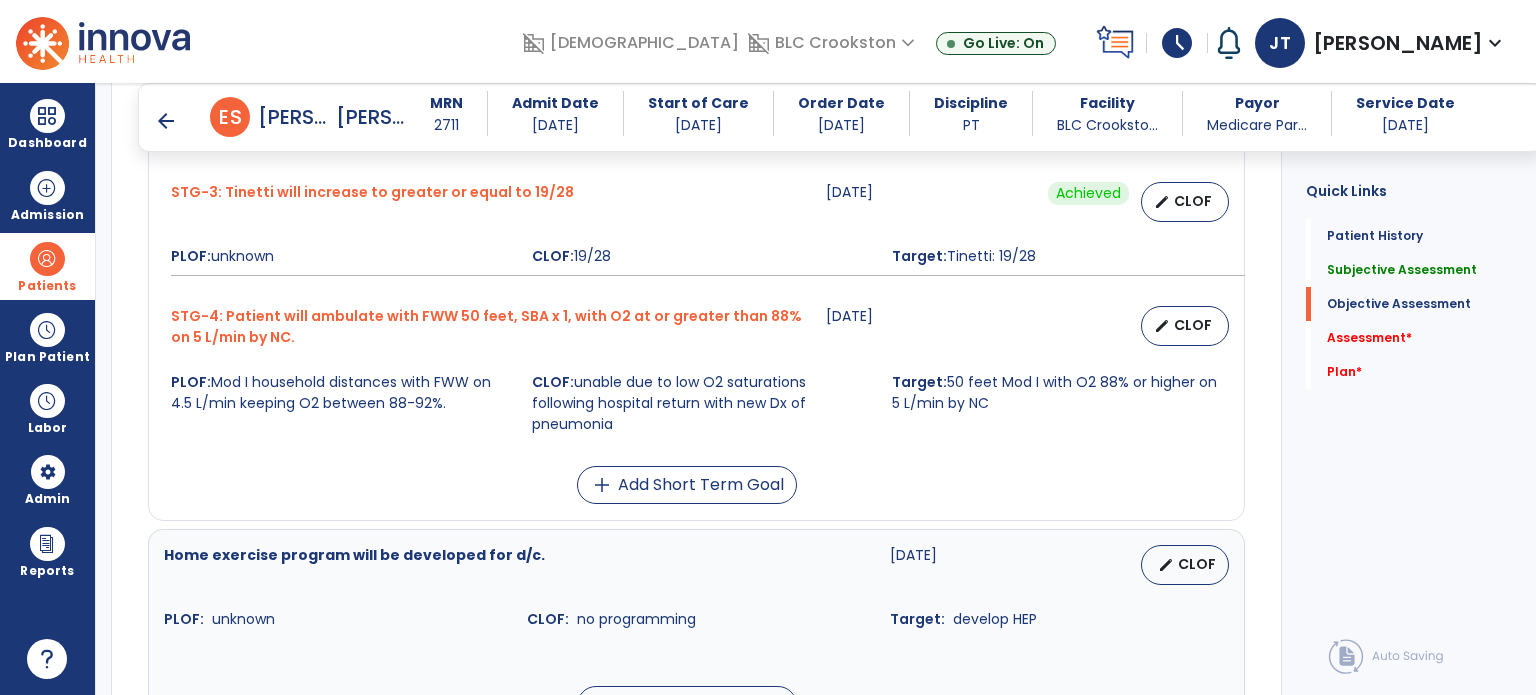scroll, scrollTop: 1226, scrollLeft: 0, axis: vertical 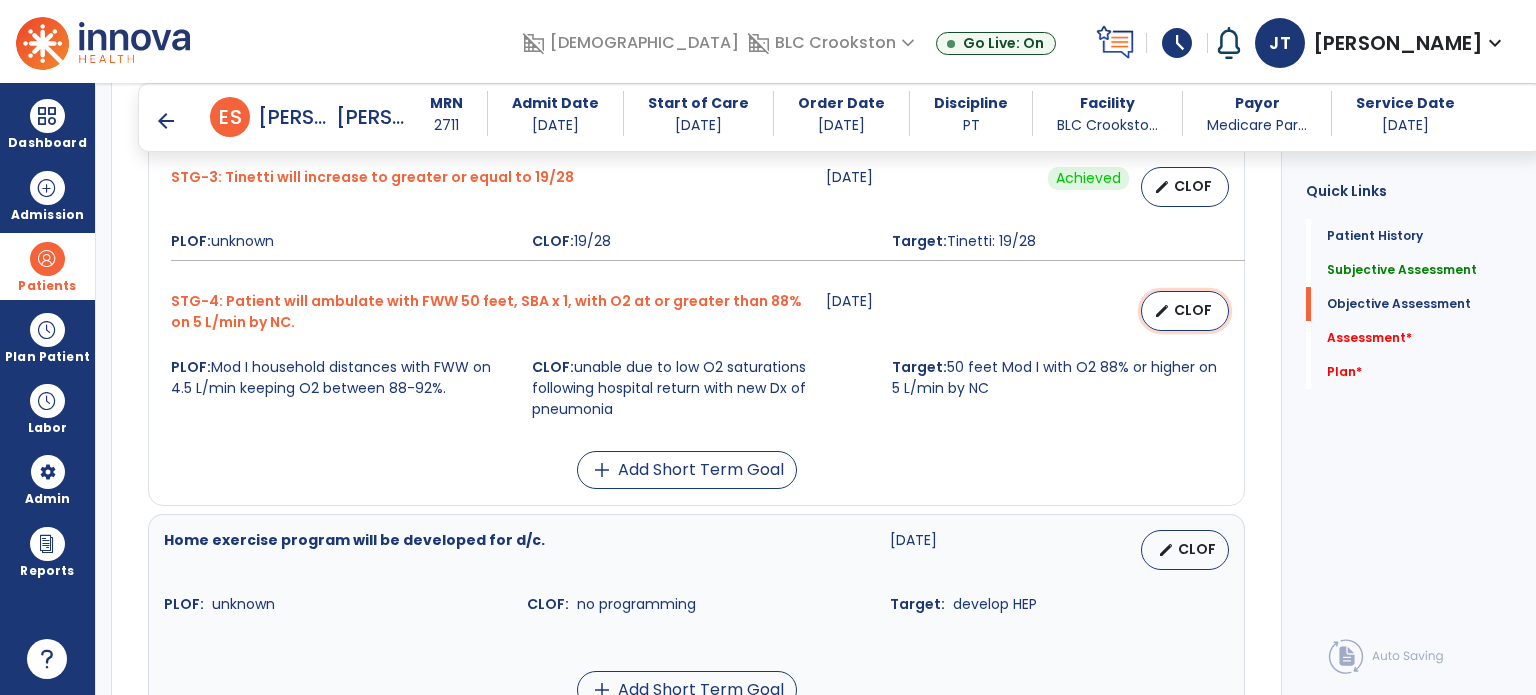 click on "CLOF" at bounding box center (1193, 310) 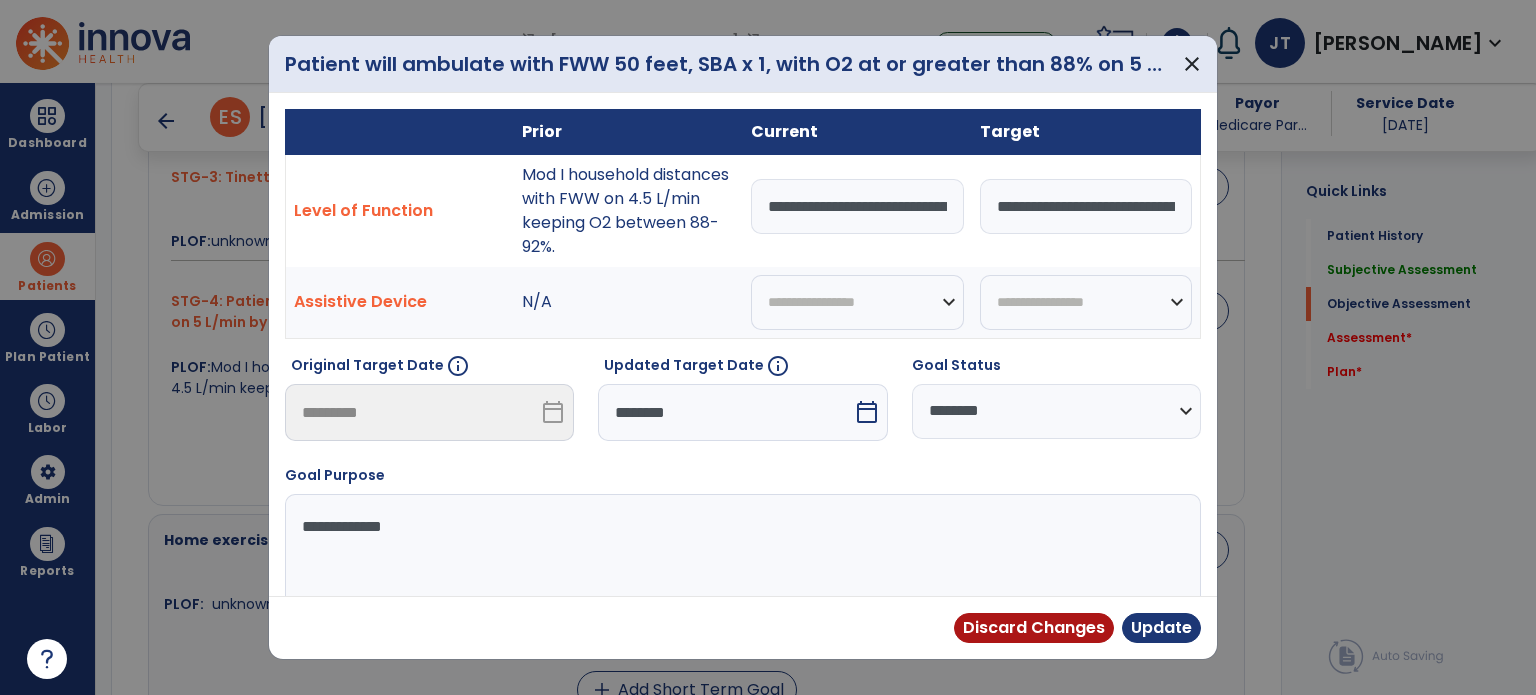 scroll, scrollTop: 0, scrollLeft: 497, axis: horizontal 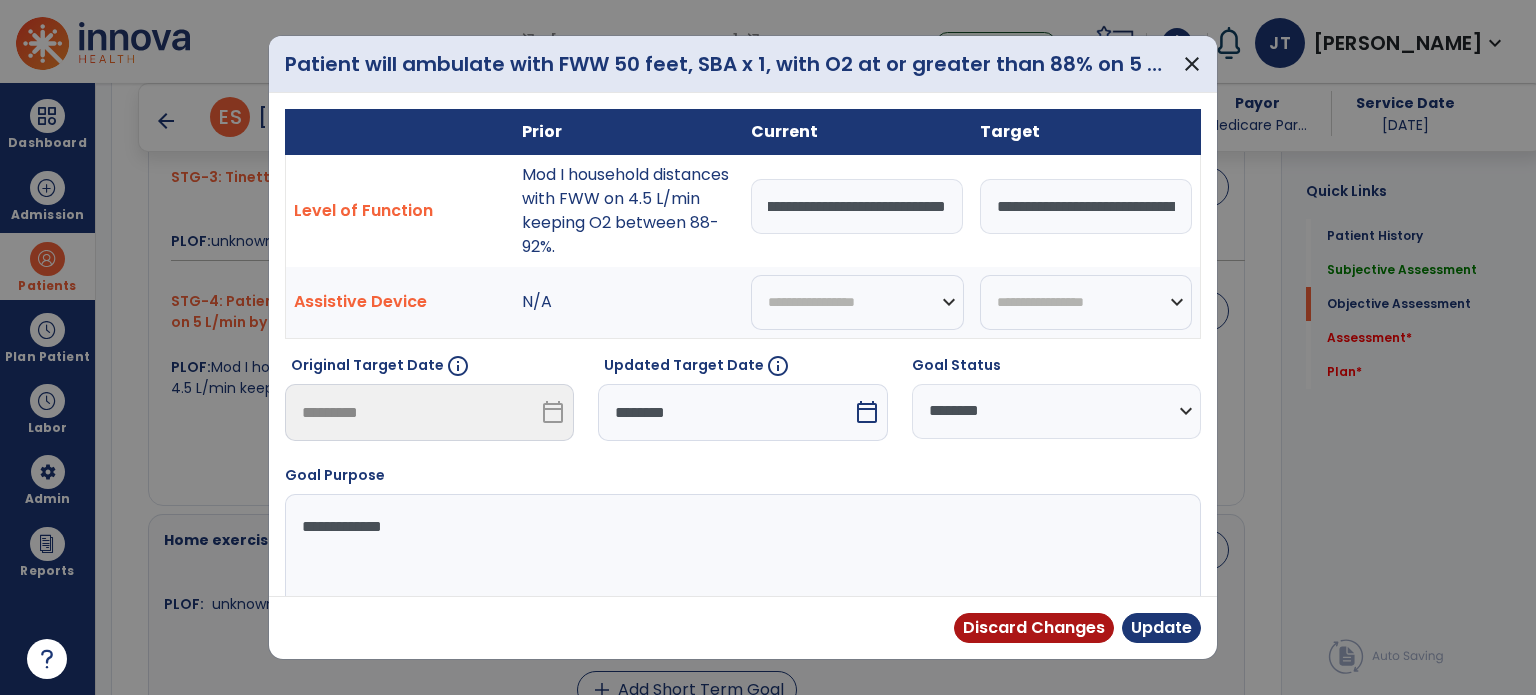 drag, startPoint x: 760, startPoint y: 207, endPoint x: 1086, endPoint y: 199, distance: 326.09814 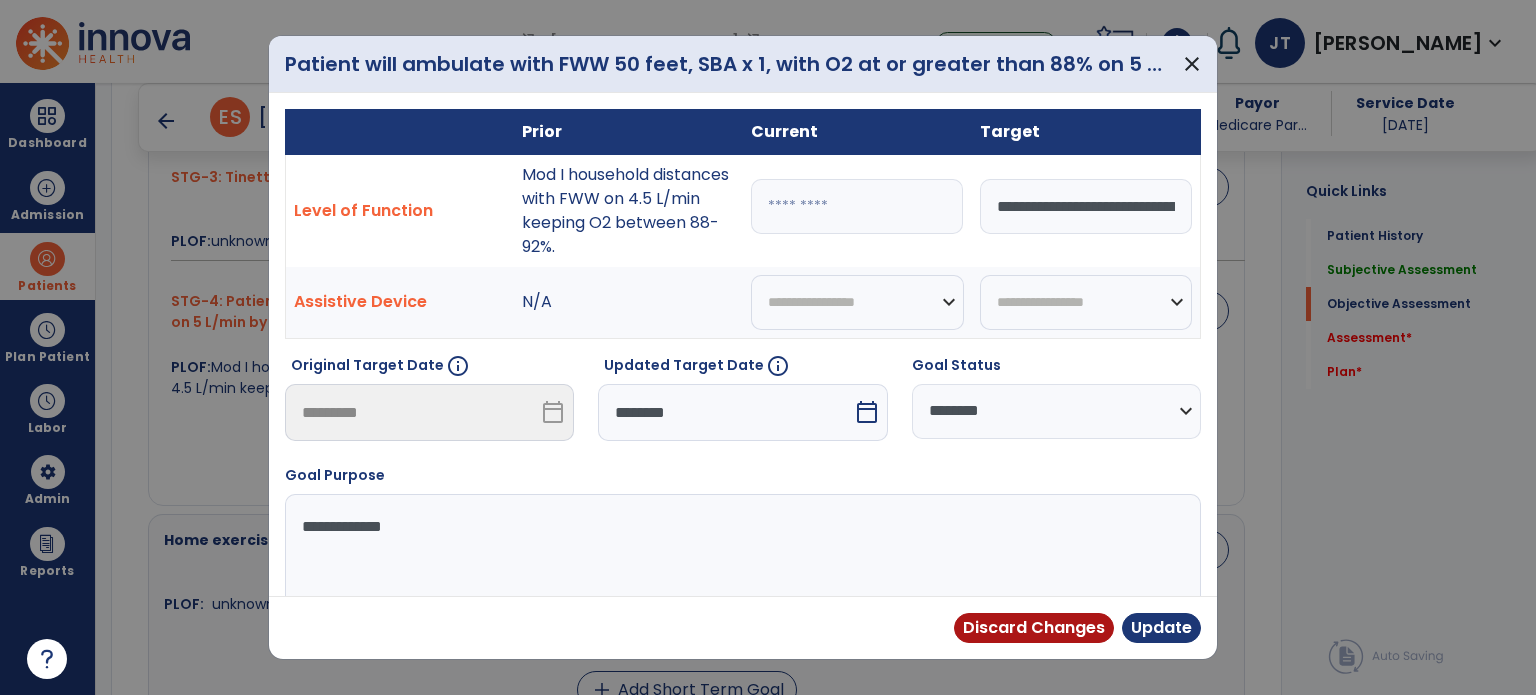 scroll, scrollTop: 0, scrollLeft: 0, axis: both 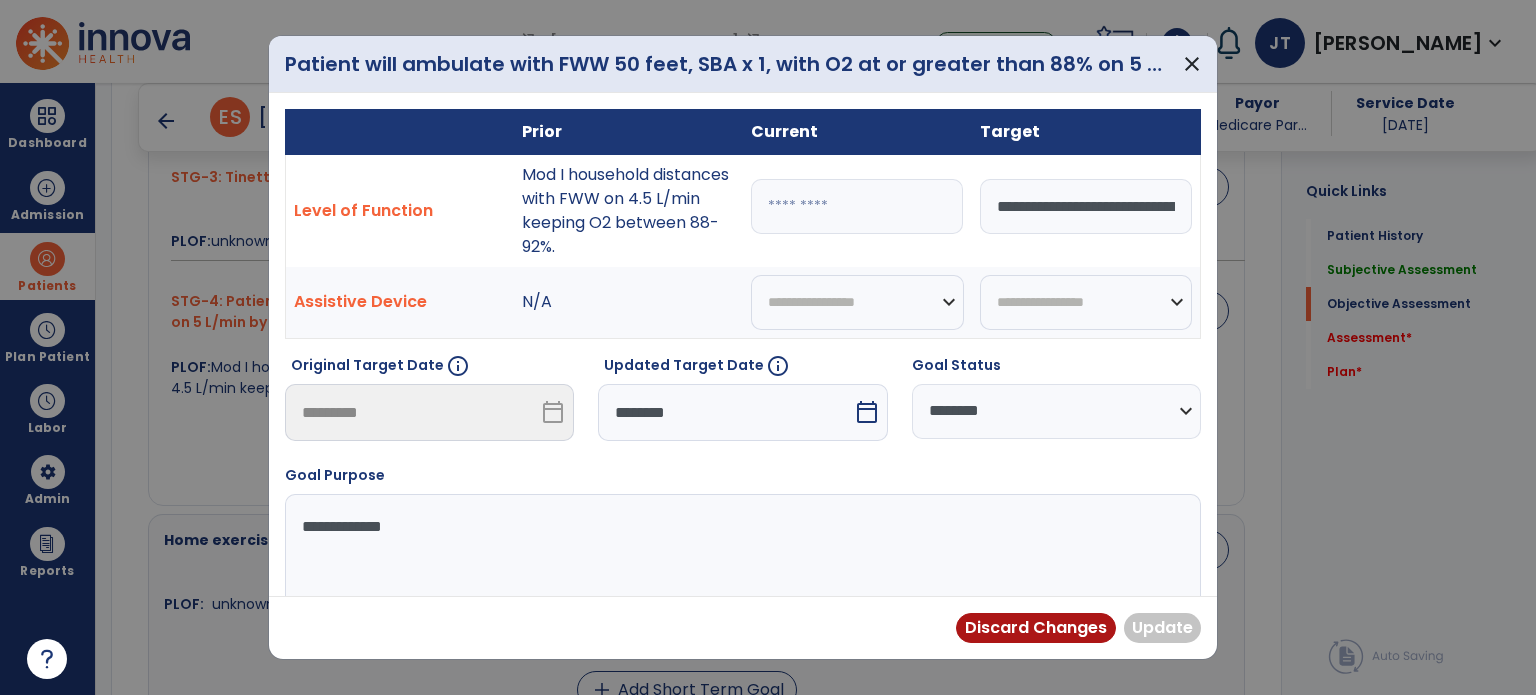 paste on "**********" 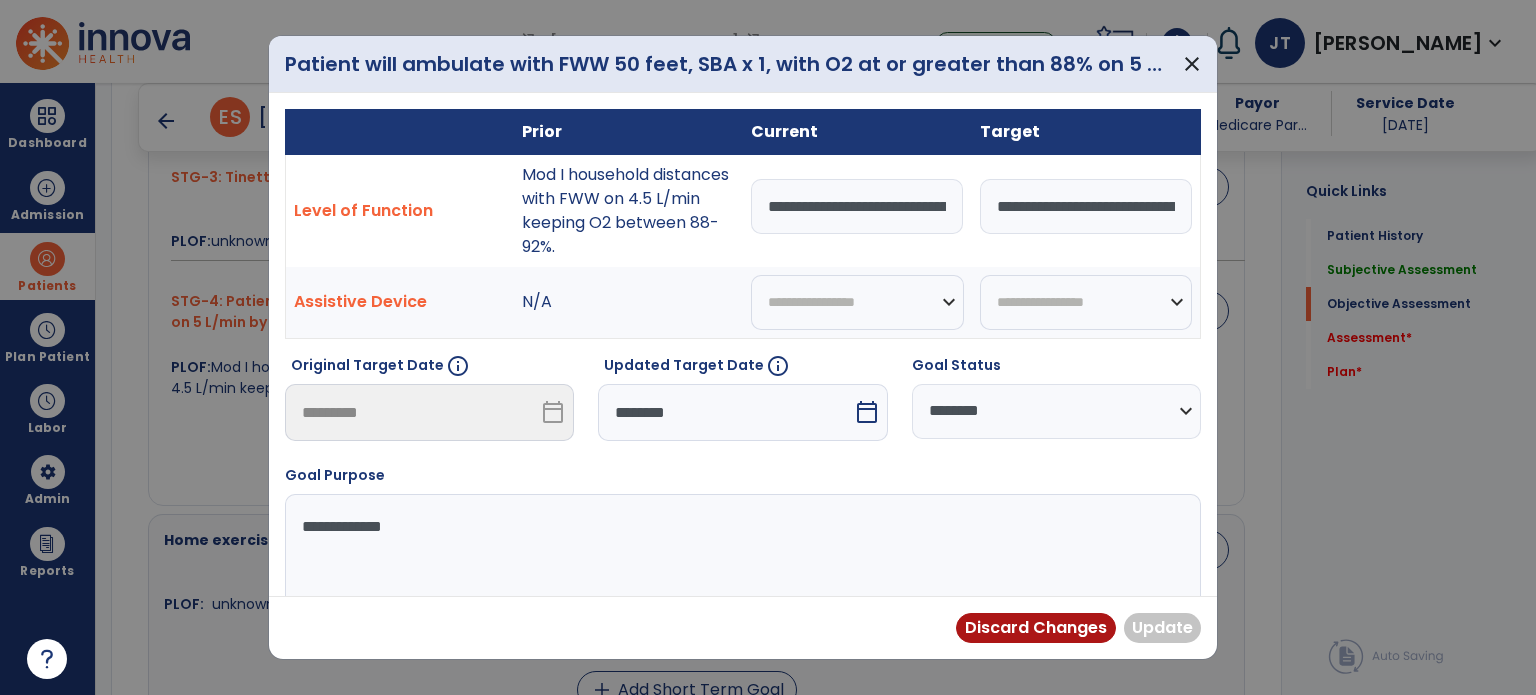 scroll, scrollTop: 0, scrollLeft: 621, axis: horizontal 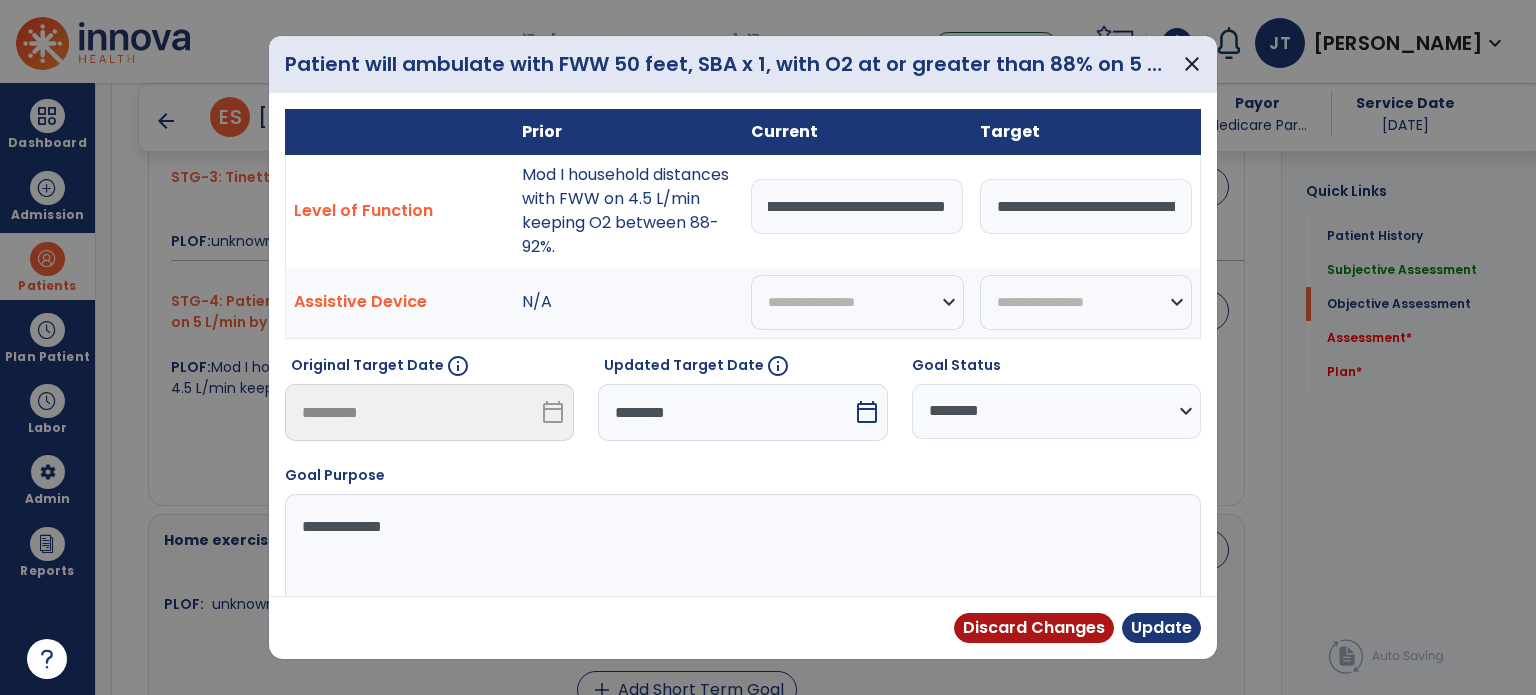 type on "**********" 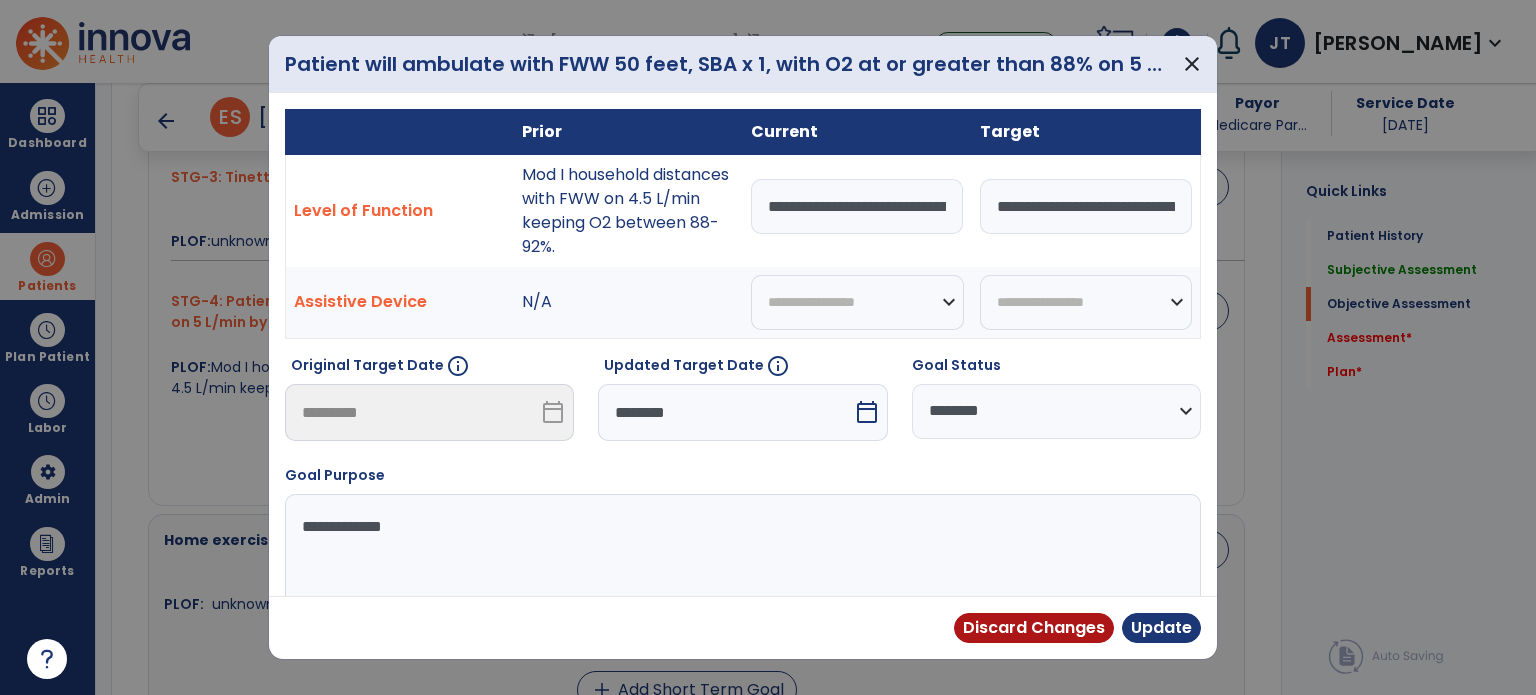 select on "*" 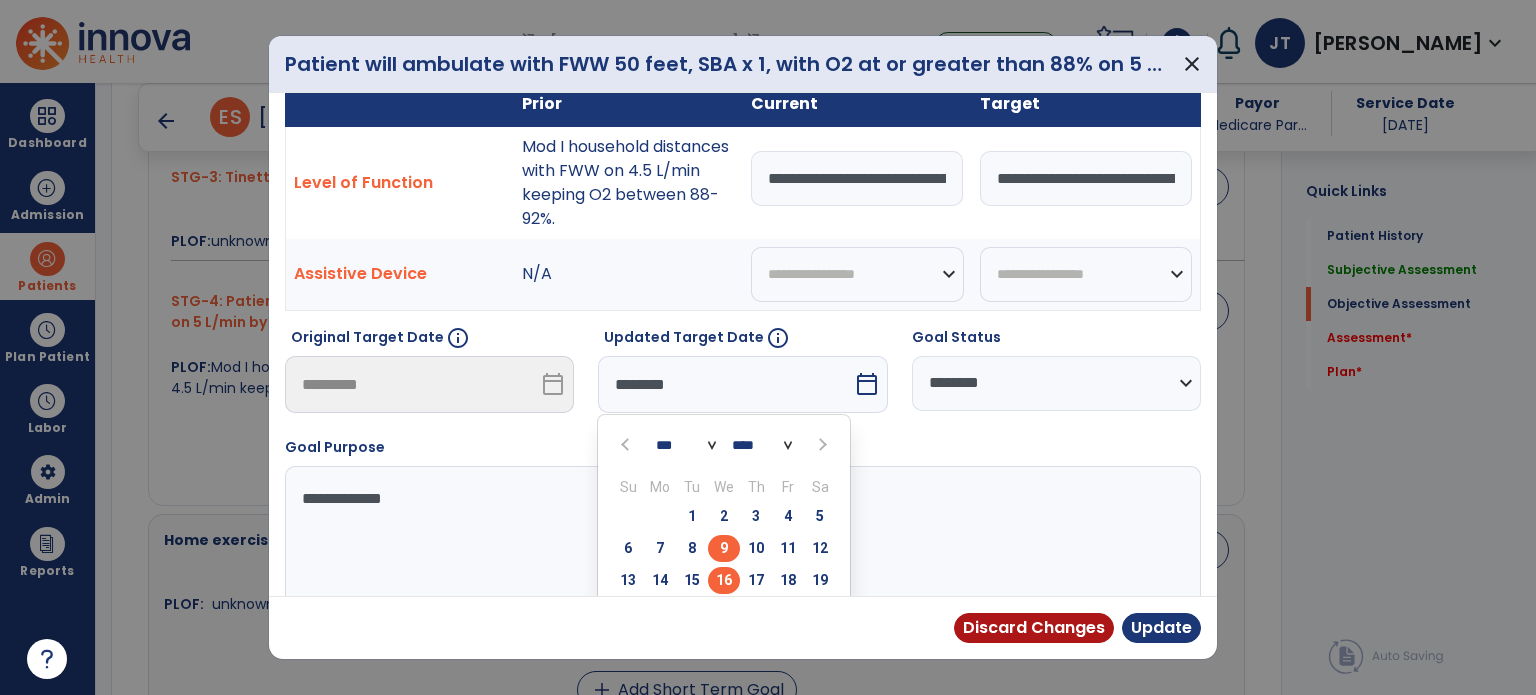 scroll, scrollTop: 139, scrollLeft: 0, axis: vertical 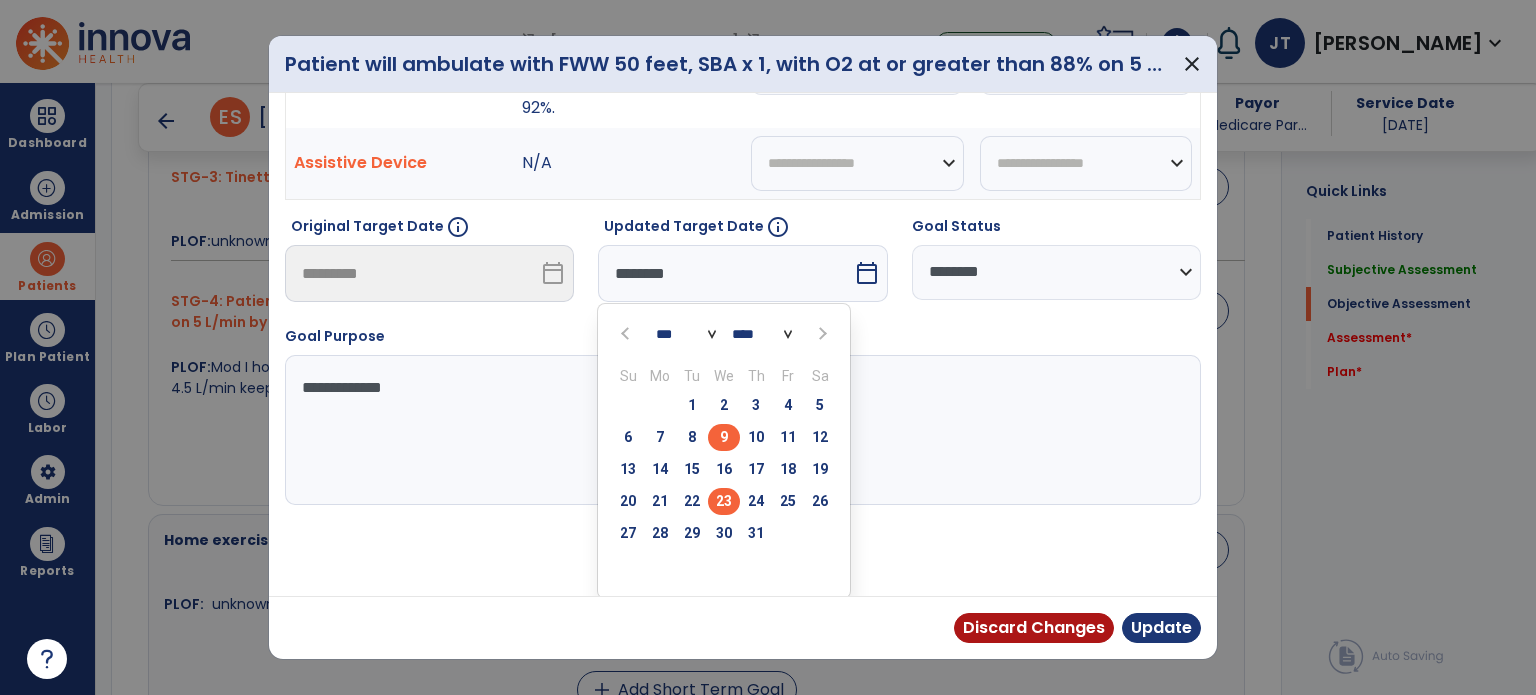 type on "*********" 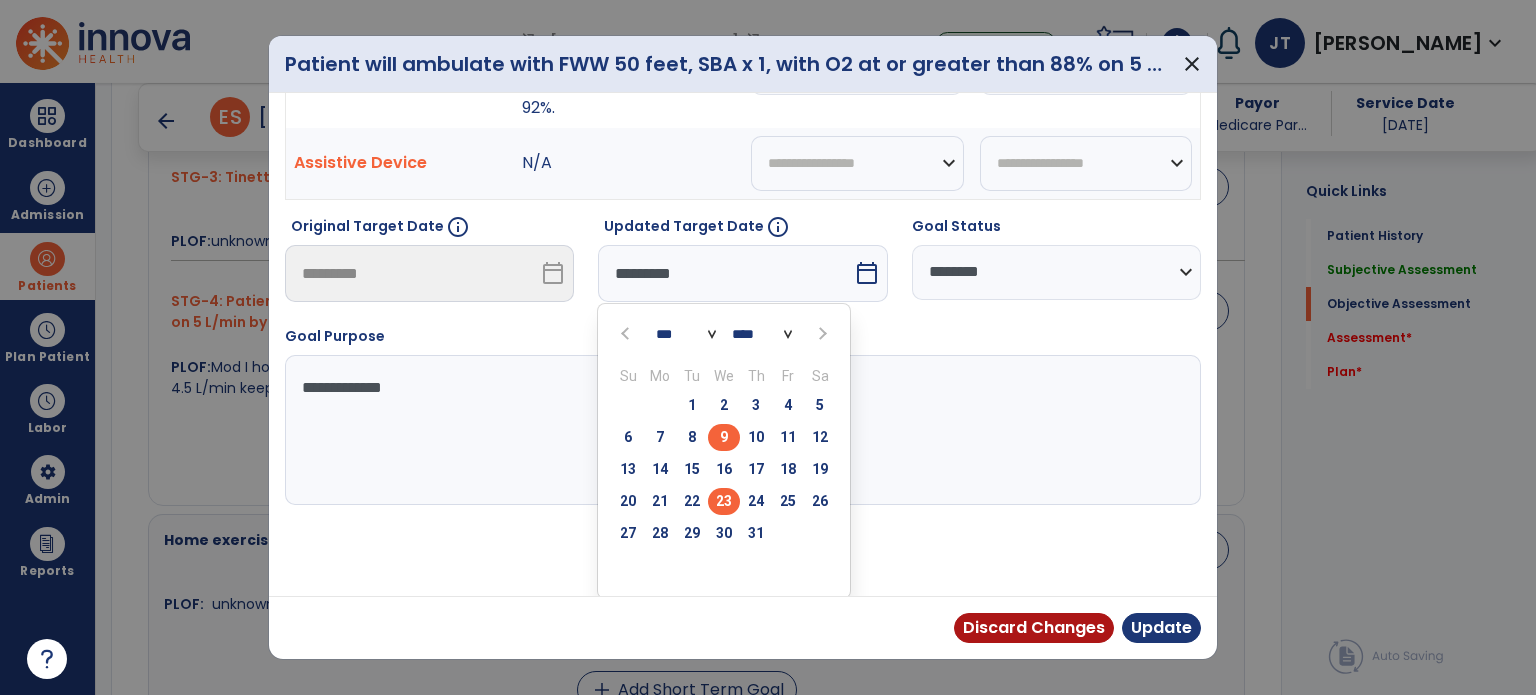 scroll, scrollTop: 60, scrollLeft: 0, axis: vertical 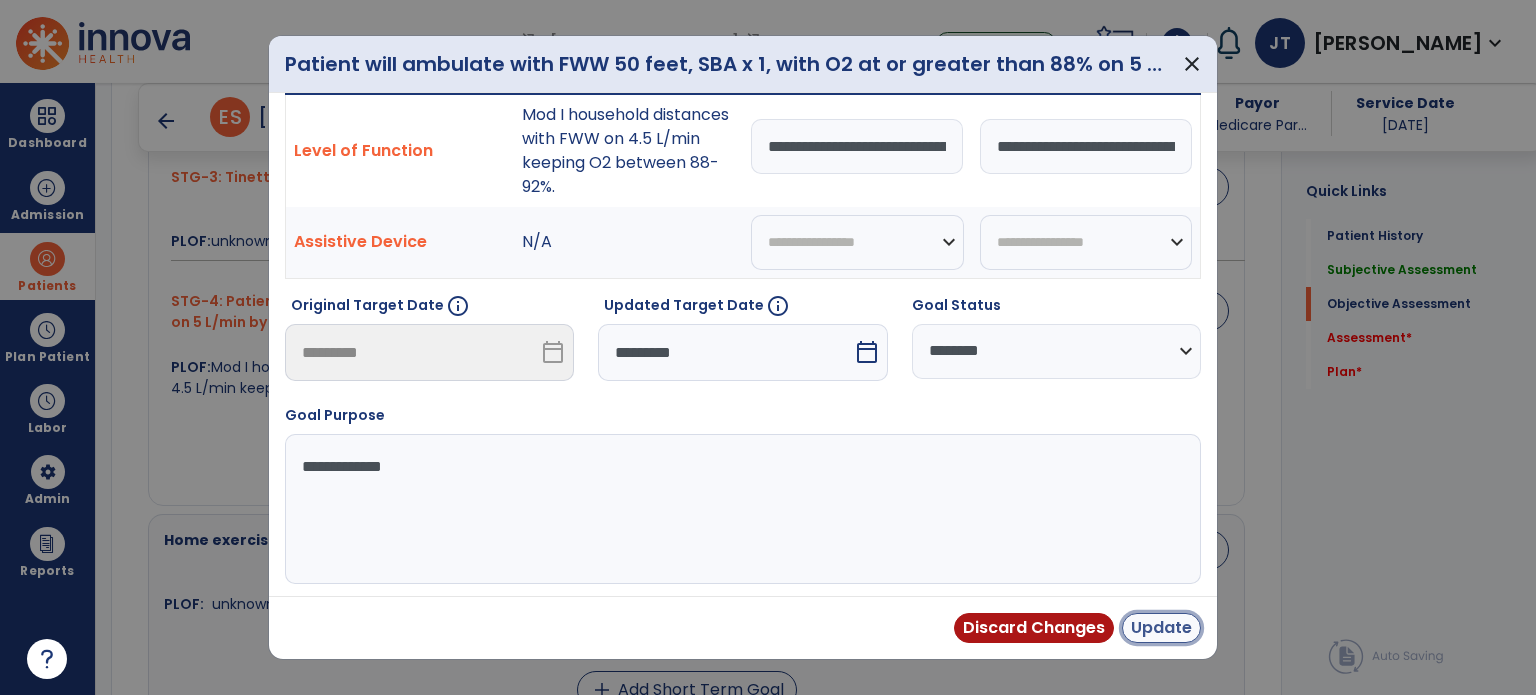 click on "Update" at bounding box center (1161, 628) 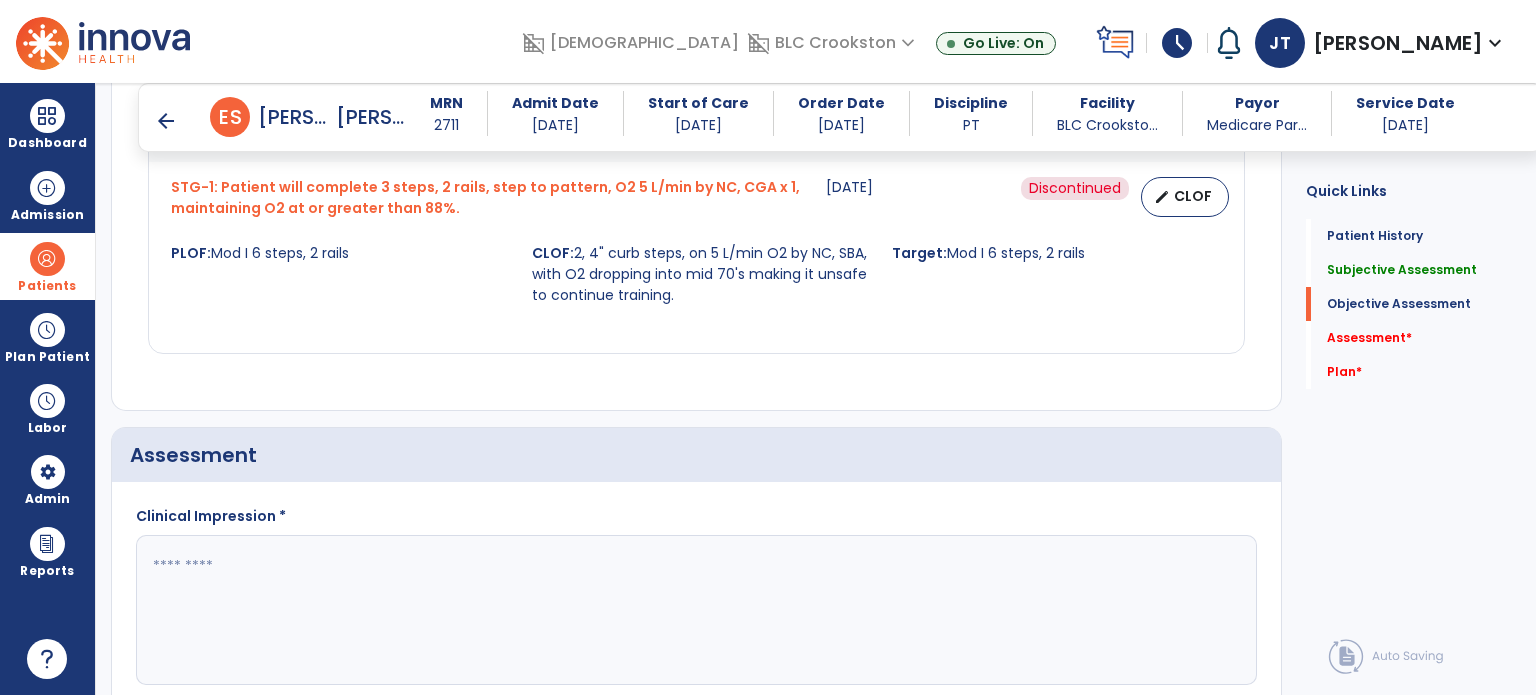 scroll, scrollTop: 2159, scrollLeft: 0, axis: vertical 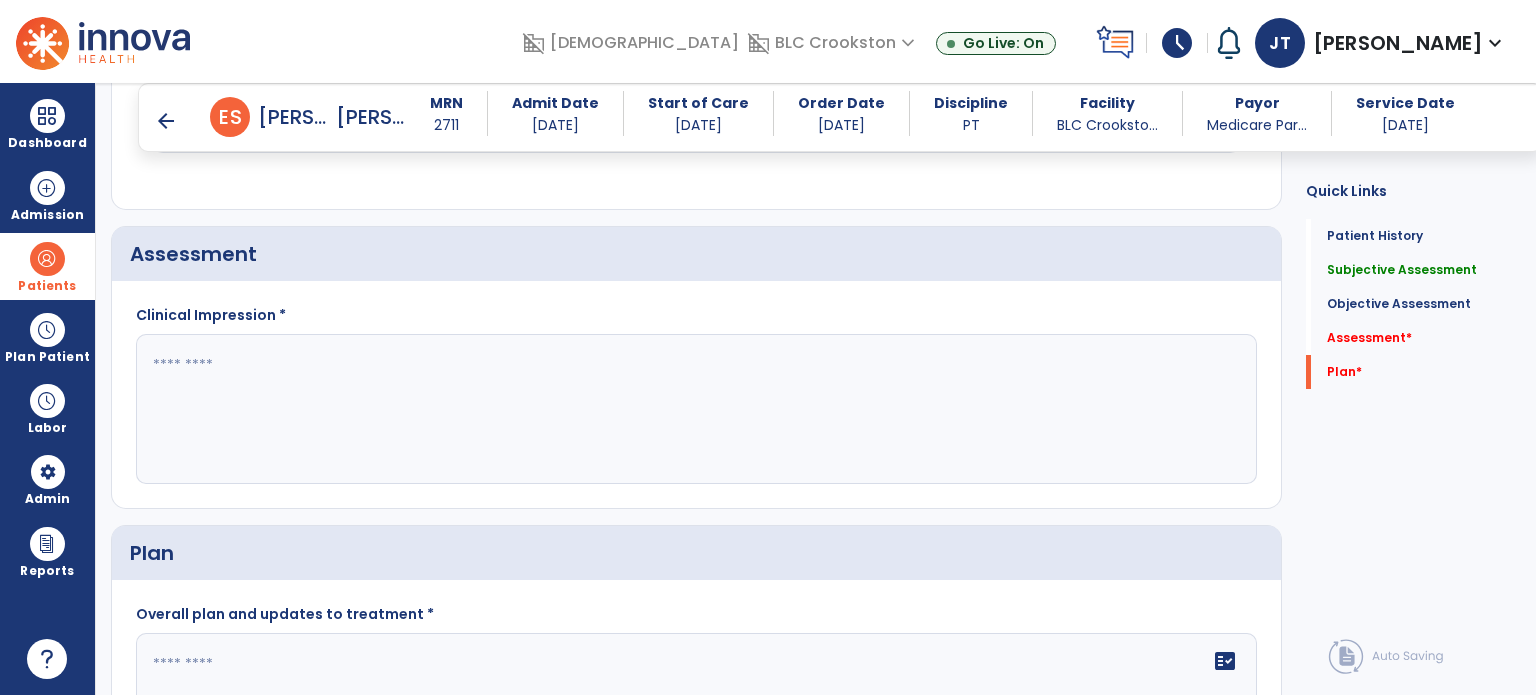 click 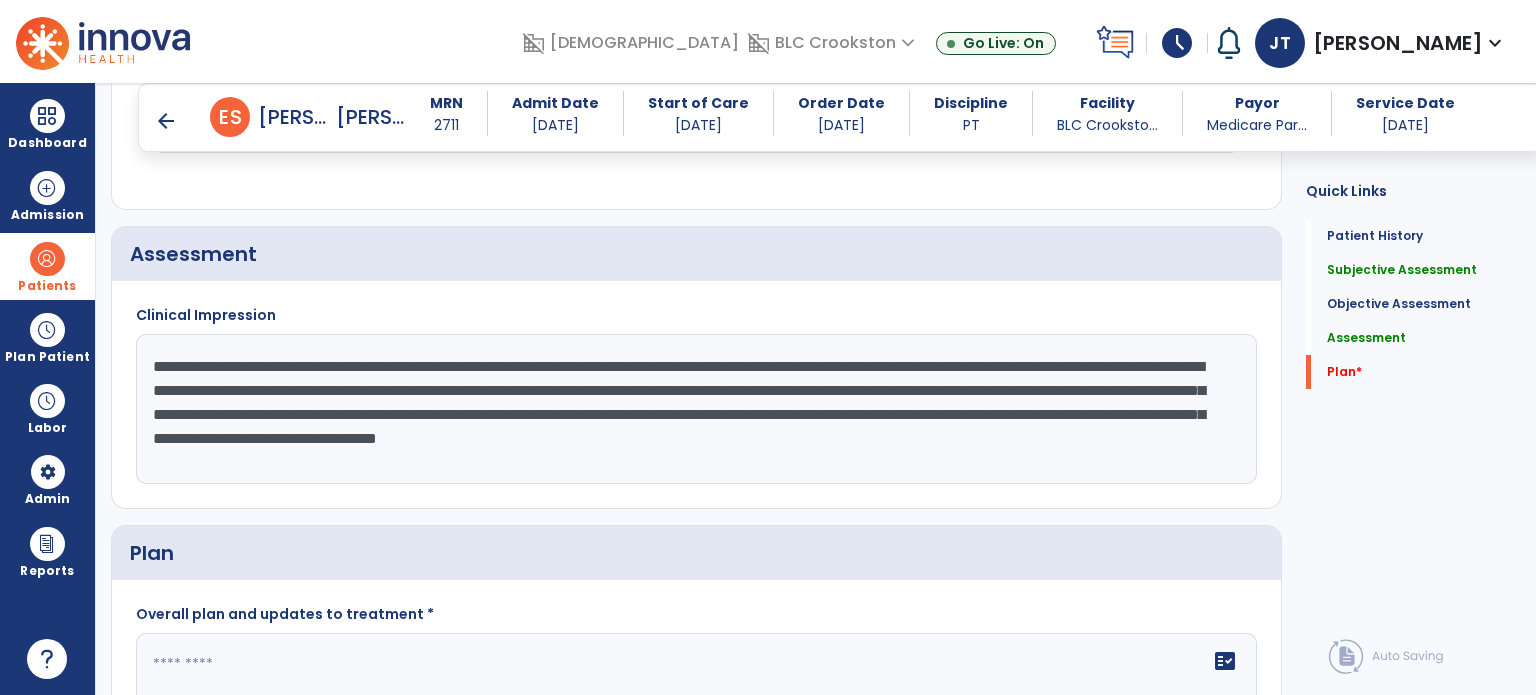 type on "**********" 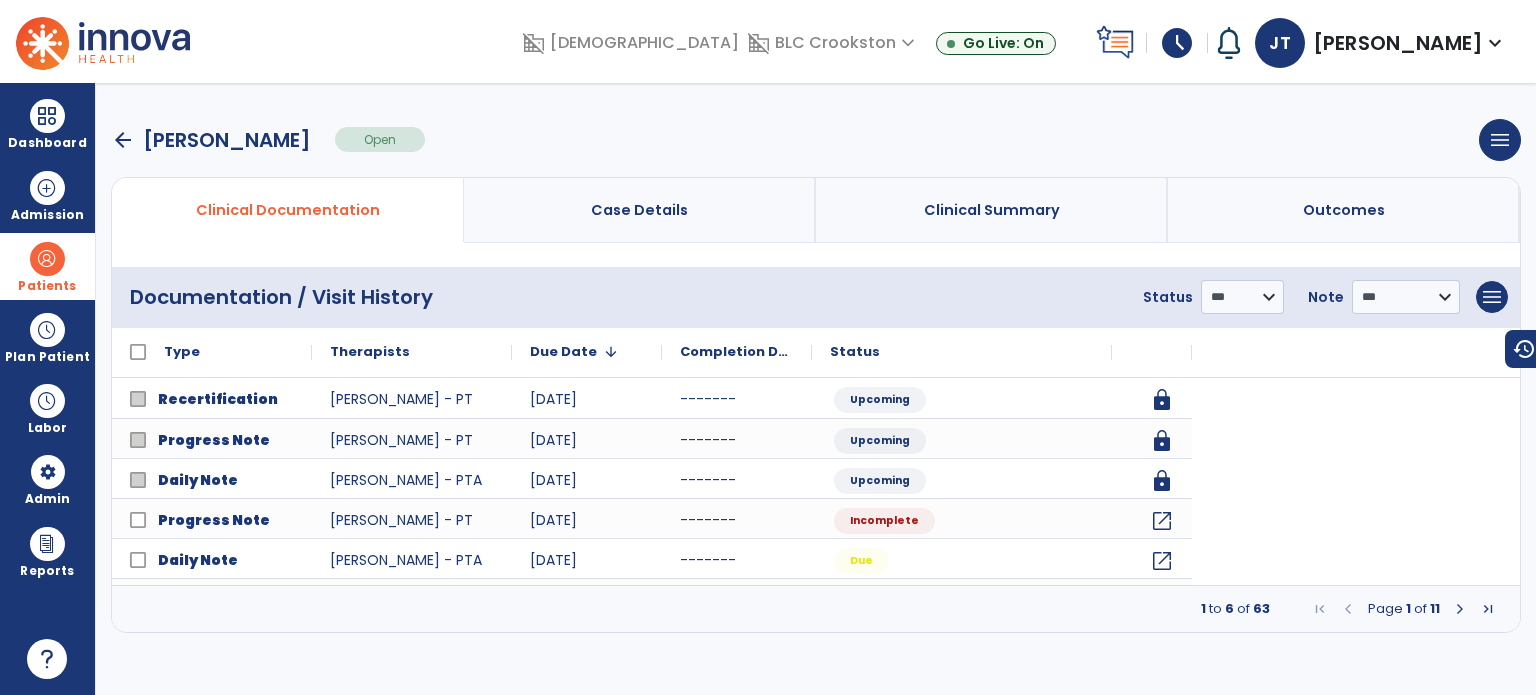 scroll, scrollTop: 0, scrollLeft: 0, axis: both 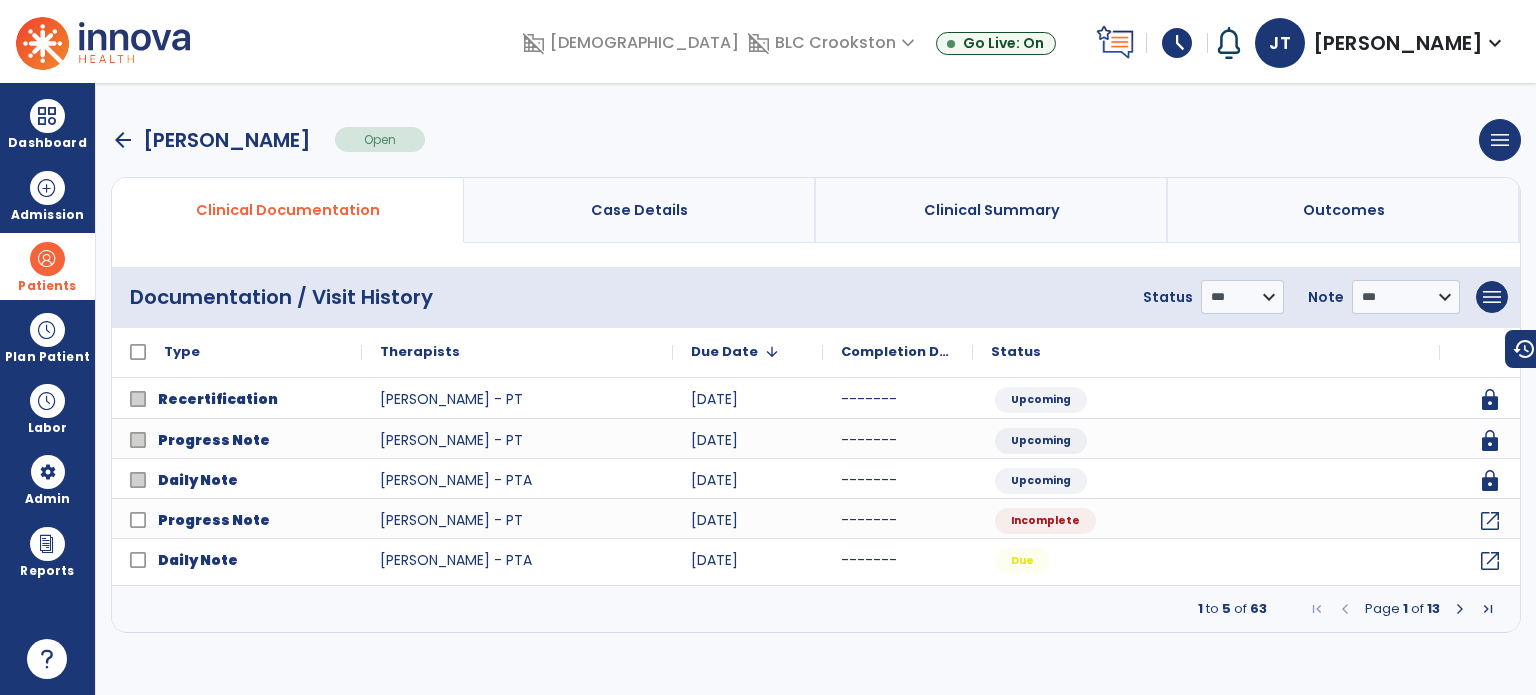 click on "arrow_back" at bounding box center [123, 140] 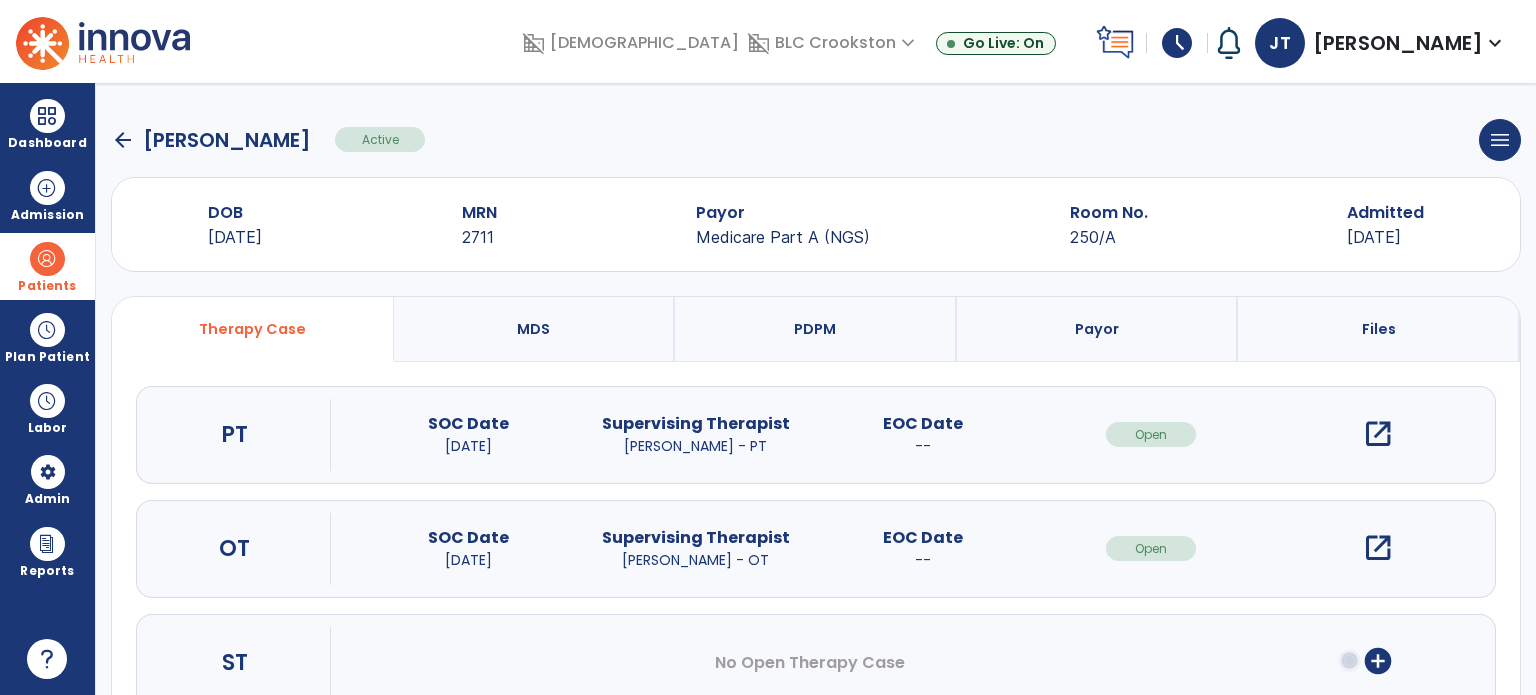 click on "arrow_back" 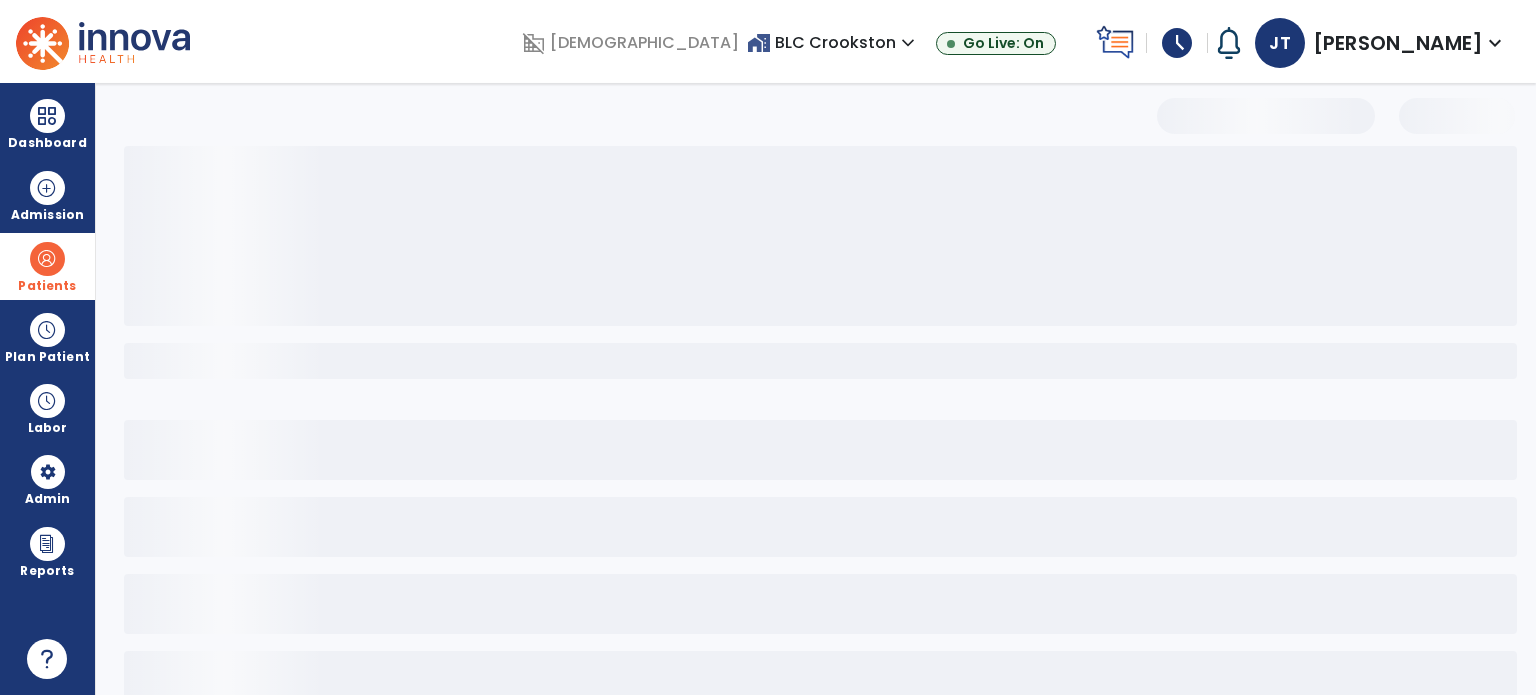 select on "***" 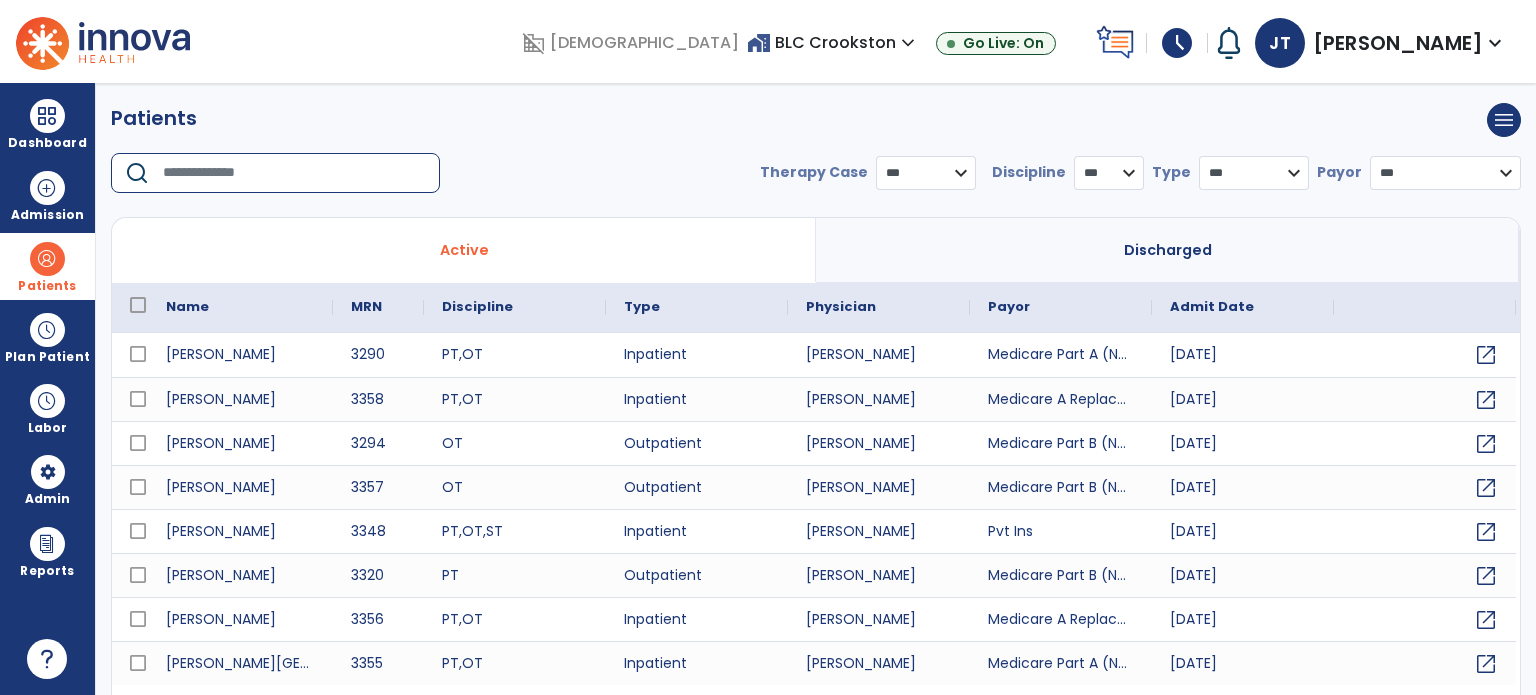 click at bounding box center [294, 173] 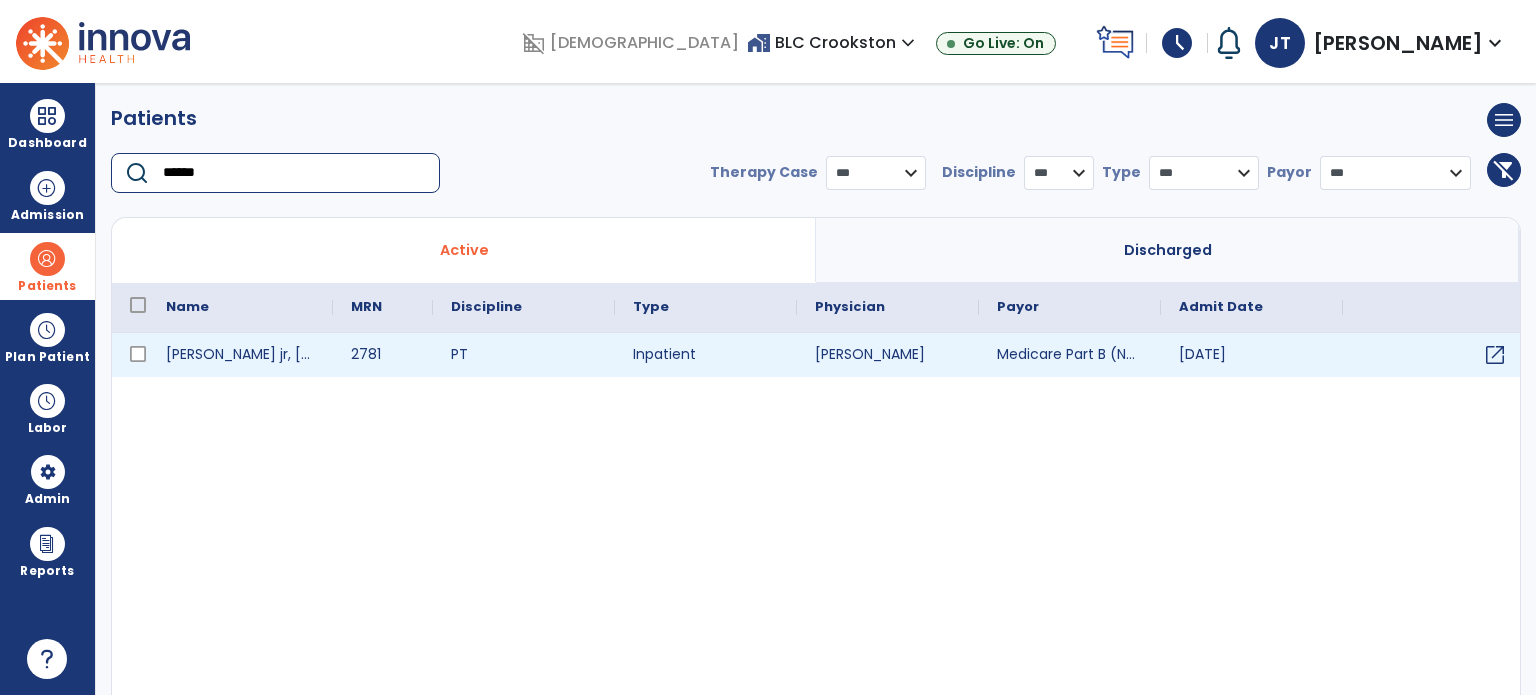 type on "******" 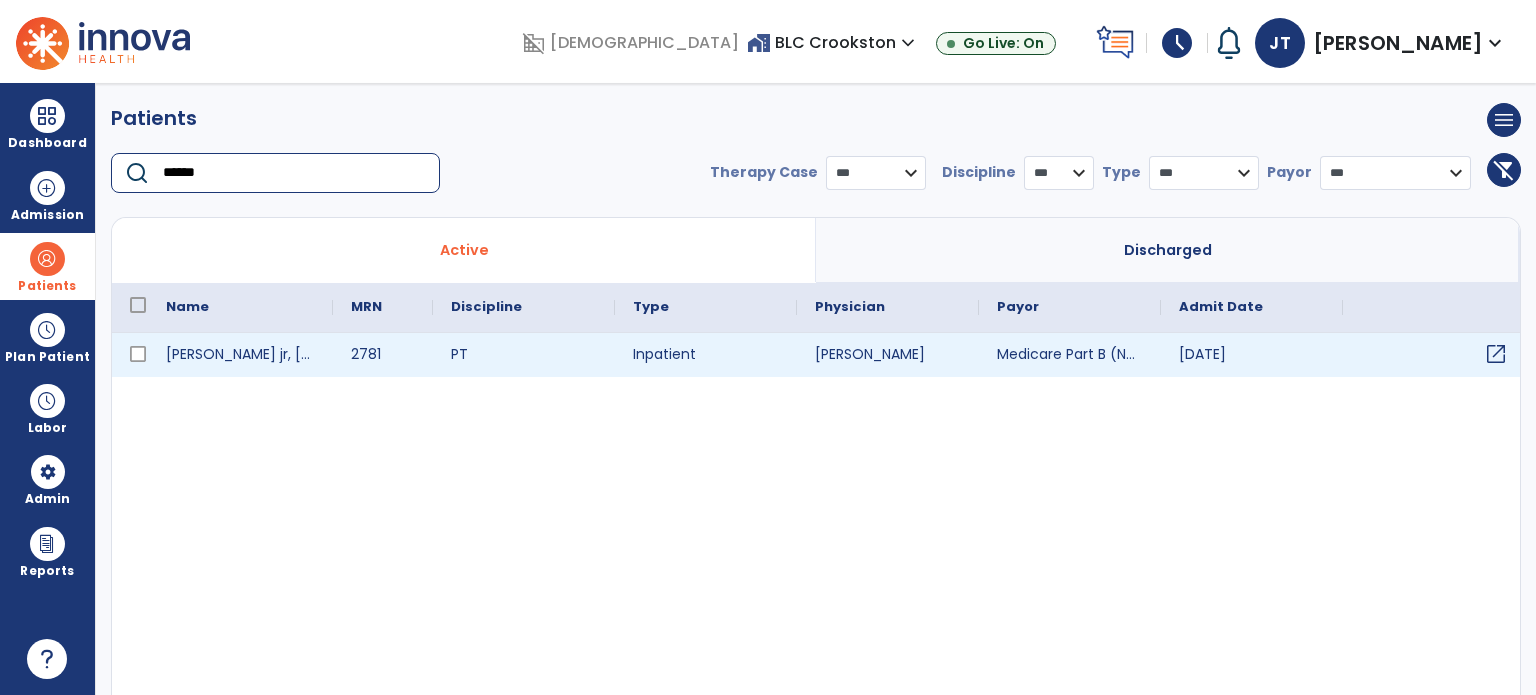 click on "open_in_new" at bounding box center (1496, 354) 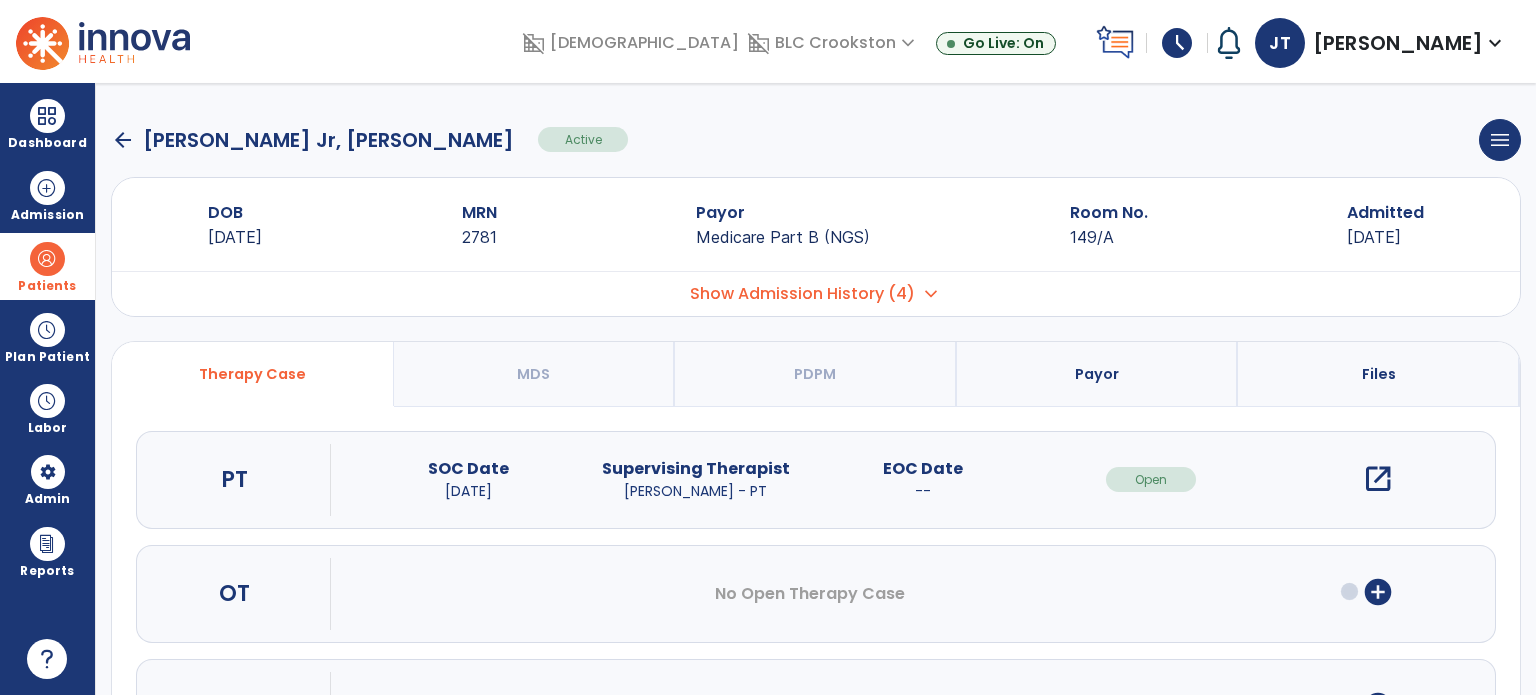 click on "open_in_new" at bounding box center (1378, 479) 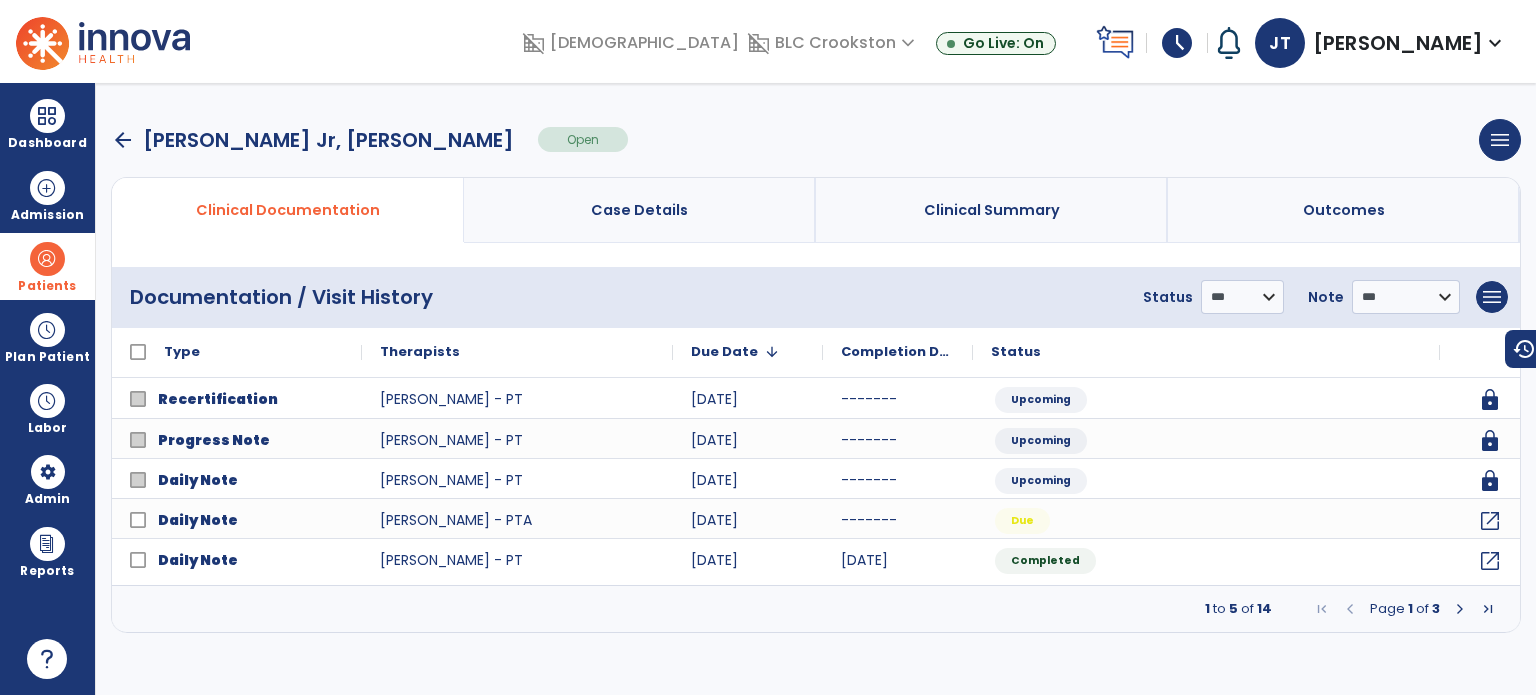 click at bounding box center (1460, 609) 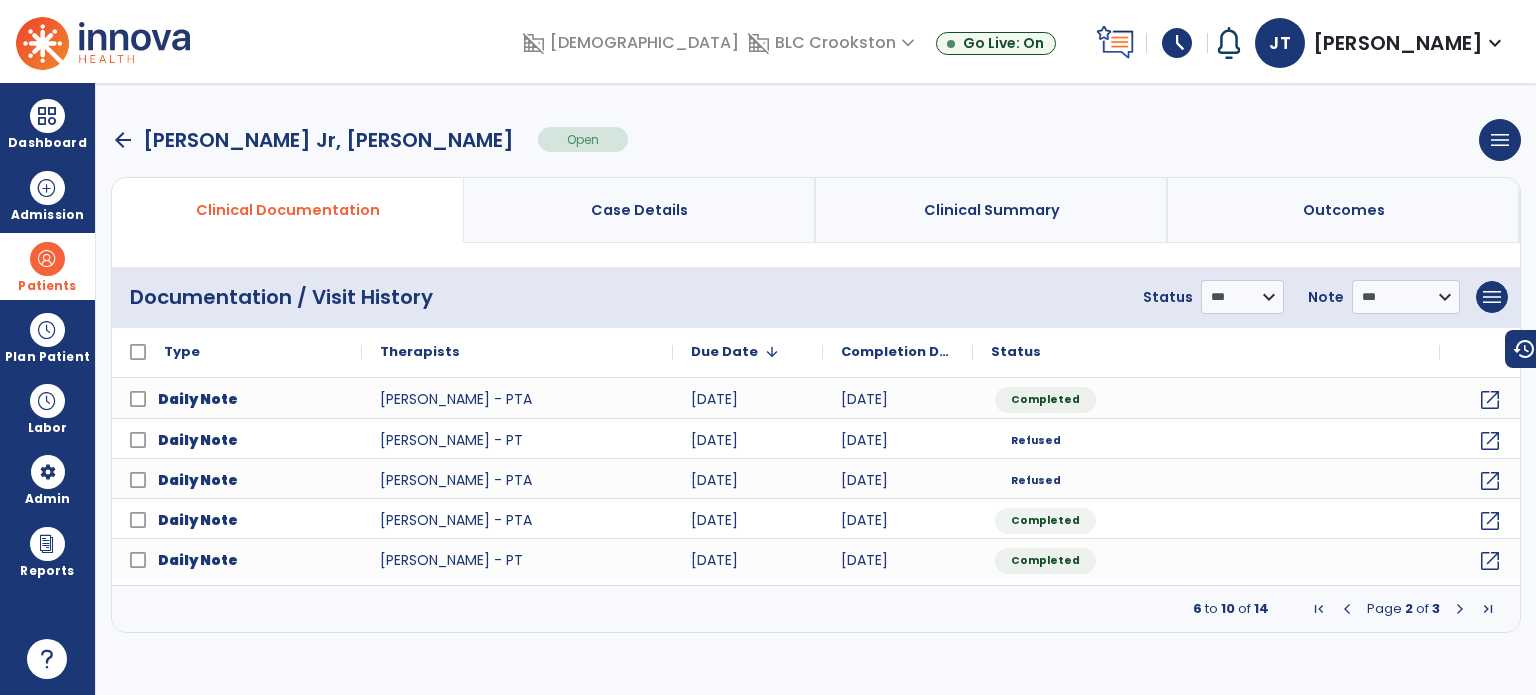 click at bounding box center (1347, 609) 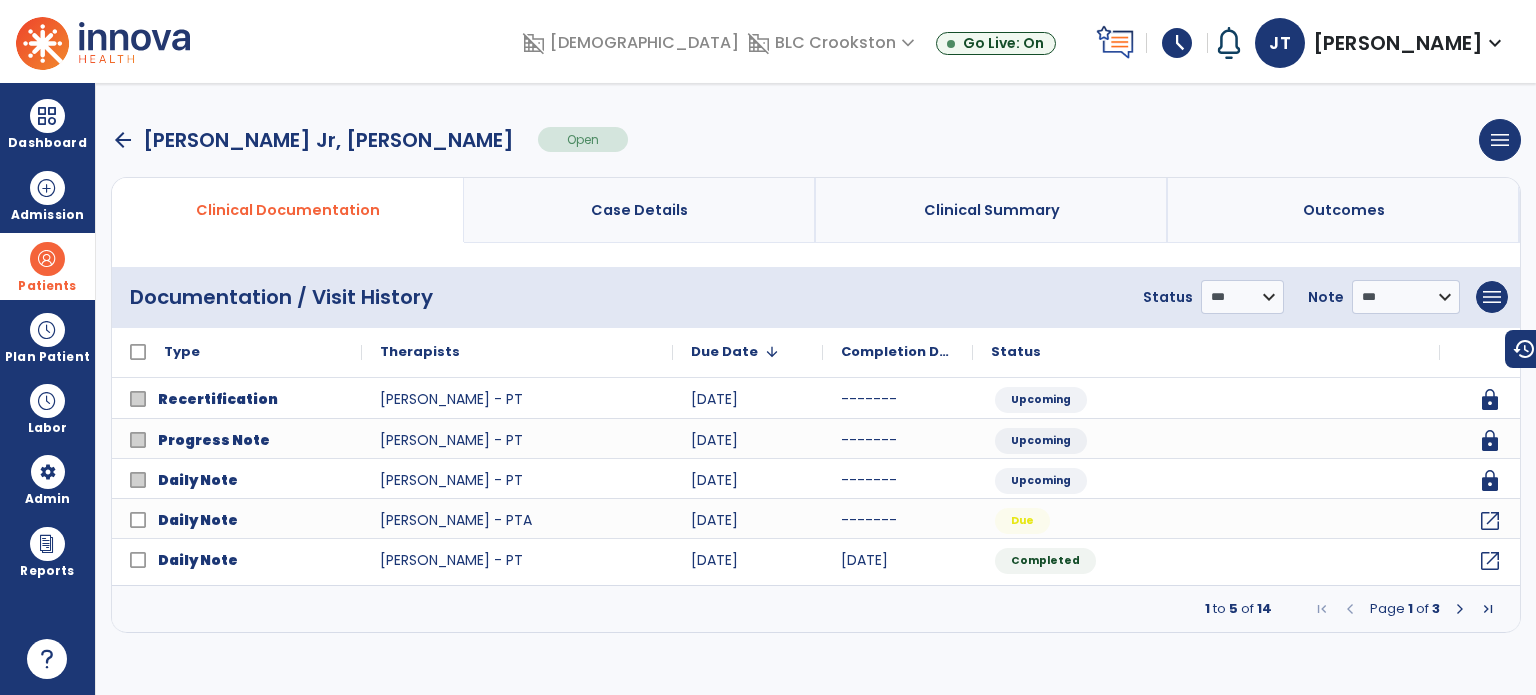 click at bounding box center [1460, 609] 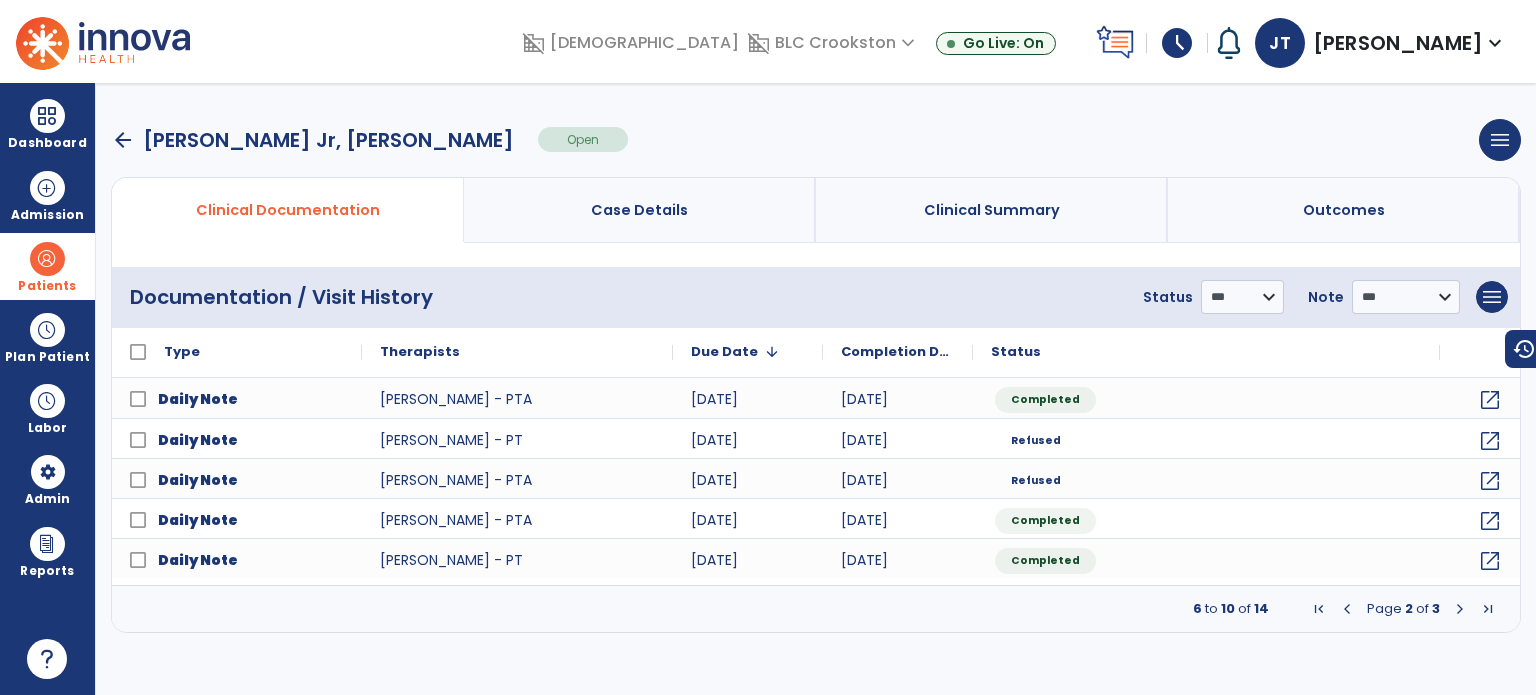 click at bounding box center (1347, 609) 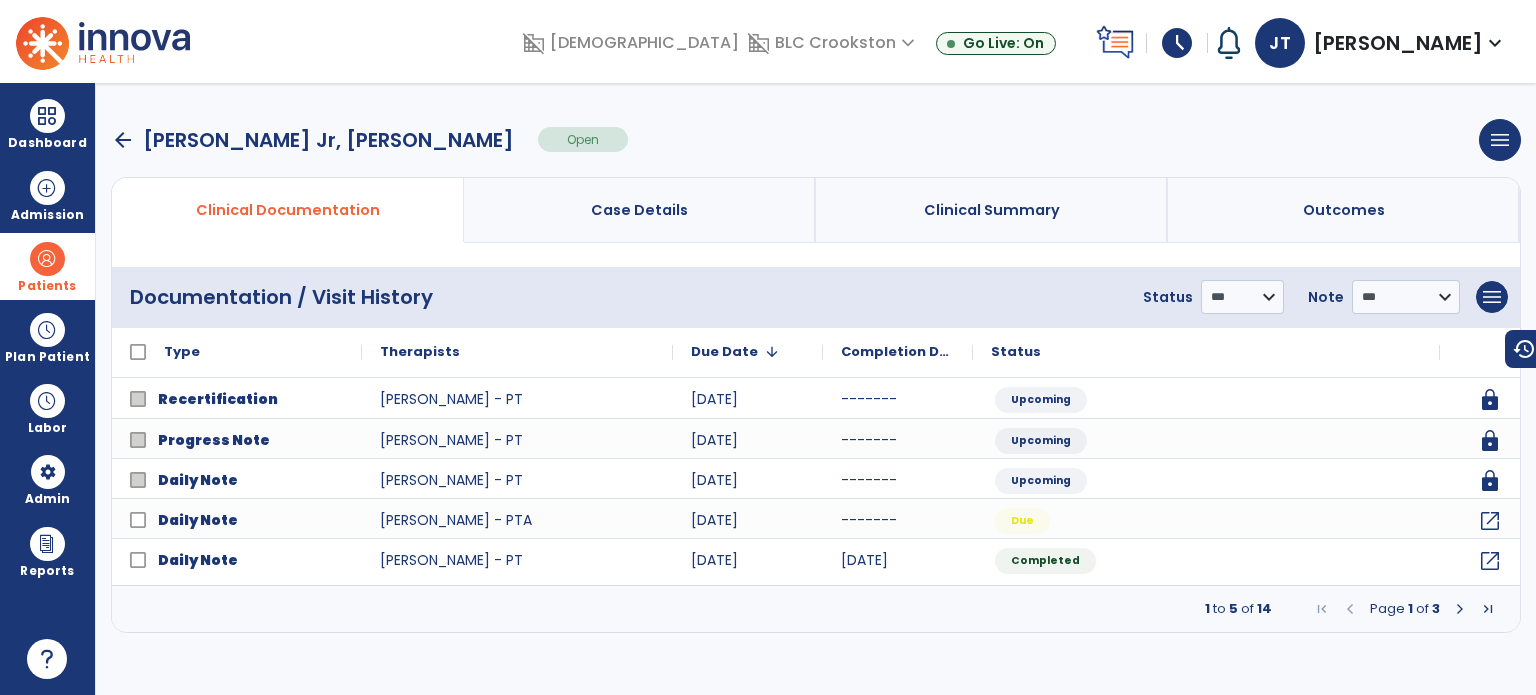 click on "arrow_back" at bounding box center (123, 140) 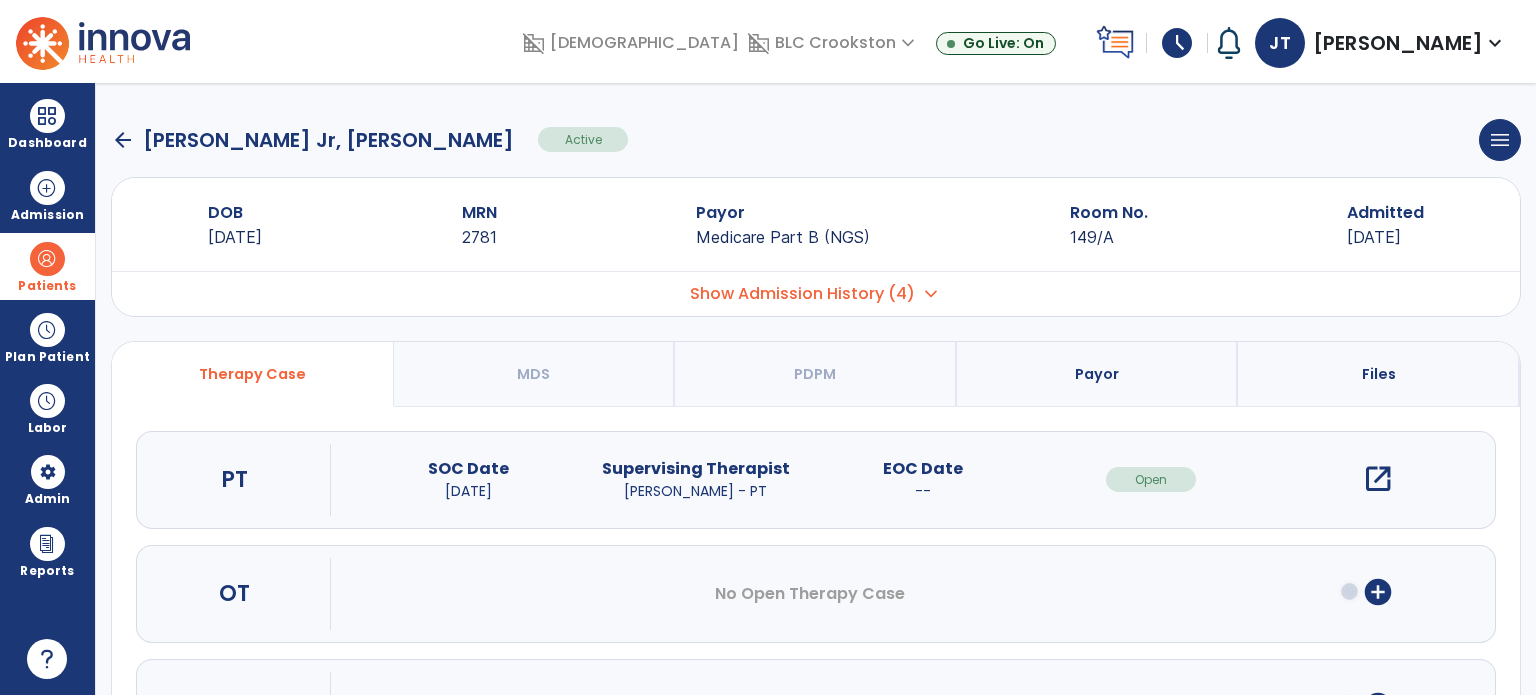 click on "arrow_back" 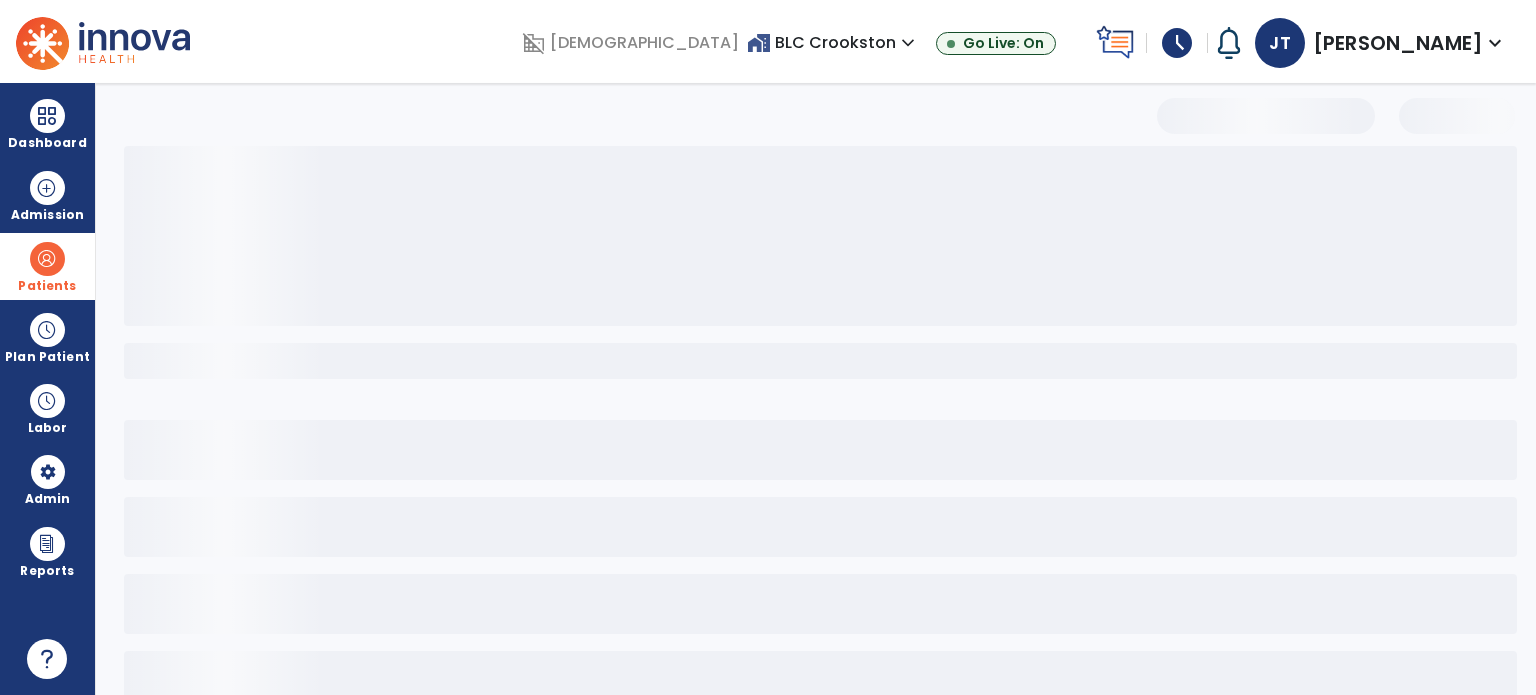 select on "***" 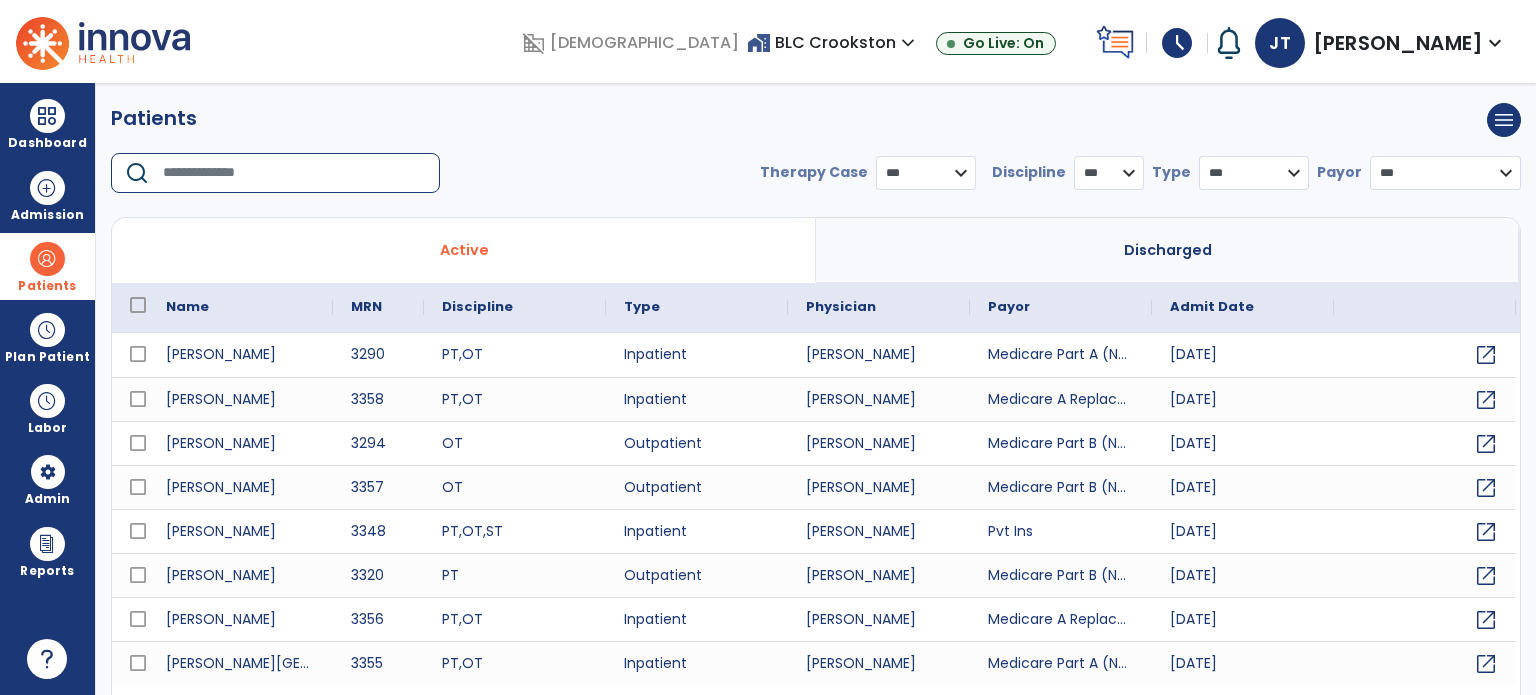 click at bounding box center (294, 173) 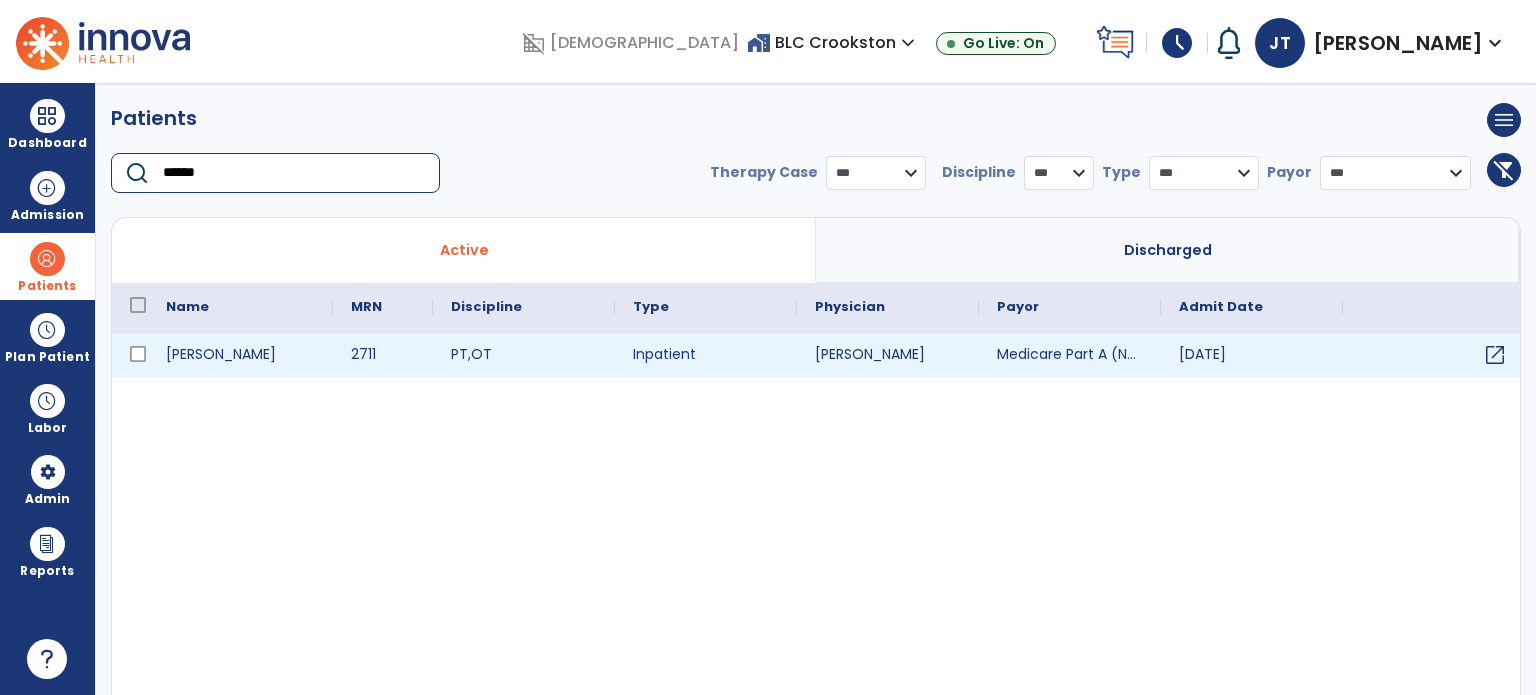 type on "******" 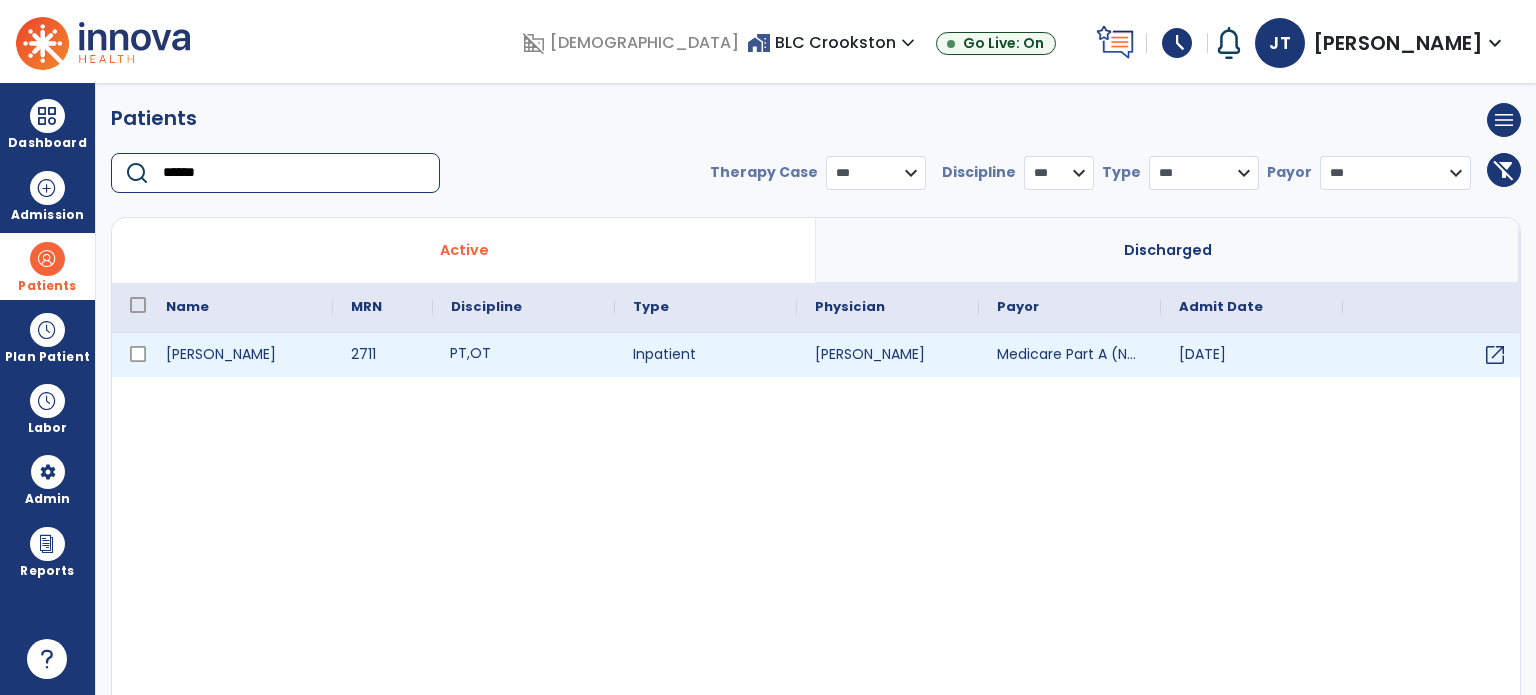click on "PT , OT" at bounding box center [524, 355] 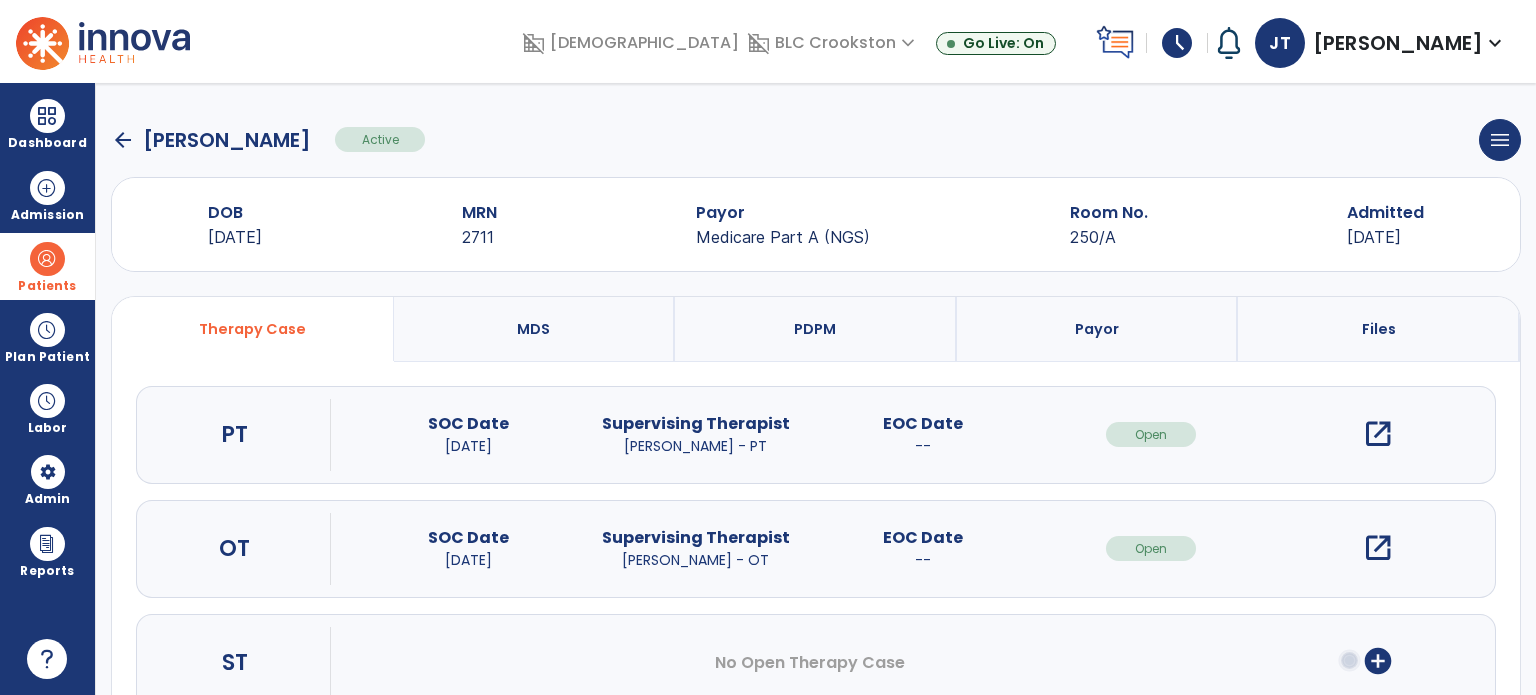 click on "open_in_new" at bounding box center (1378, 434) 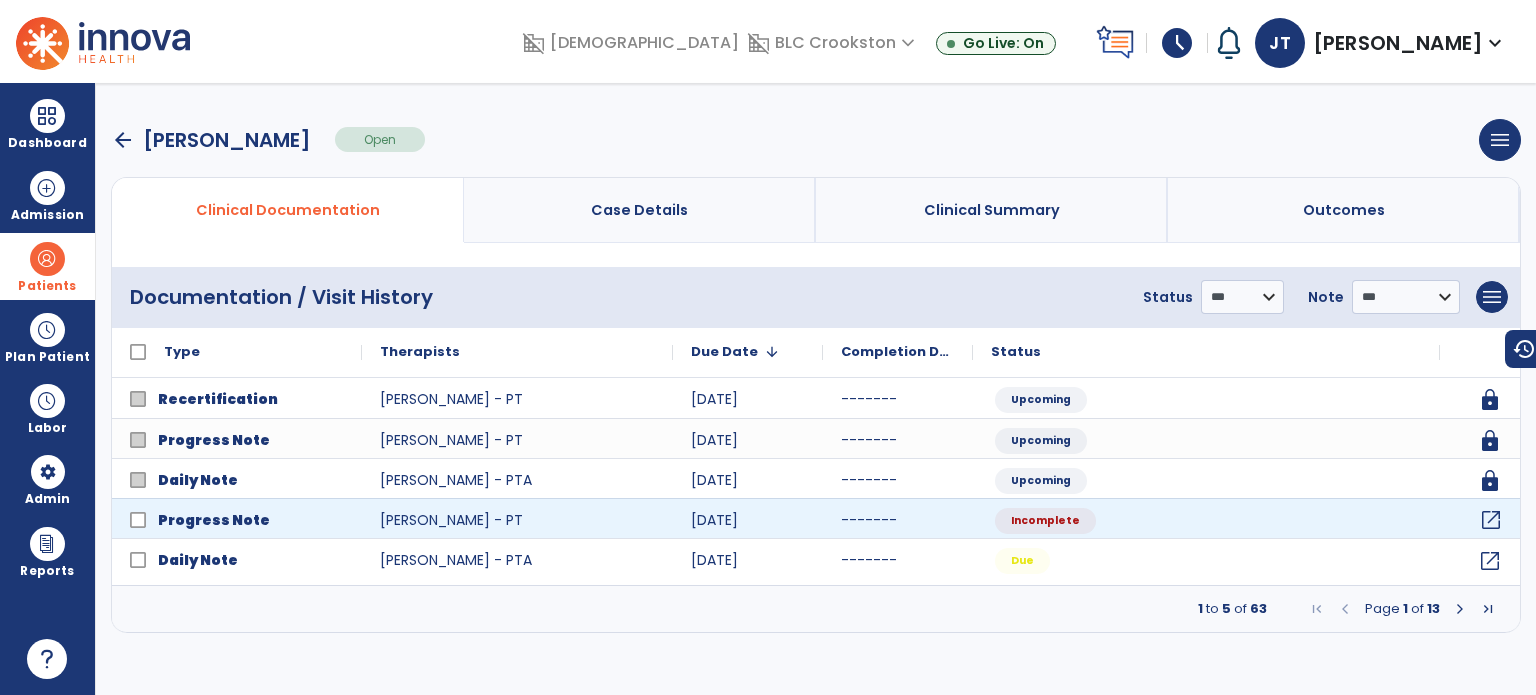 click on "open_in_new" 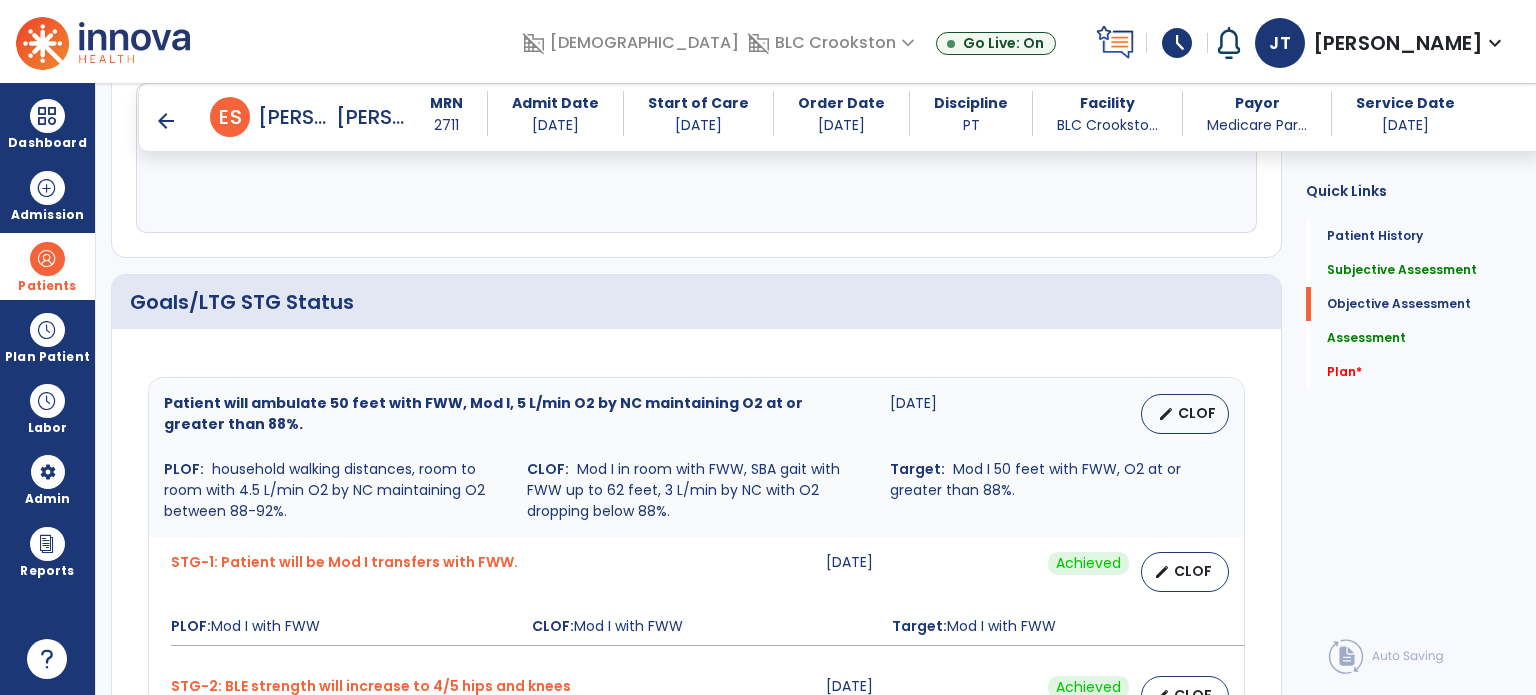 scroll, scrollTop: 269, scrollLeft: 0, axis: vertical 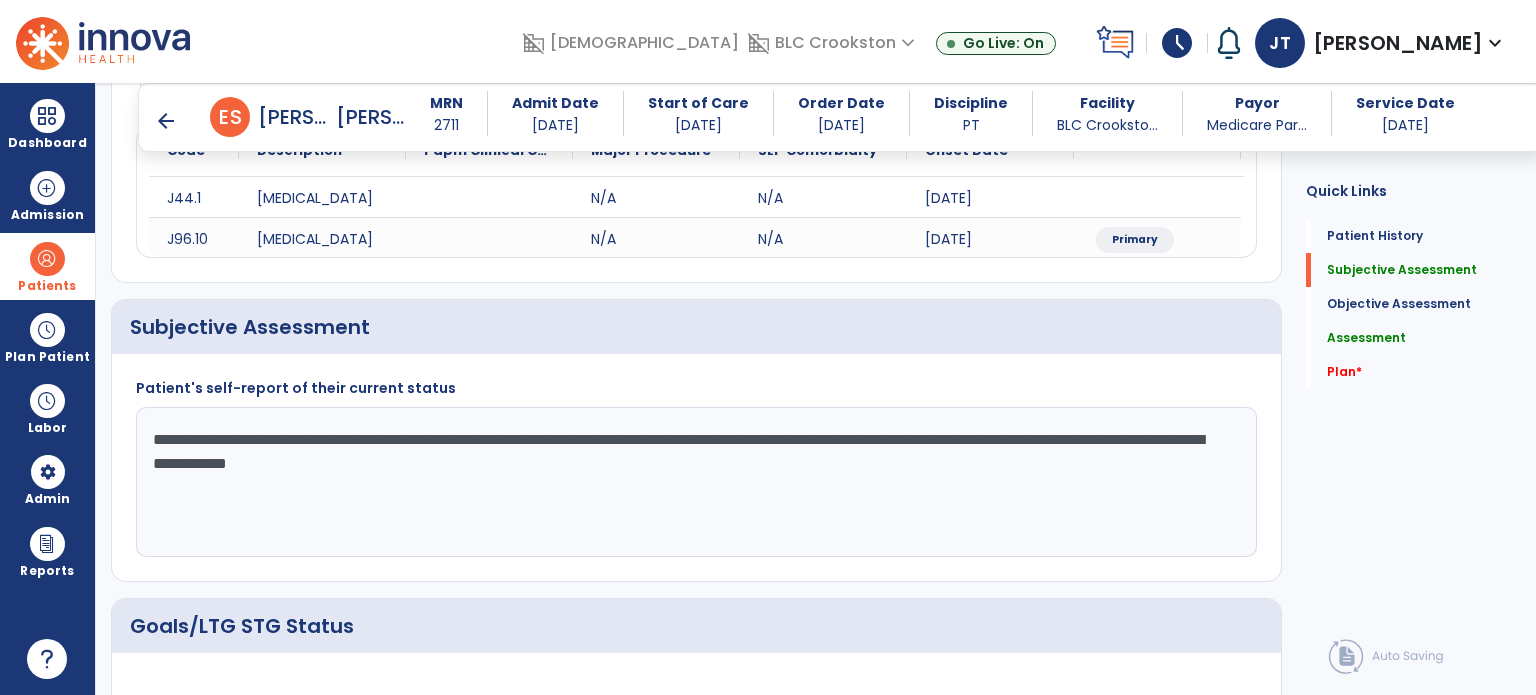 click on "**********" 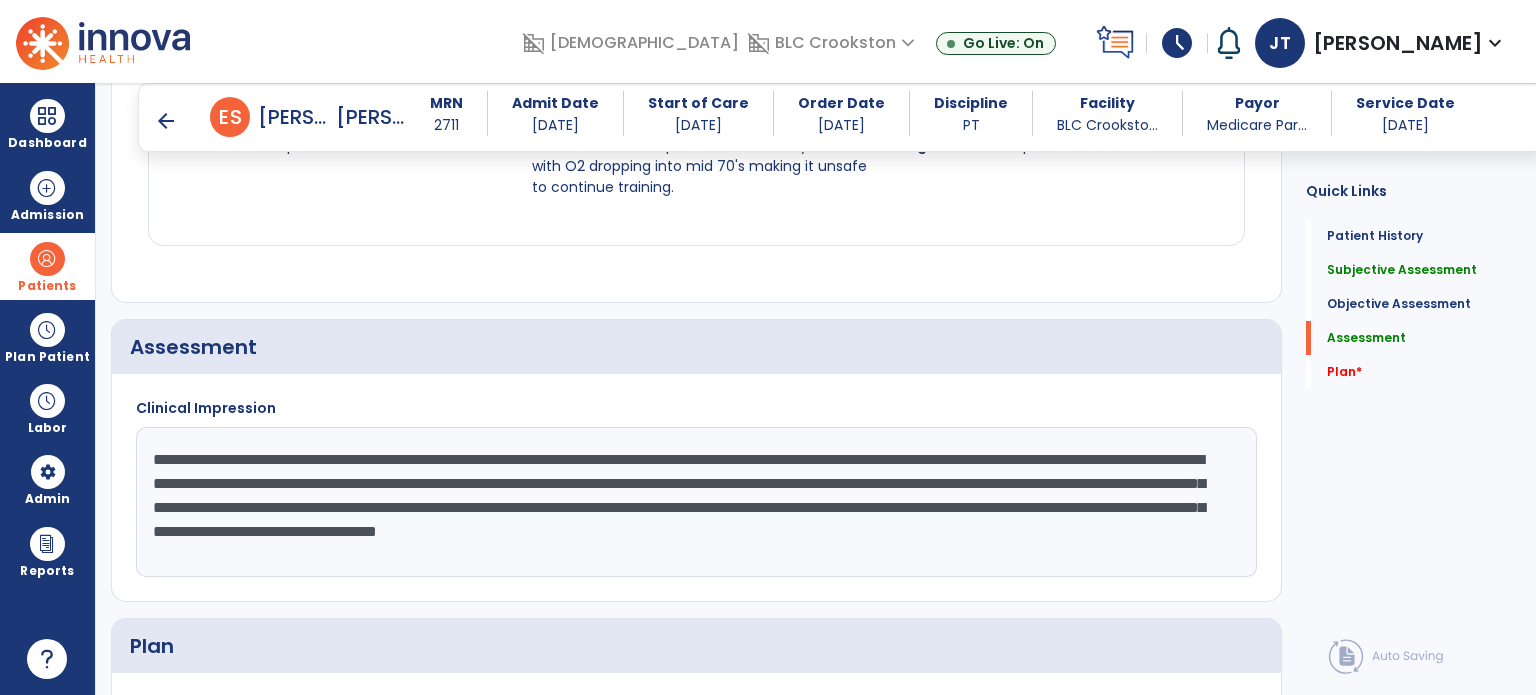 scroll, scrollTop: 2104, scrollLeft: 0, axis: vertical 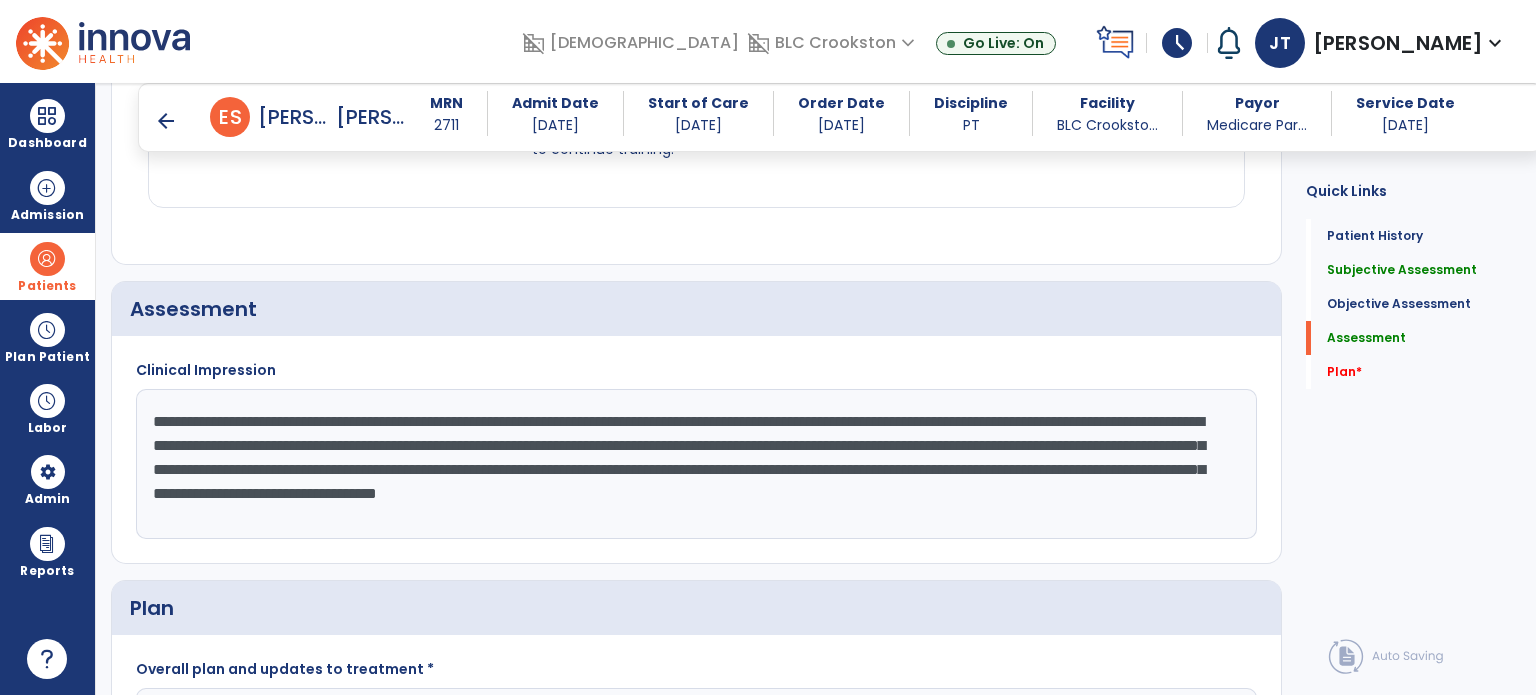 type on "**********" 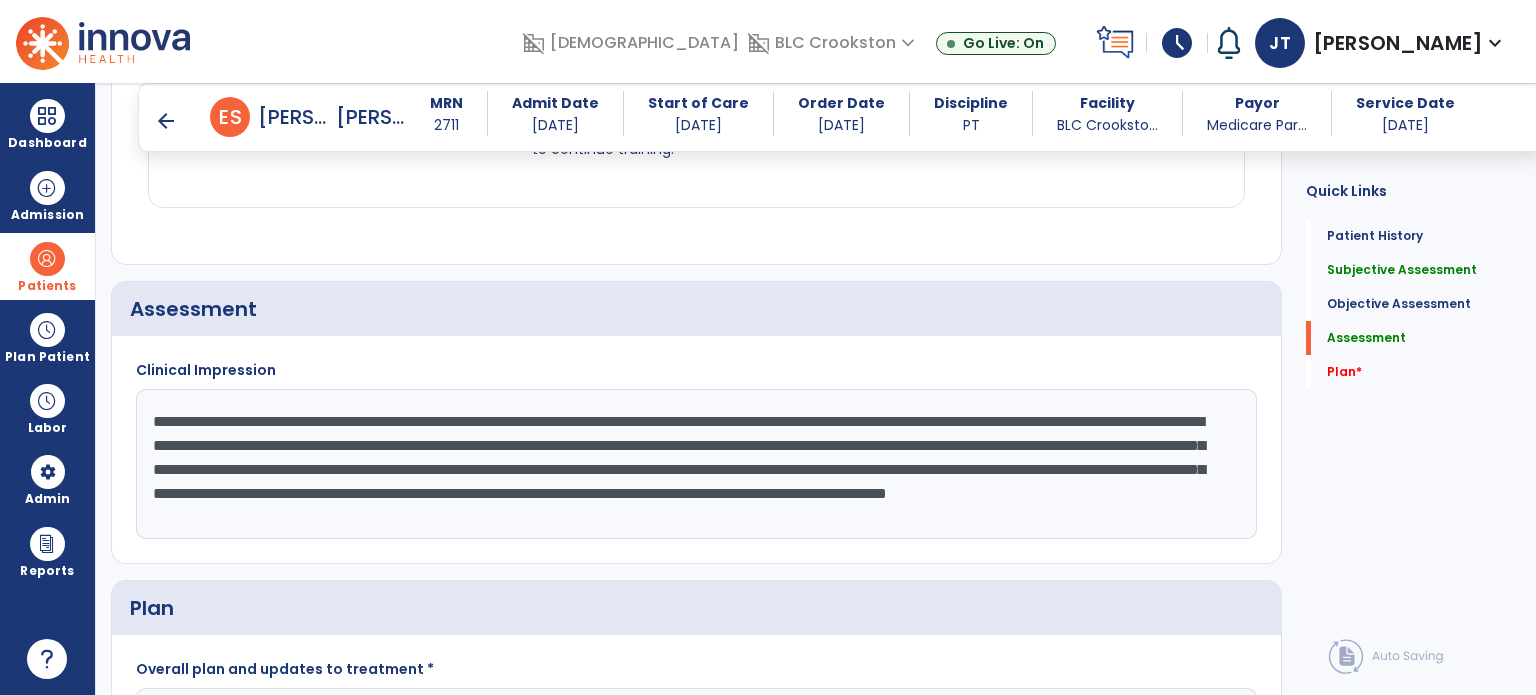 scroll, scrollTop: 15, scrollLeft: 0, axis: vertical 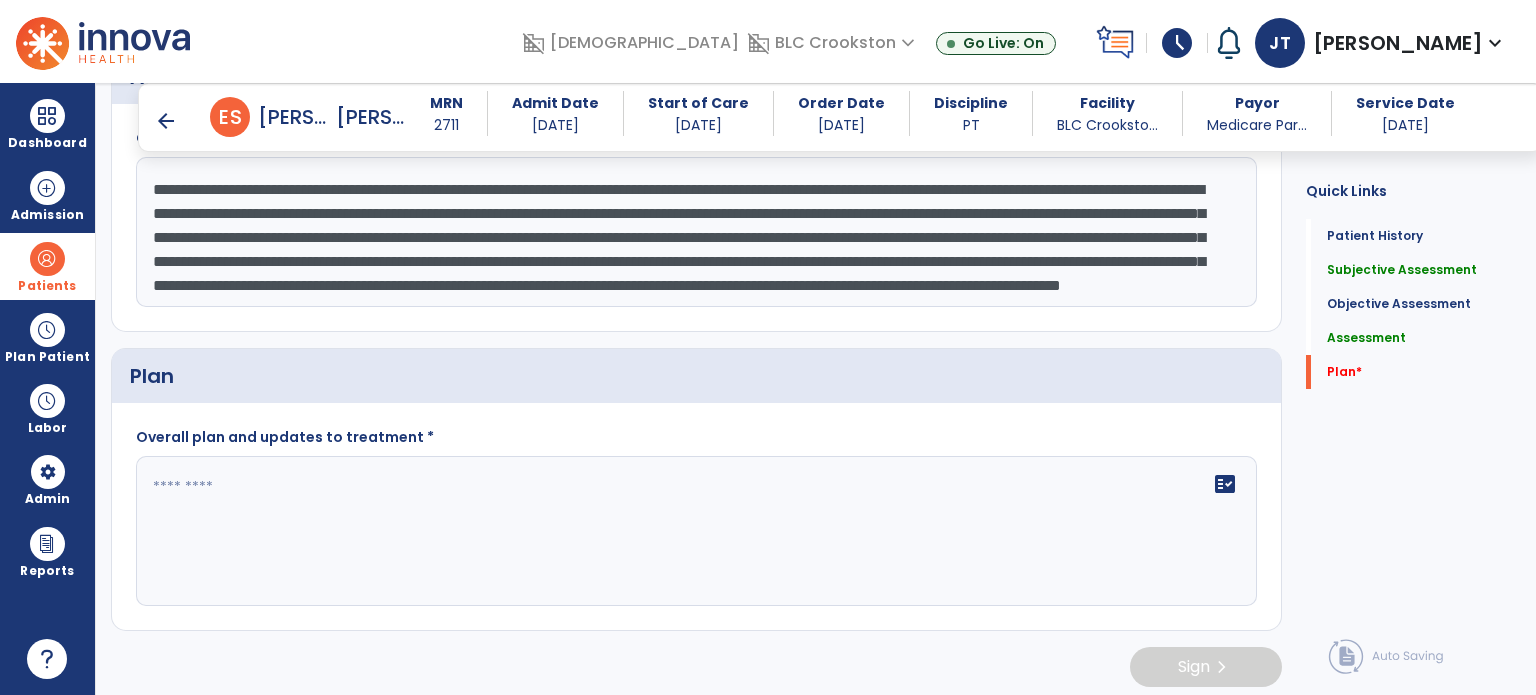 type on "**********" 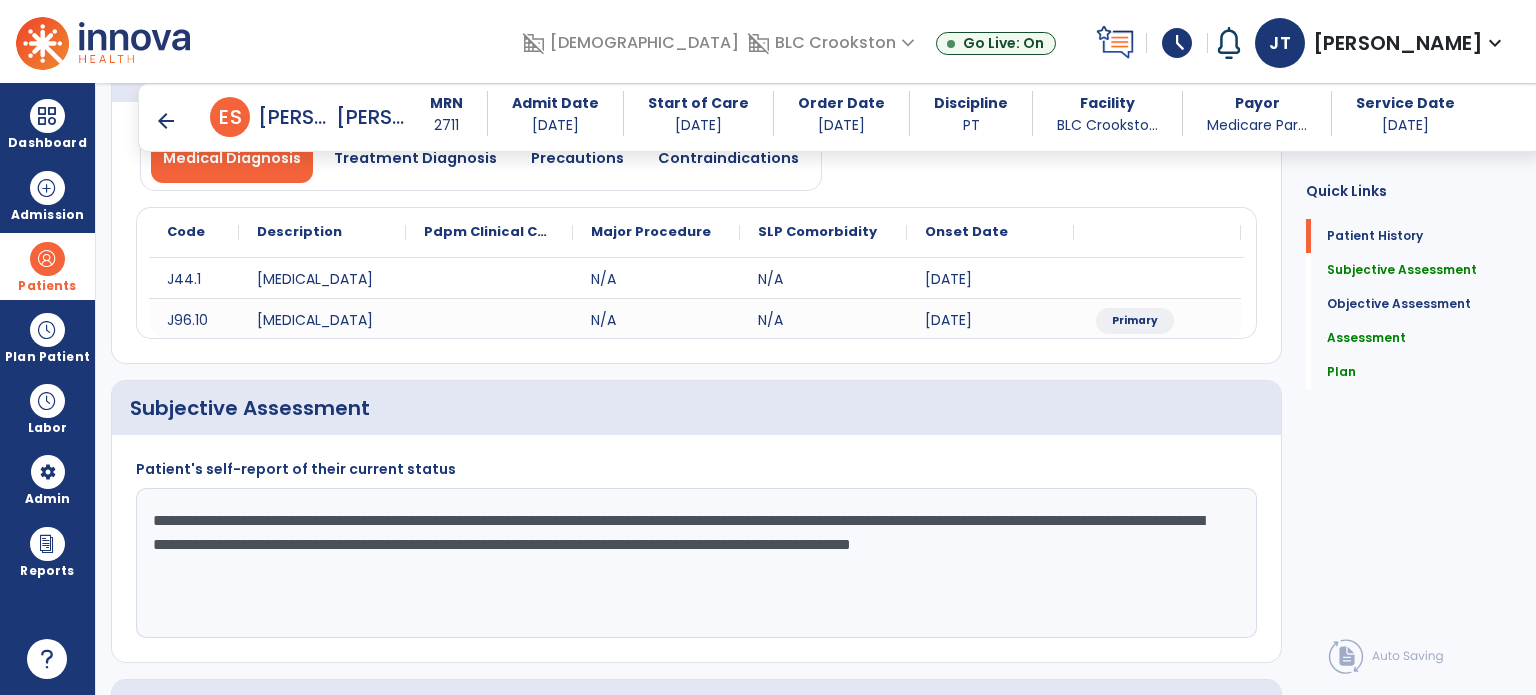 scroll, scrollTop: 0, scrollLeft: 0, axis: both 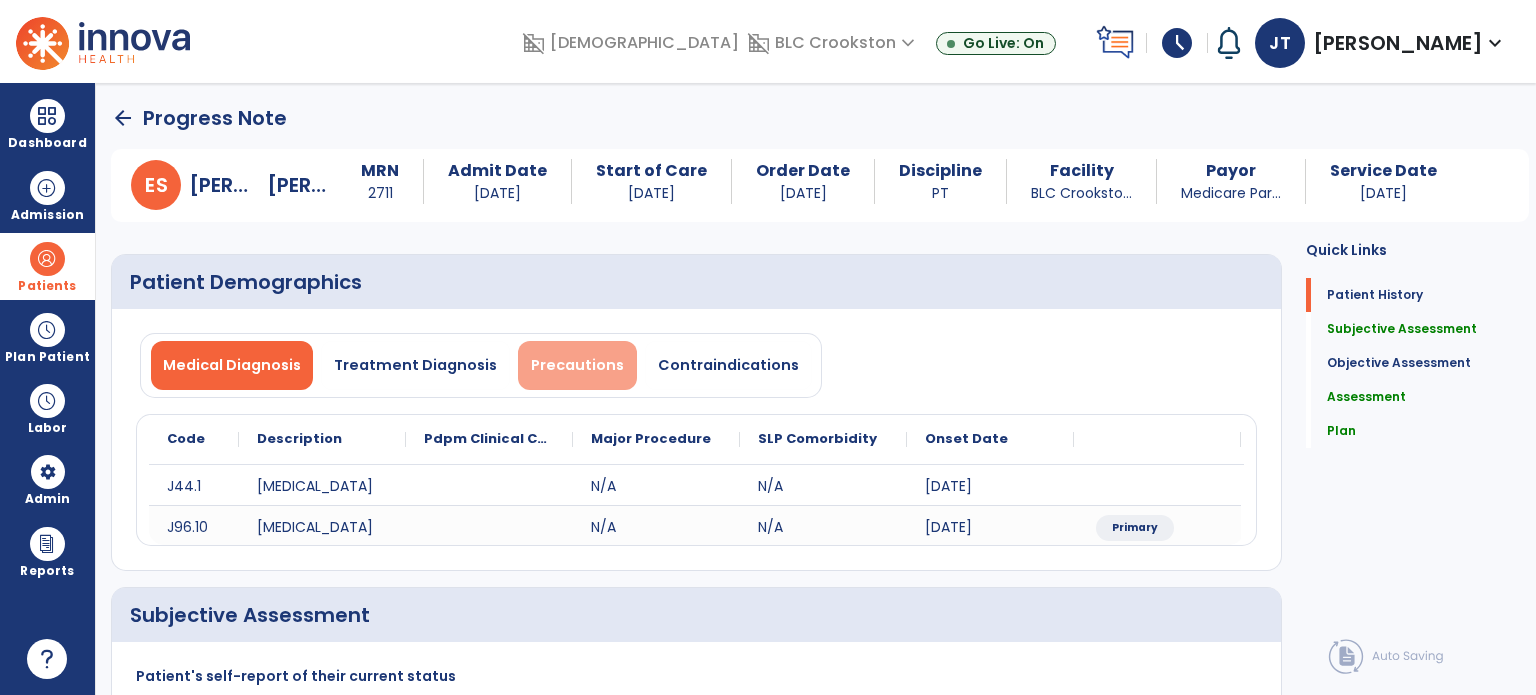 type on "**********" 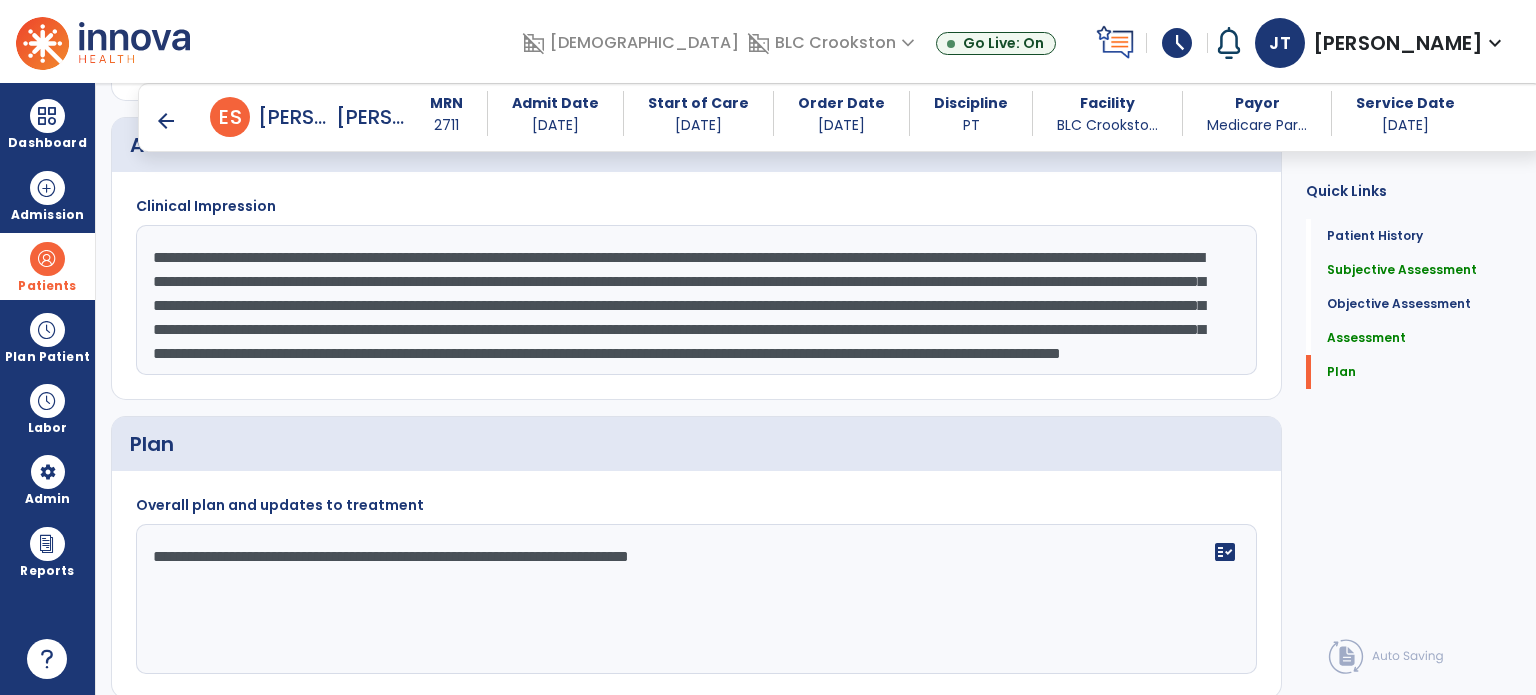 scroll, scrollTop: 2370, scrollLeft: 0, axis: vertical 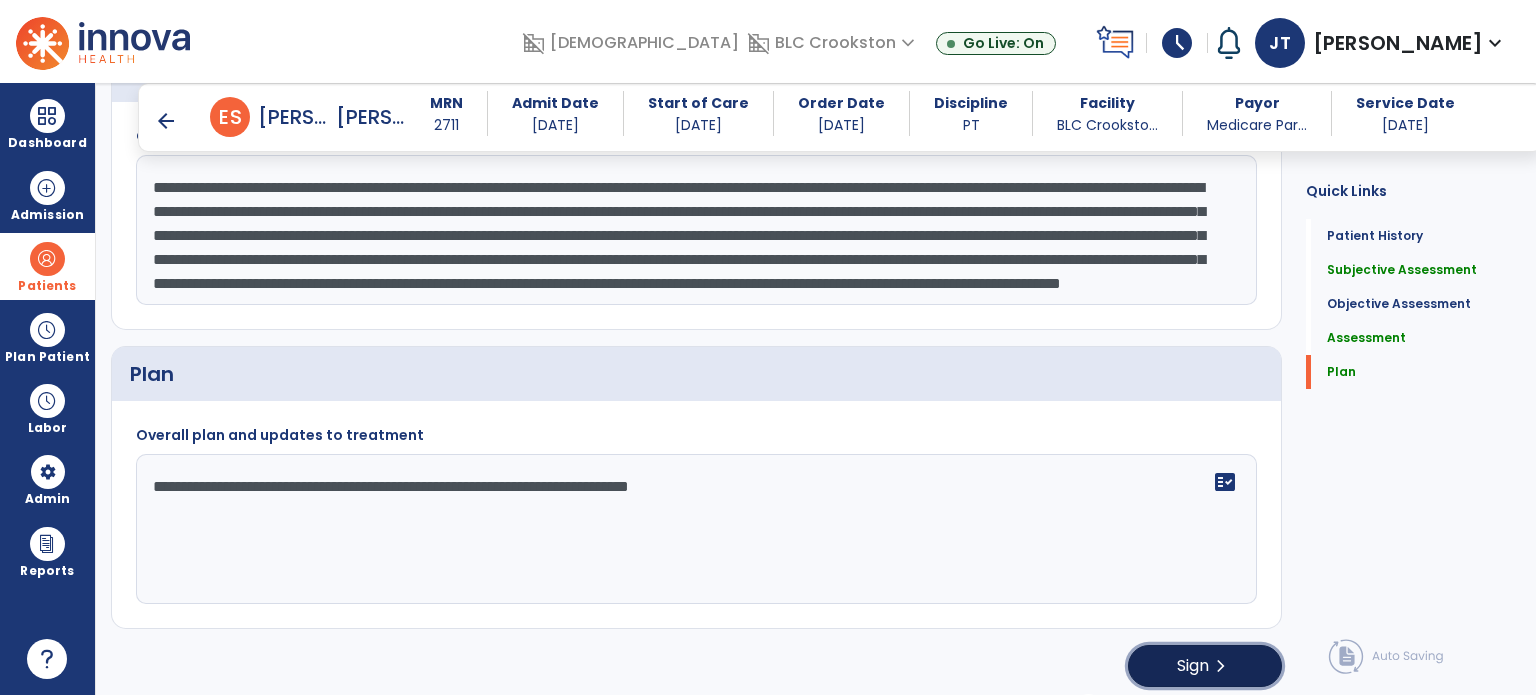 click on "chevron_right" 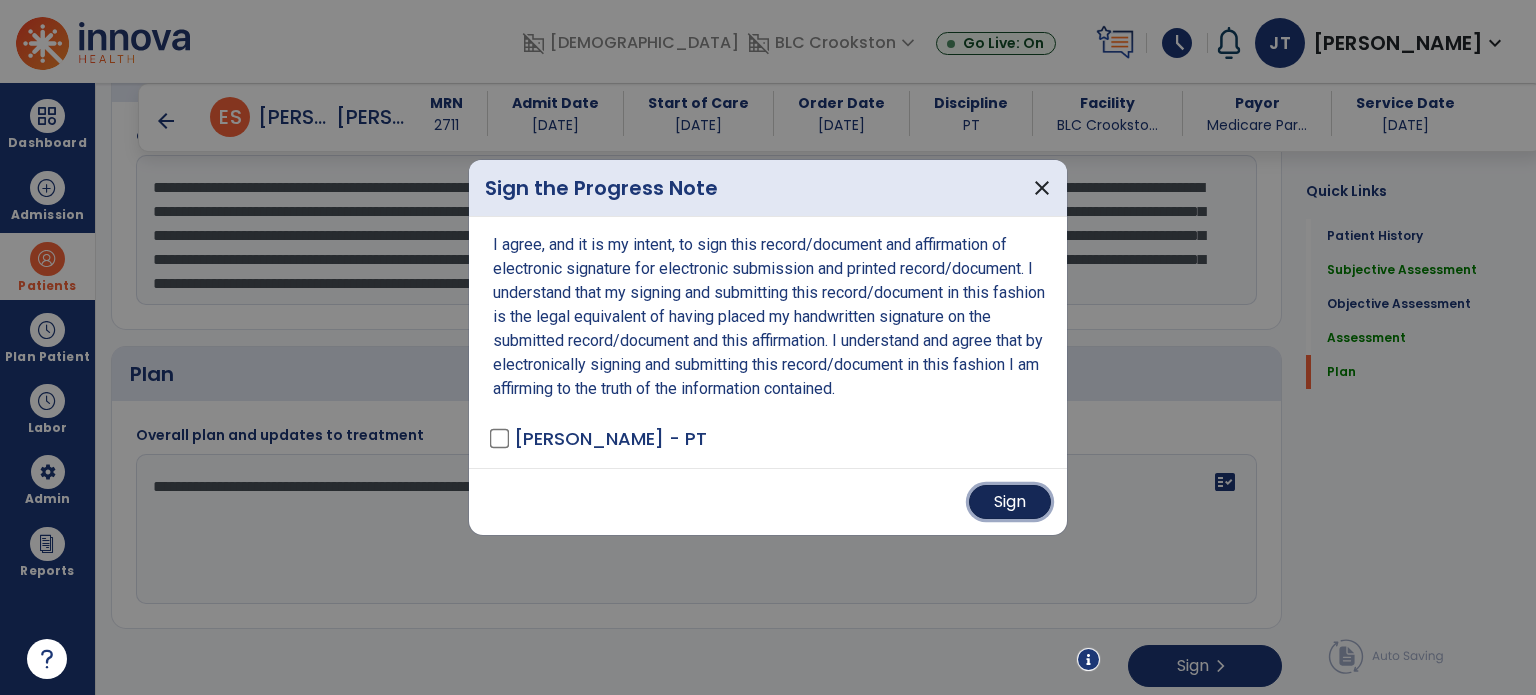 click on "Sign" at bounding box center [1010, 502] 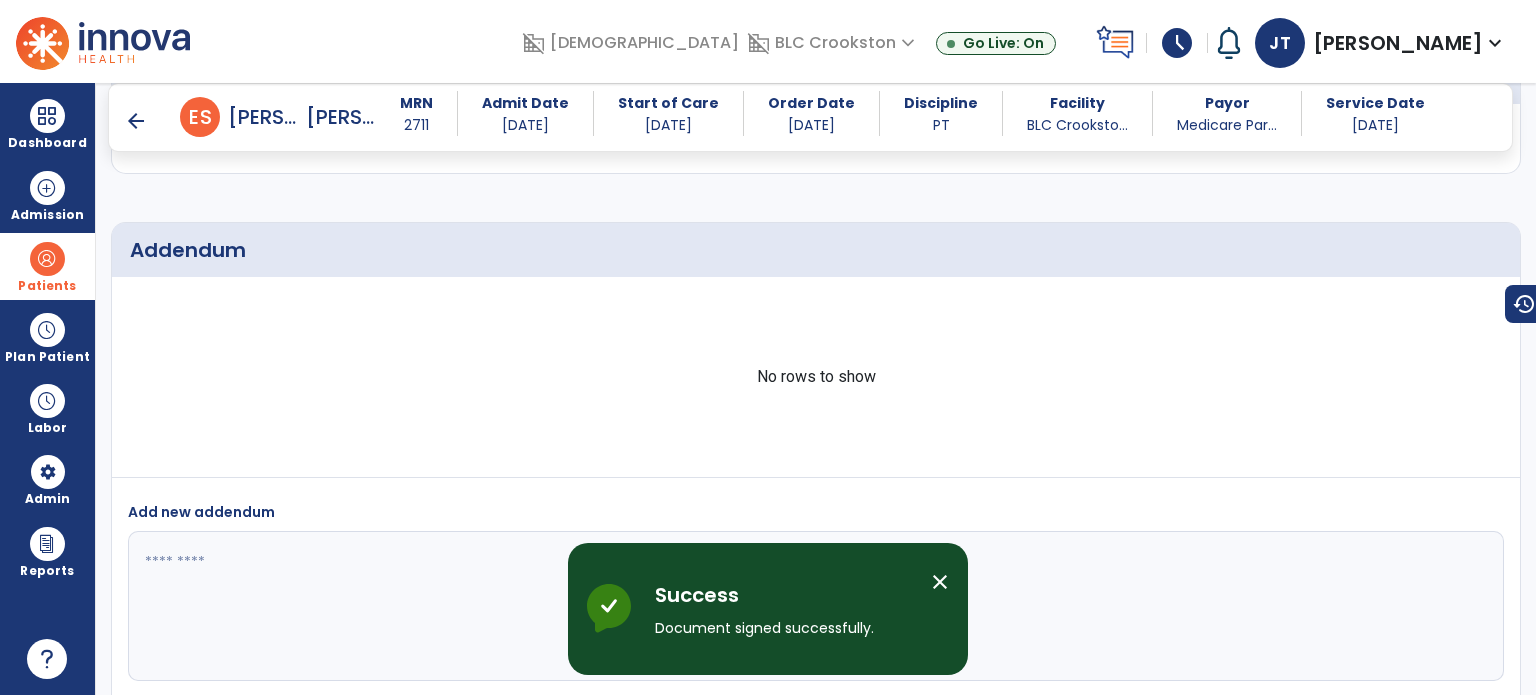 scroll, scrollTop: 3098, scrollLeft: 0, axis: vertical 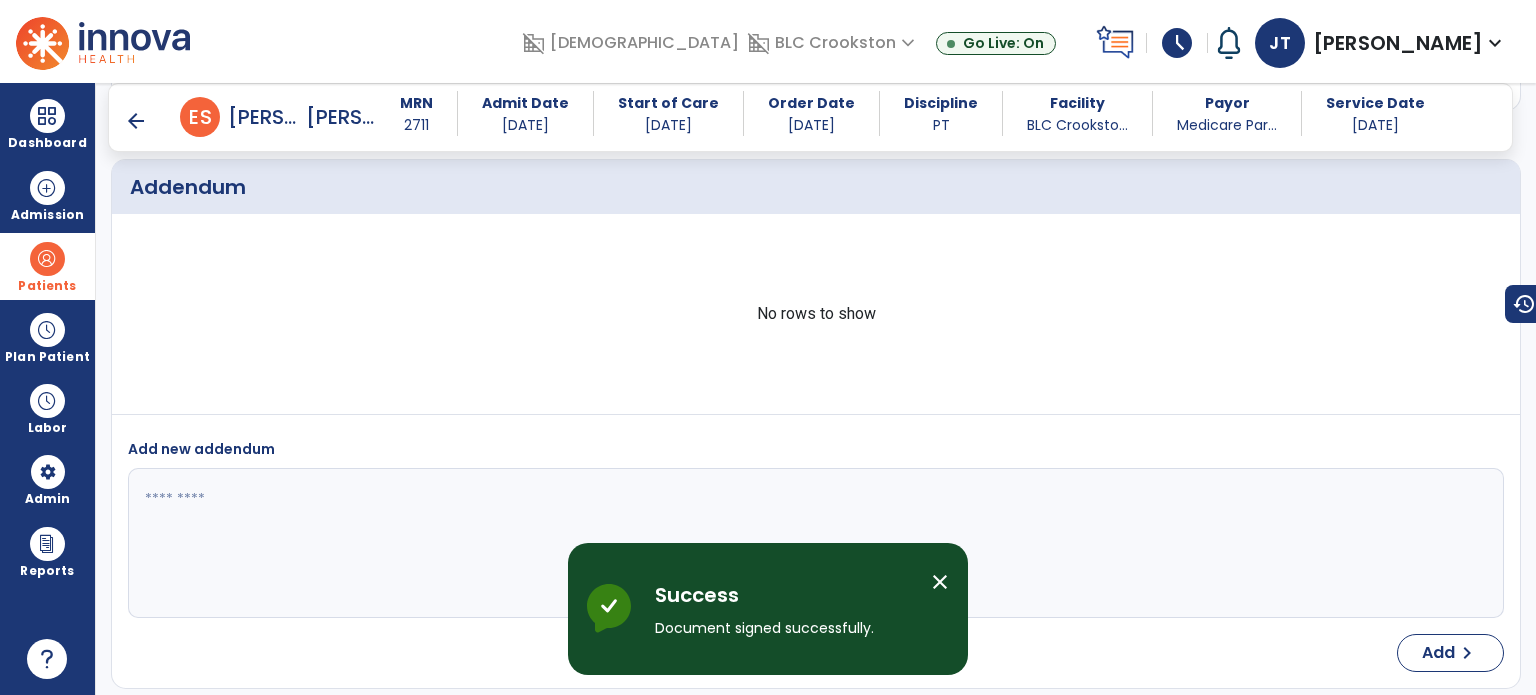 click at bounding box center [814, 543] 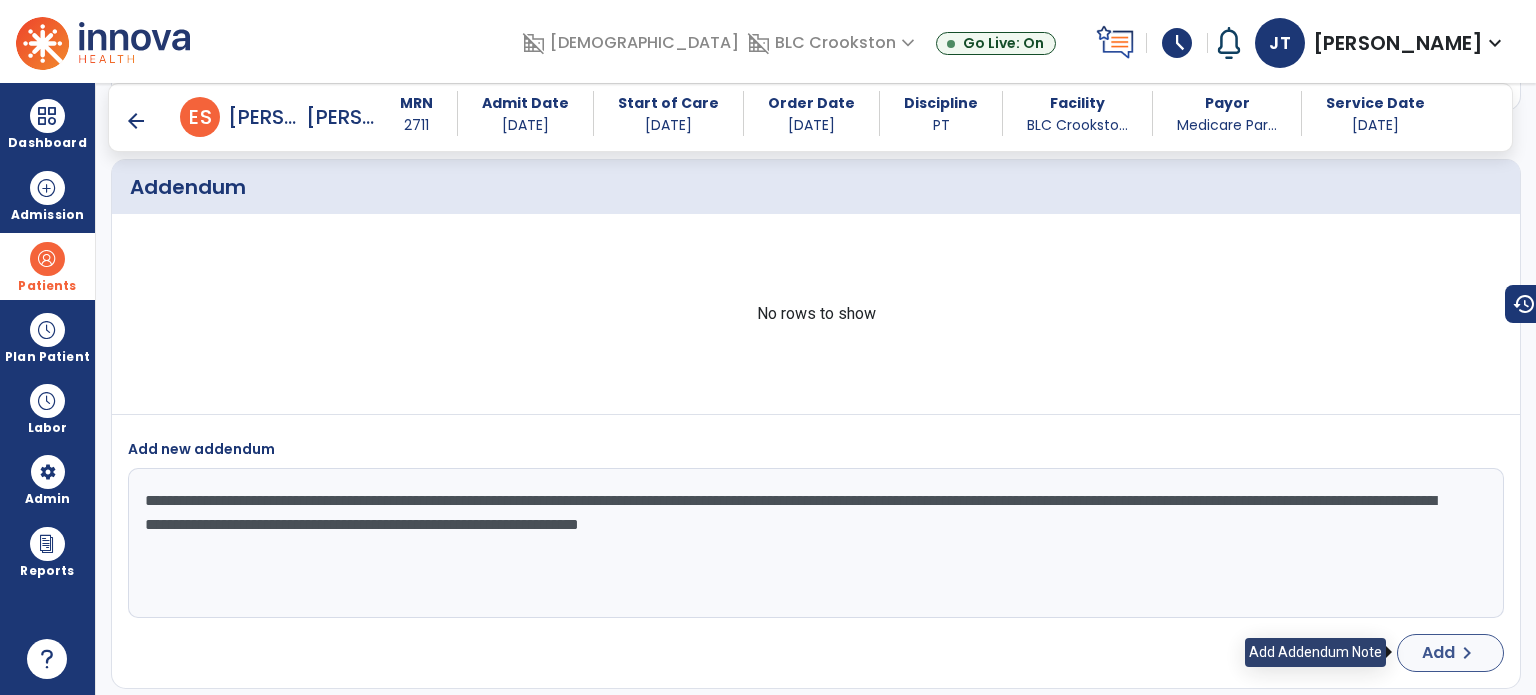 type on "**********" 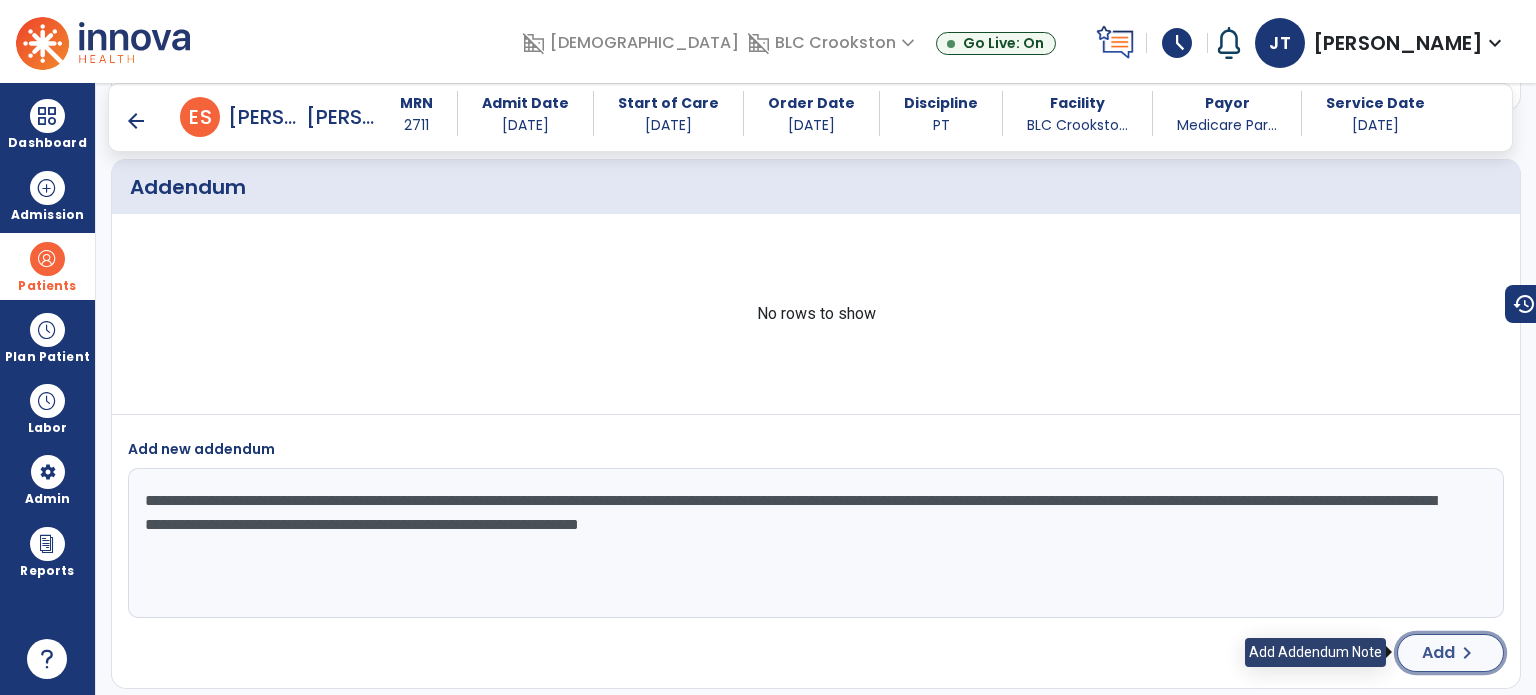 click on "Add" at bounding box center (1438, 653) 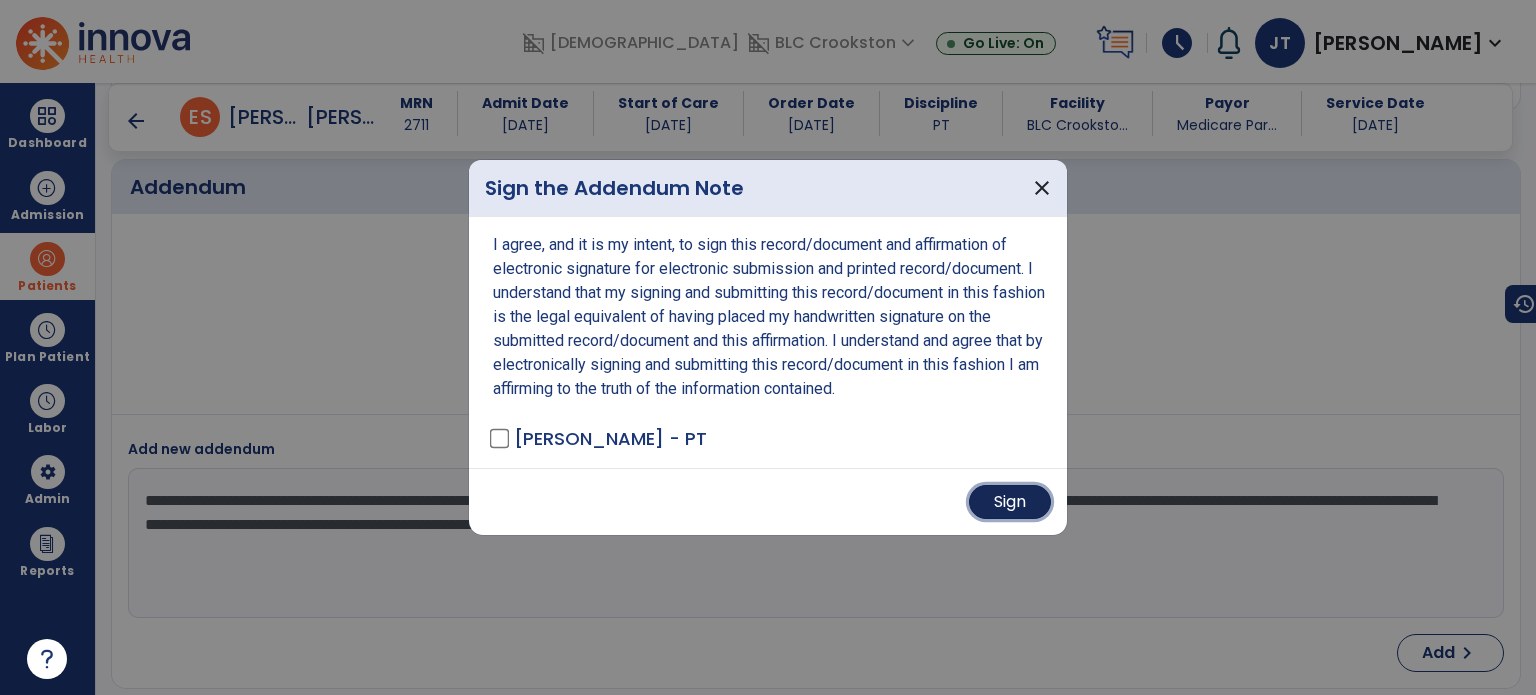 click on "Sign" at bounding box center [1010, 502] 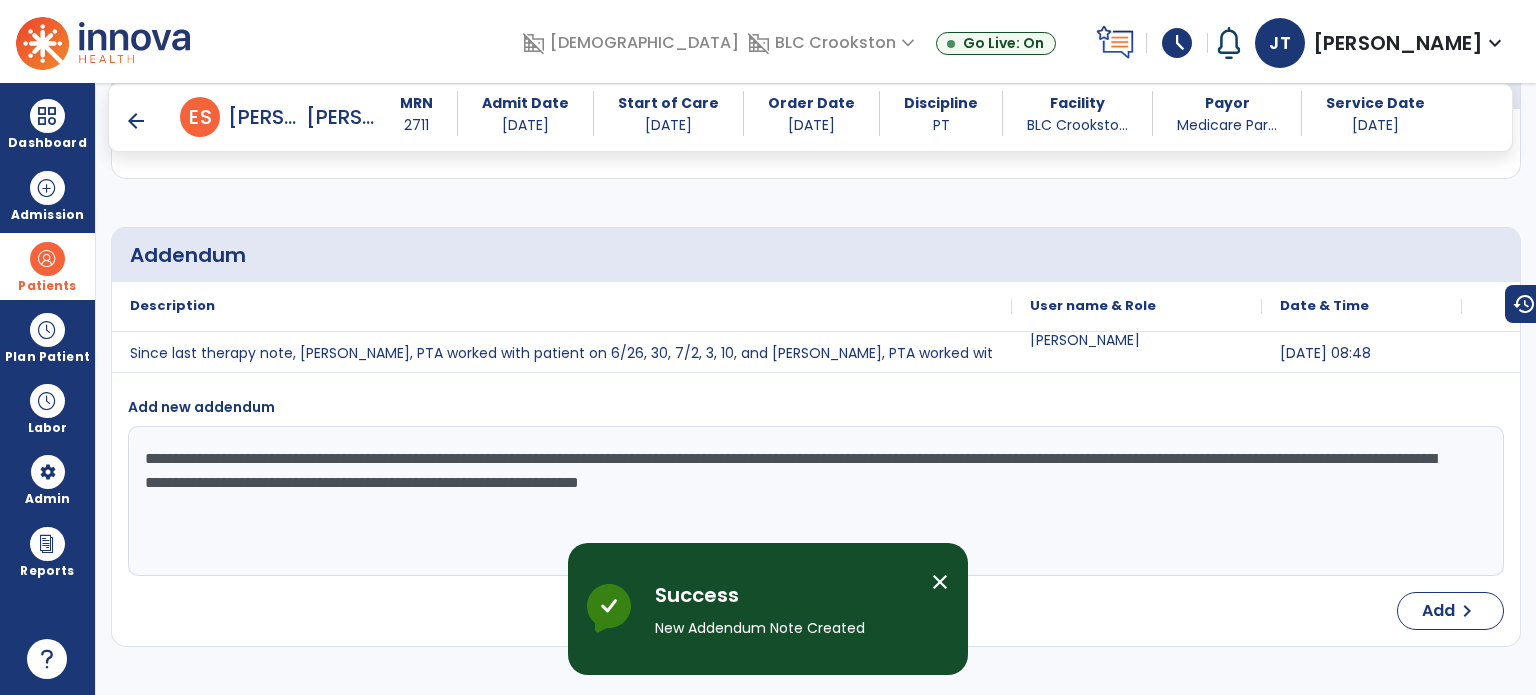 type 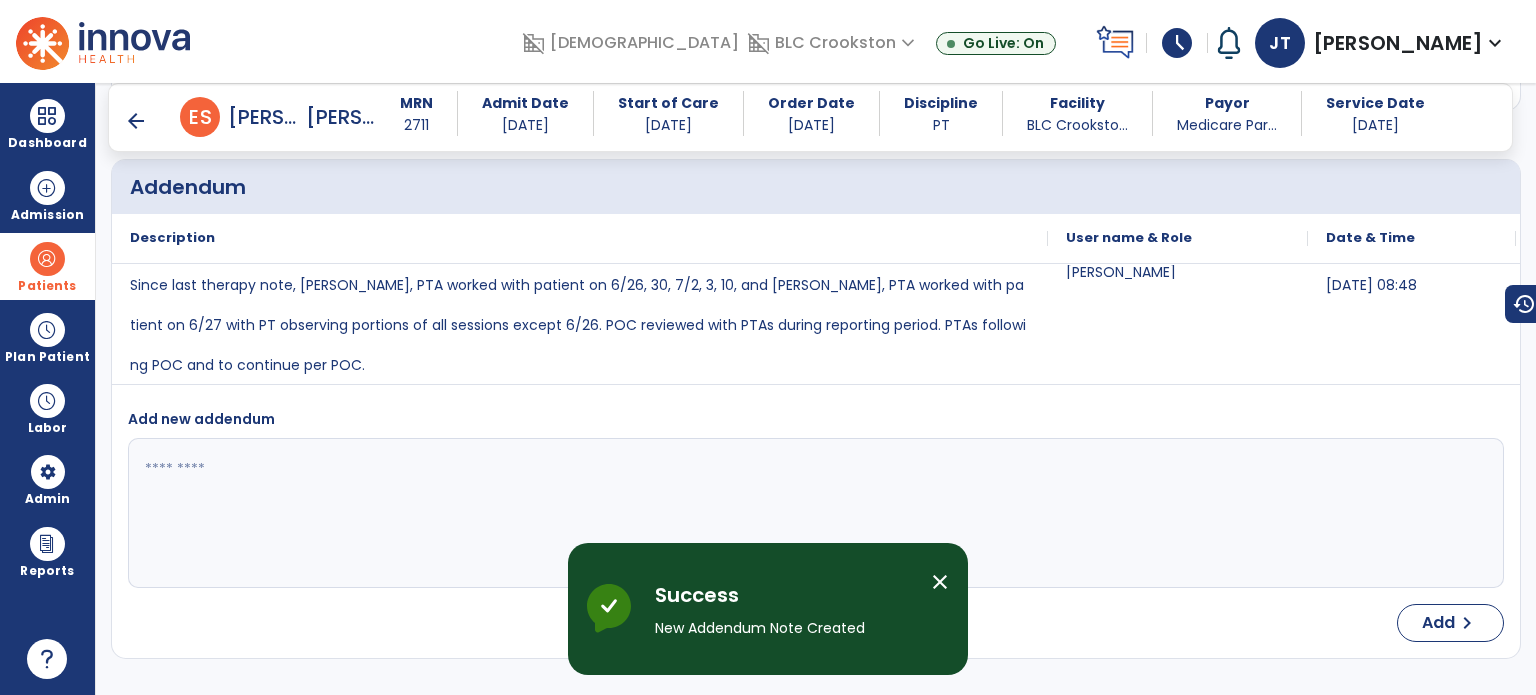 scroll, scrollTop: 3068, scrollLeft: 0, axis: vertical 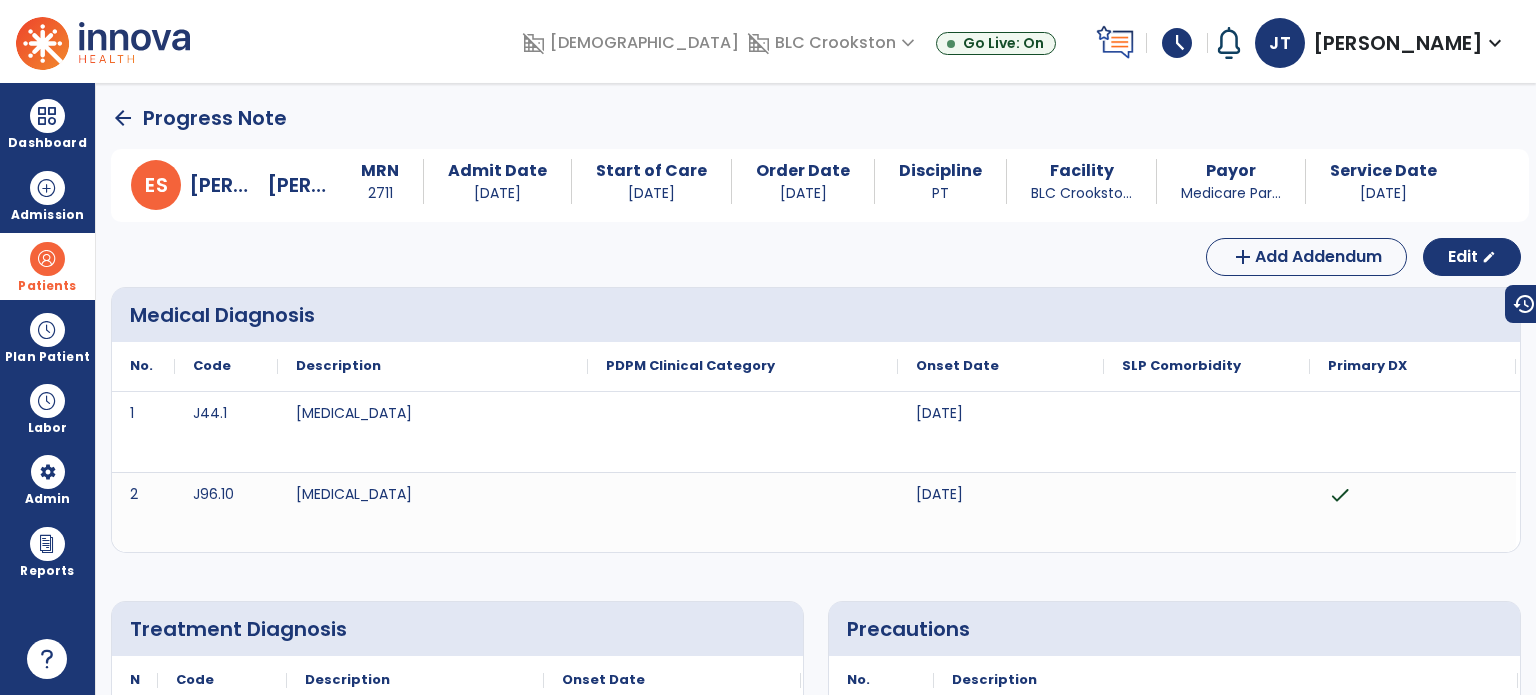 click at bounding box center (47, 259) 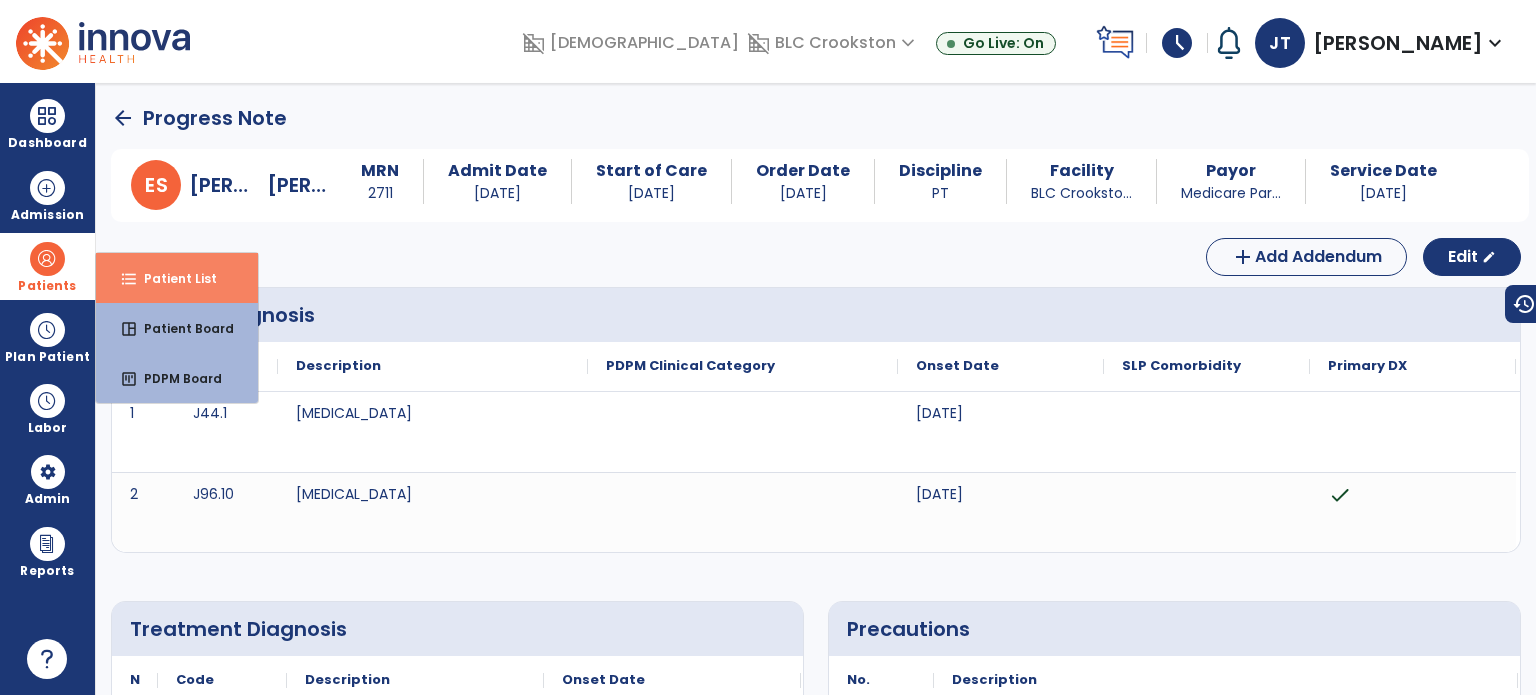 click on "format_list_bulleted  Patient List" at bounding box center [177, 278] 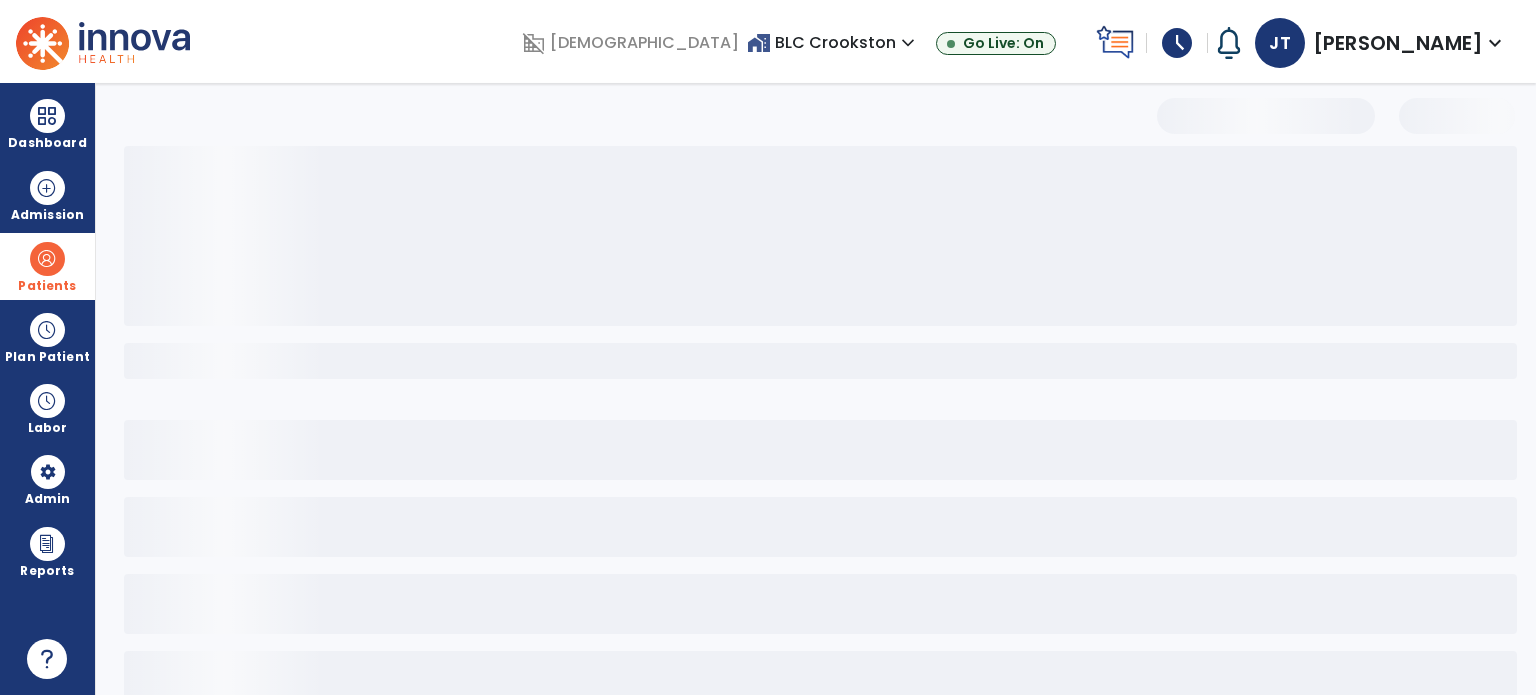 select on "***" 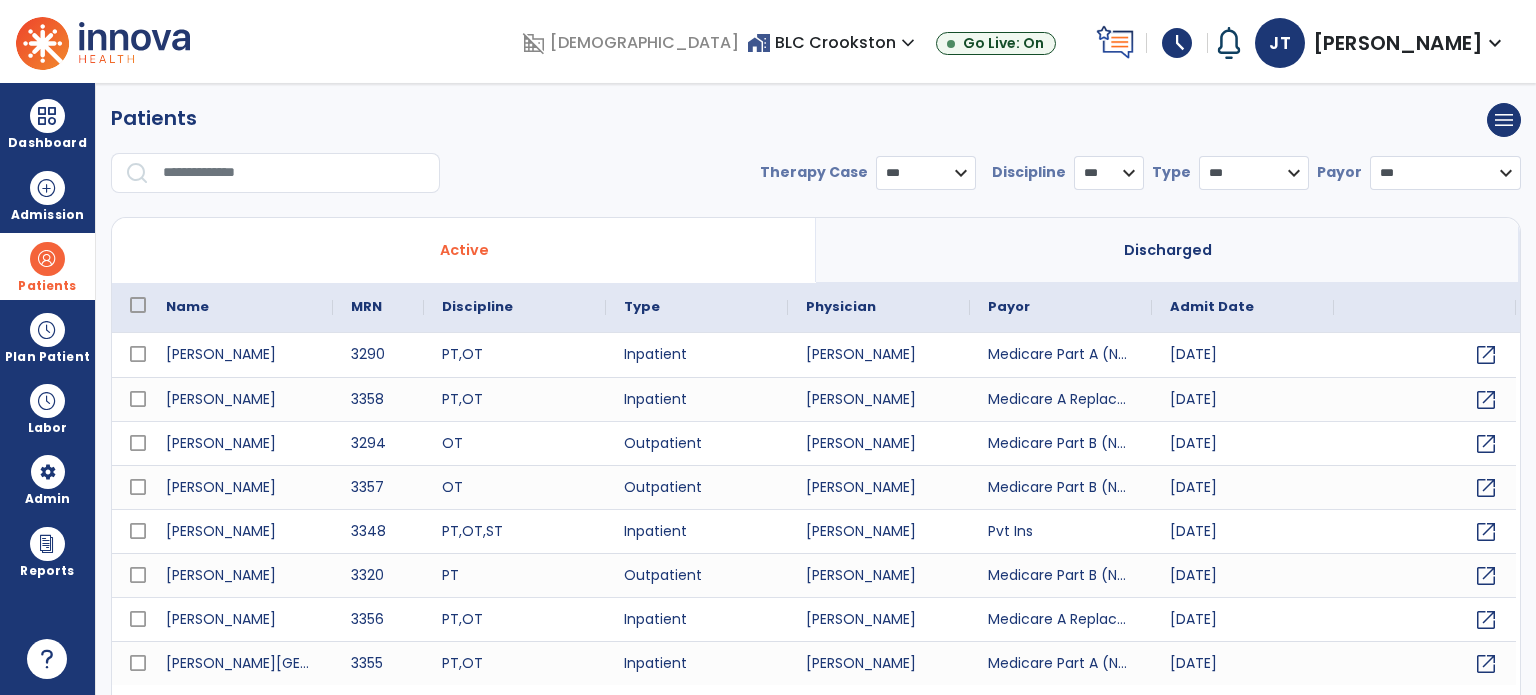 click at bounding box center [294, 173] 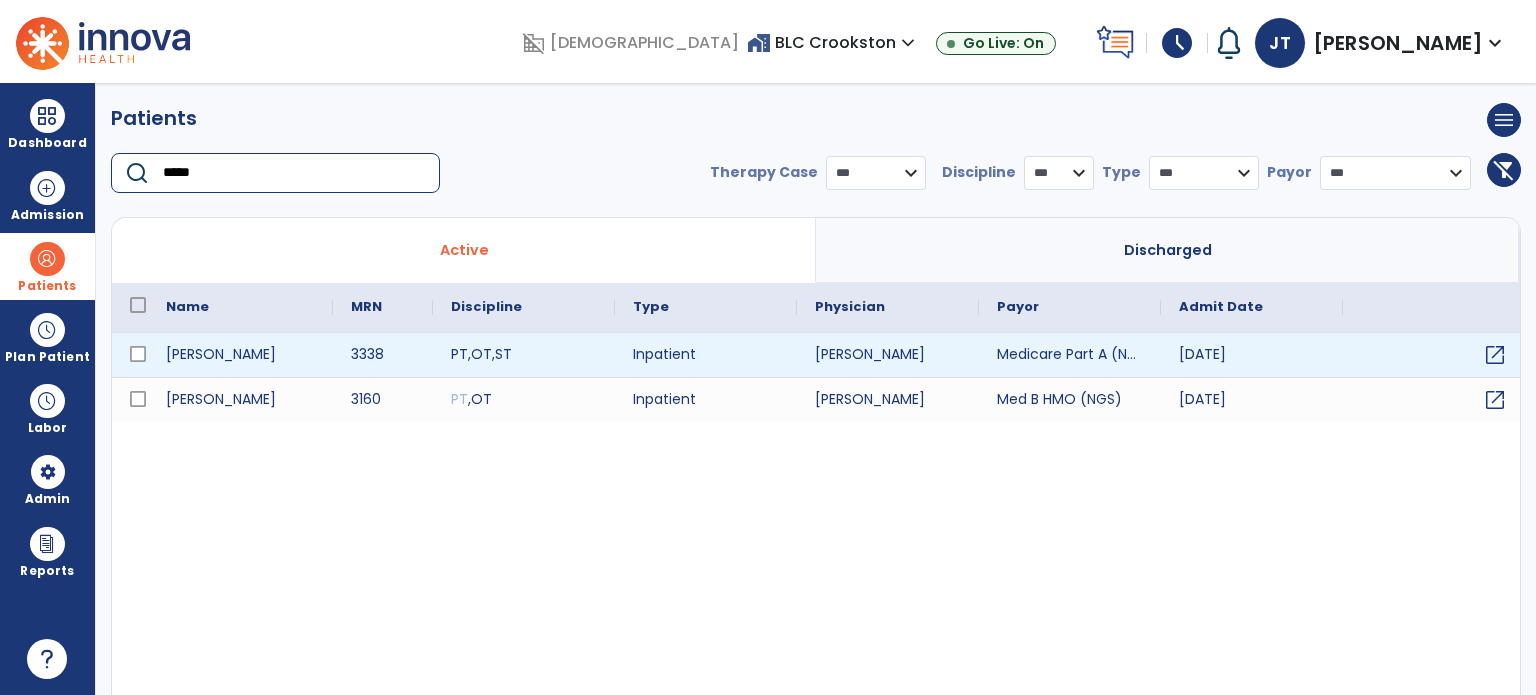 type on "*****" 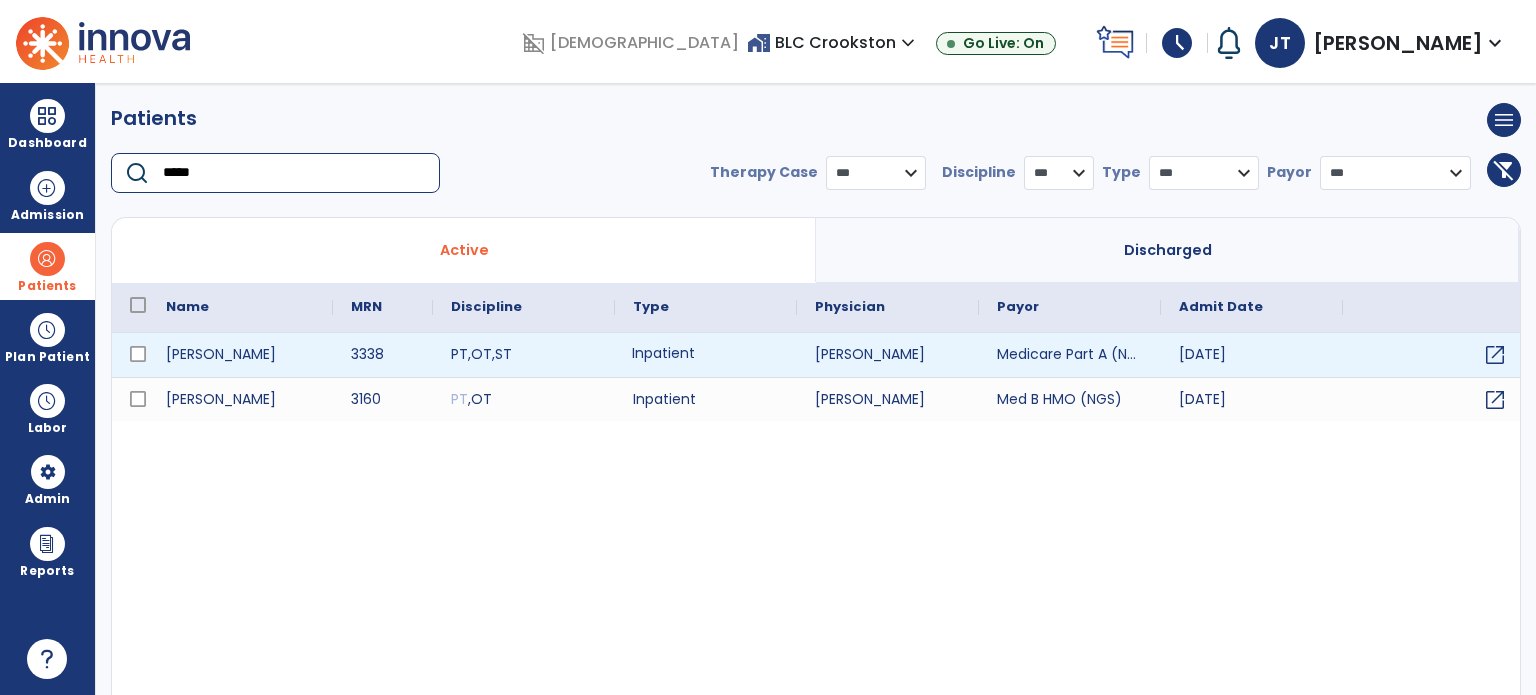 click on "Inpatient" at bounding box center (706, 355) 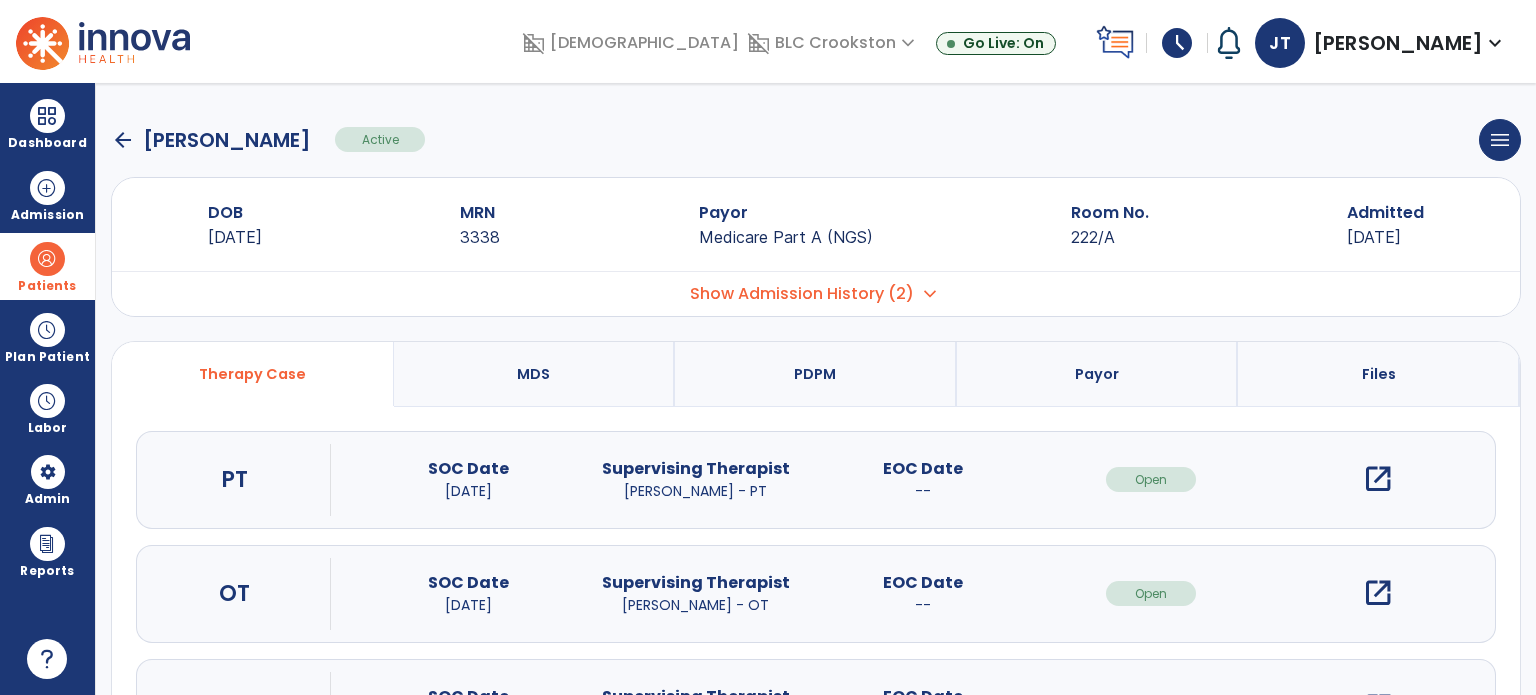 click on "open_in_new" at bounding box center (1378, 479) 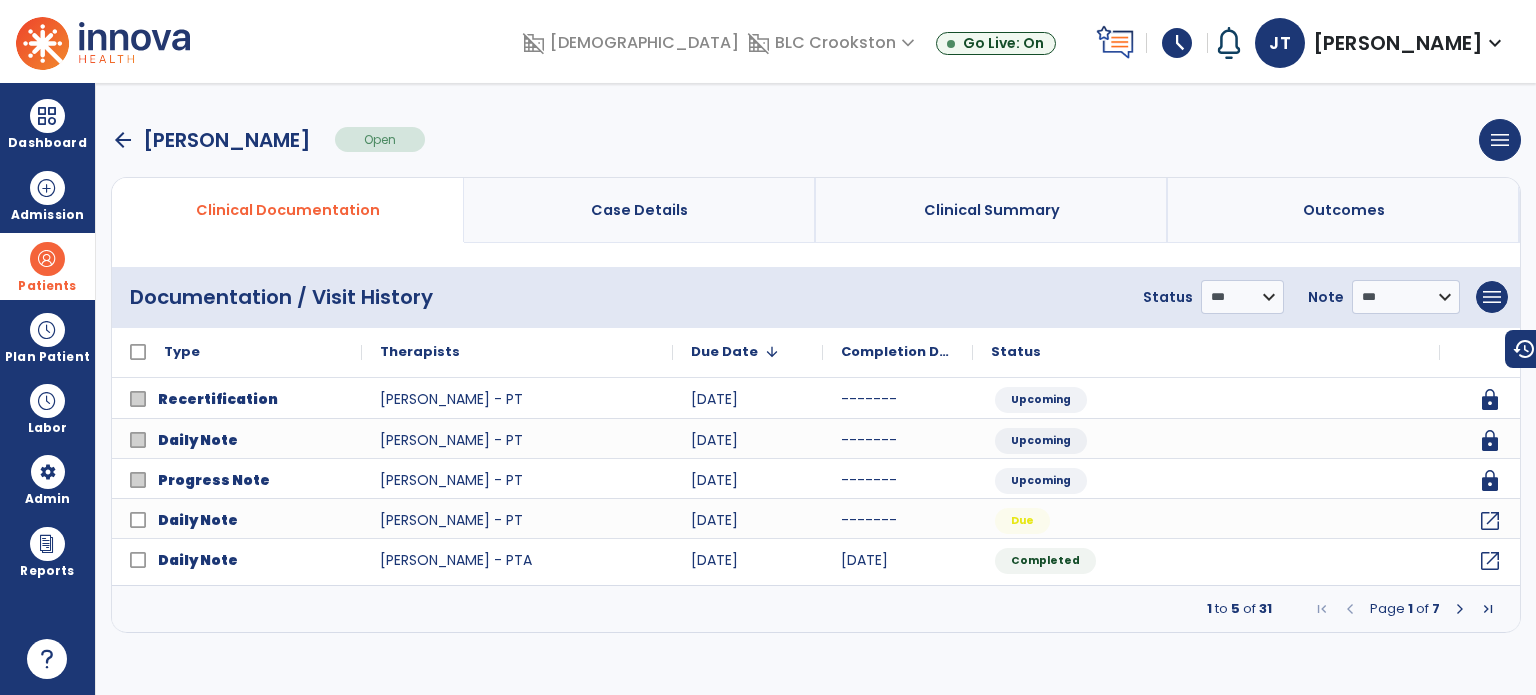 click at bounding box center (1460, 609) 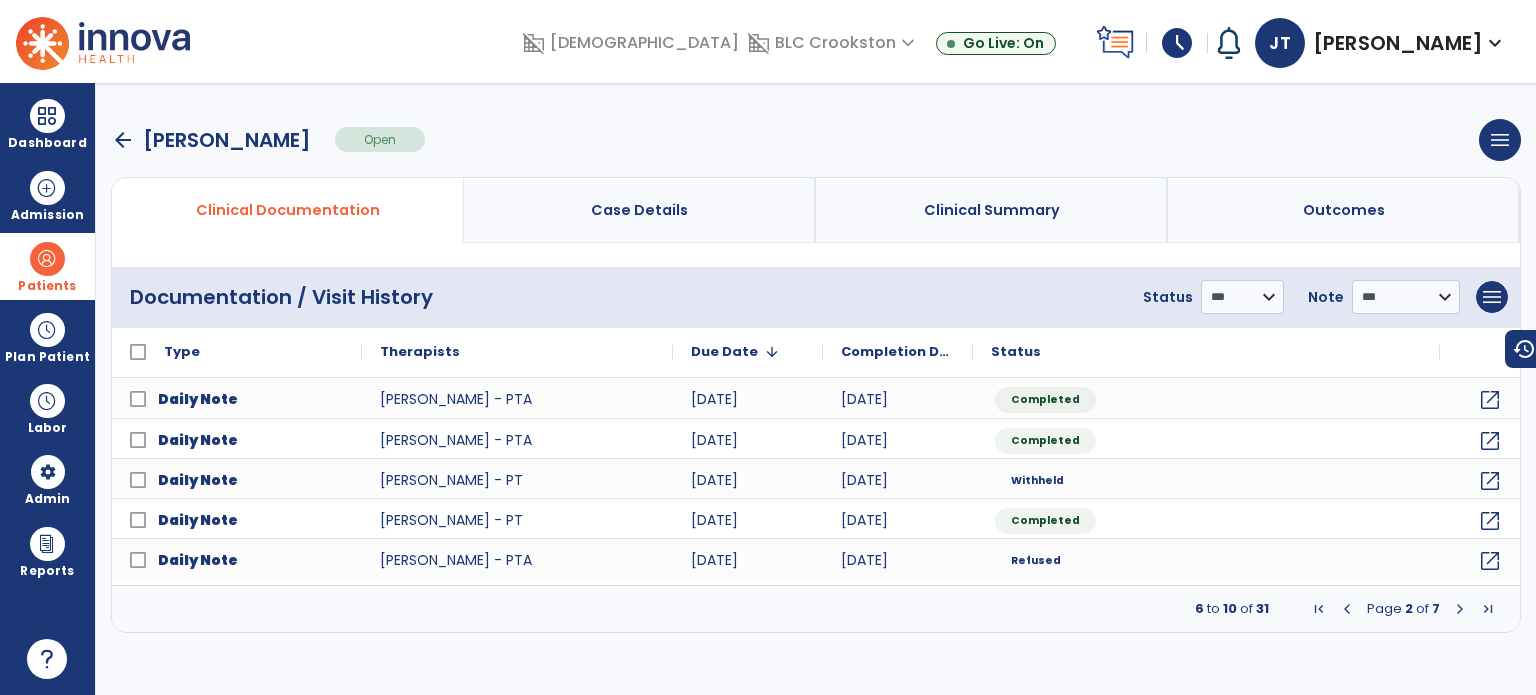 click at bounding box center (1460, 609) 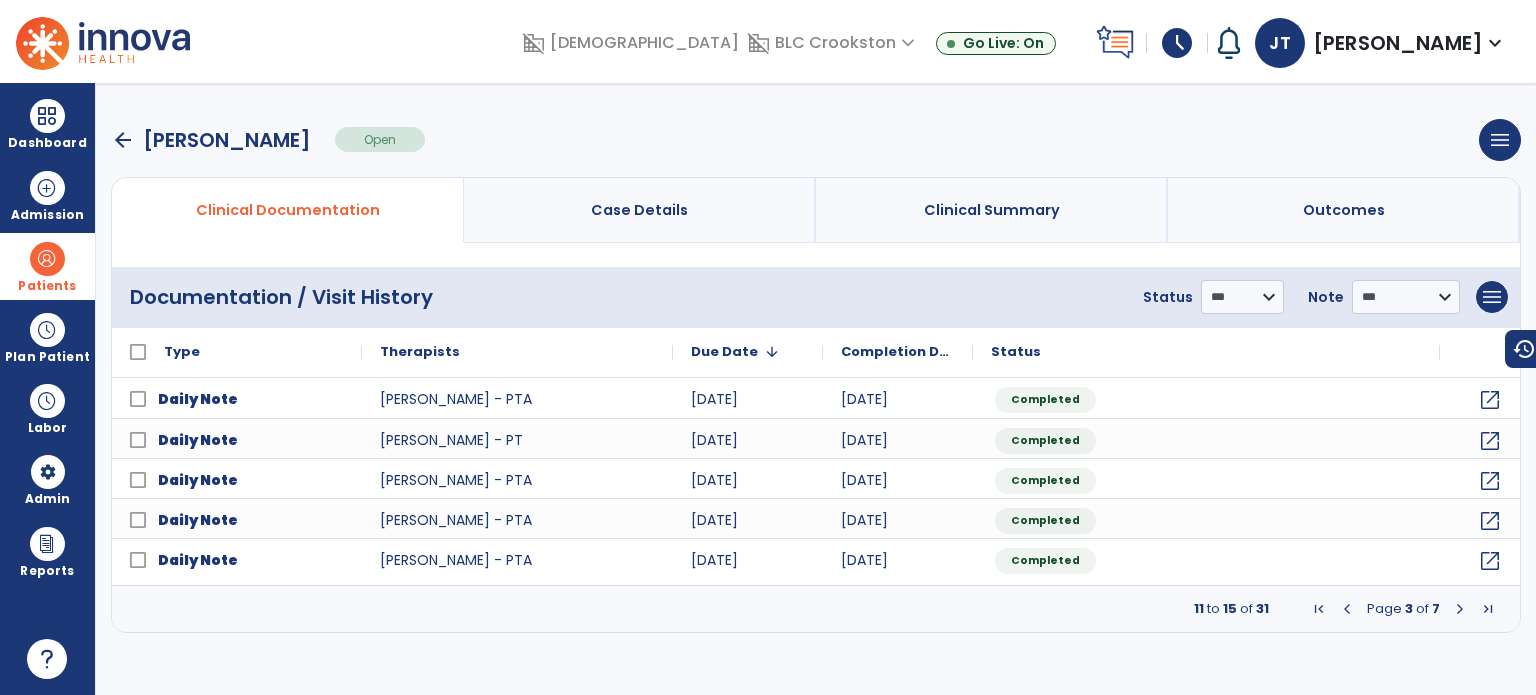 click at bounding box center [1460, 609] 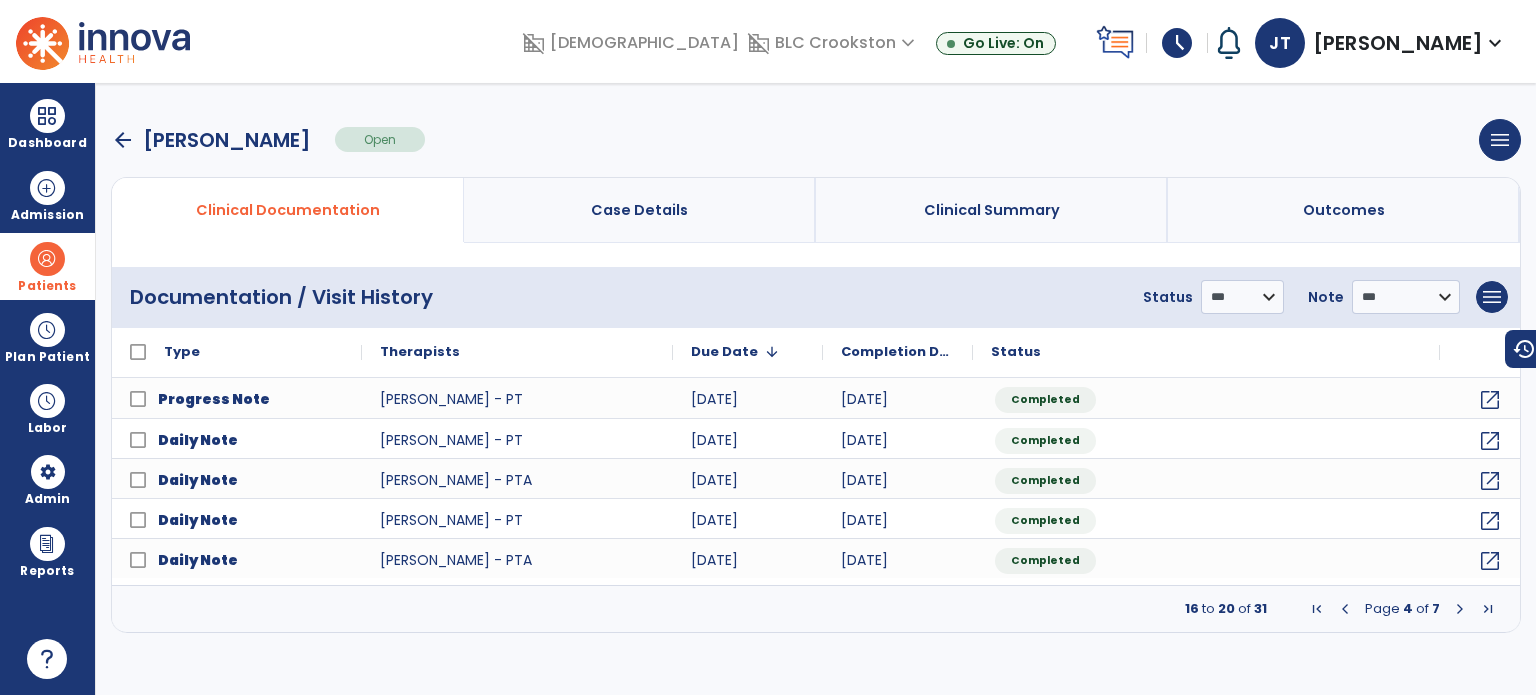 click at bounding box center [1345, 609] 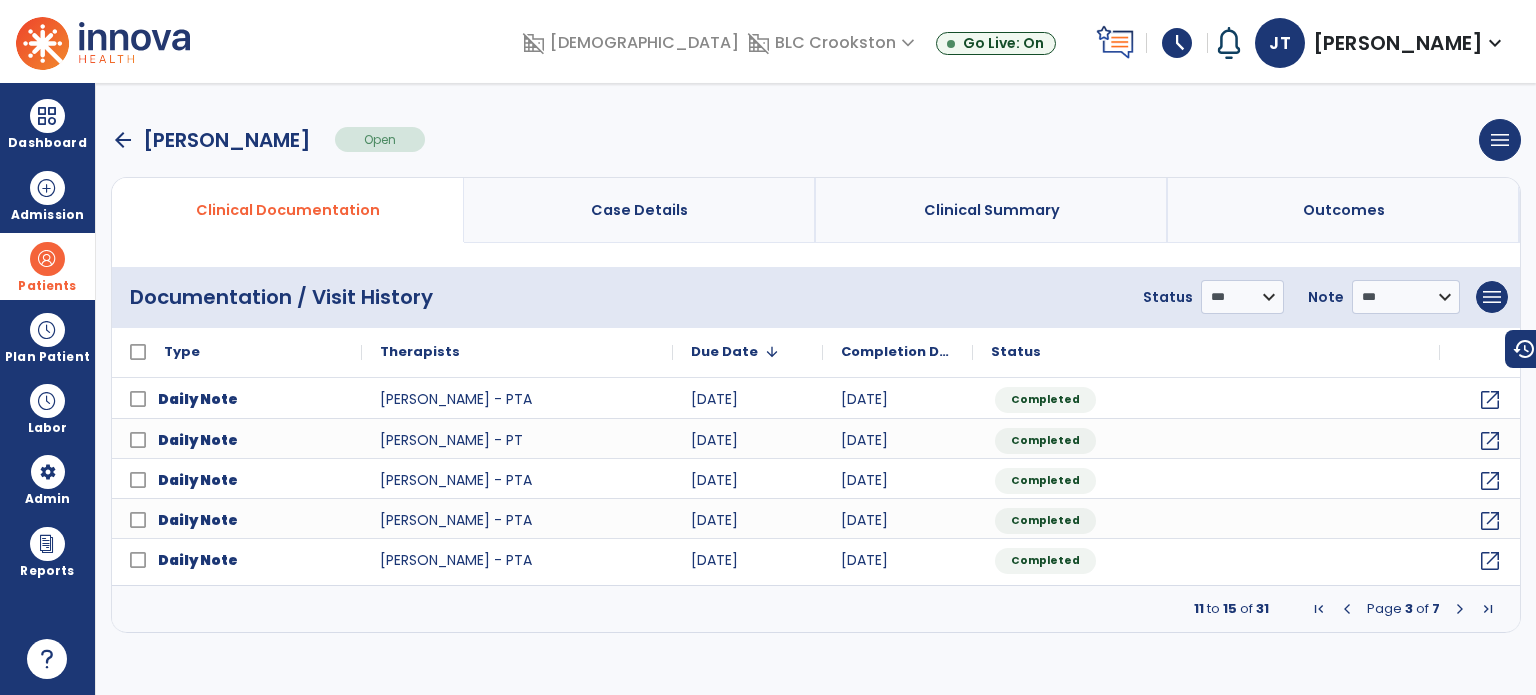 click at bounding box center (1347, 609) 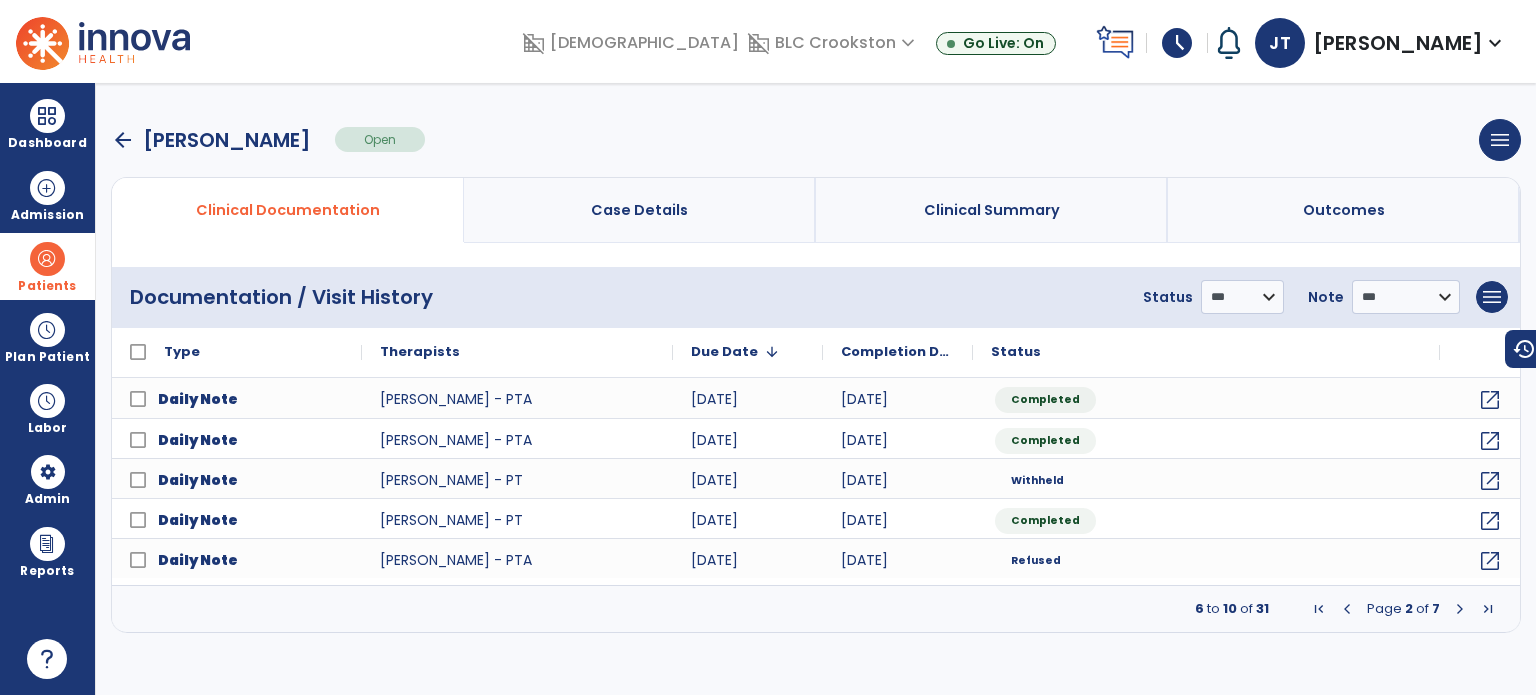 click at bounding box center [1347, 609] 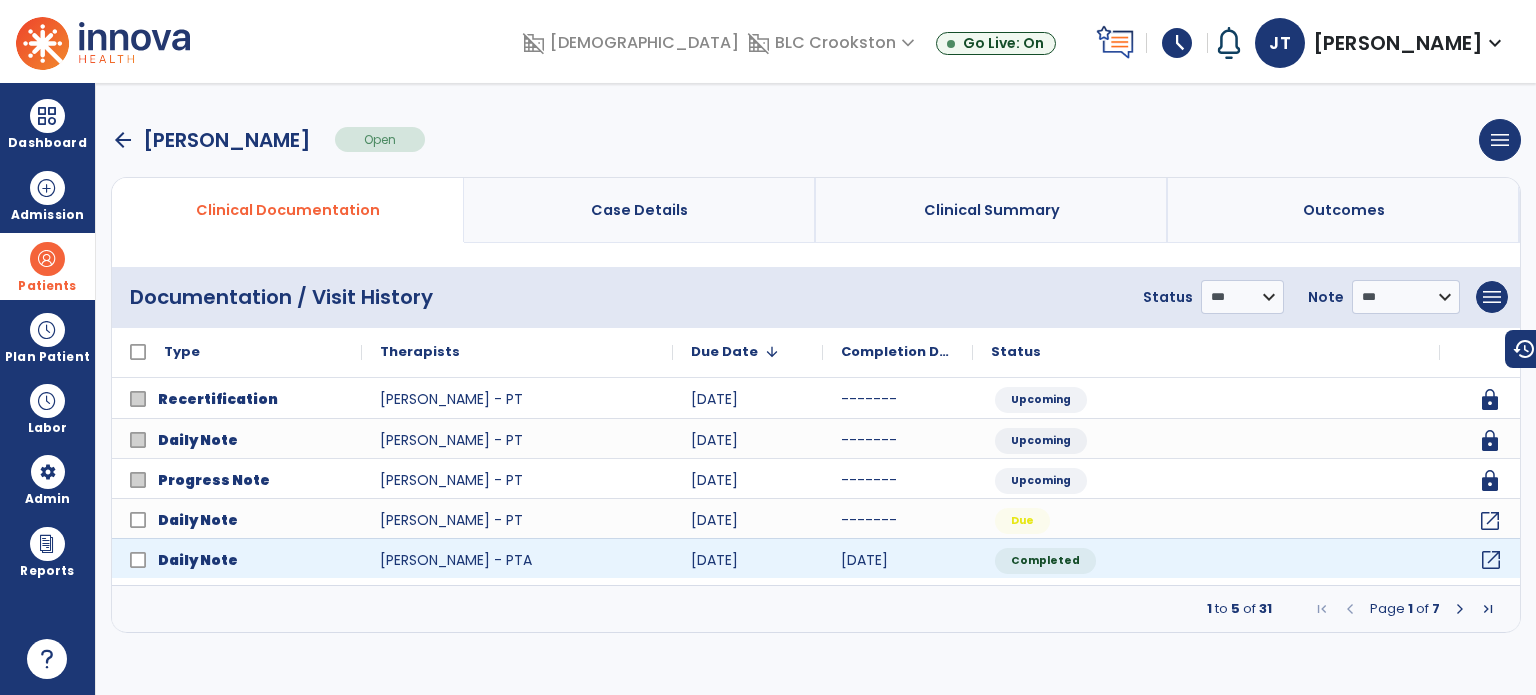 click on "open_in_new" 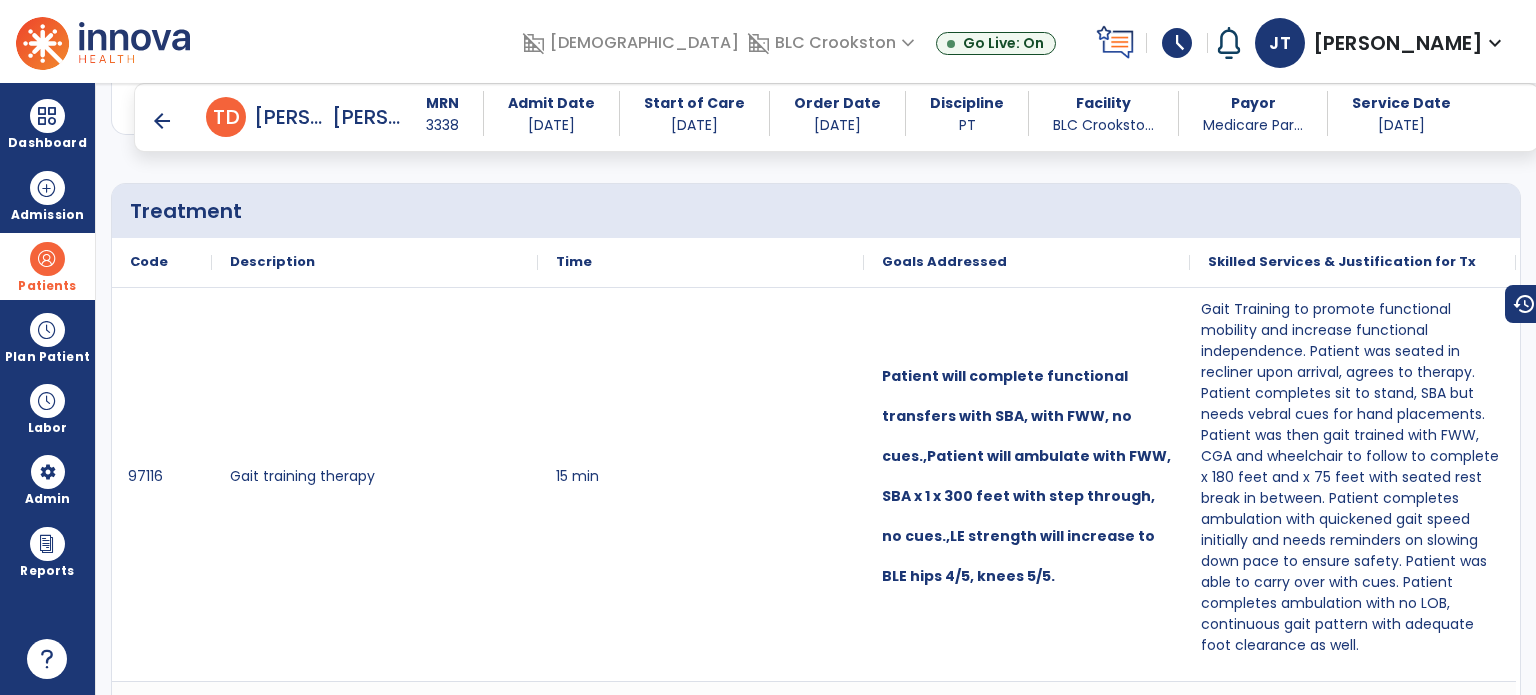 scroll, scrollTop: 1222, scrollLeft: 0, axis: vertical 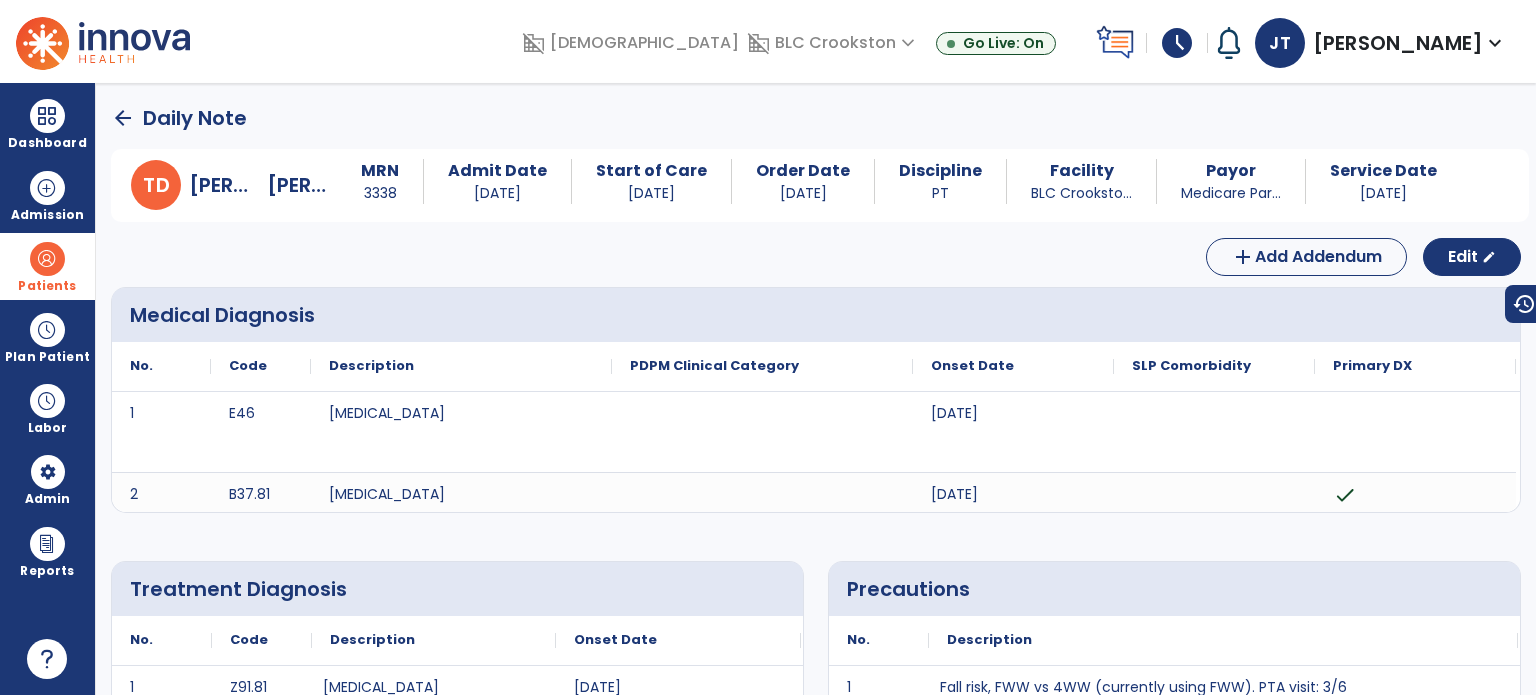 click on "arrow_back" 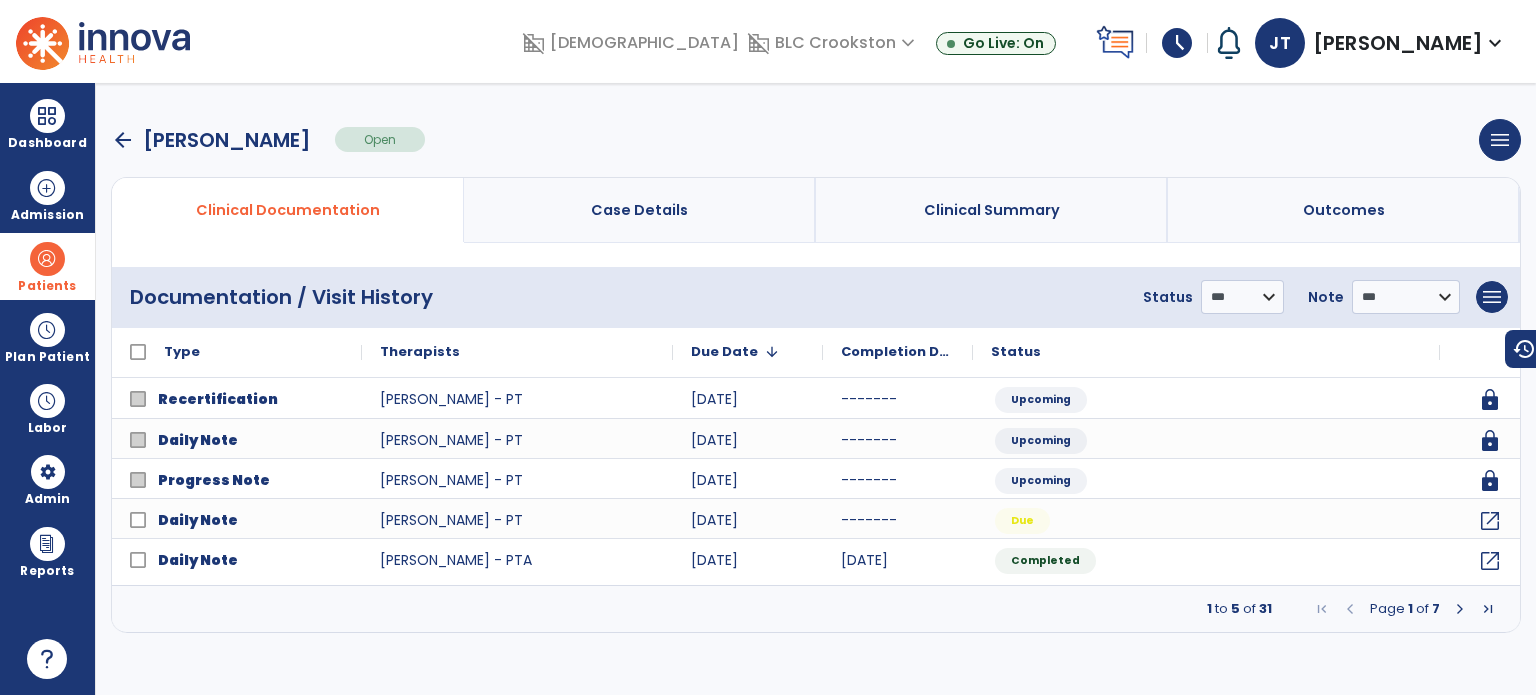 click at bounding box center (1460, 609) 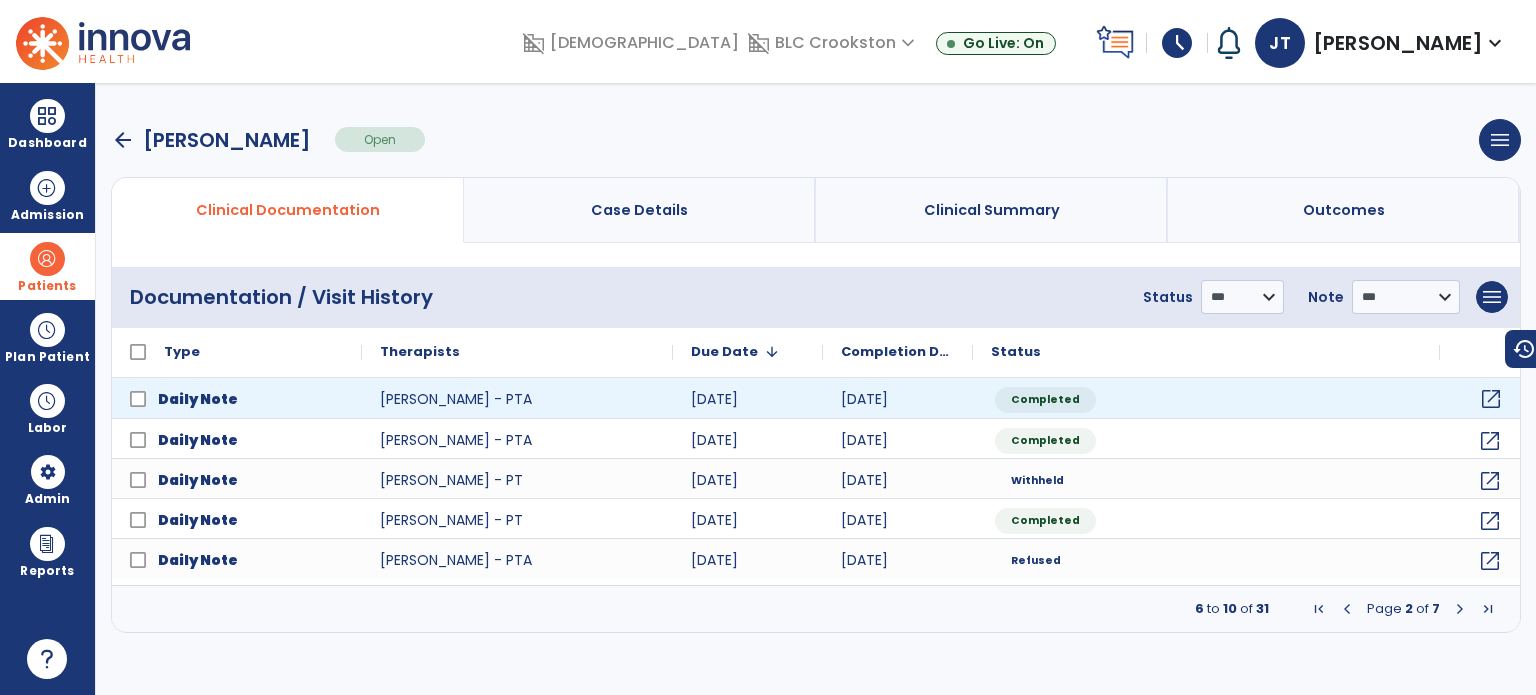 click on "open_in_new" 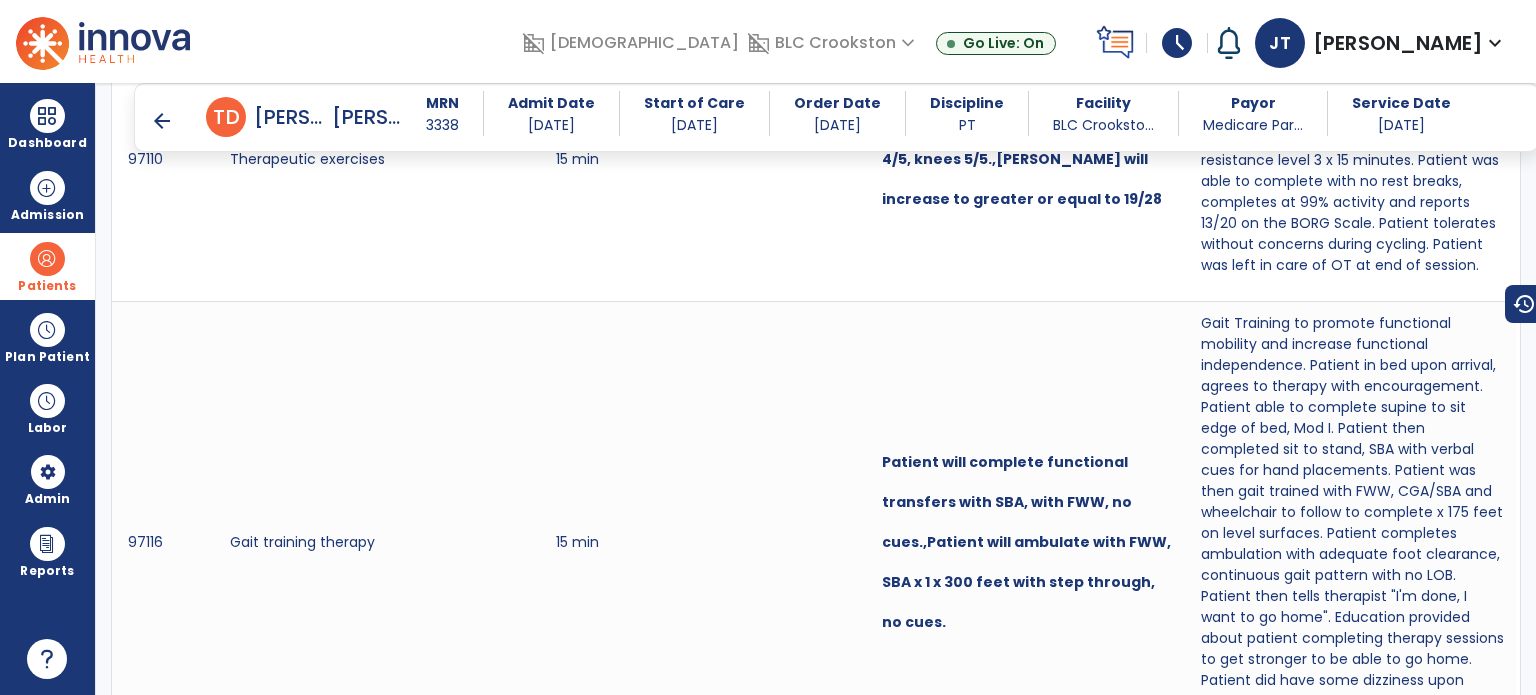scroll, scrollTop: 1464, scrollLeft: 0, axis: vertical 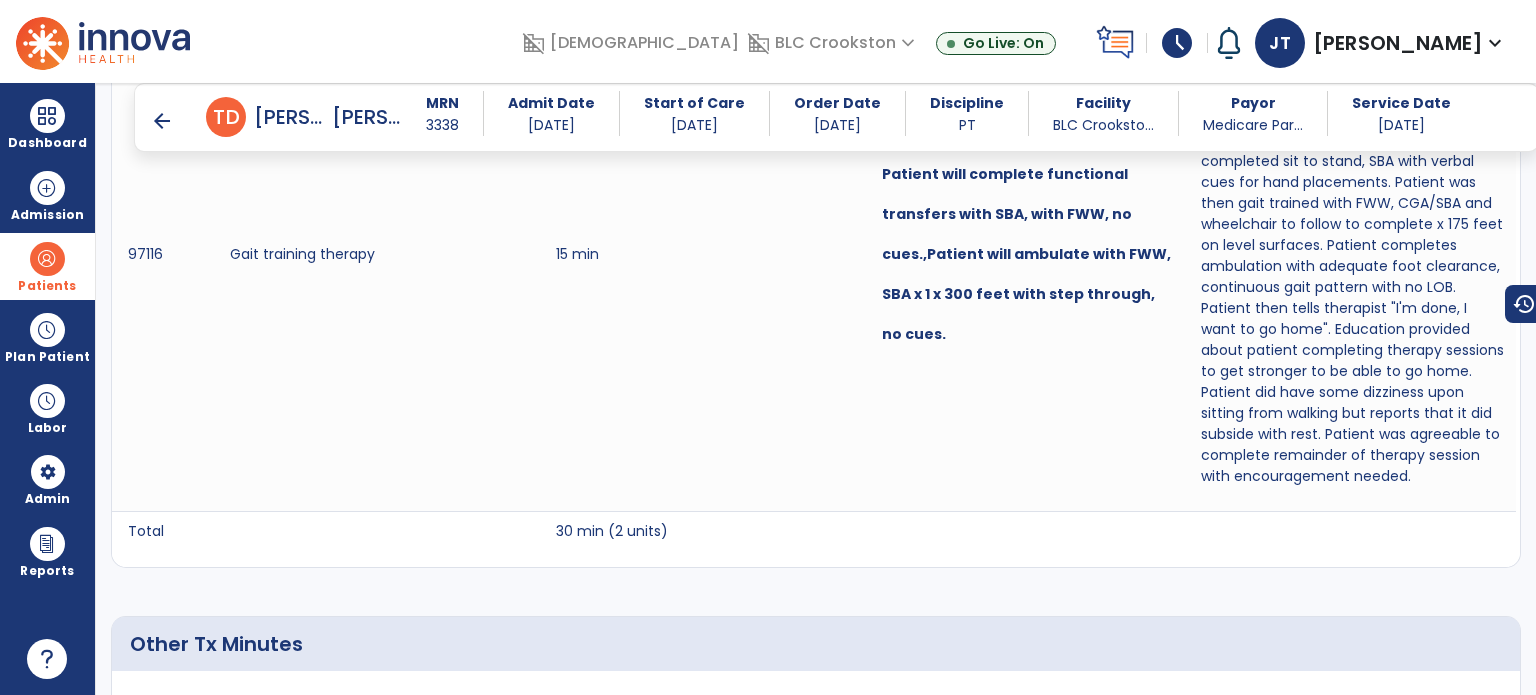 click on "arrow_back" at bounding box center [162, 121] 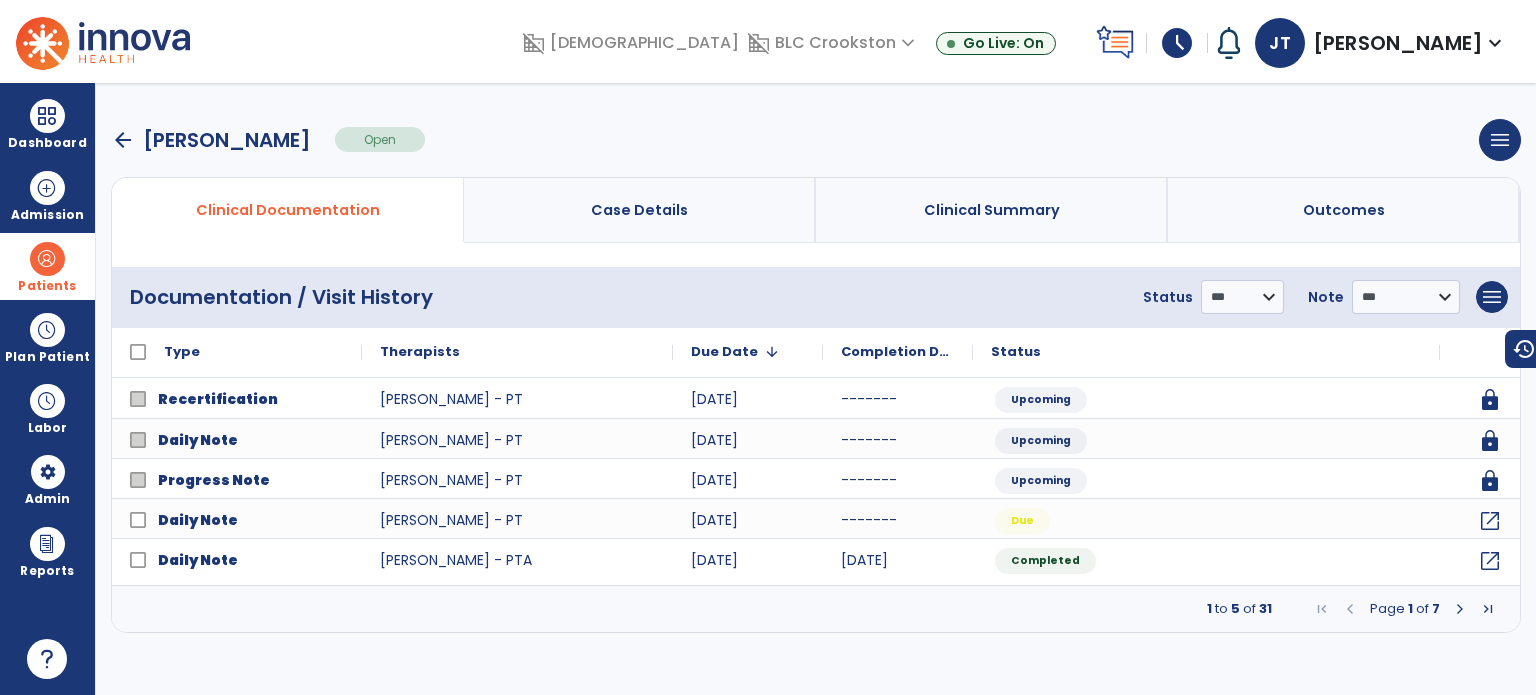 click at bounding box center [1460, 609] 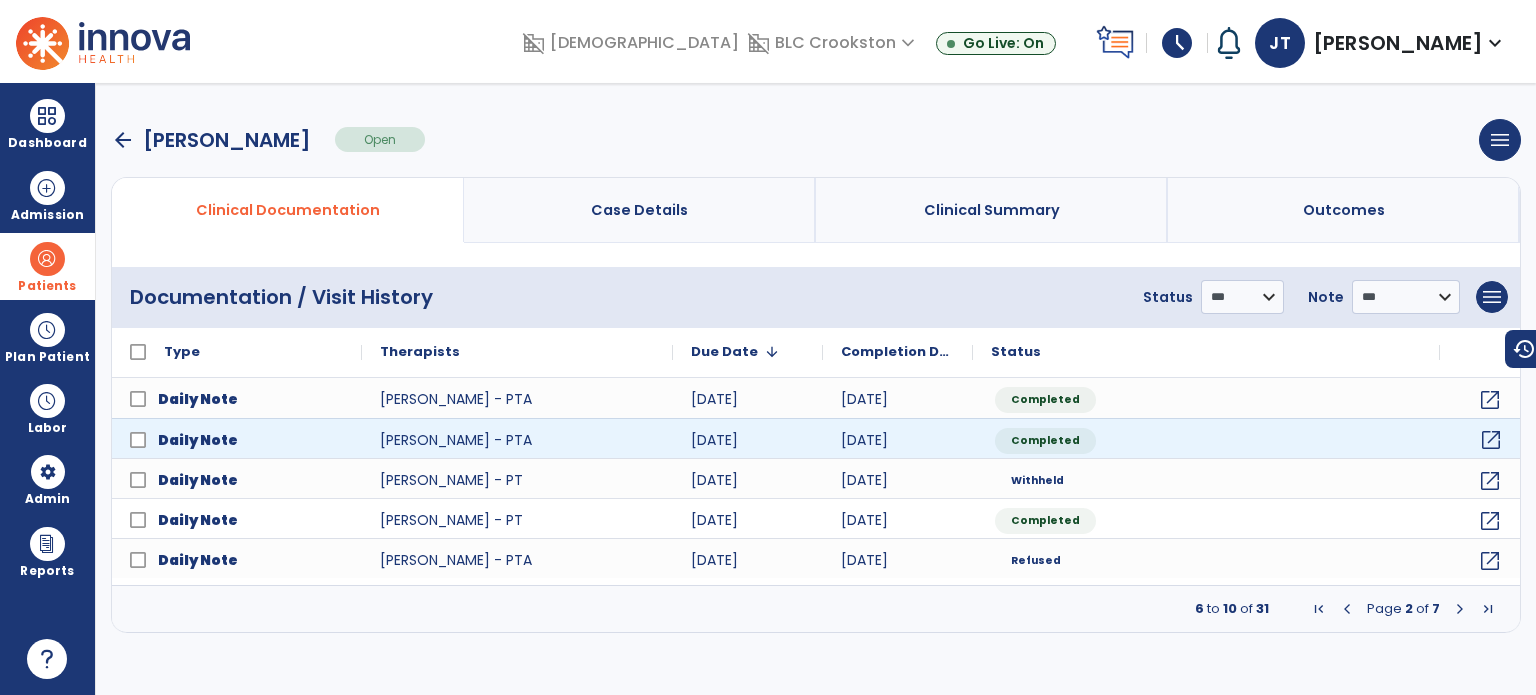 click on "open_in_new" 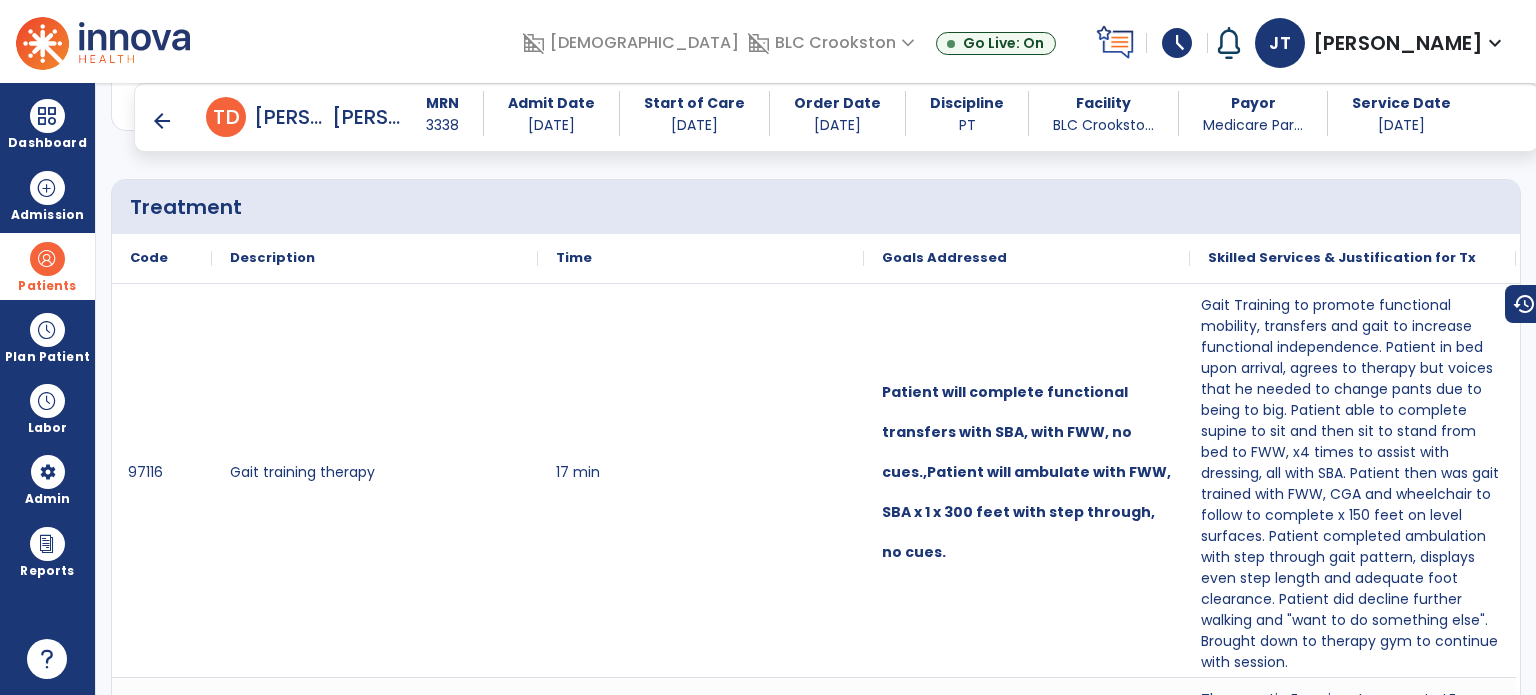 scroll, scrollTop: 1214, scrollLeft: 0, axis: vertical 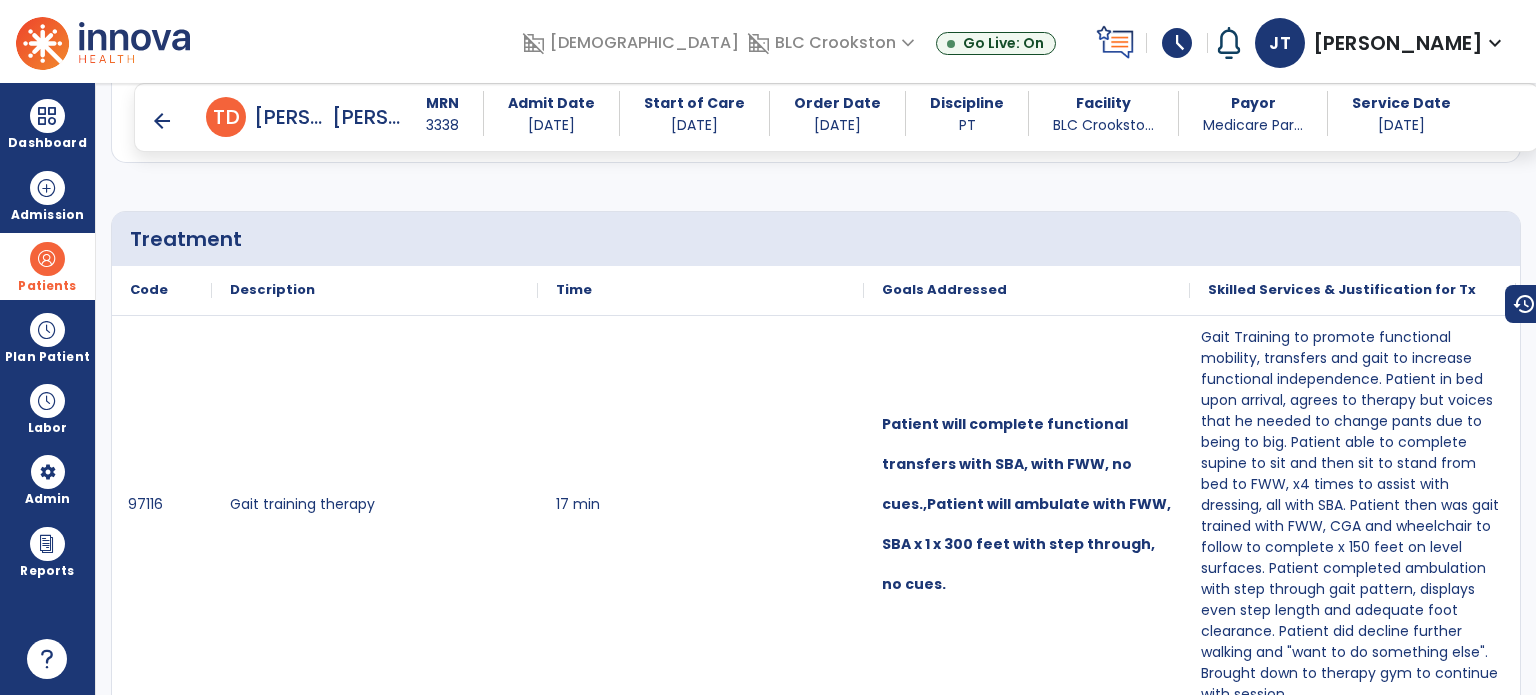 click on "arrow_back" at bounding box center [162, 121] 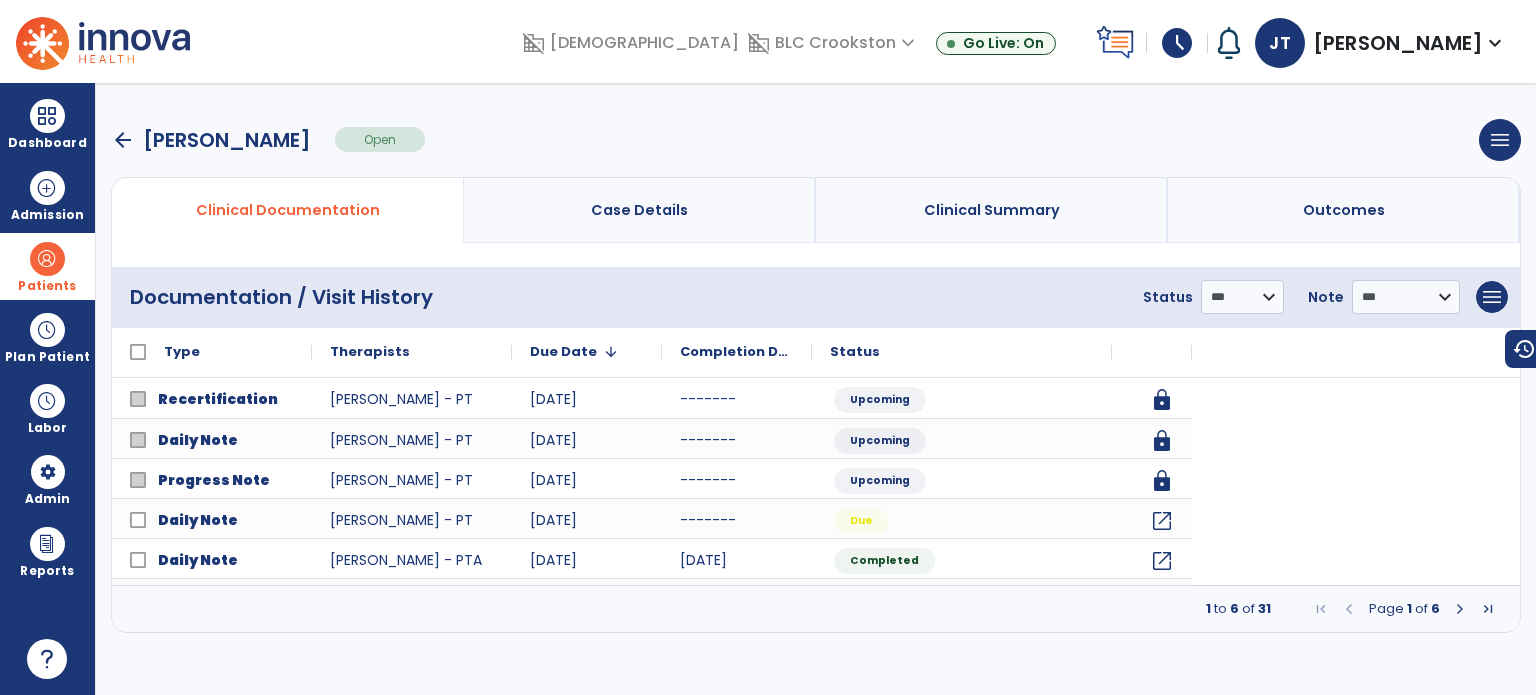 scroll, scrollTop: 0, scrollLeft: 0, axis: both 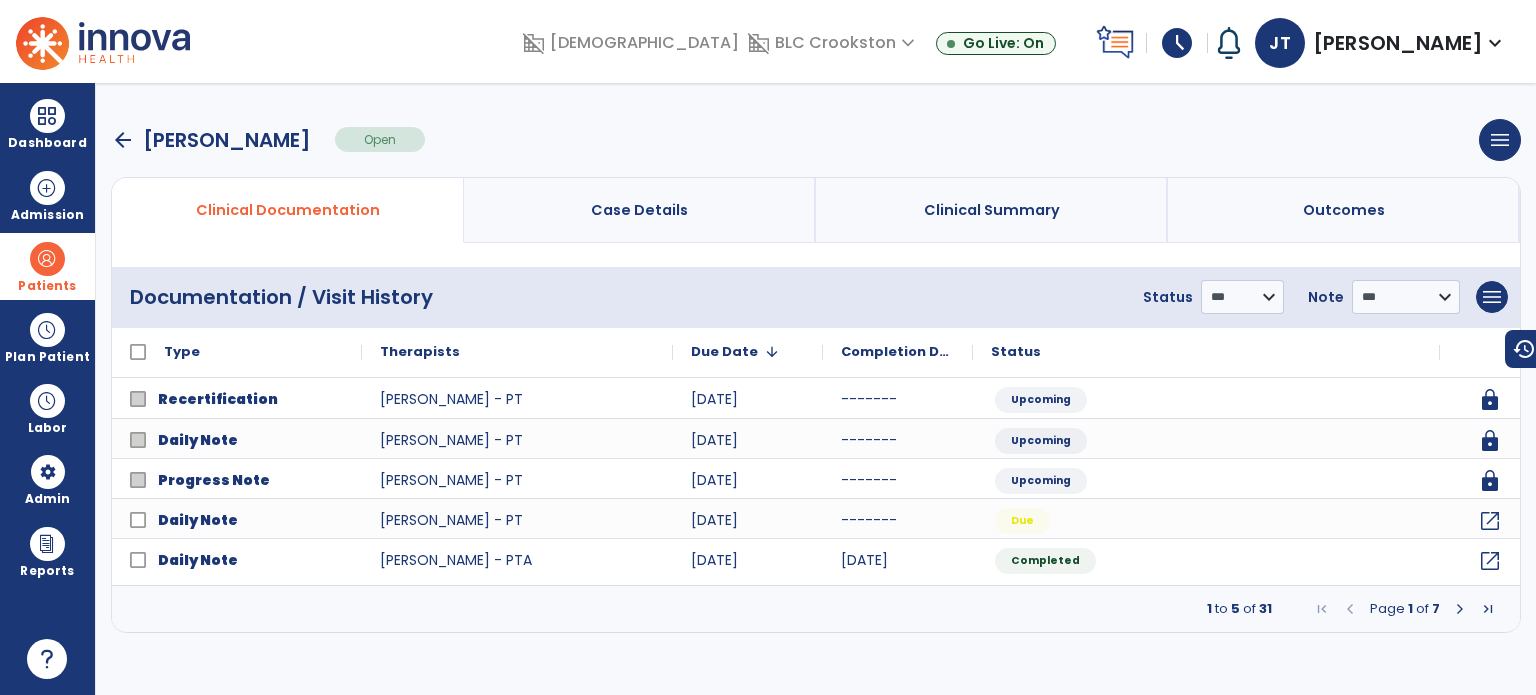 click at bounding box center [1460, 609] 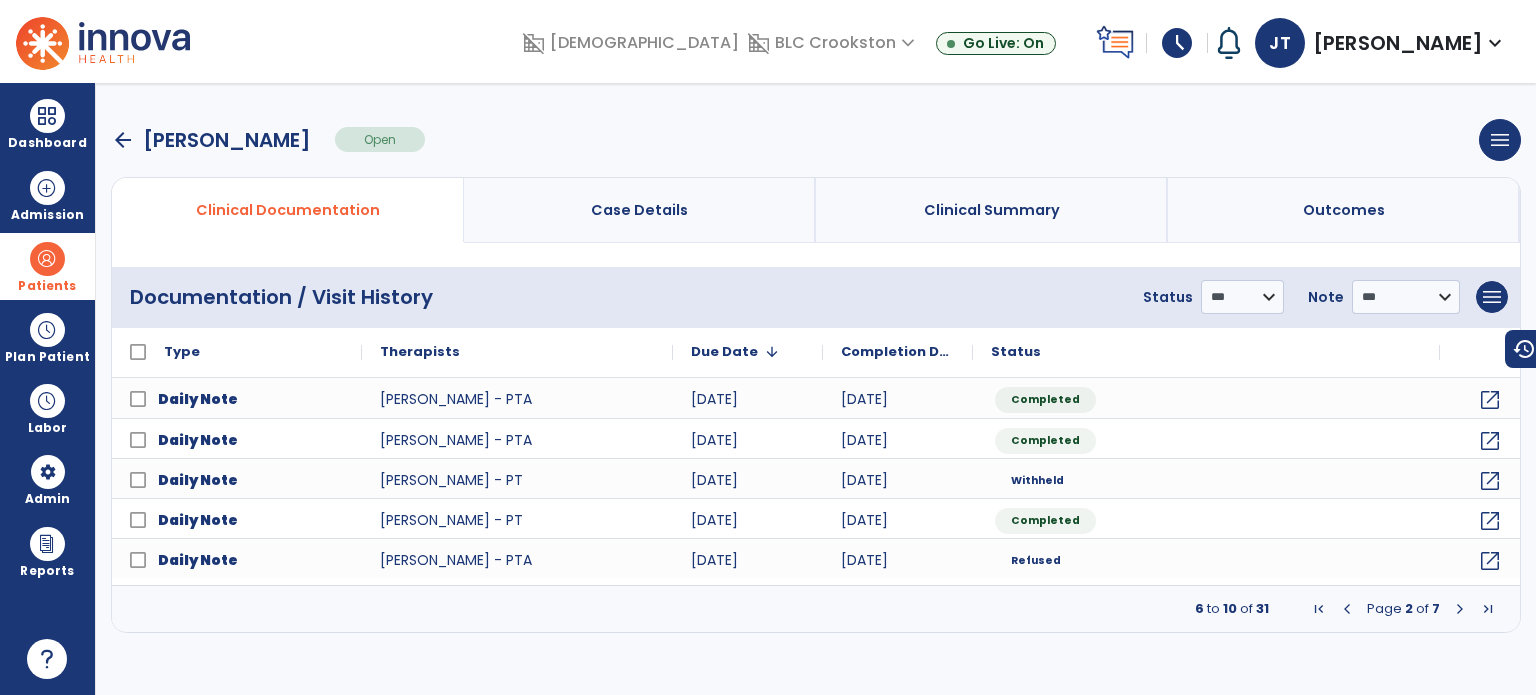 click at bounding box center (1460, 609) 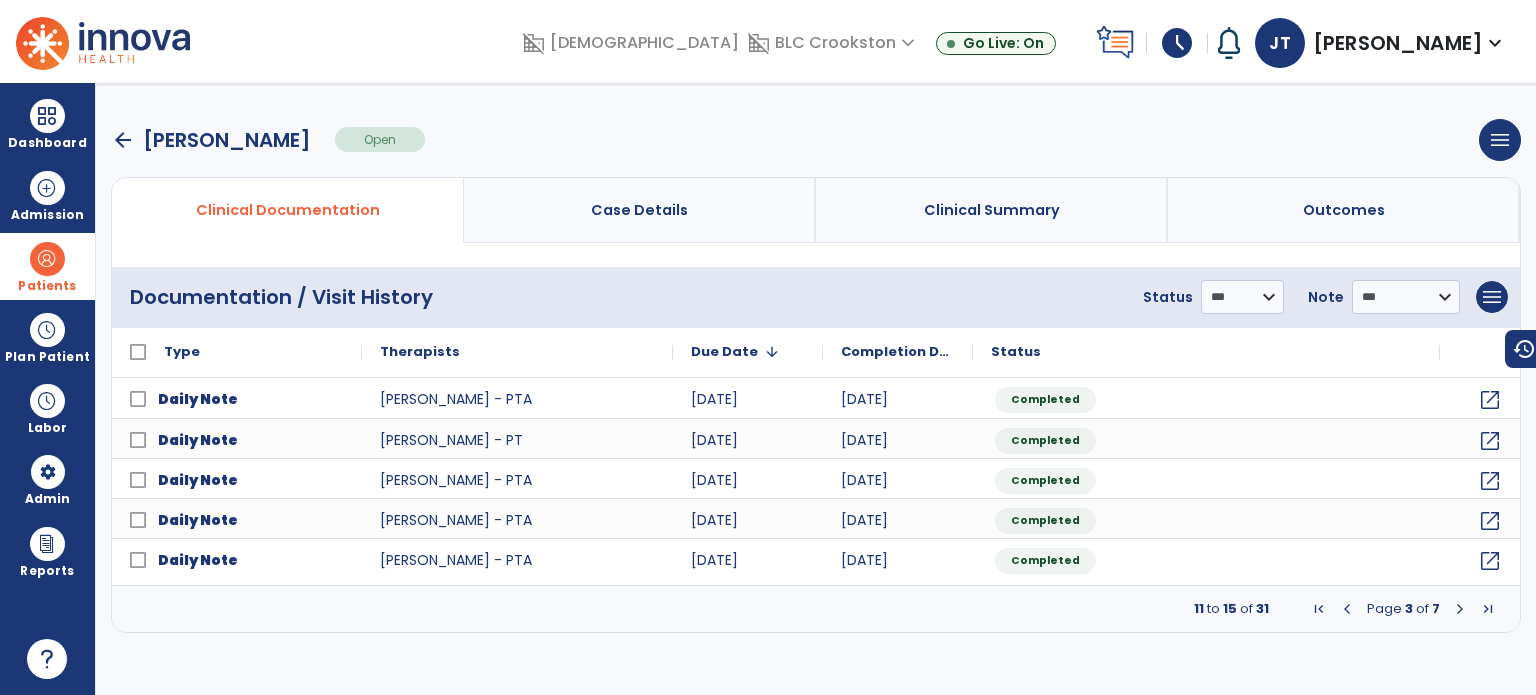 click at bounding box center [1460, 609] 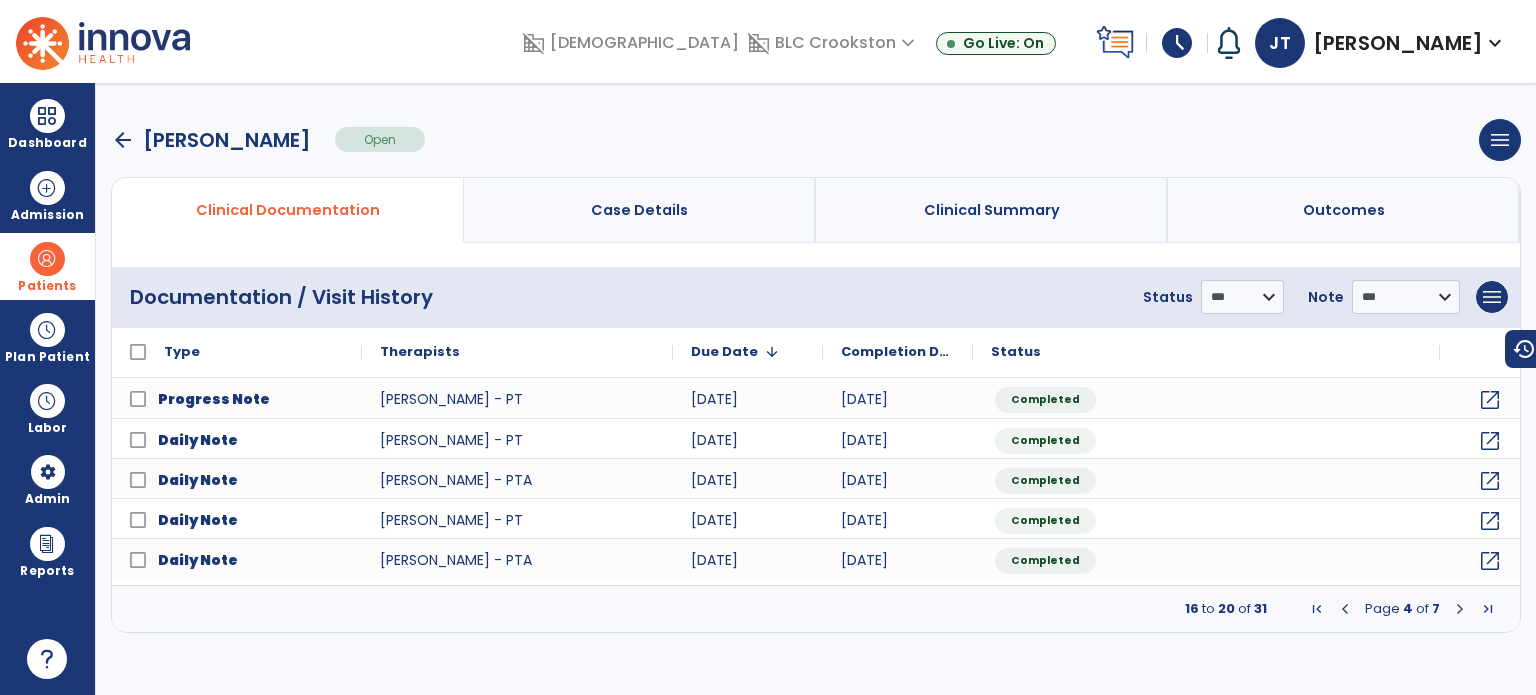 click at bounding box center (1345, 609) 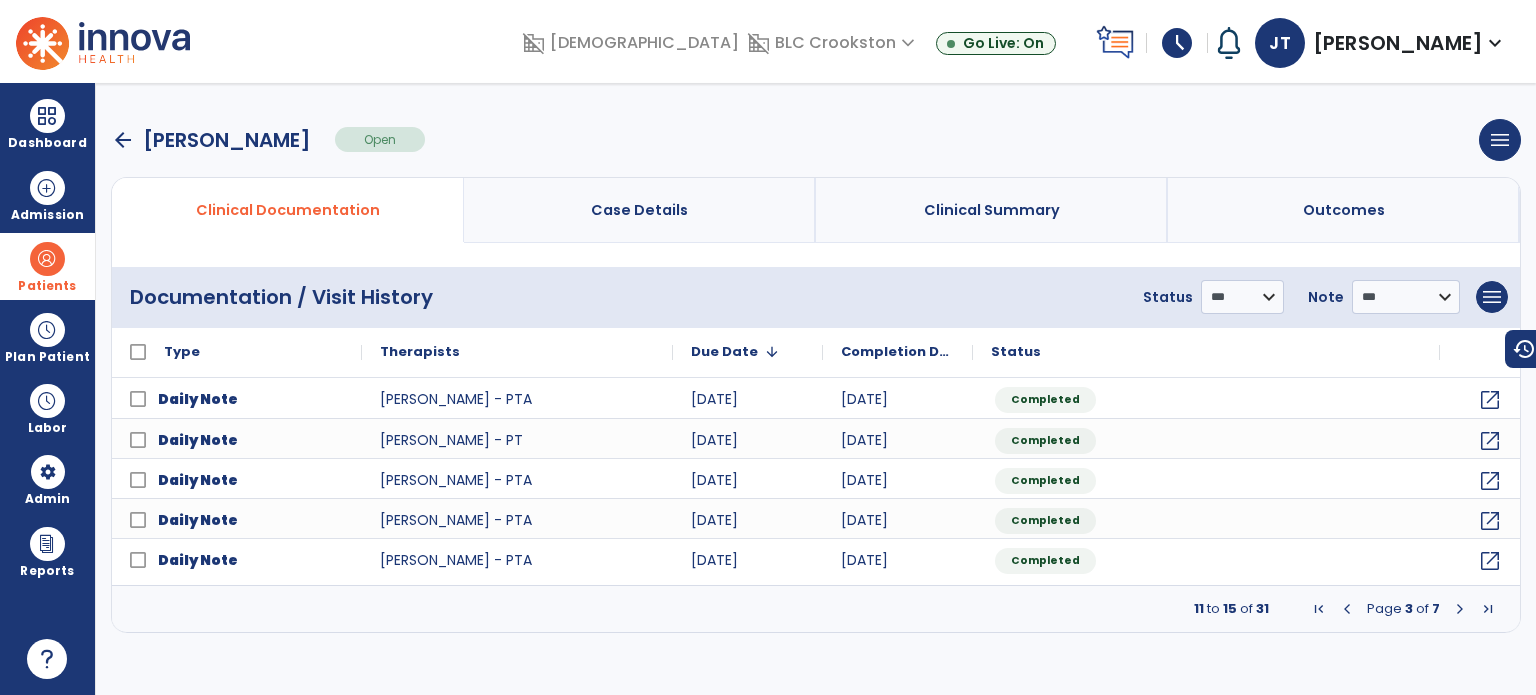 click at bounding box center [1347, 609] 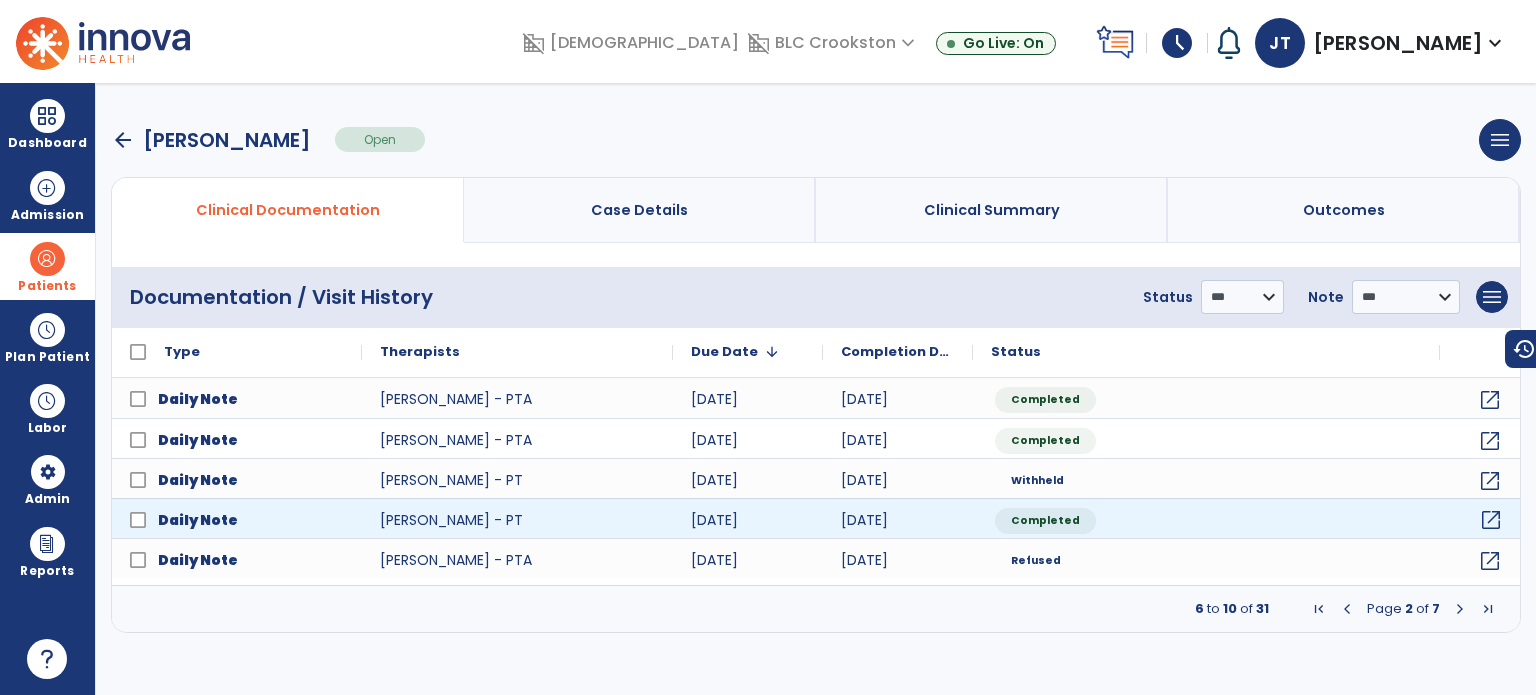 click on "open_in_new" 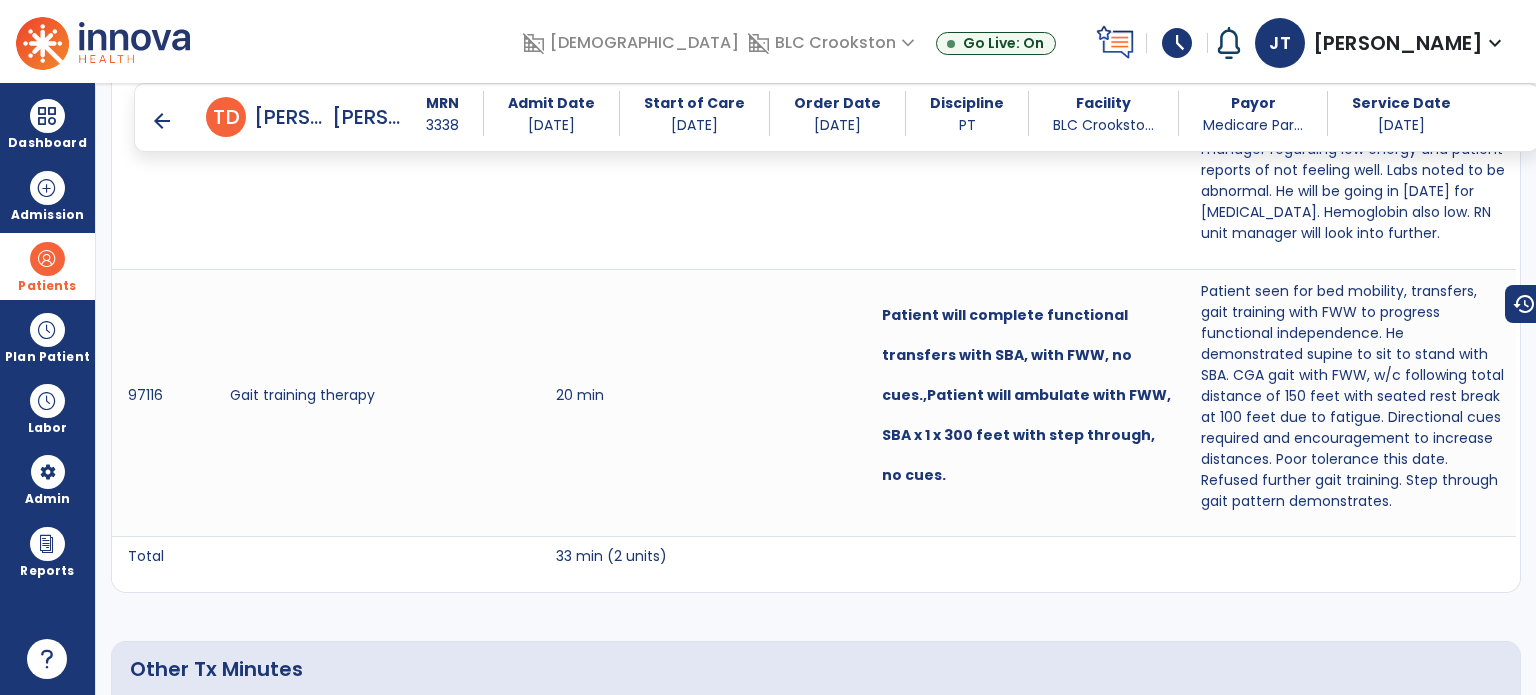 scroll, scrollTop: 1652, scrollLeft: 0, axis: vertical 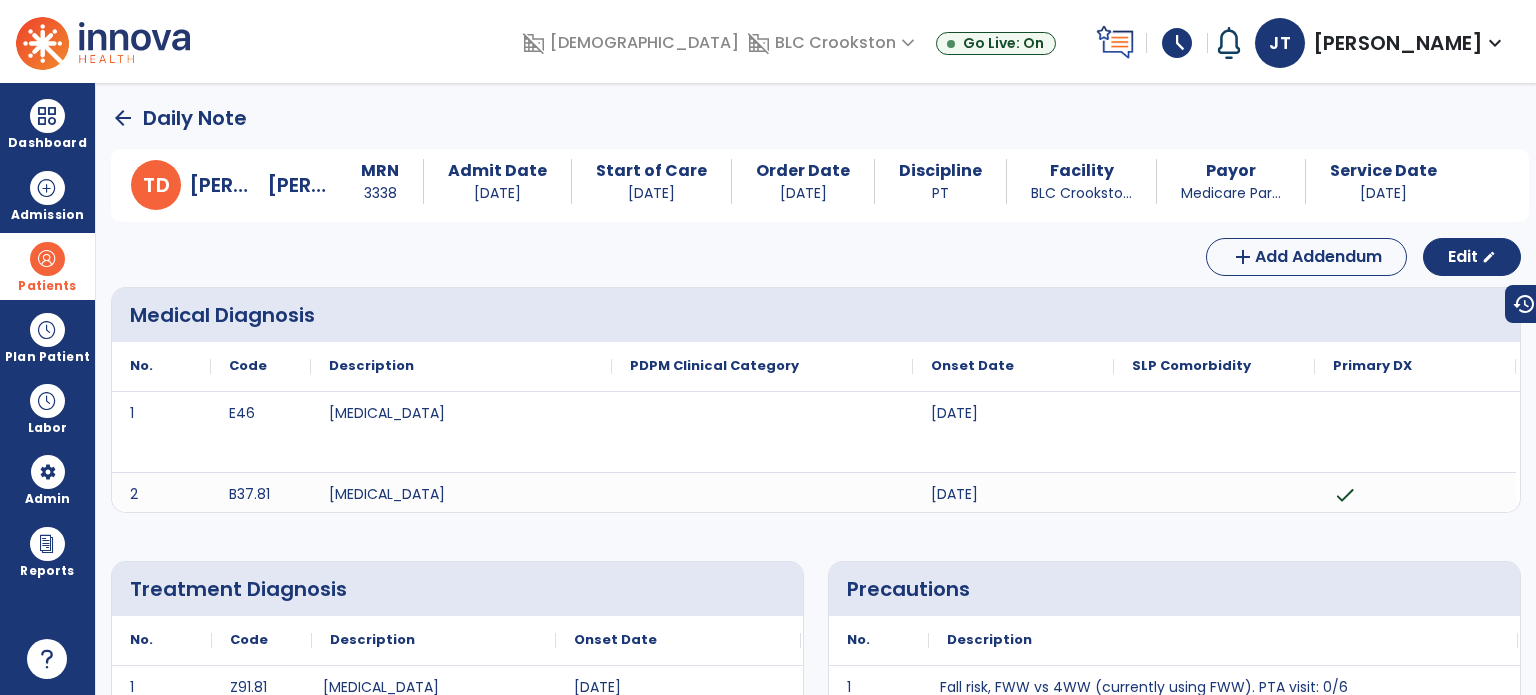 click on "arrow_back" 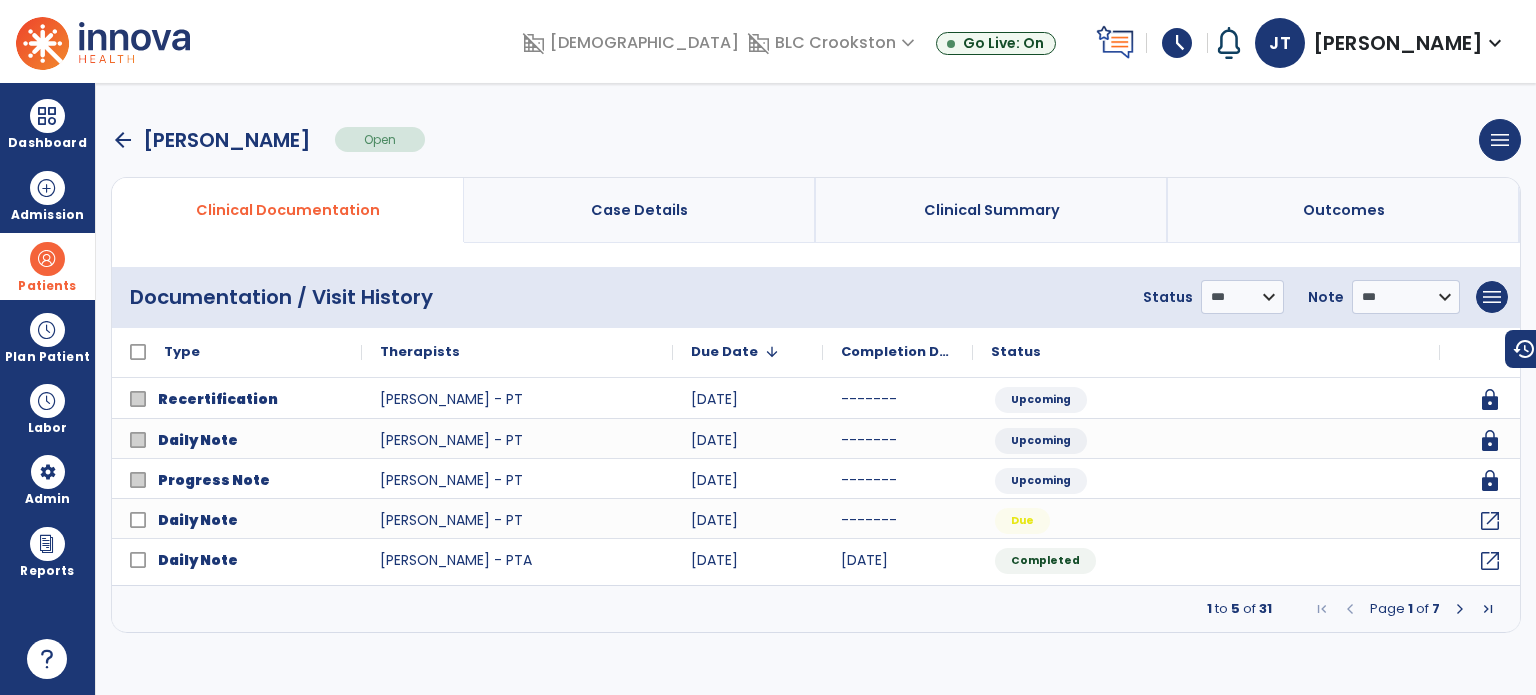 click at bounding box center (1460, 609) 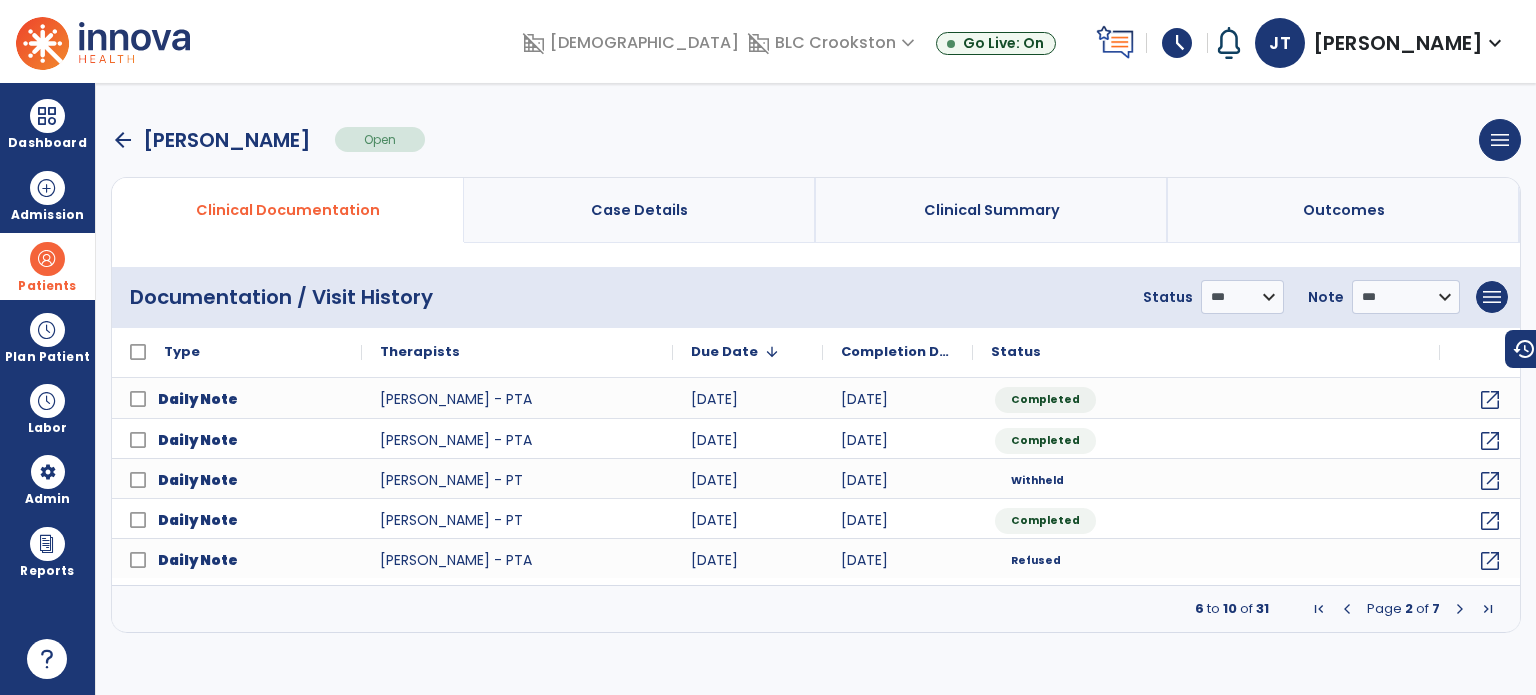 click at bounding box center [1460, 609] 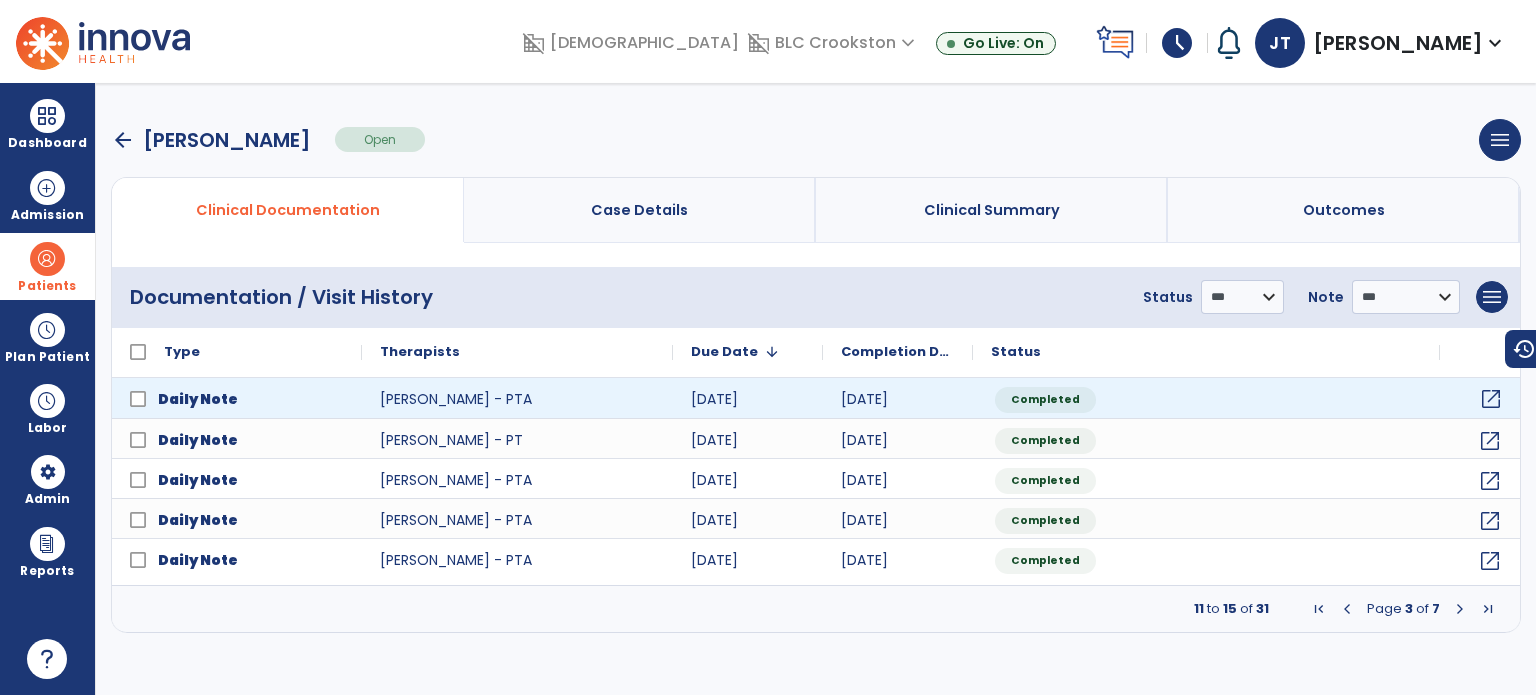 click on "open_in_new" 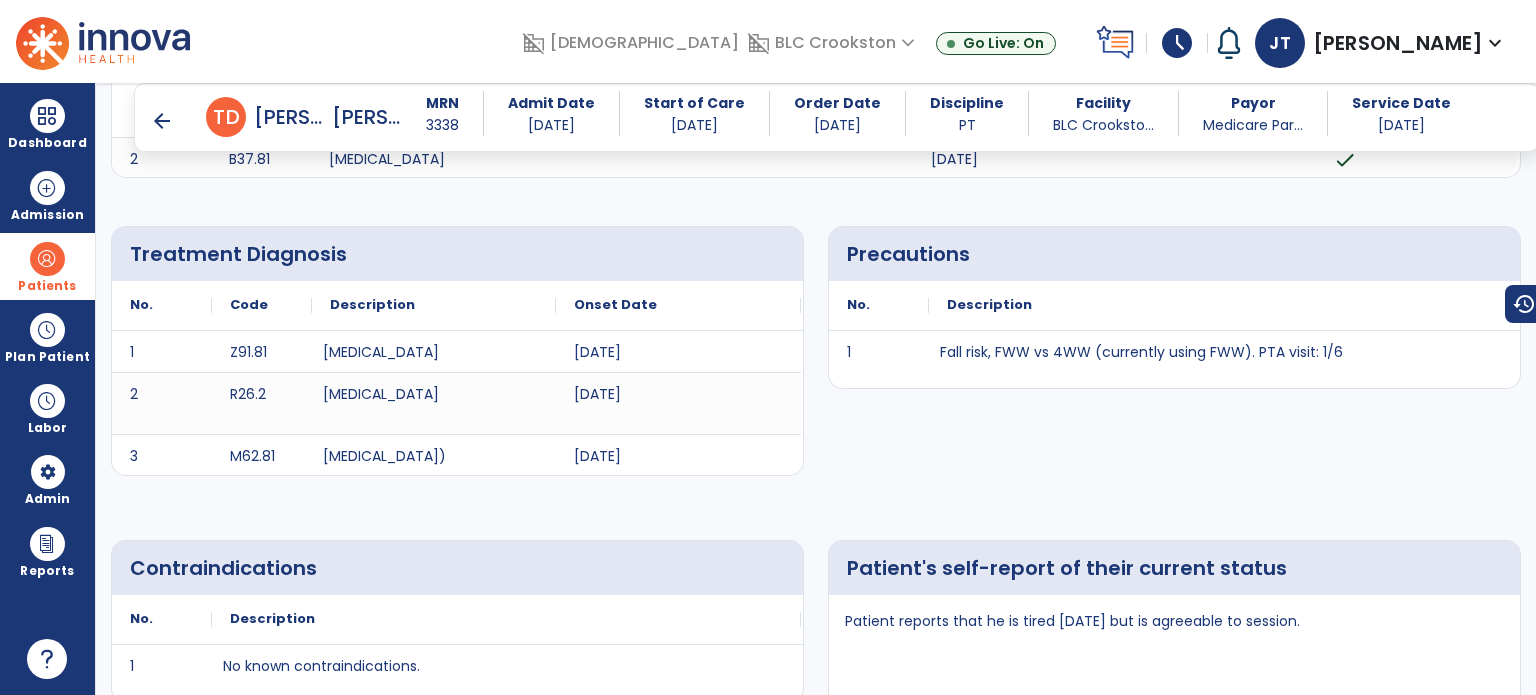 scroll, scrollTop: 322, scrollLeft: 0, axis: vertical 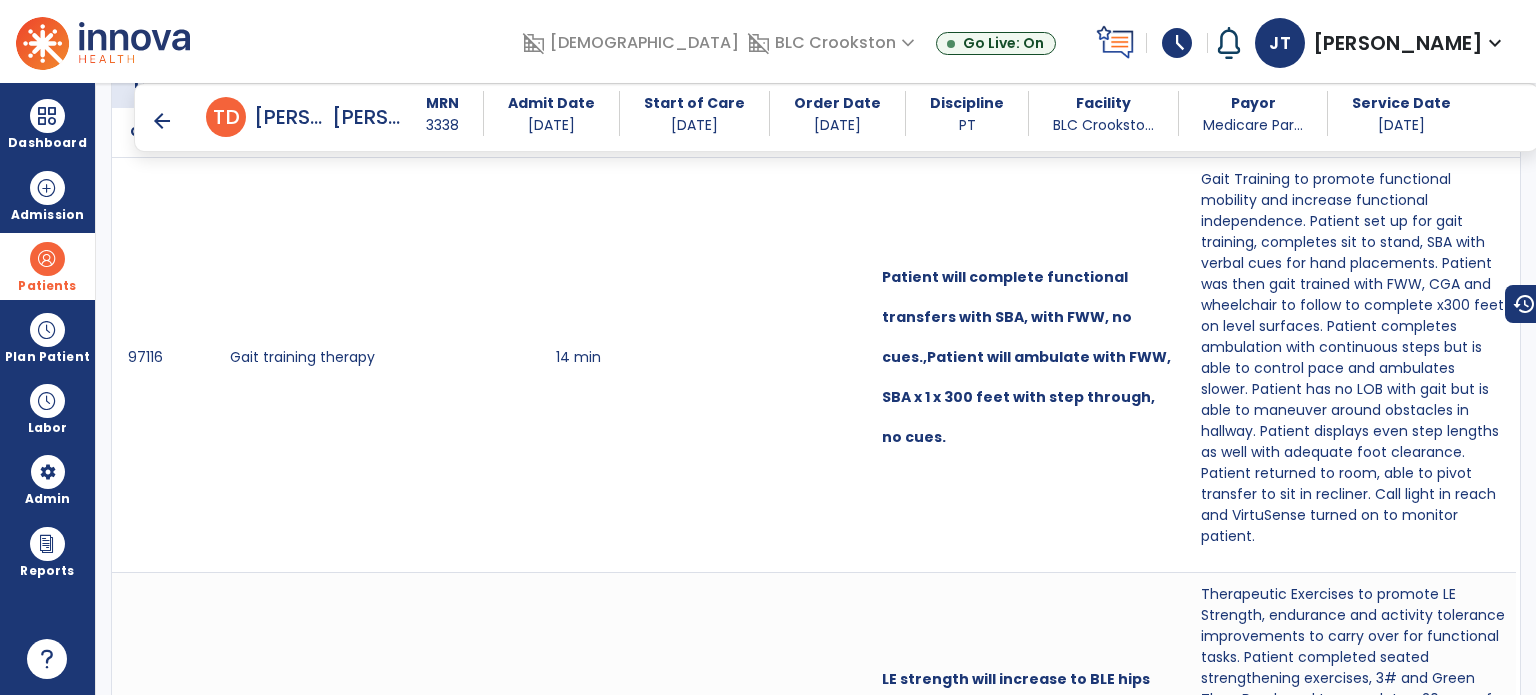 drag, startPoint x: 1535, startPoint y: 319, endPoint x: 1535, endPoint y: 354, distance: 35 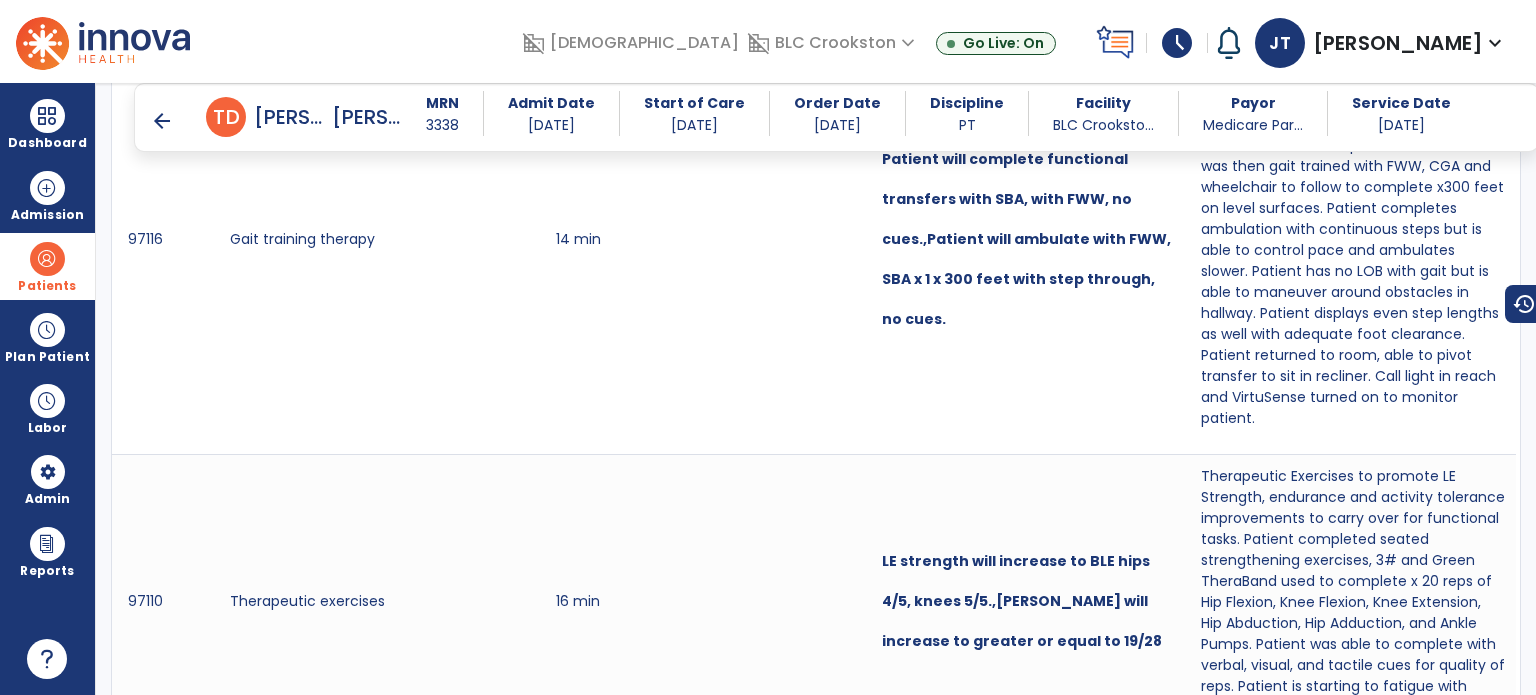 scroll, scrollTop: 1390, scrollLeft: 0, axis: vertical 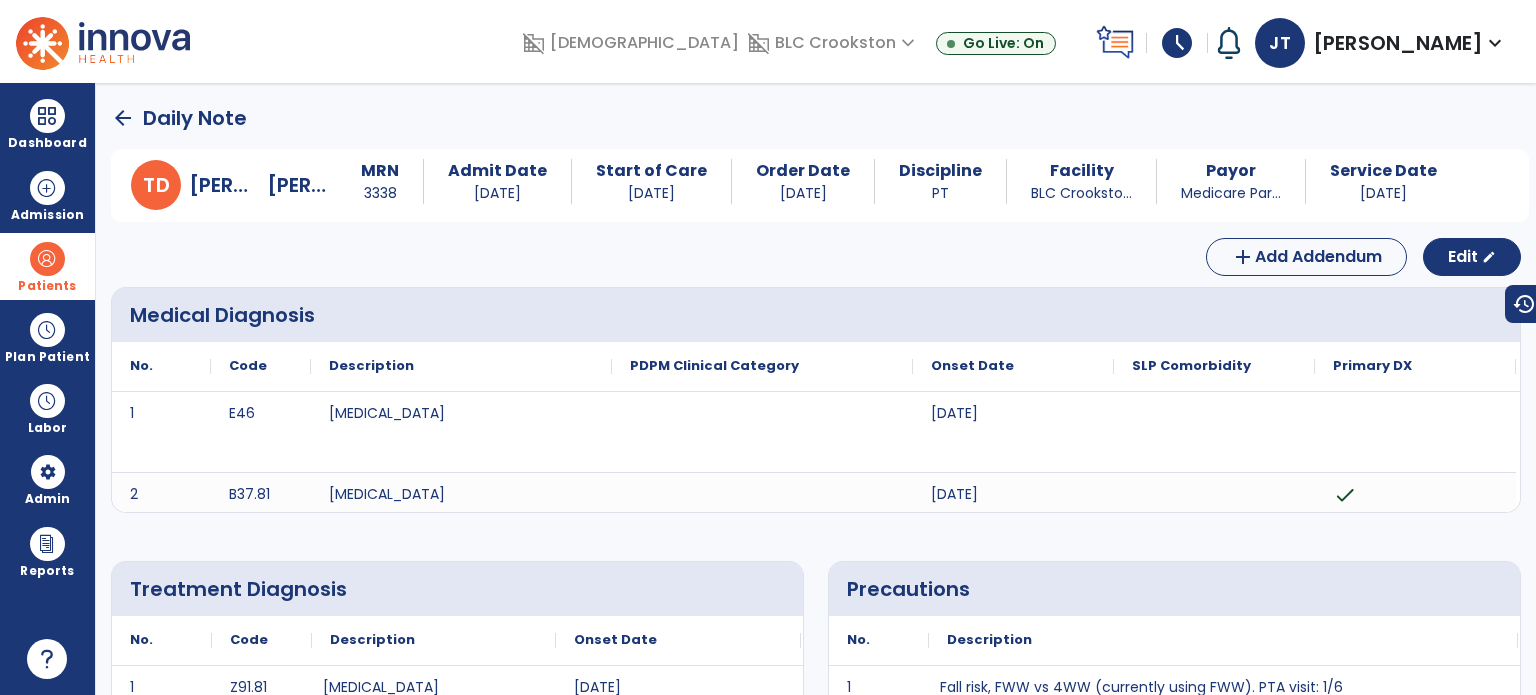 click on "arrow_back" 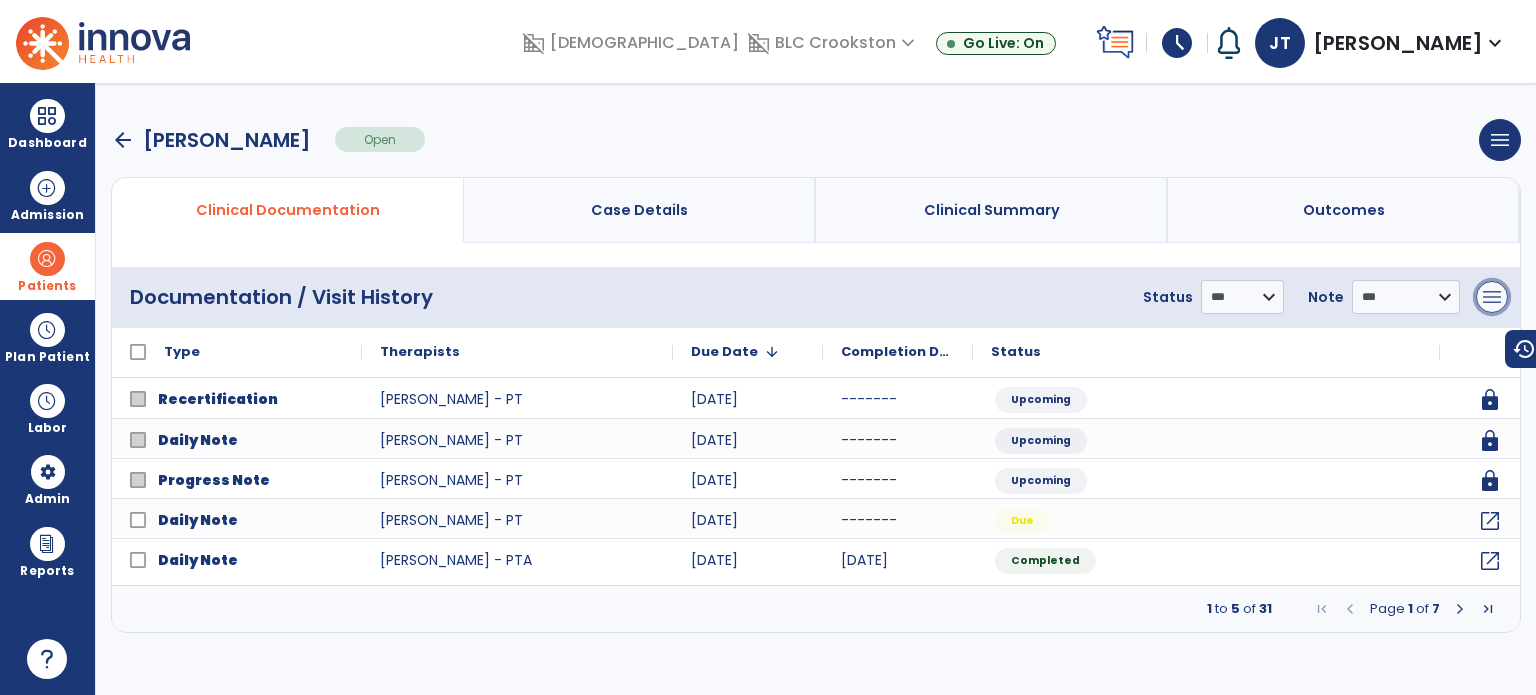 click on "menu" at bounding box center [1492, 297] 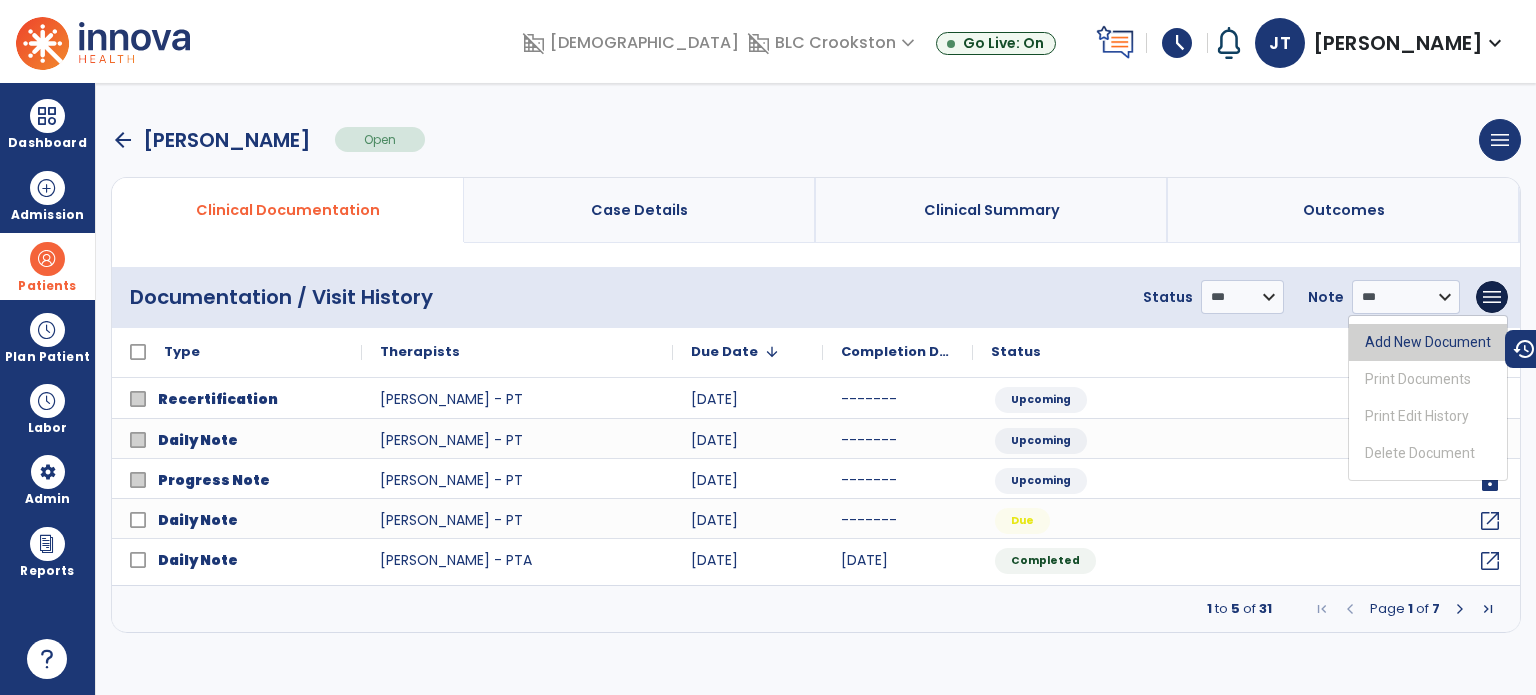 click on "Add New Document" at bounding box center [1428, 342] 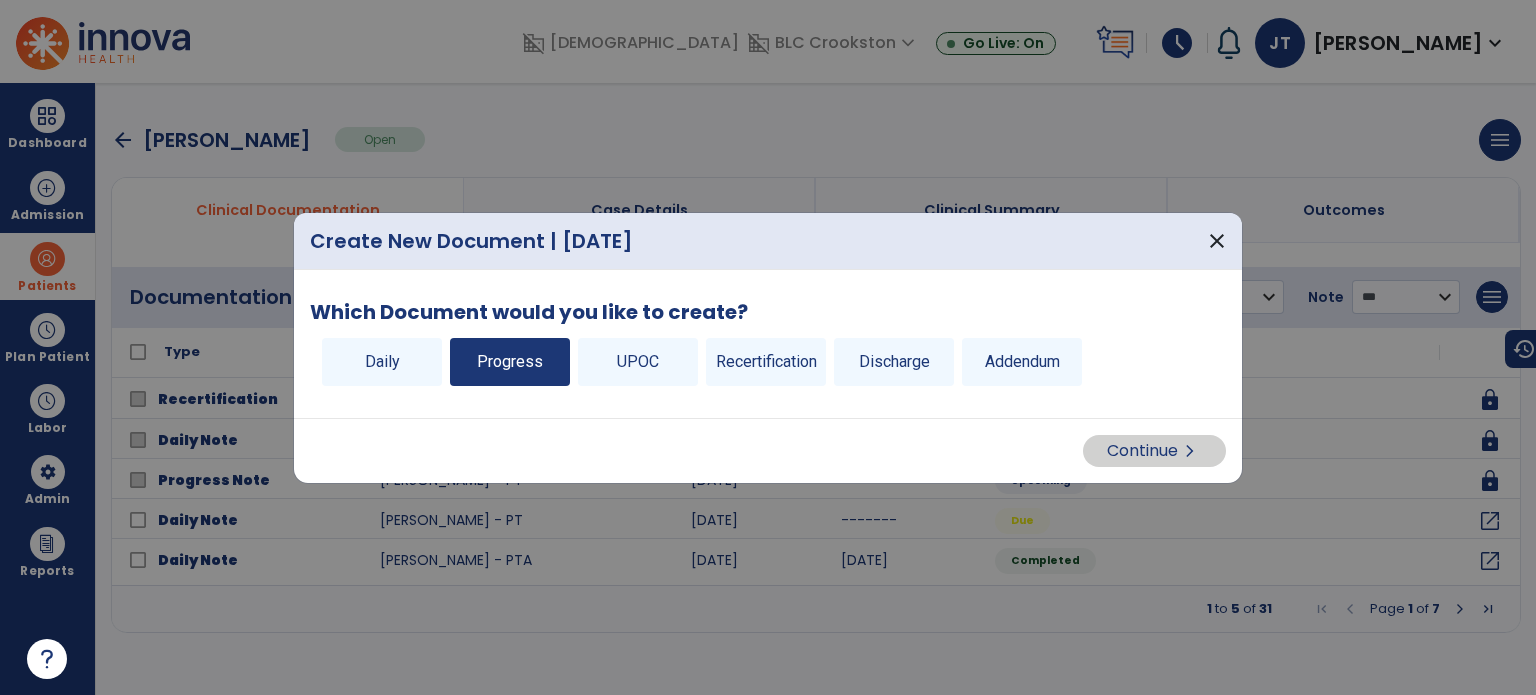 click on "Progress" at bounding box center (510, 362) 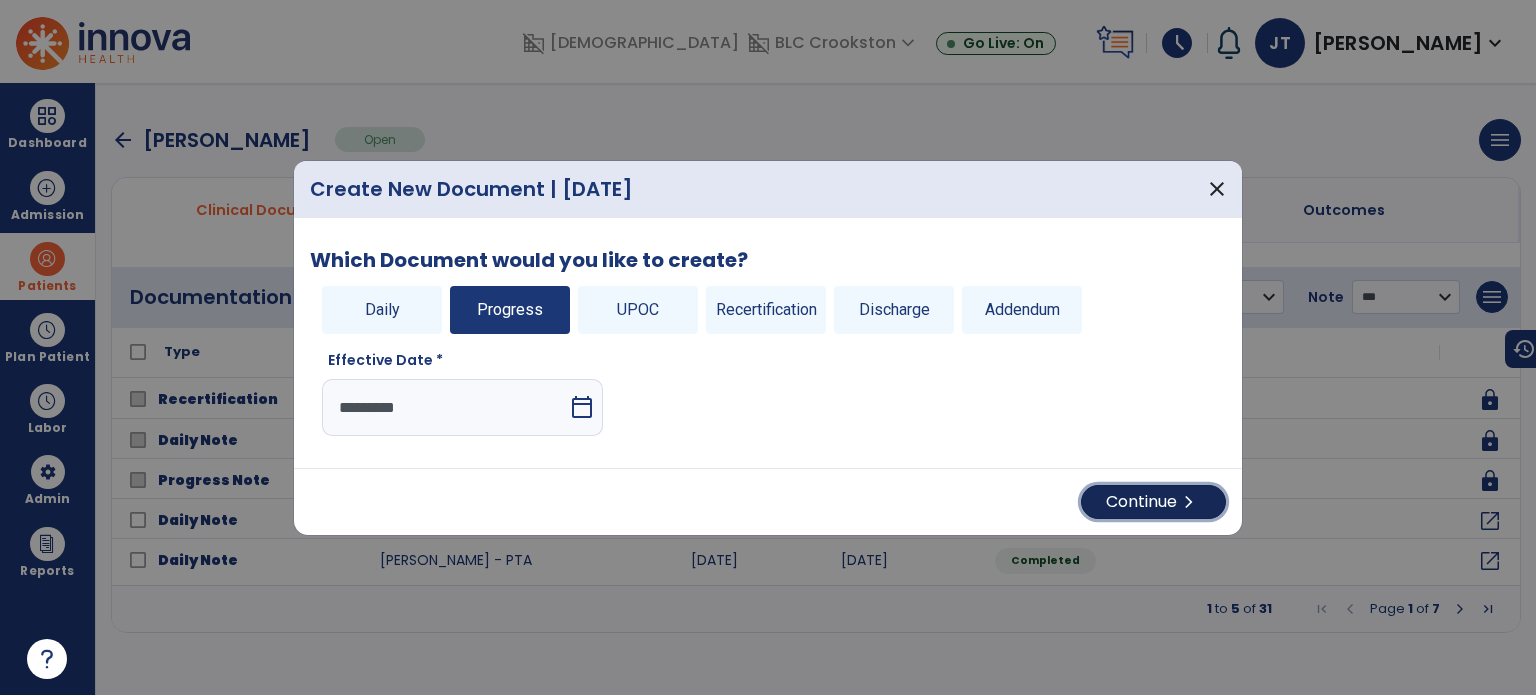 click on "Continue   chevron_right" at bounding box center (1153, 502) 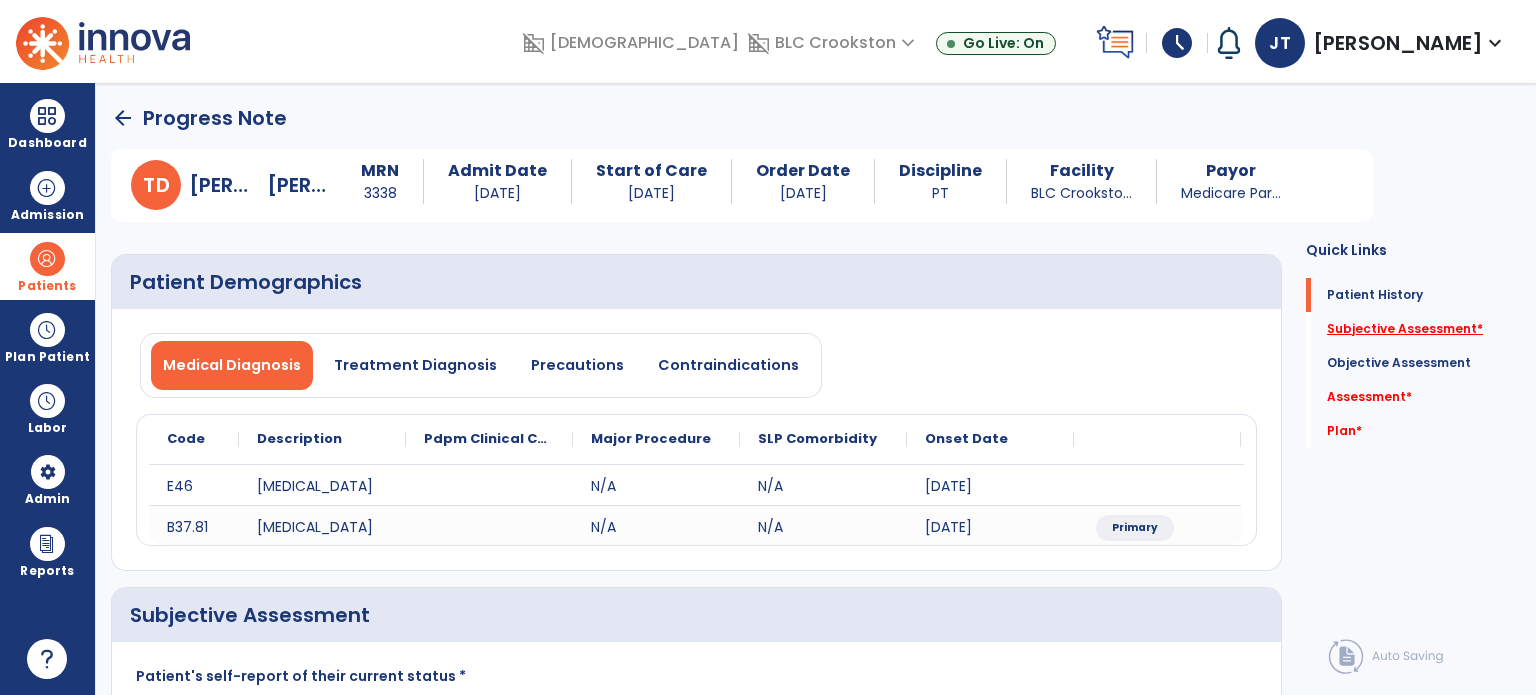 click on "Subjective Assessment   *" 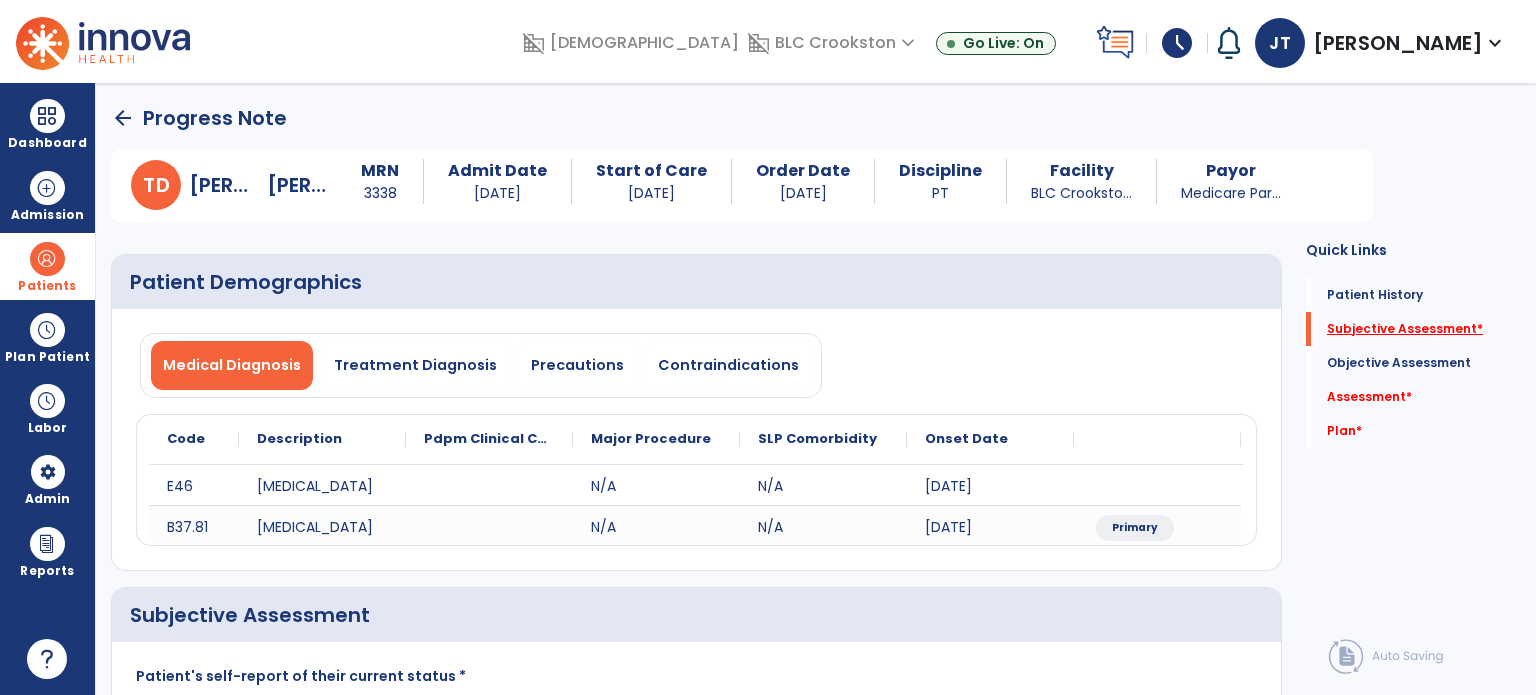 scroll, scrollTop: 40, scrollLeft: 0, axis: vertical 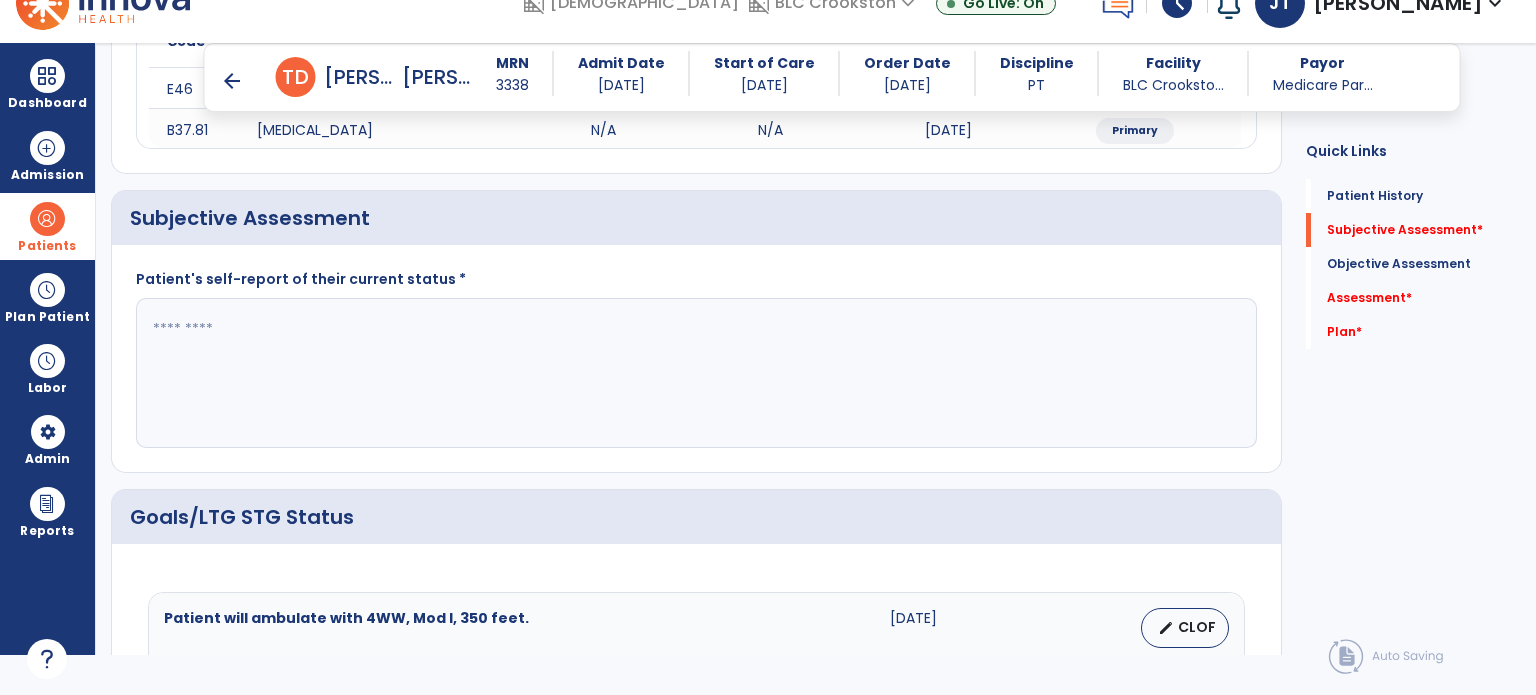 click 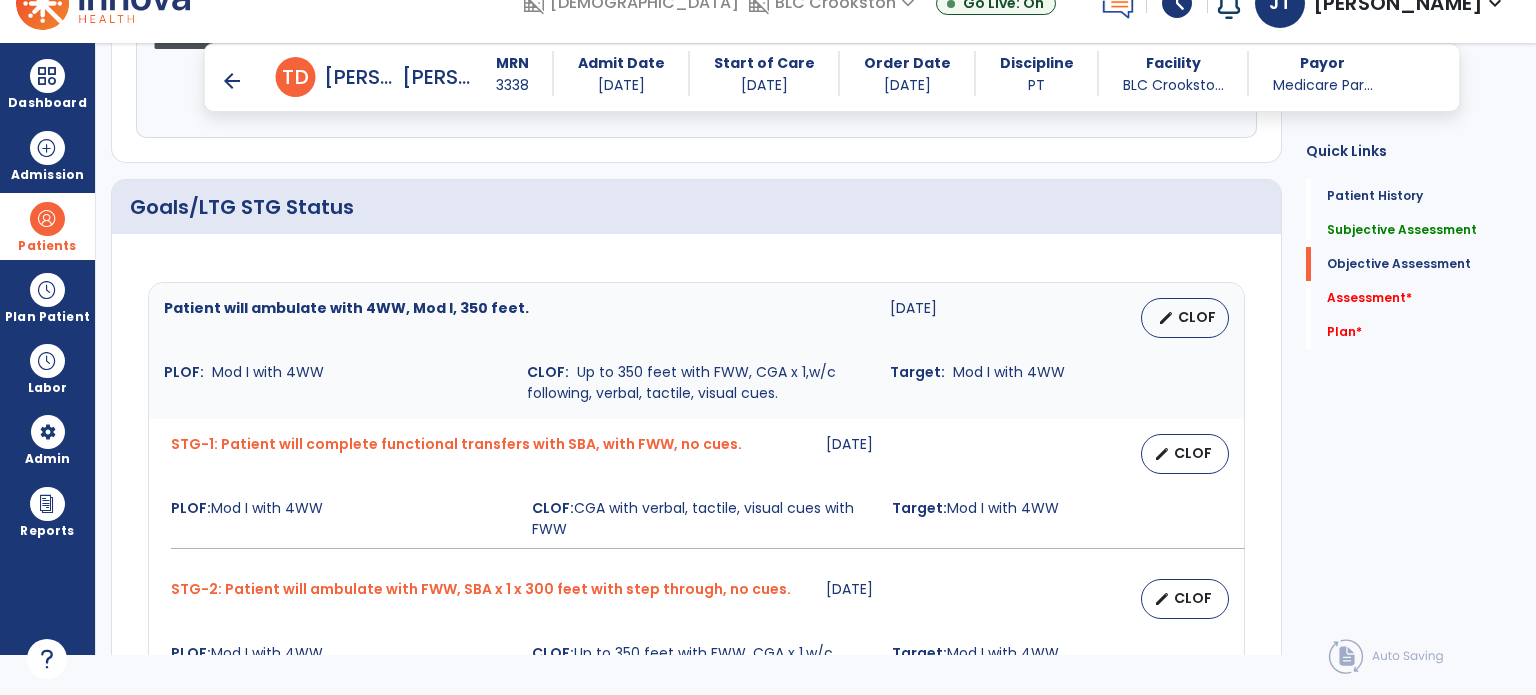 scroll, scrollTop: 652, scrollLeft: 0, axis: vertical 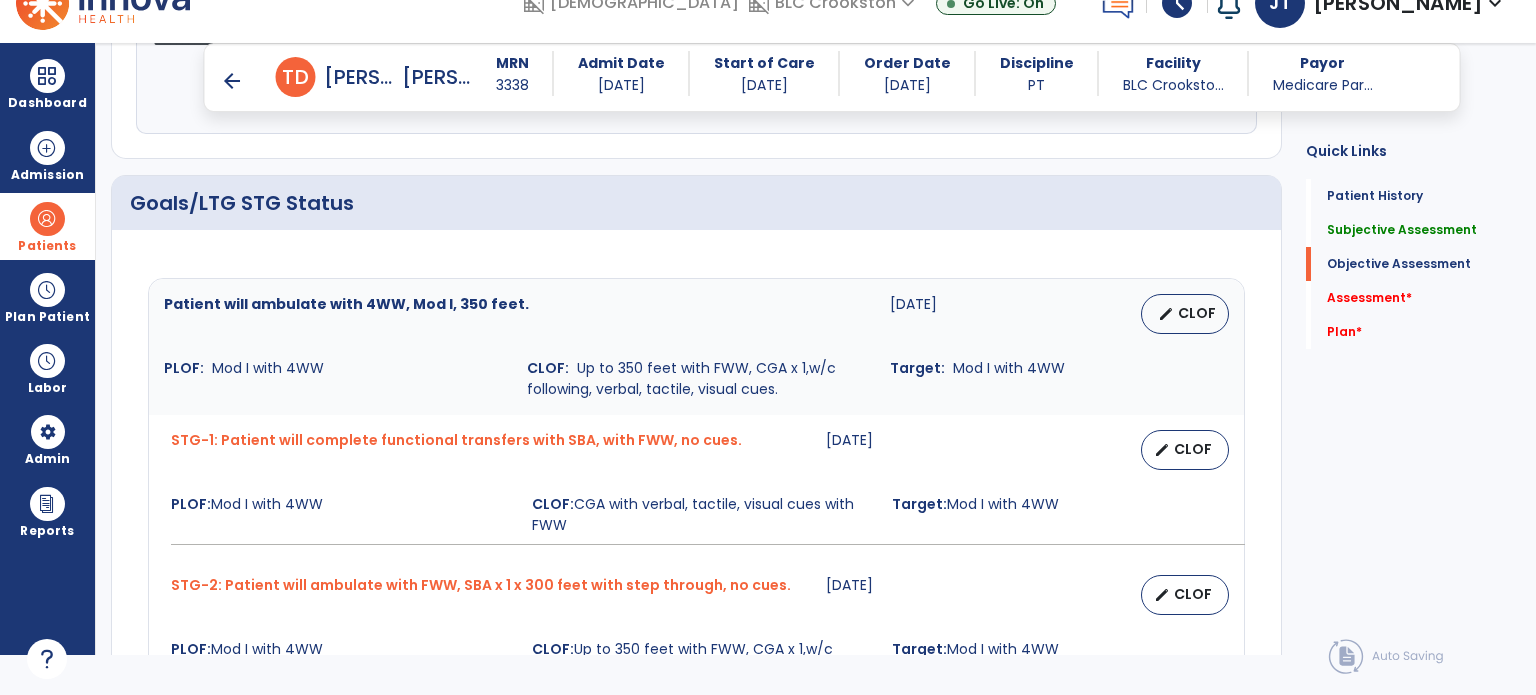 type on "**********" 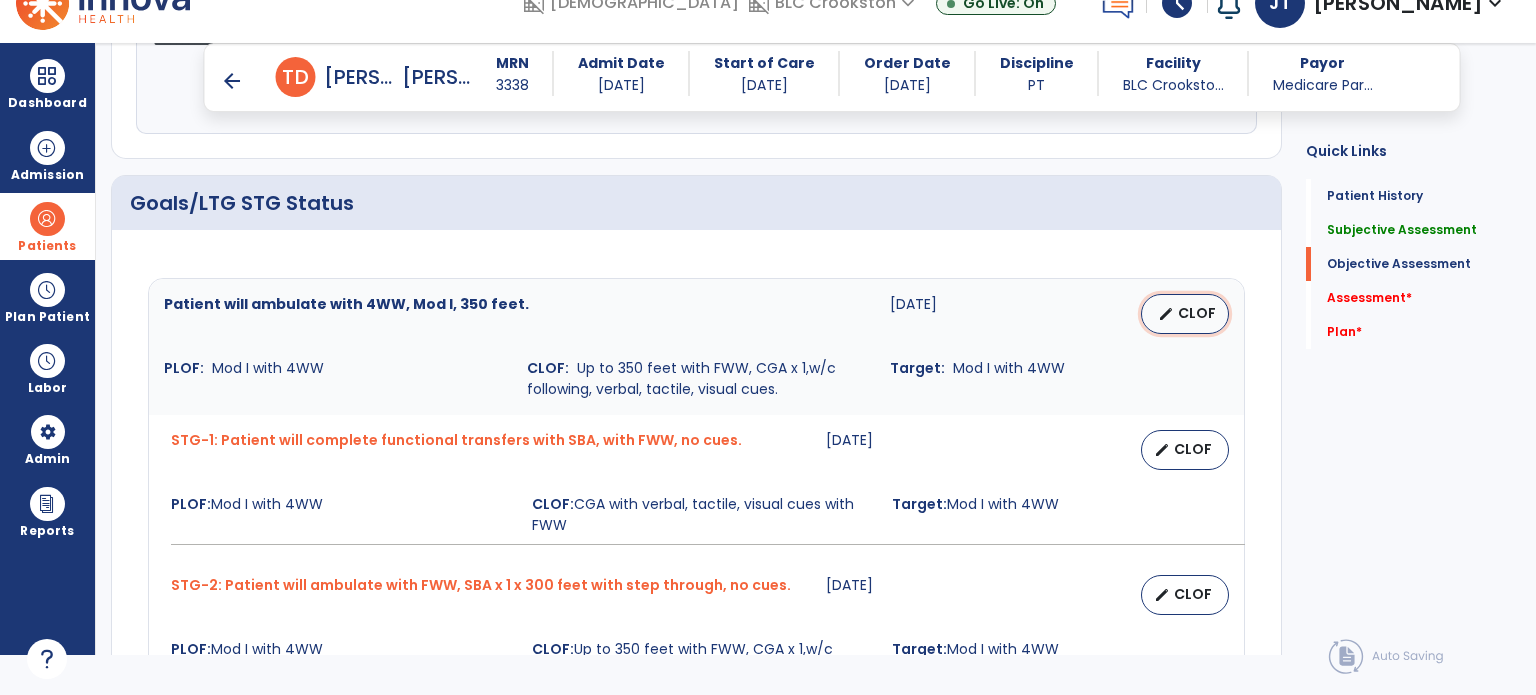 click on "CLOF" at bounding box center (1197, 313) 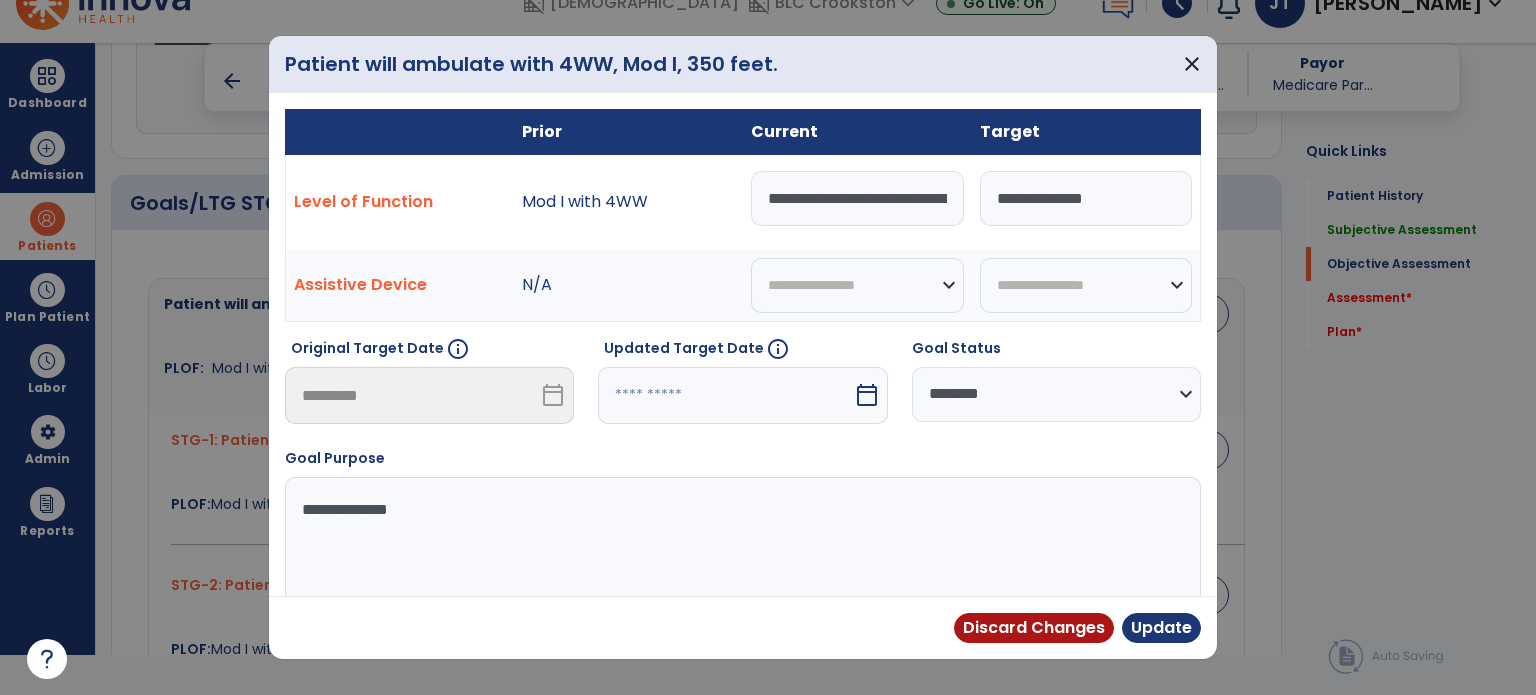 scroll, scrollTop: 0, scrollLeft: 0, axis: both 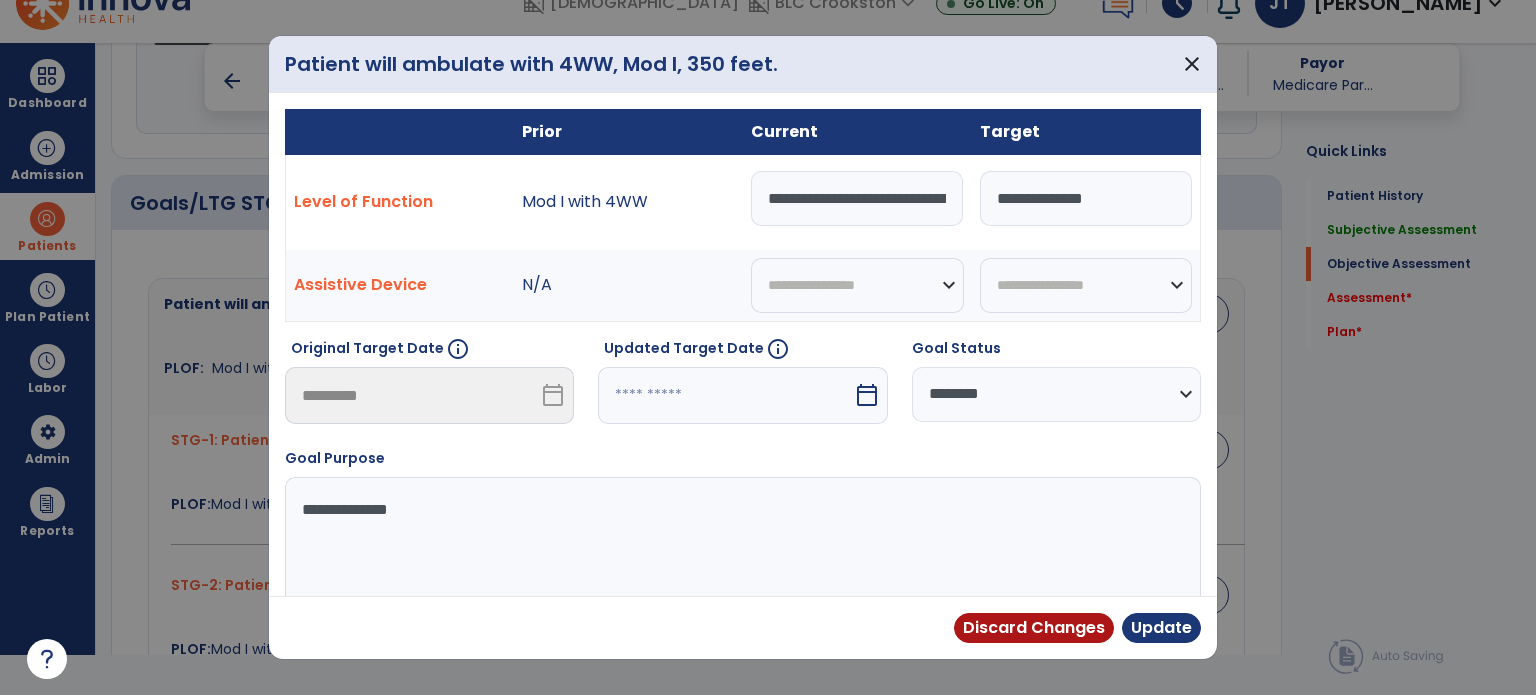 drag, startPoint x: 950, startPoint y: 196, endPoint x: 419, endPoint y: 203, distance: 531.04614 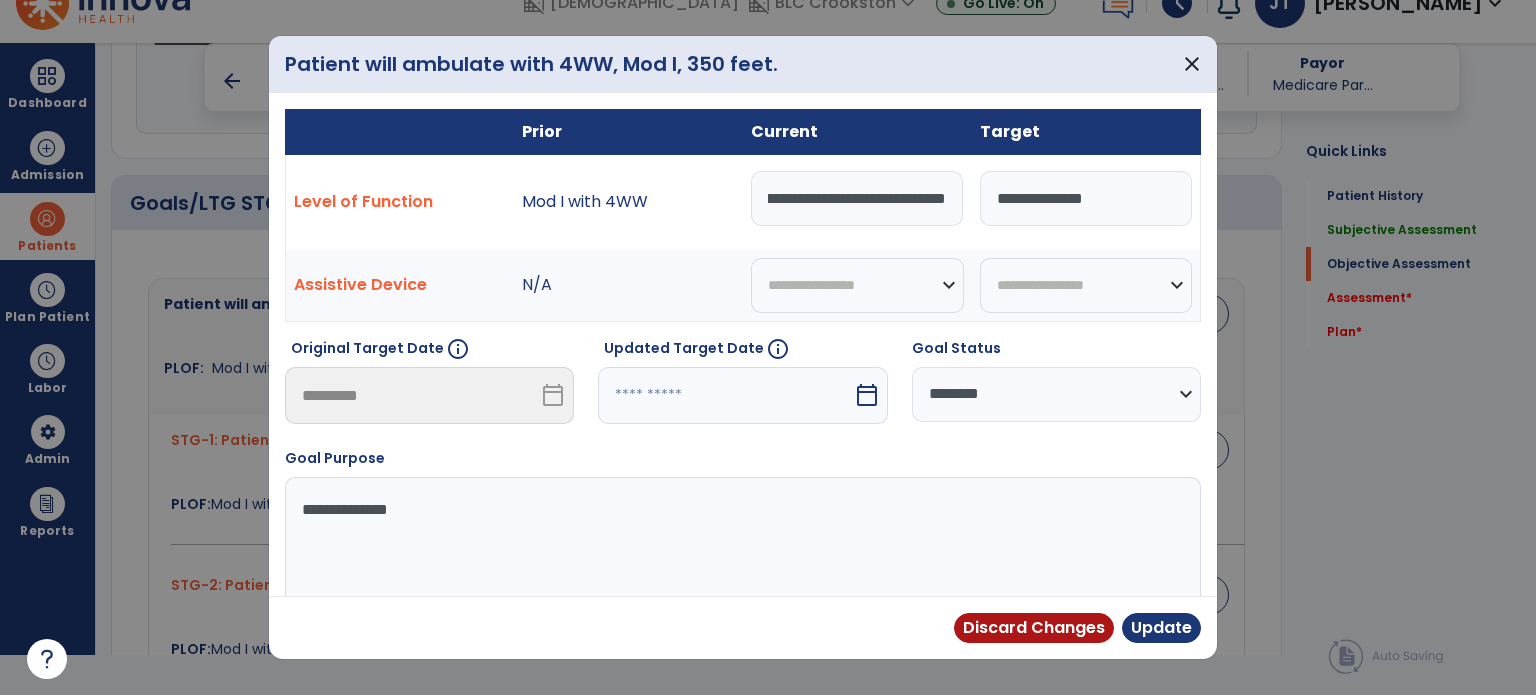 scroll, scrollTop: 0, scrollLeft: 624, axis: horizontal 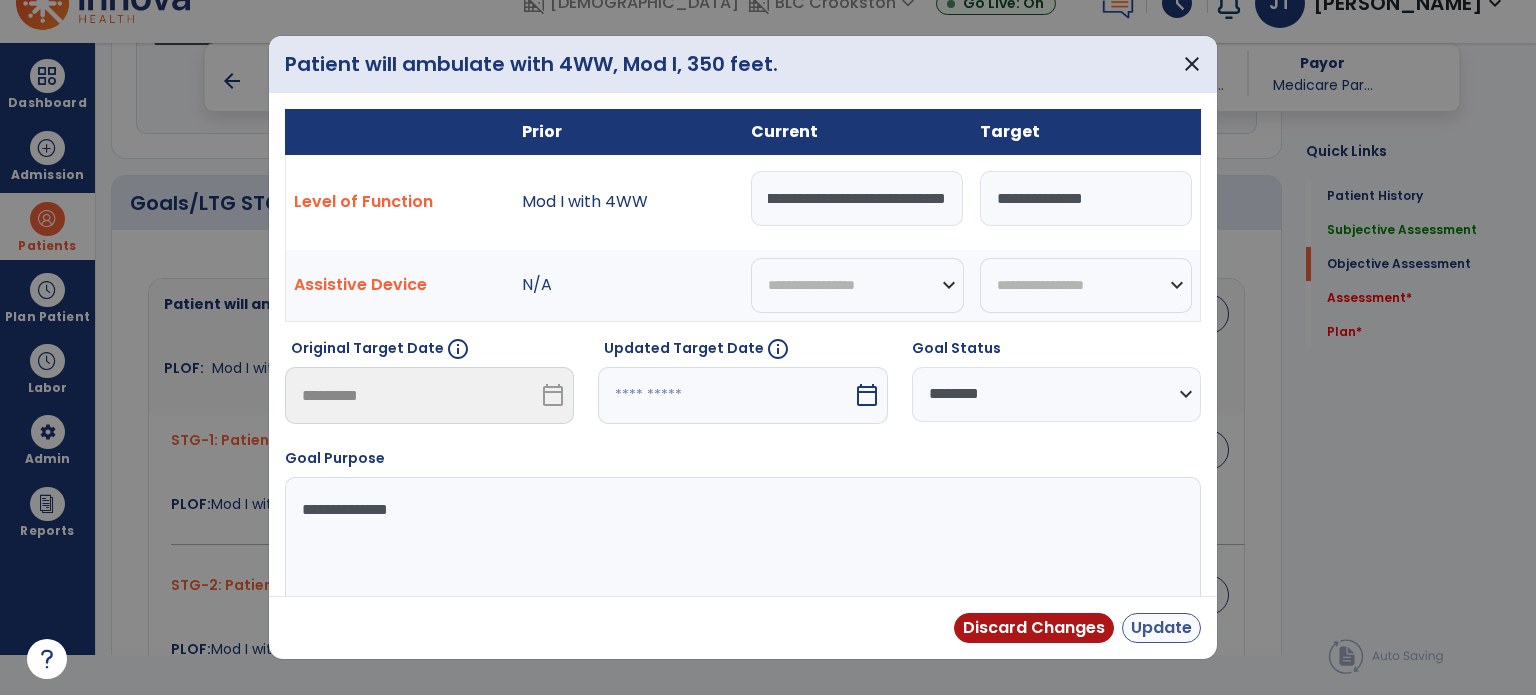 type on "**********" 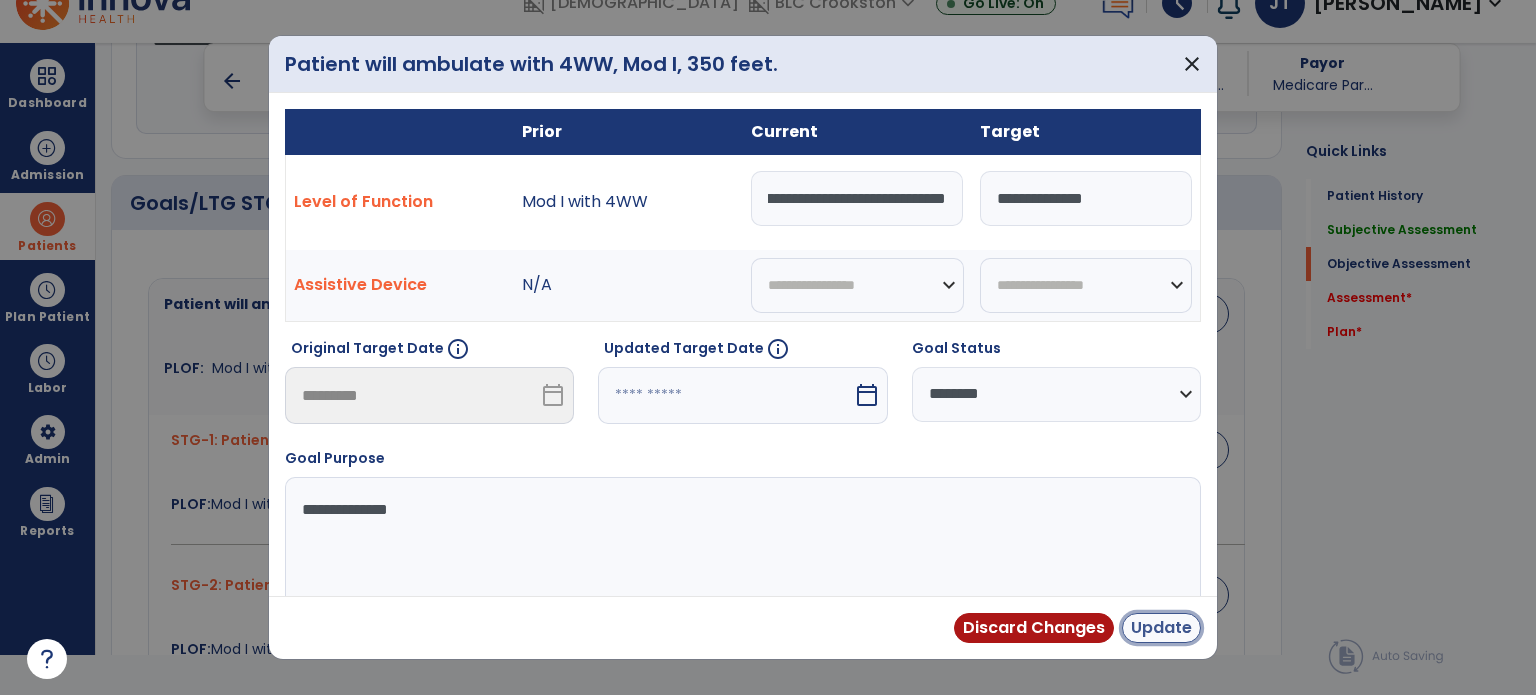 click on "Update" at bounding box center (1161, 628) 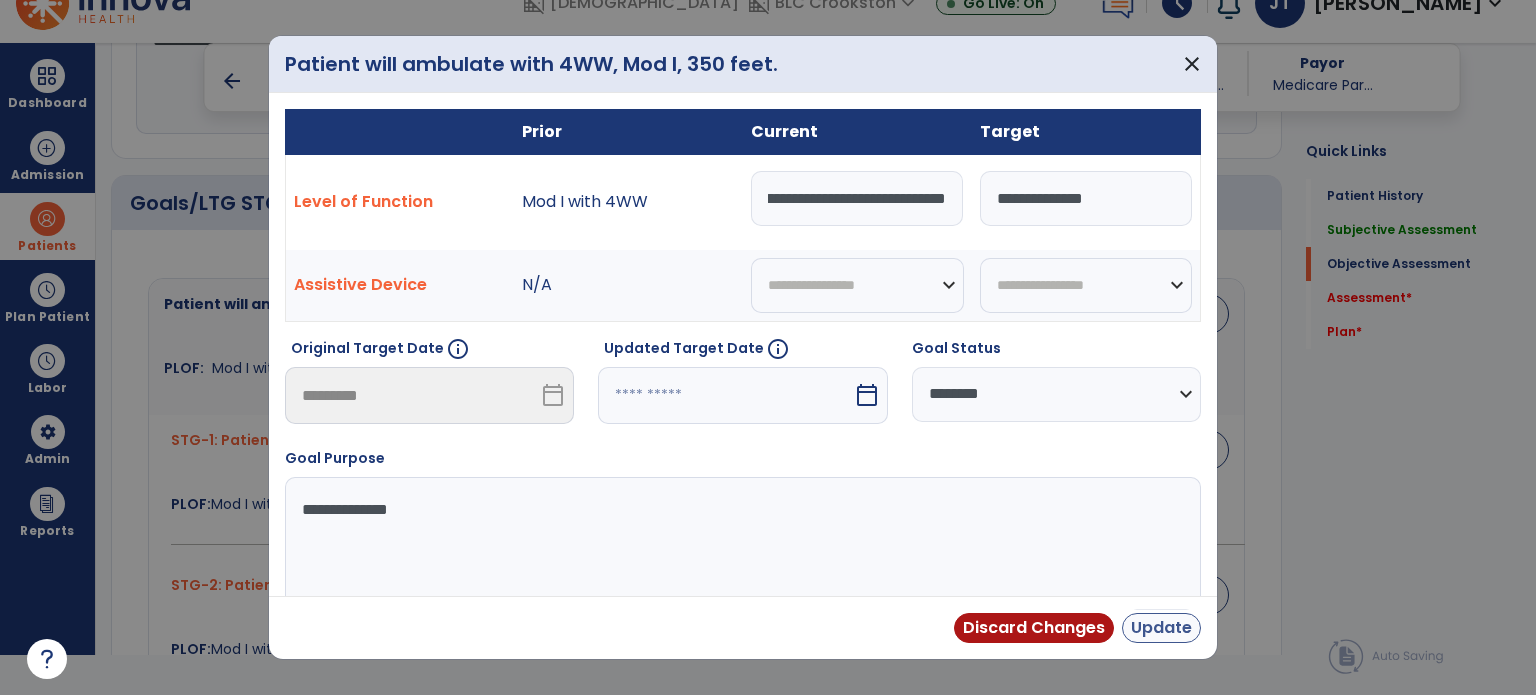 scroll, scrollTop: 0, scrollLeft: 0, axis: both 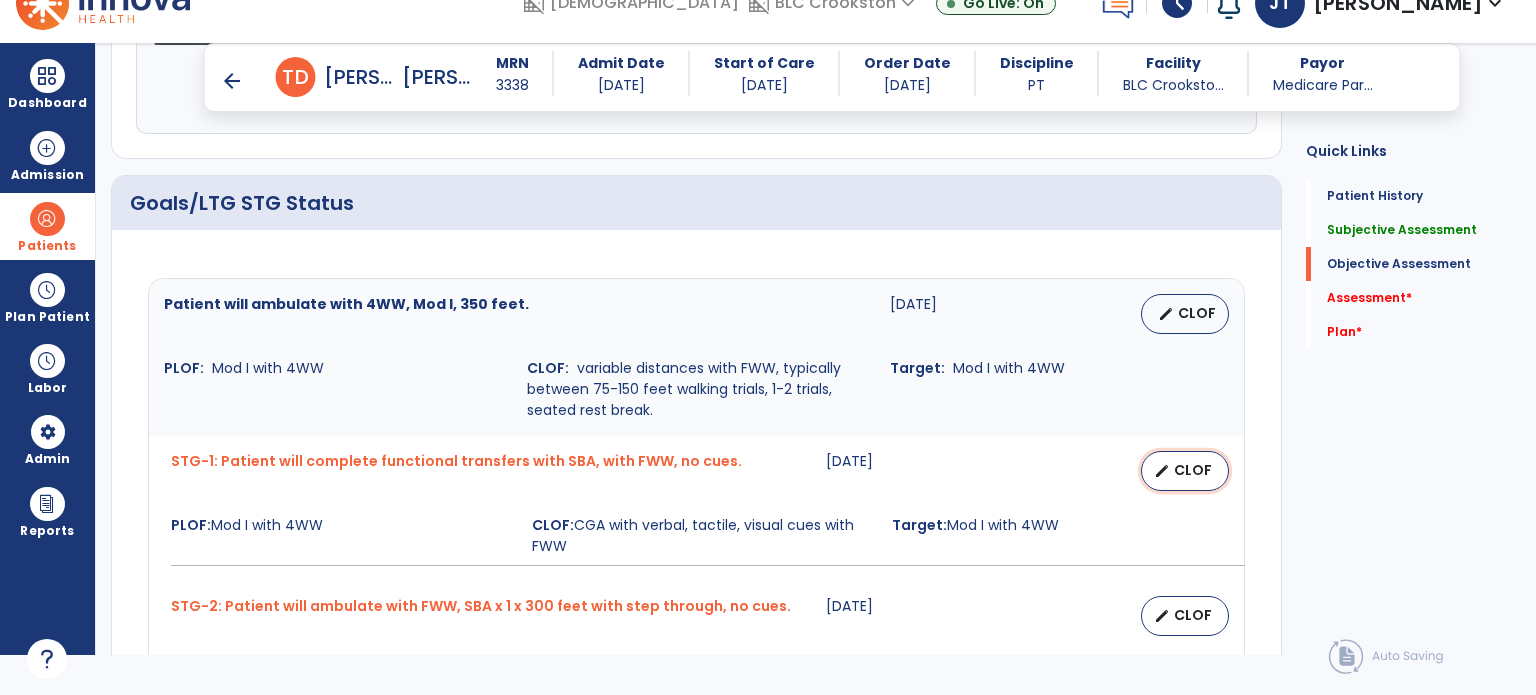 click on "CLOF" at bounding box center (1193, 470) 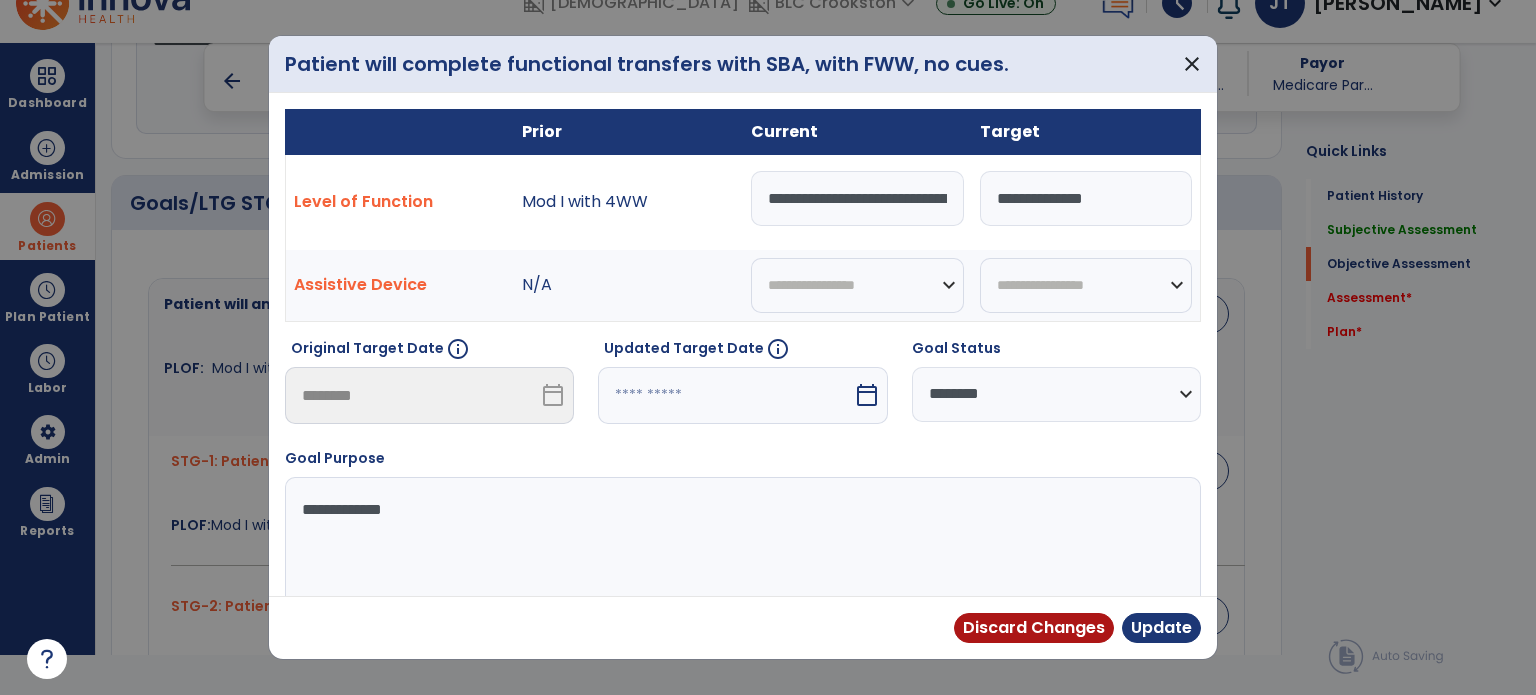 scroll, scrollTop: 0, scrollLeft: 0, axis: both 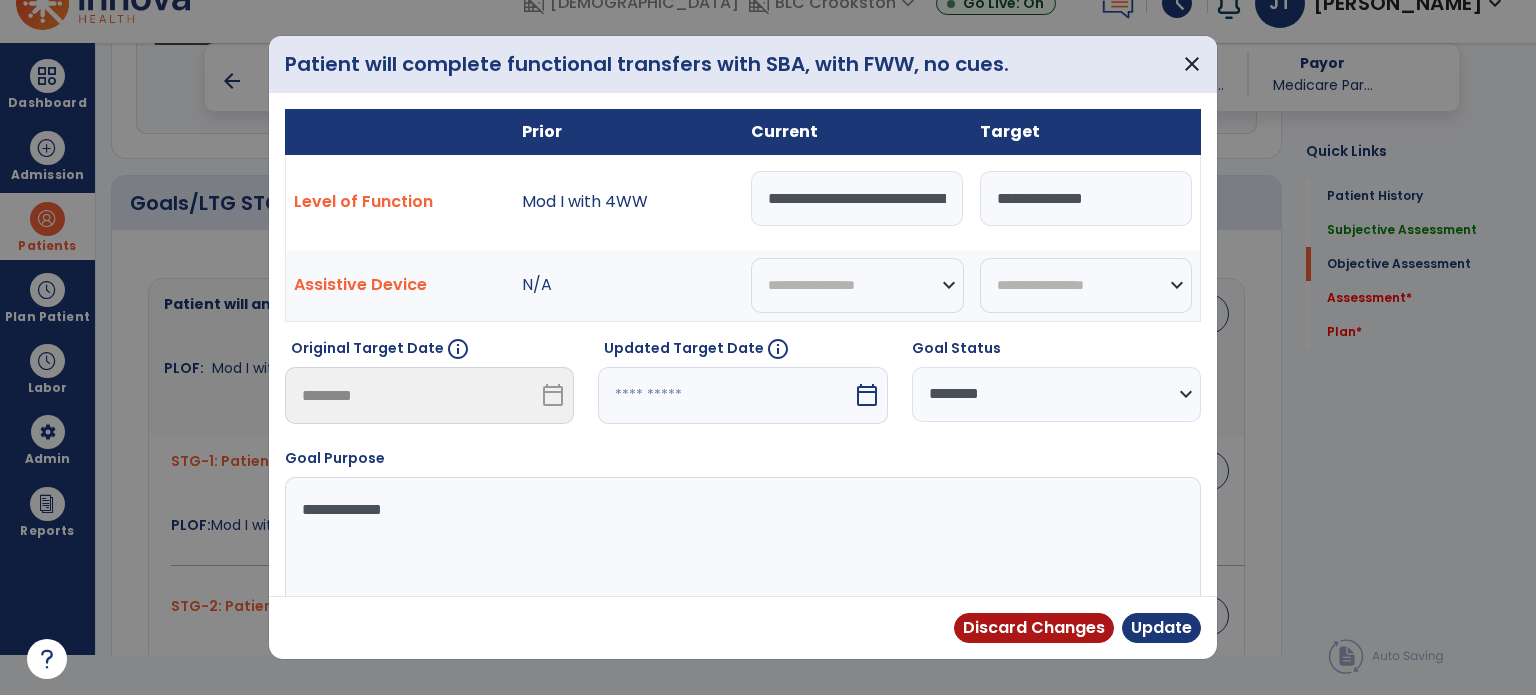 drag, startPoint x: 946, startPoint y: 200, endPoint x: 346, endPoint y: 223, distance: 600.4407 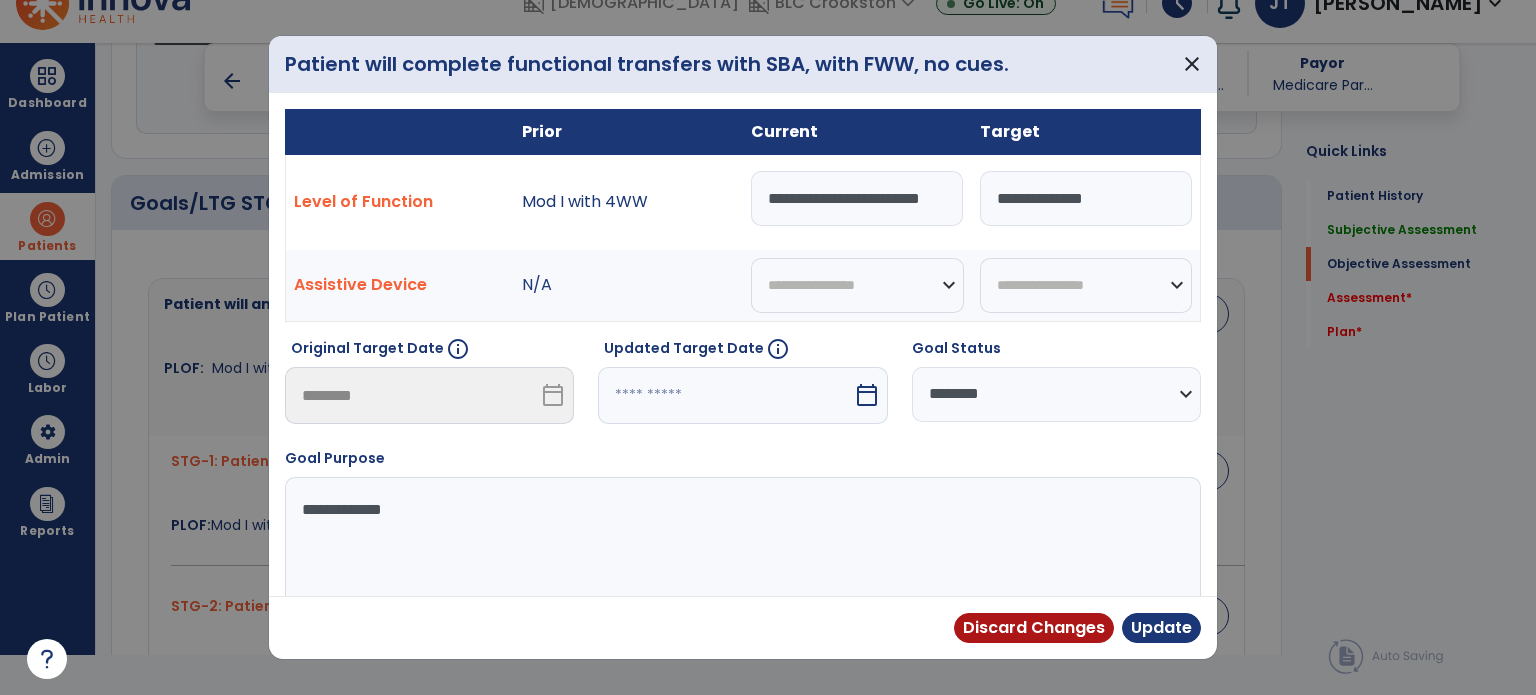 scroll, scrollTop: 0, scrollLeft: 32, axis: horizontal 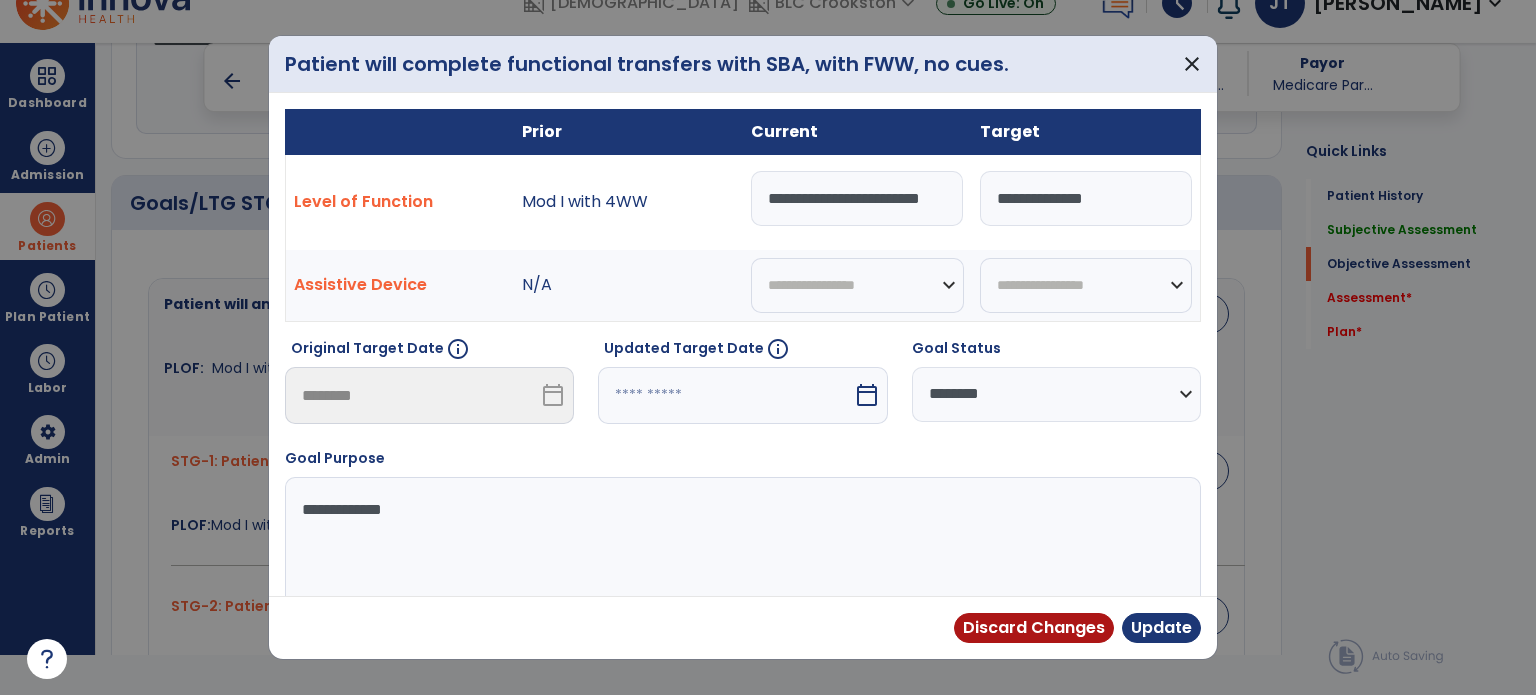 type on "**********" 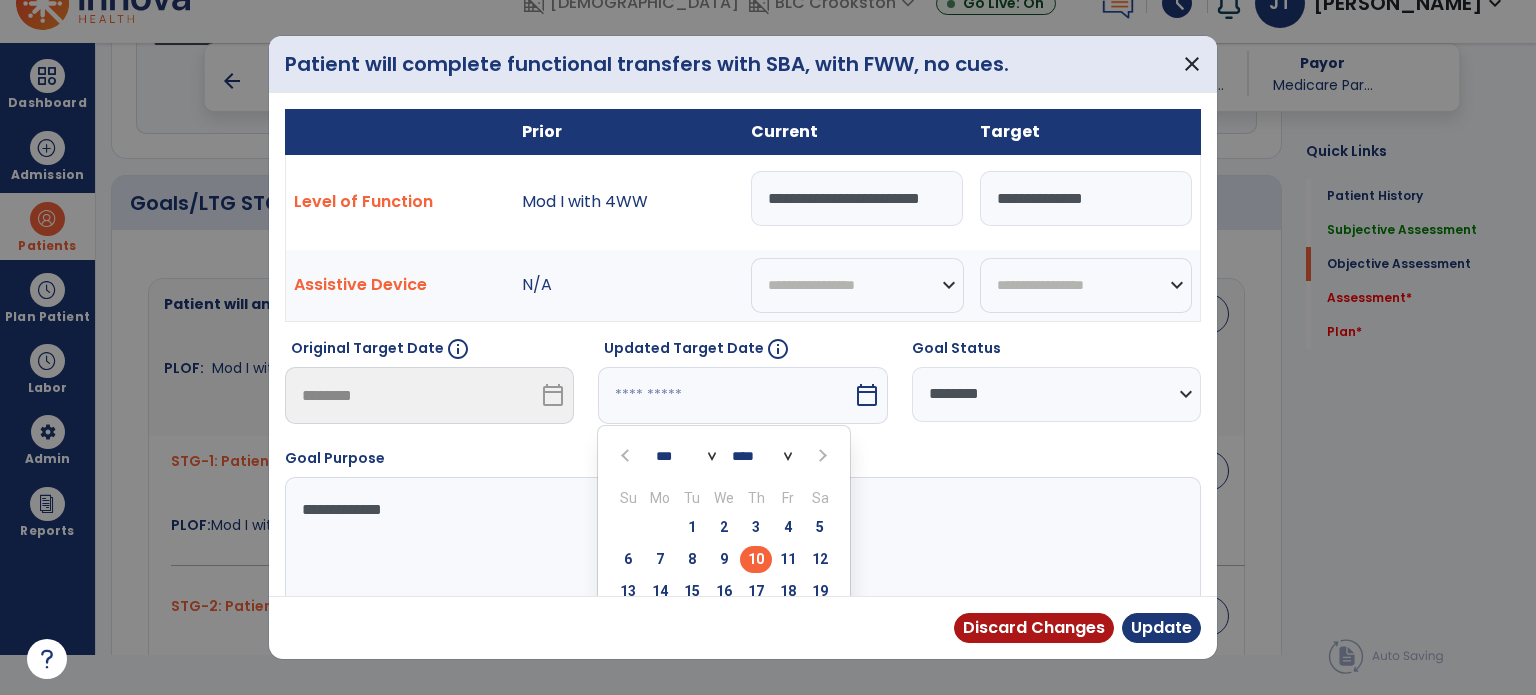 scroll, scrollTop: 0, scrollLeft: 0, axis: both 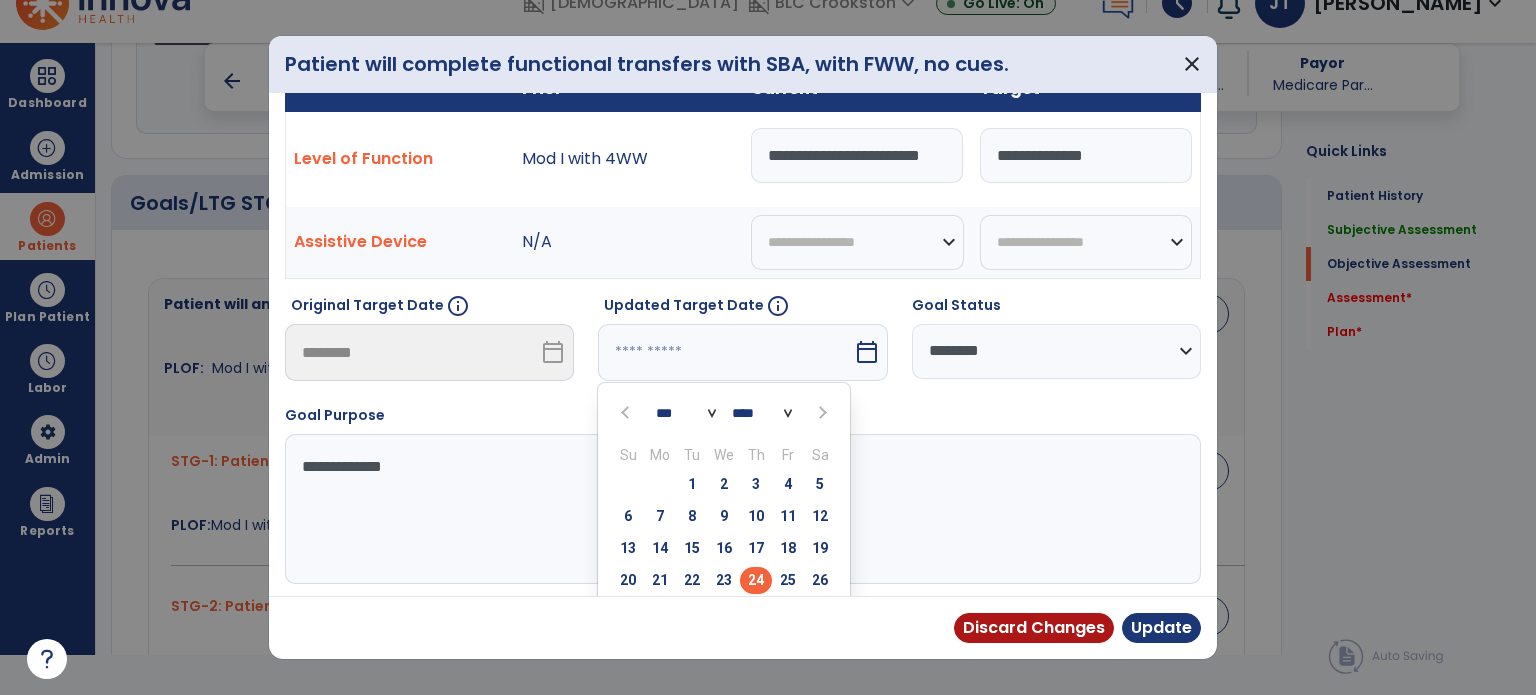 type on "*********" 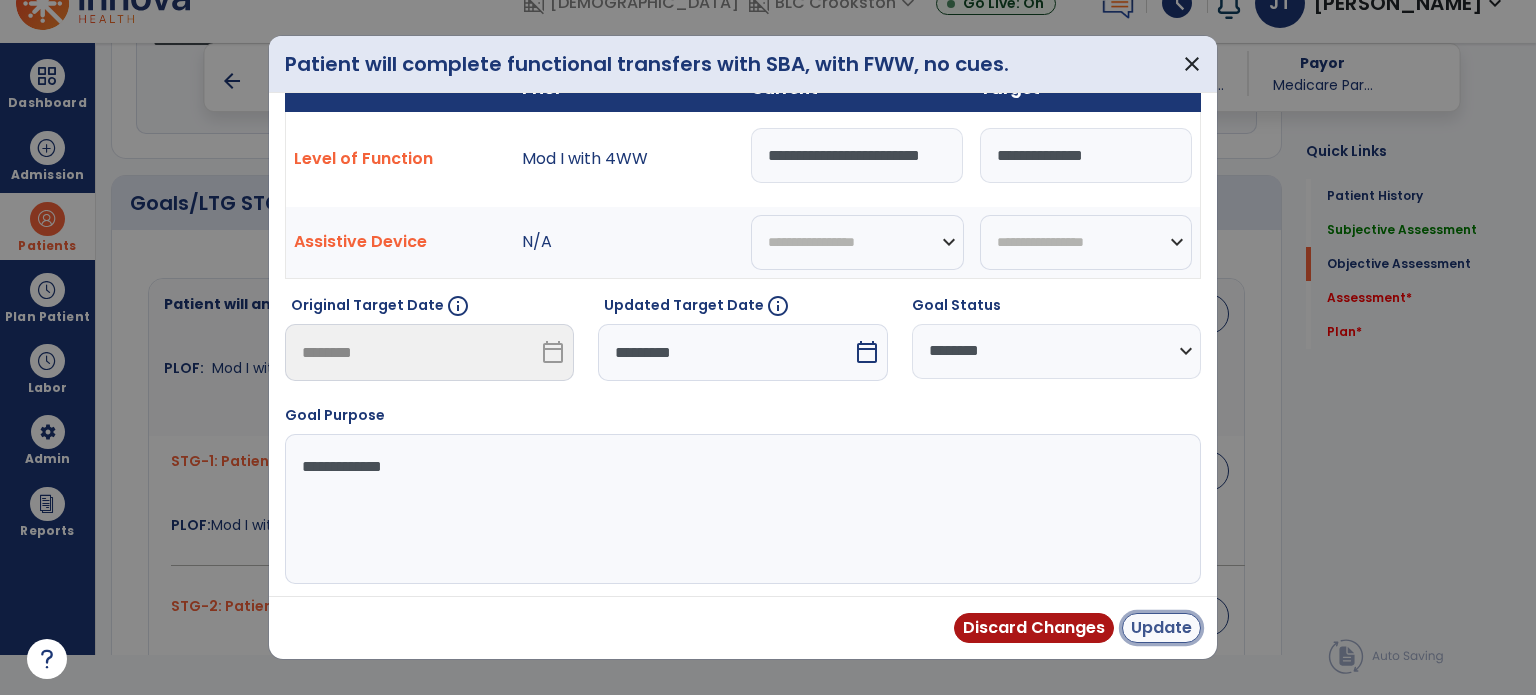 click on "Update" at bounding box center (1161, 628) 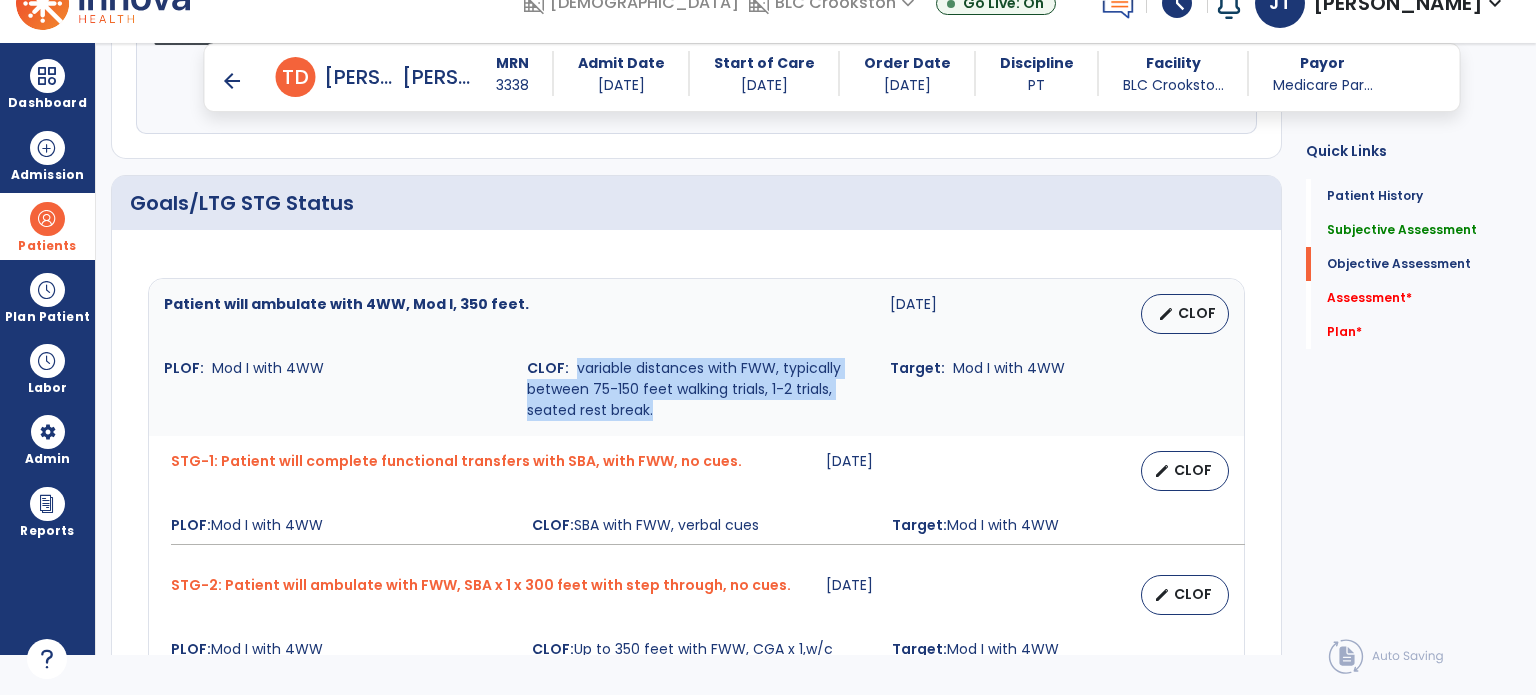 drag, startPoint x: 574, startPoint y: 367, endPoint x: 718, endPoint y: 403, distance: 148.43181 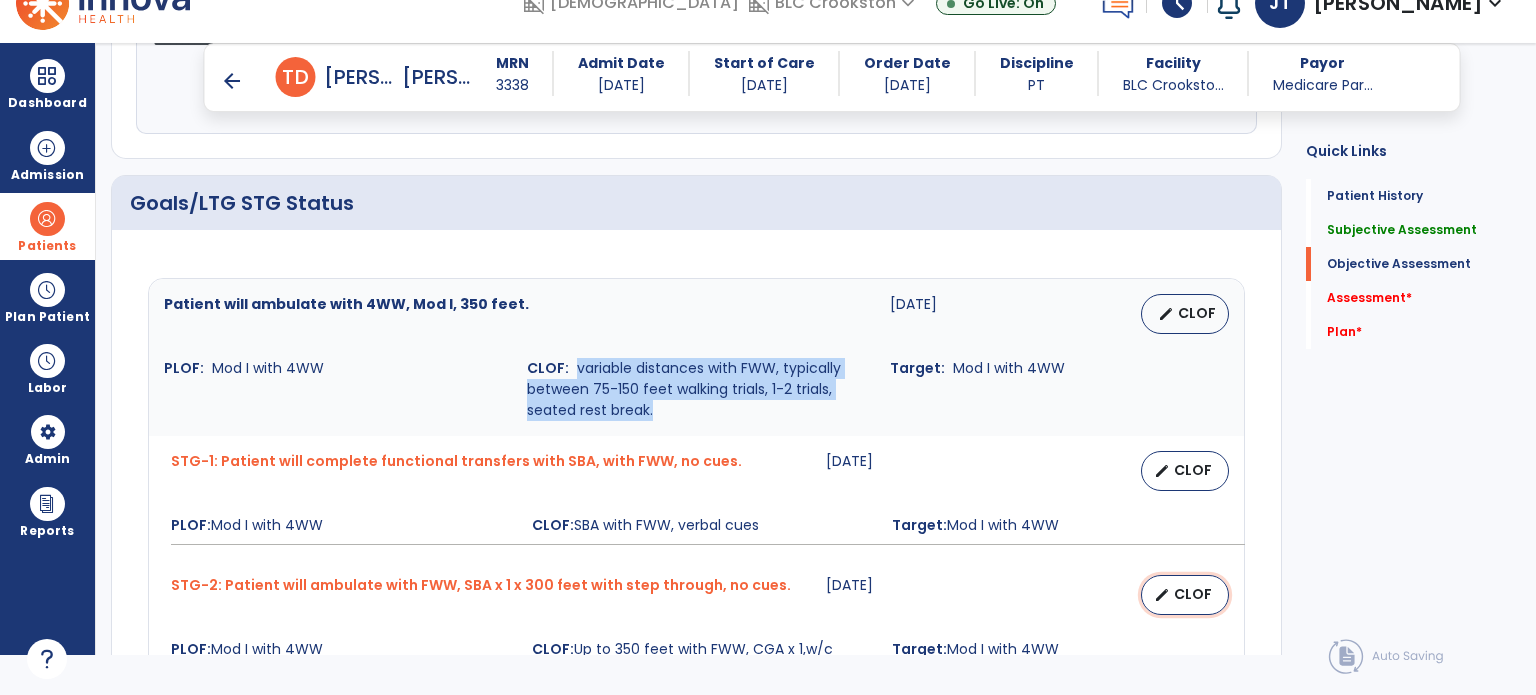 click on "CLOF" at bounding box center (1193, 594) 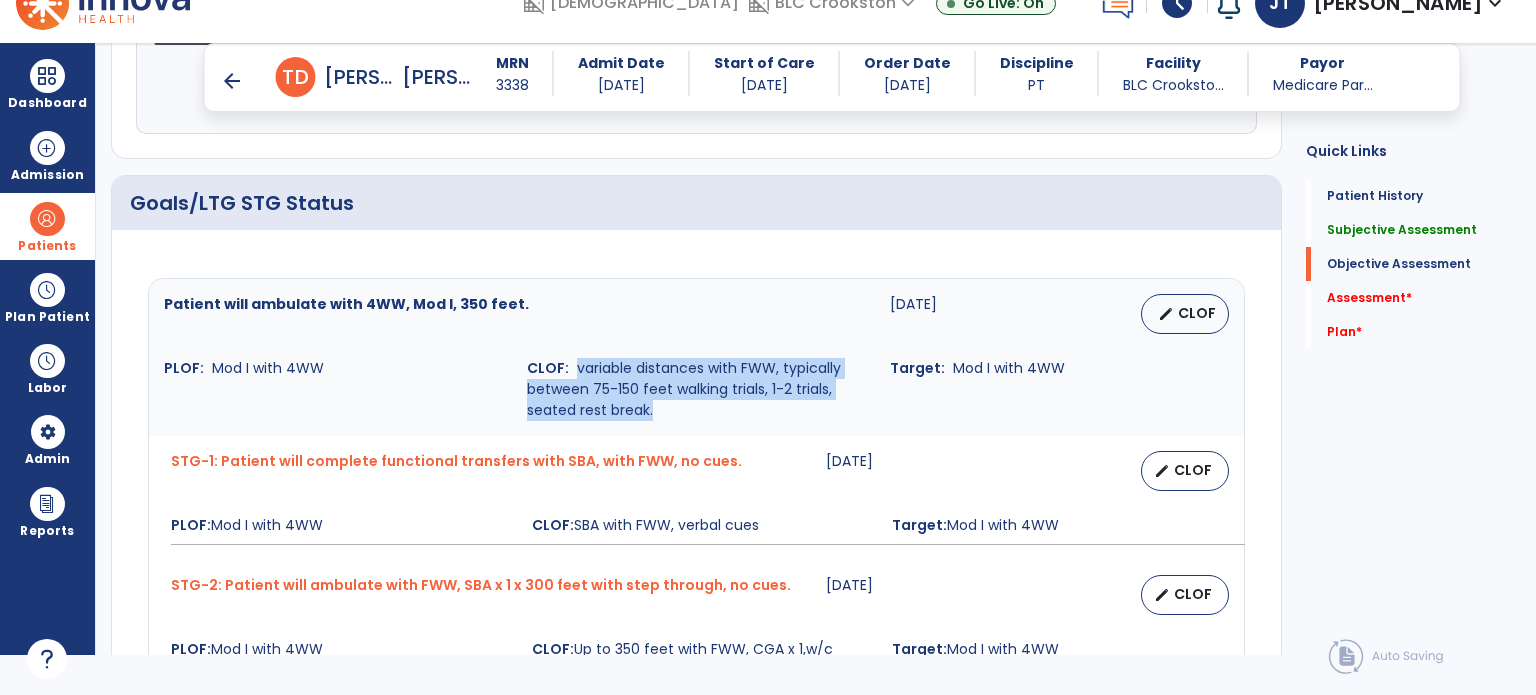 select on "********" 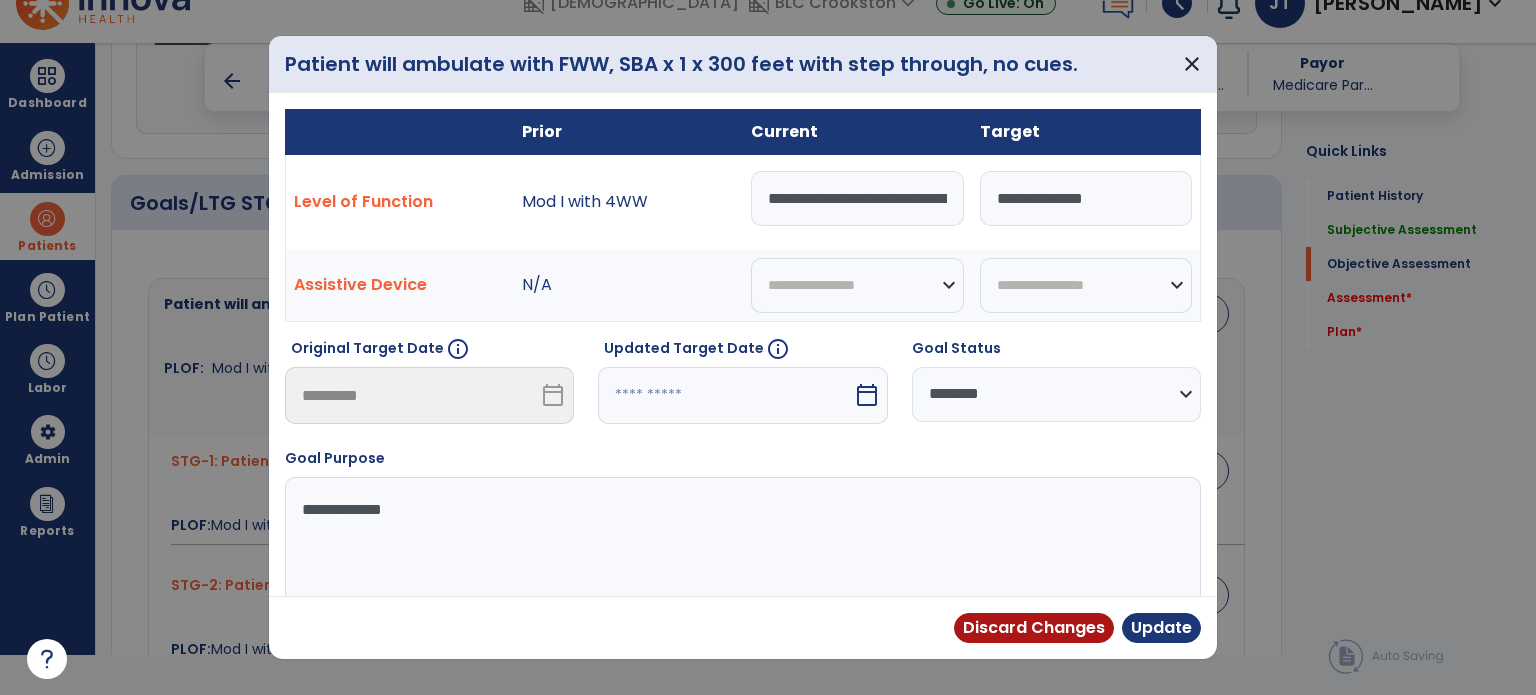 click on "**********" at bounding box center [743, 345] 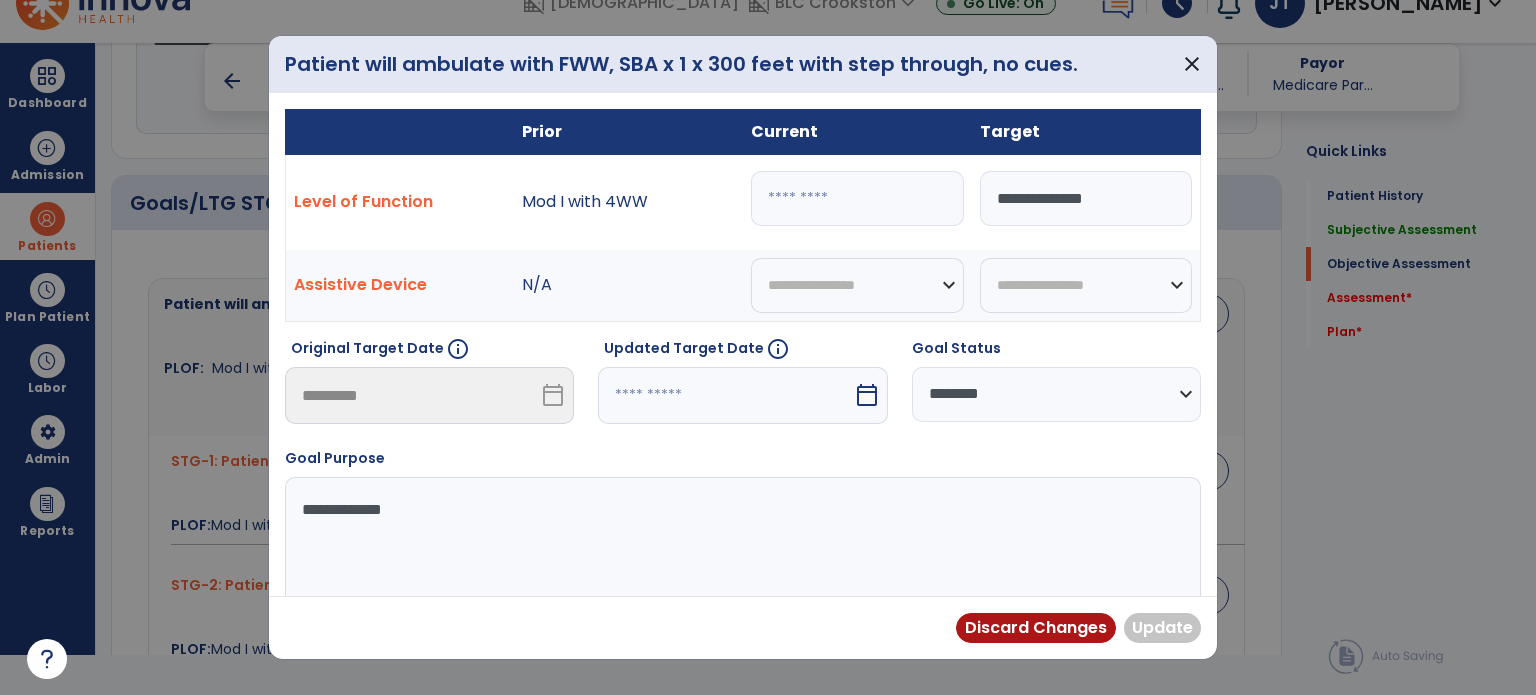 paste on "**********" 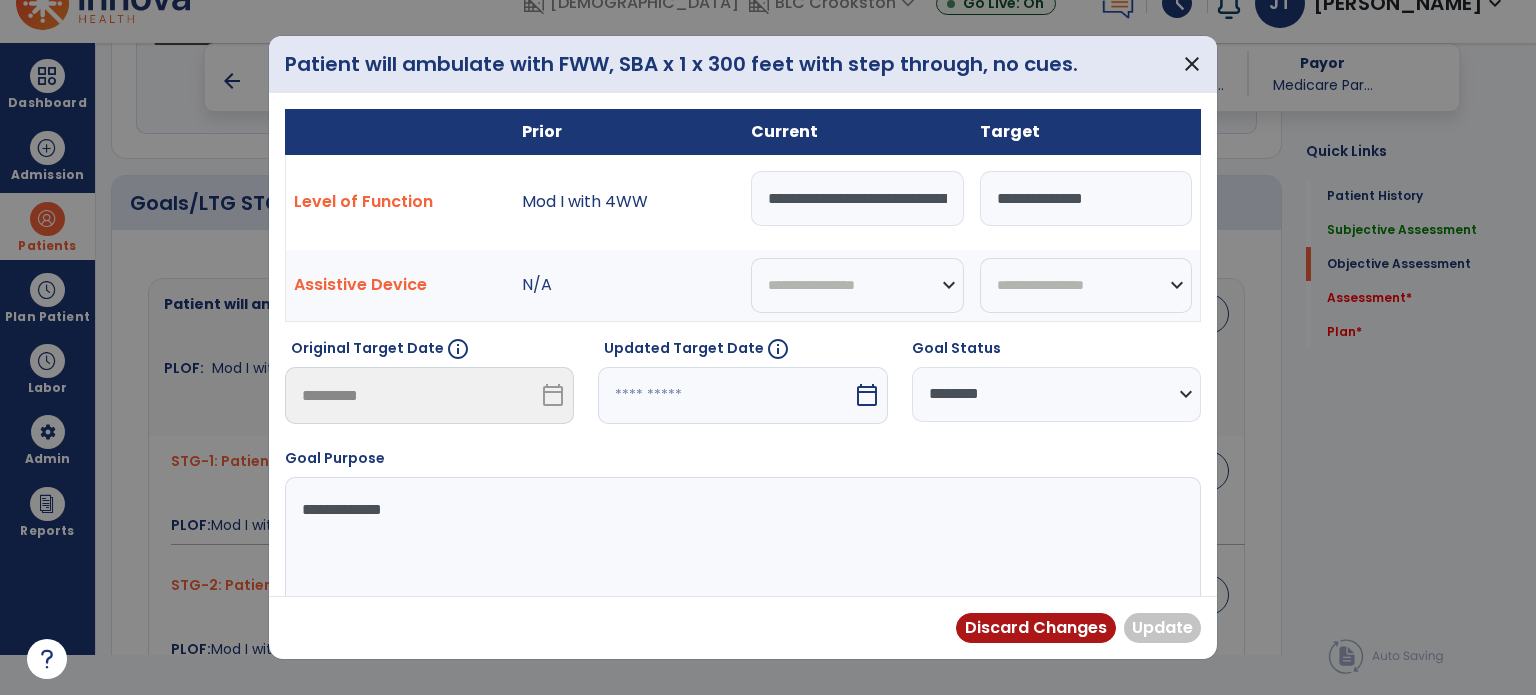 scroll, scrollTop: 0, scrollLeft: 624, axis: horizontal 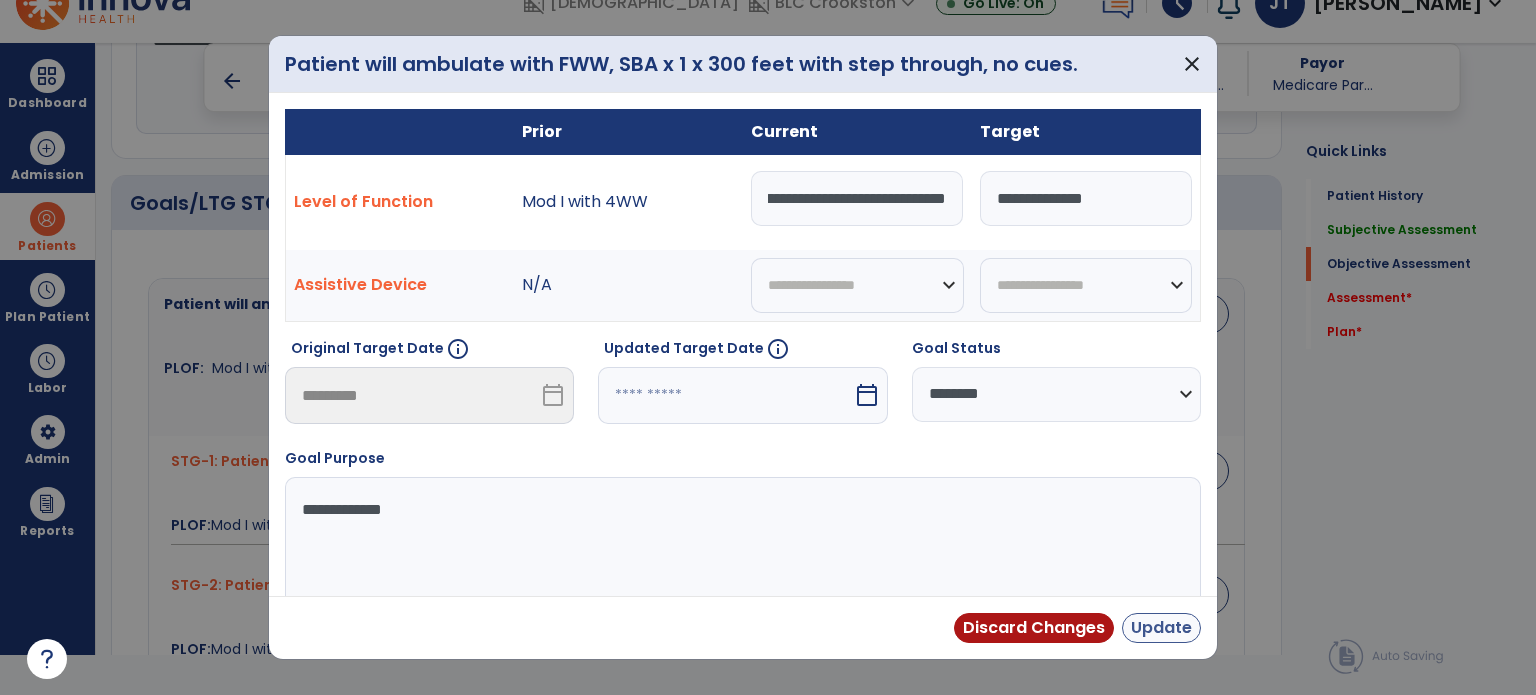 type on "**********" 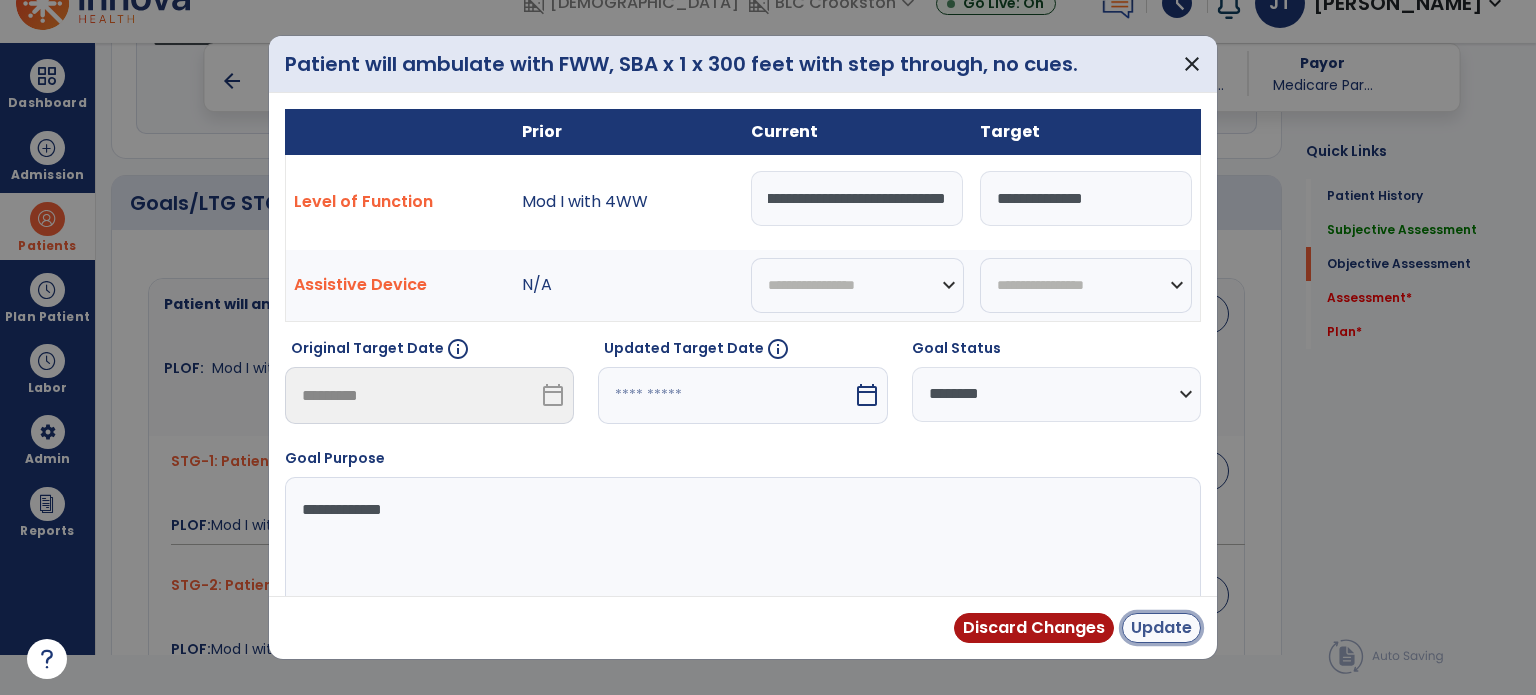 click on "Update" at bounding box center [1161, 628] 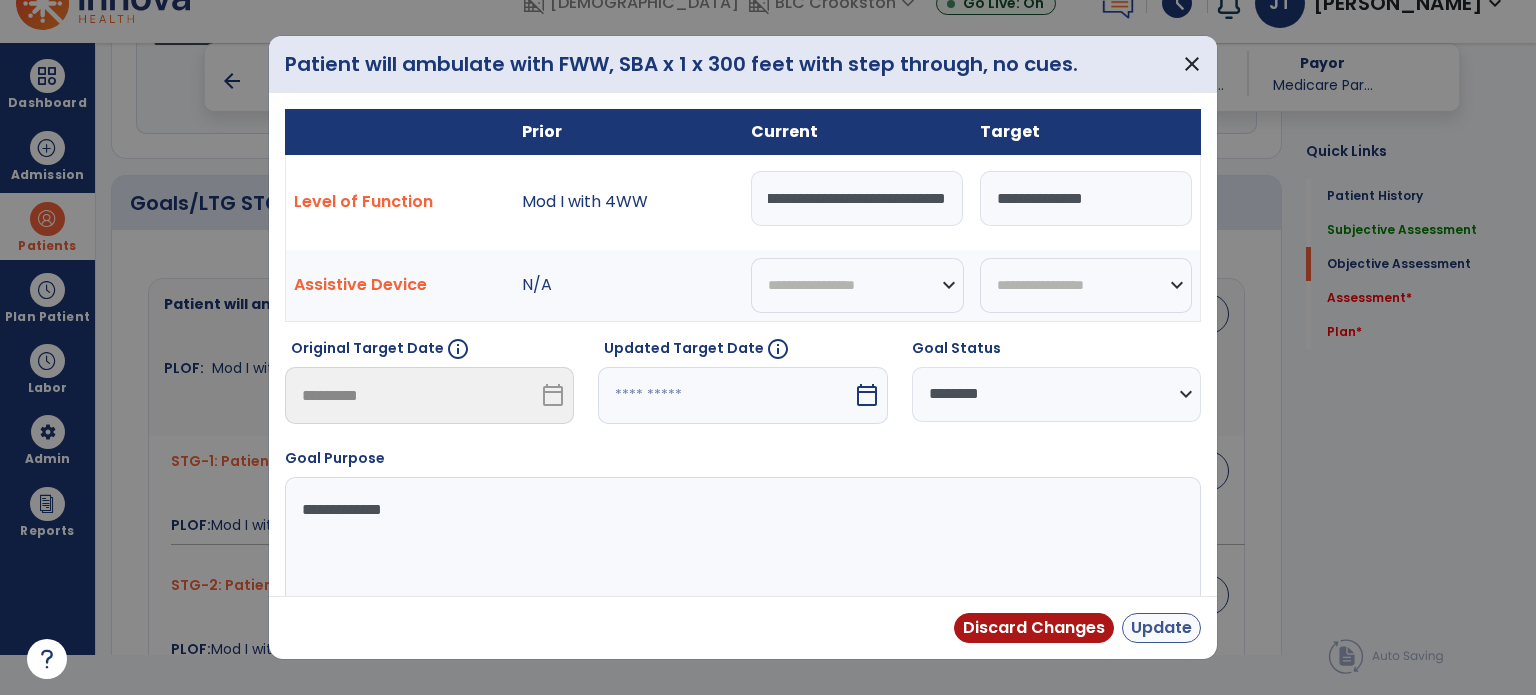 scroll, scrollTop: 0, scrollLeft: 0, axis: both 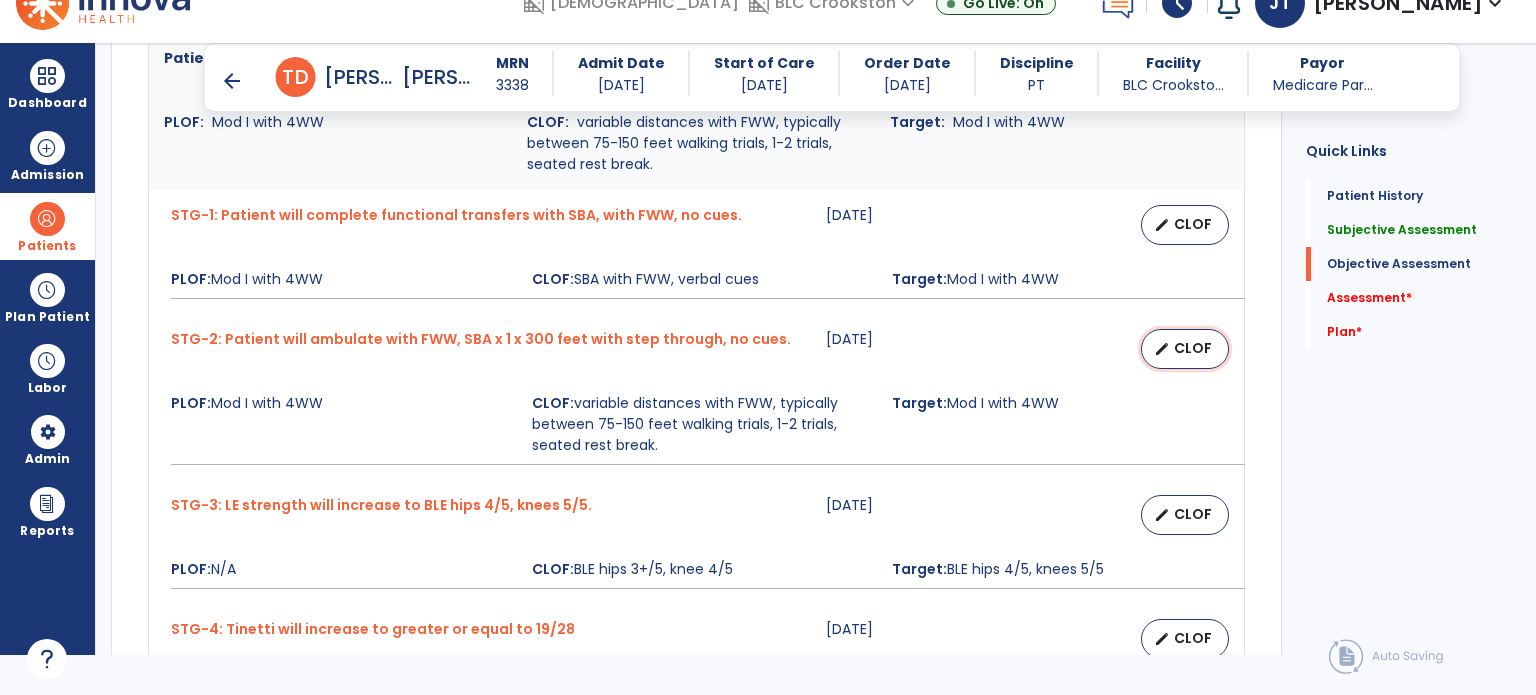 click on "CLOF" at bounding box center [1193, 348] 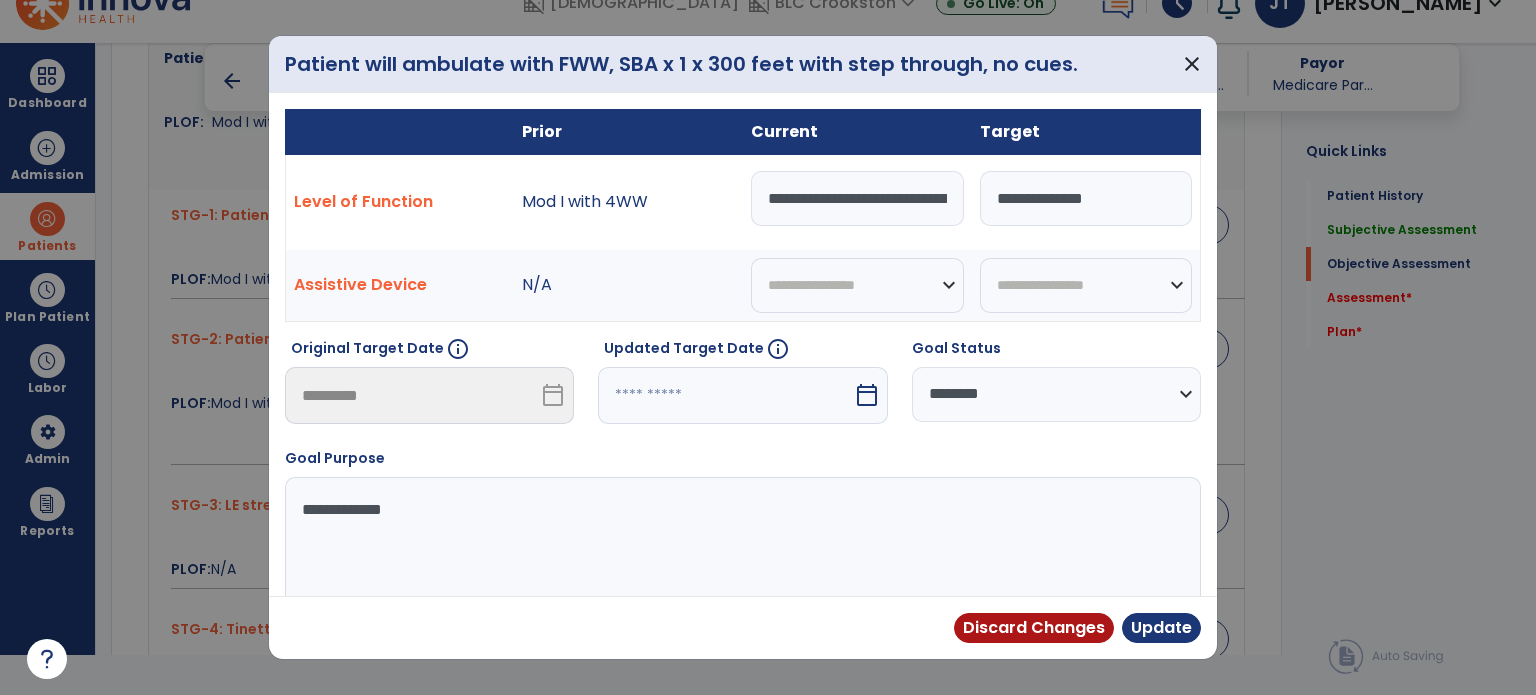 click on "calendar_today" at bounding box center [867, 395] 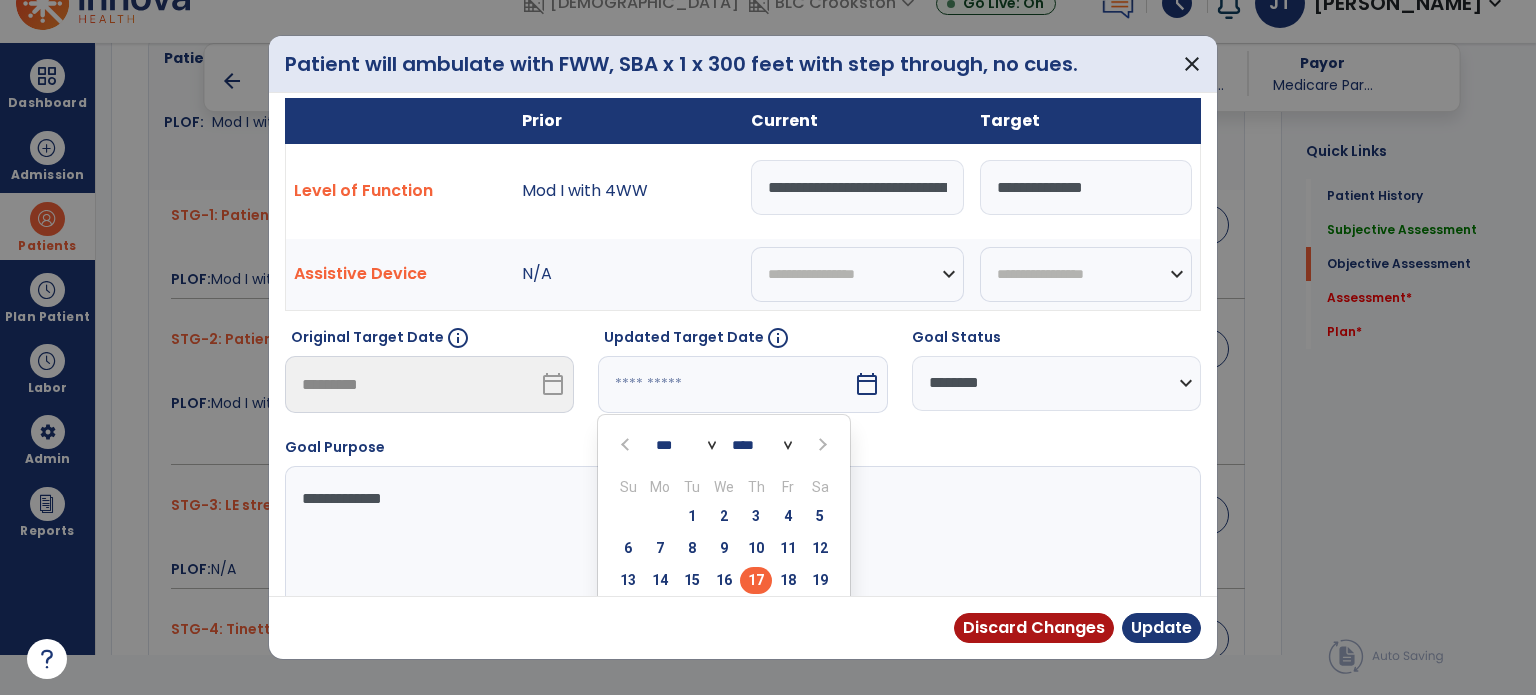 scroll, scrollTop: 43, scrollLeft: 0, axis: vertical 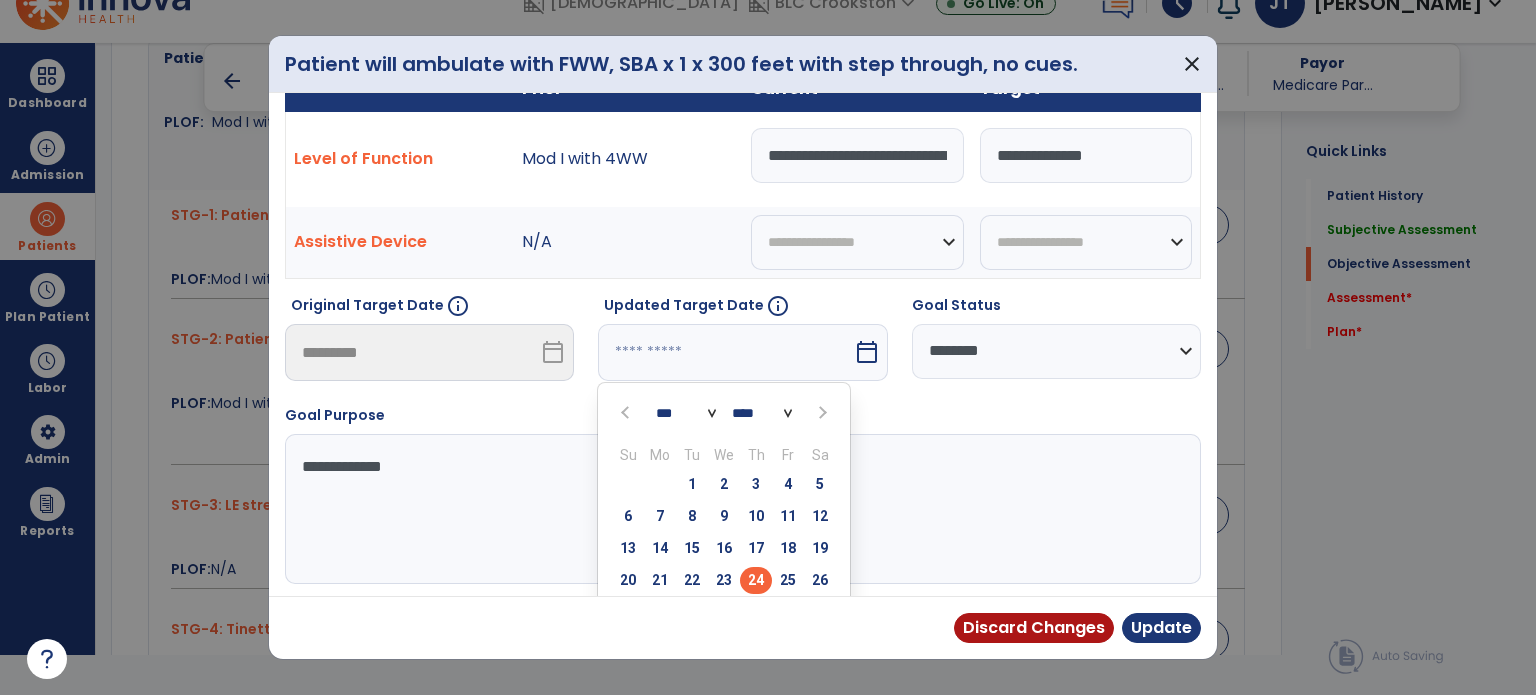 type on "*********" 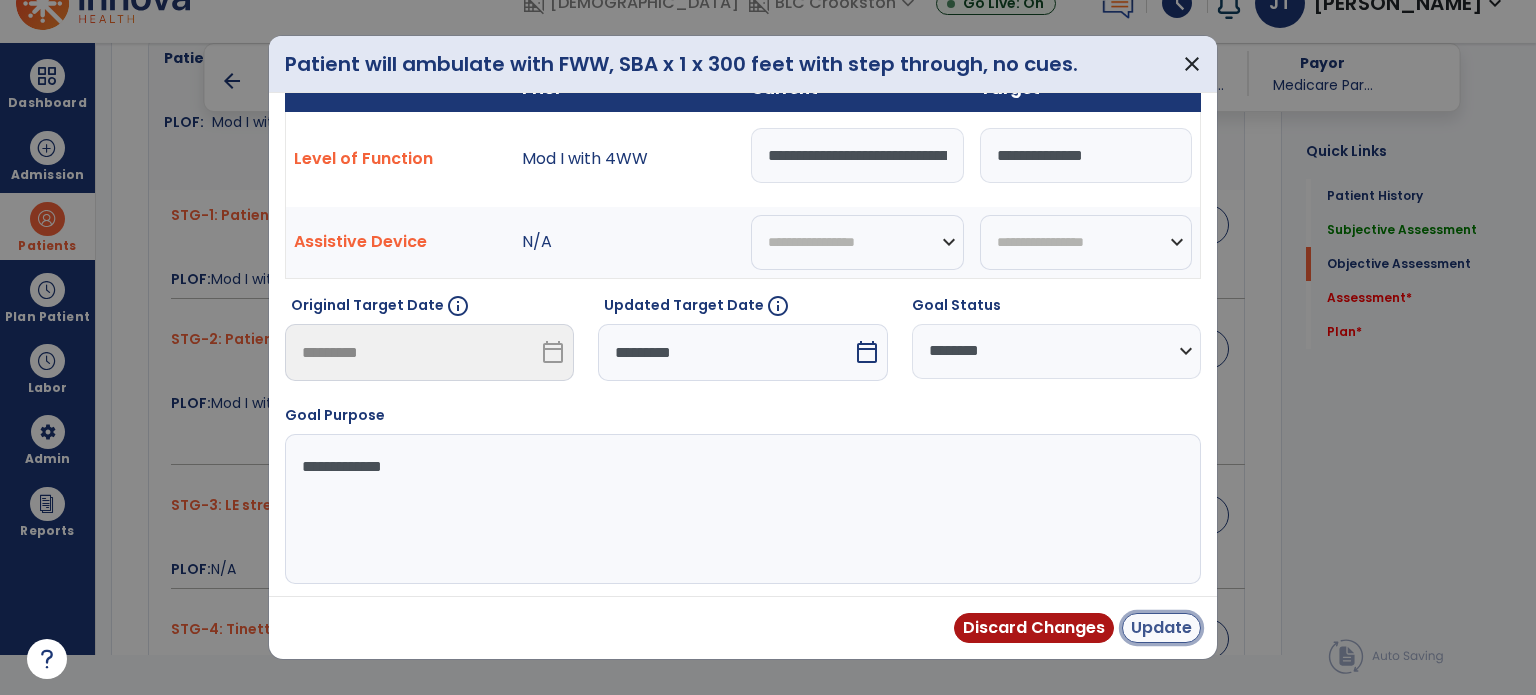 click on "Update" at bounding box center [1161, 628] 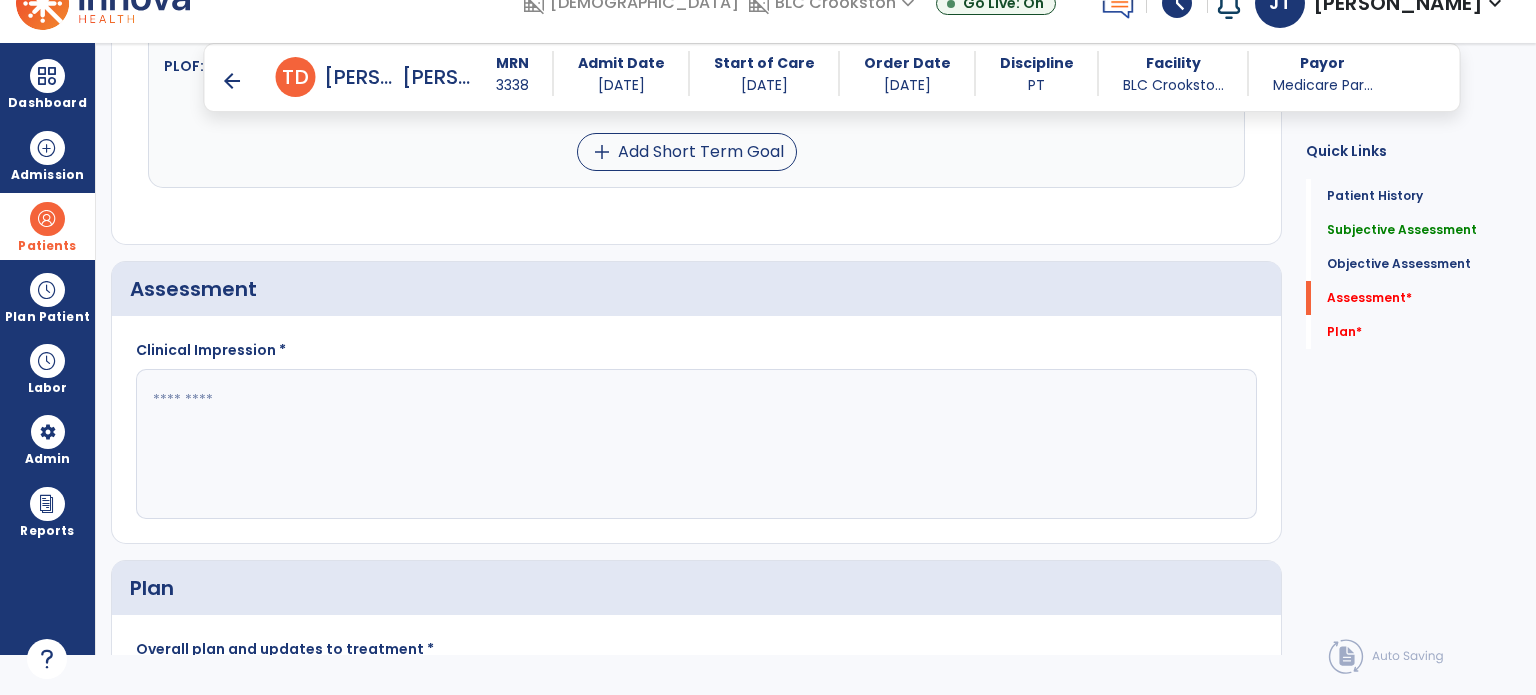scroll, scrollTop: 1747, scrollLeft: 0, axis: vertical 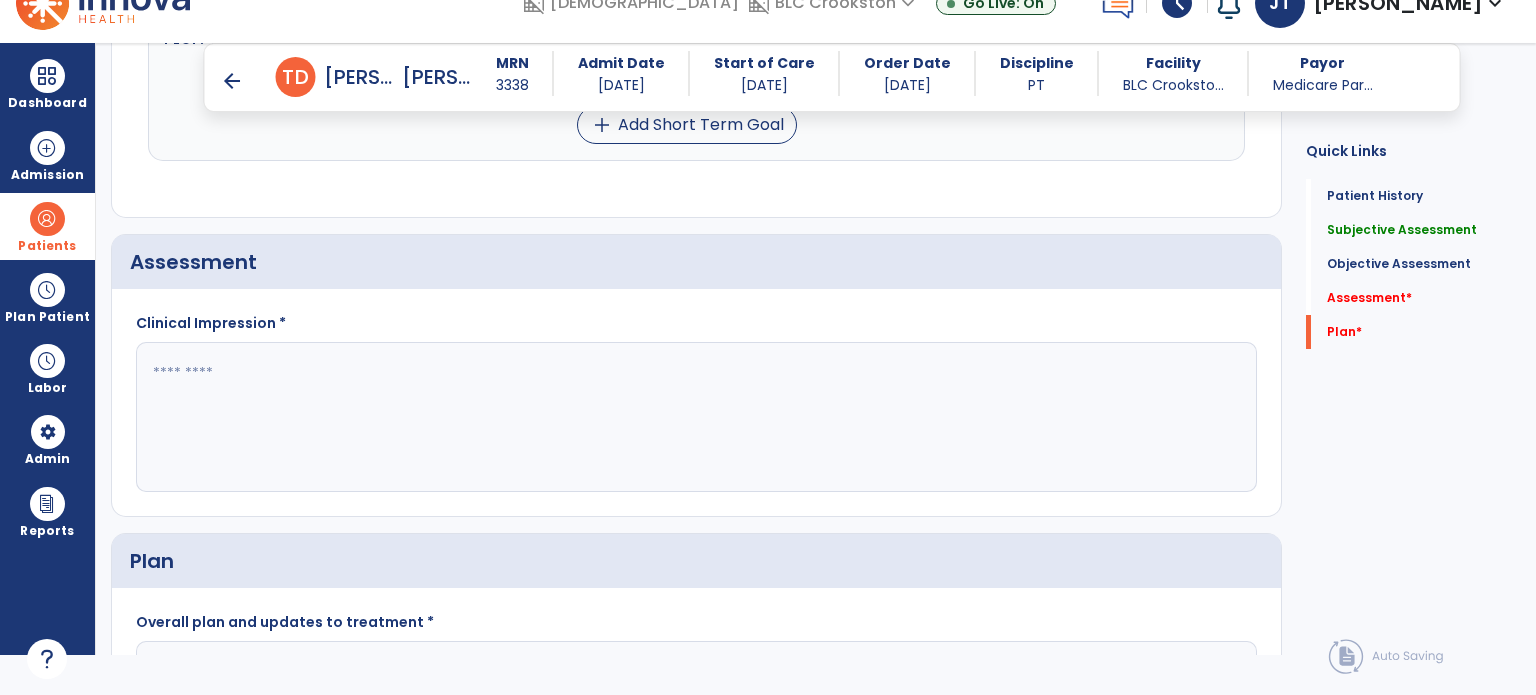 click 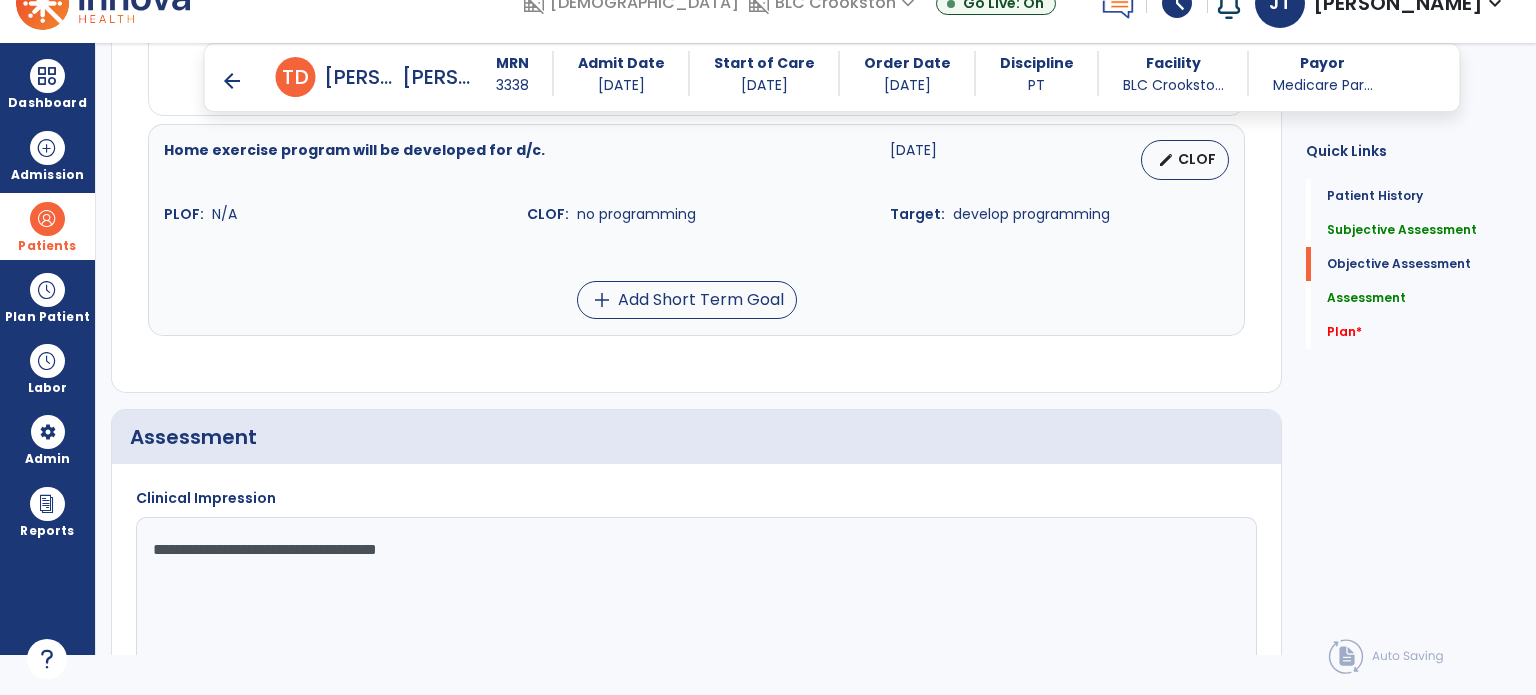 scroll, scrollTop: 1578, scrollLeft: 0, axis: vertical 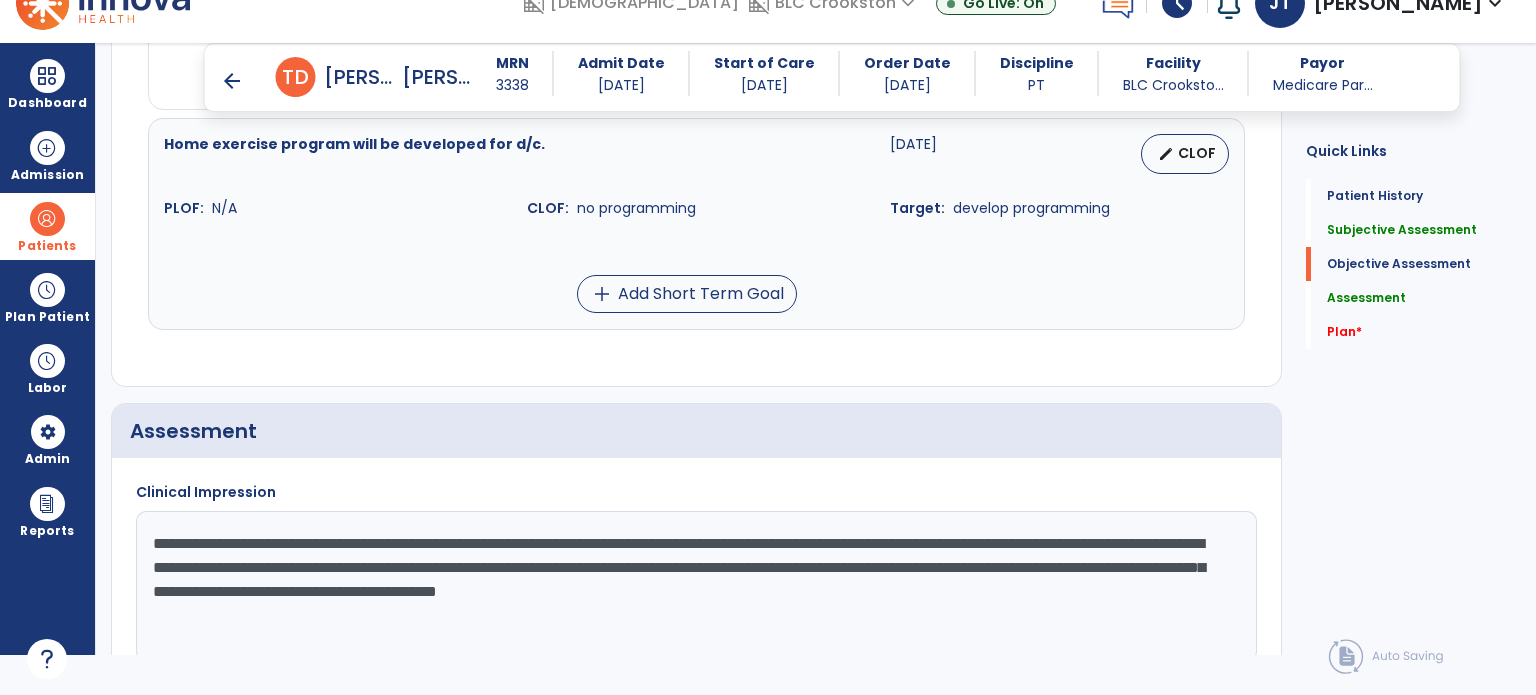 click on "**********" 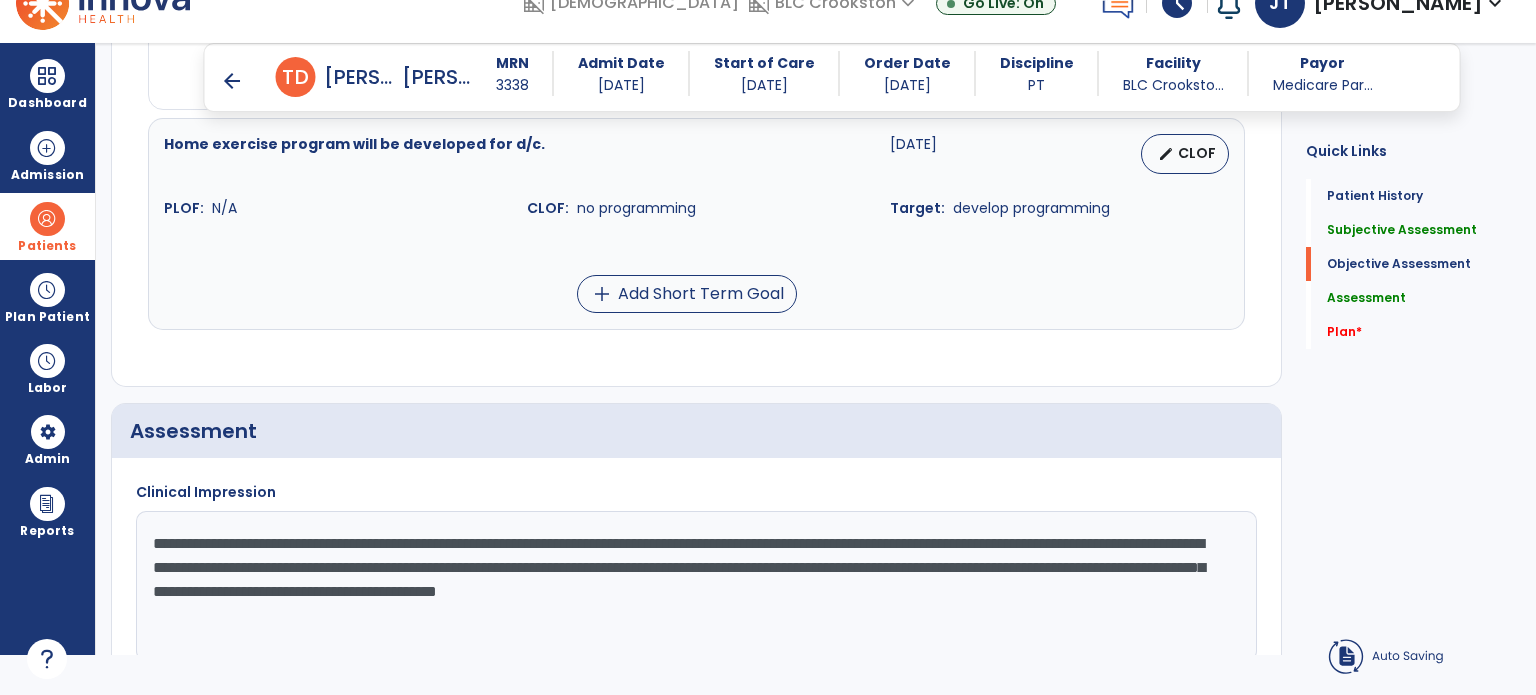 click on "**********" 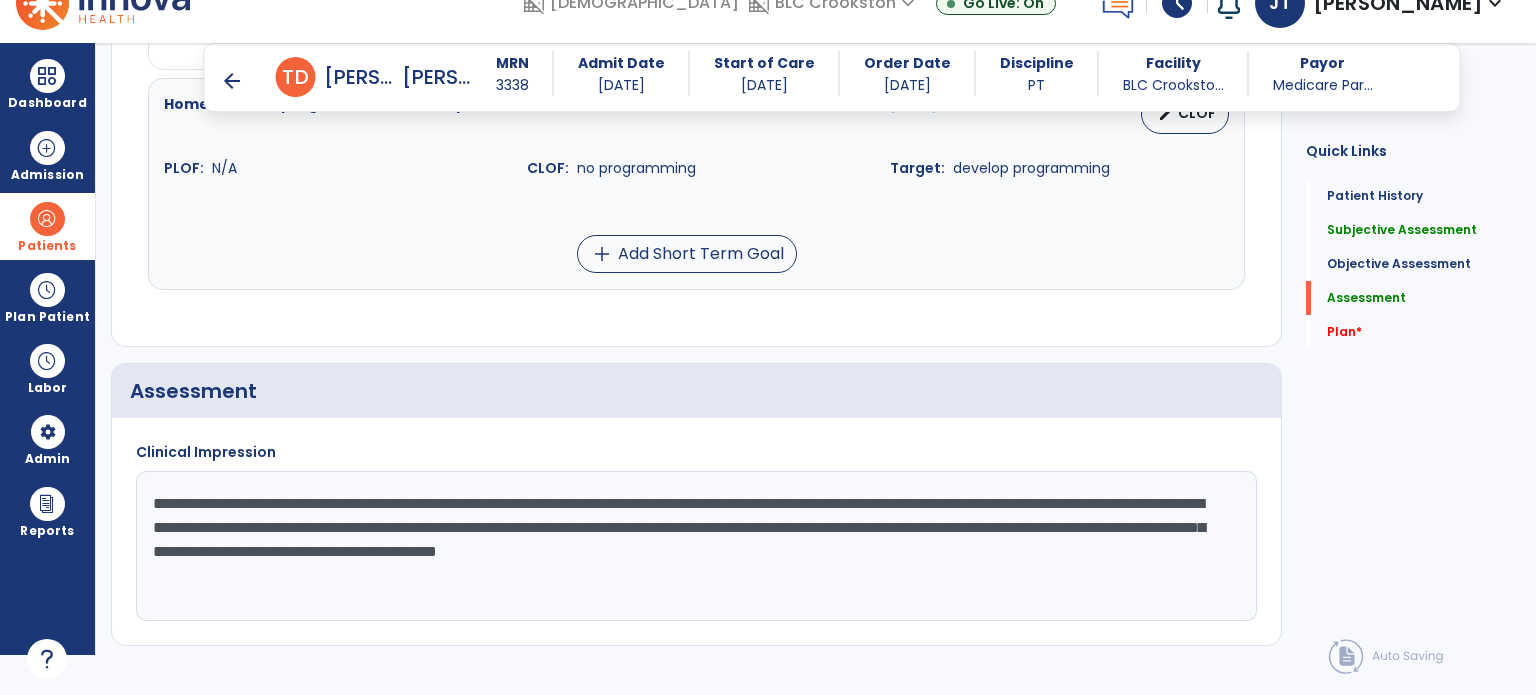 scroll, scrollTop: 1683, scrollLeft: 0, axis: vertical 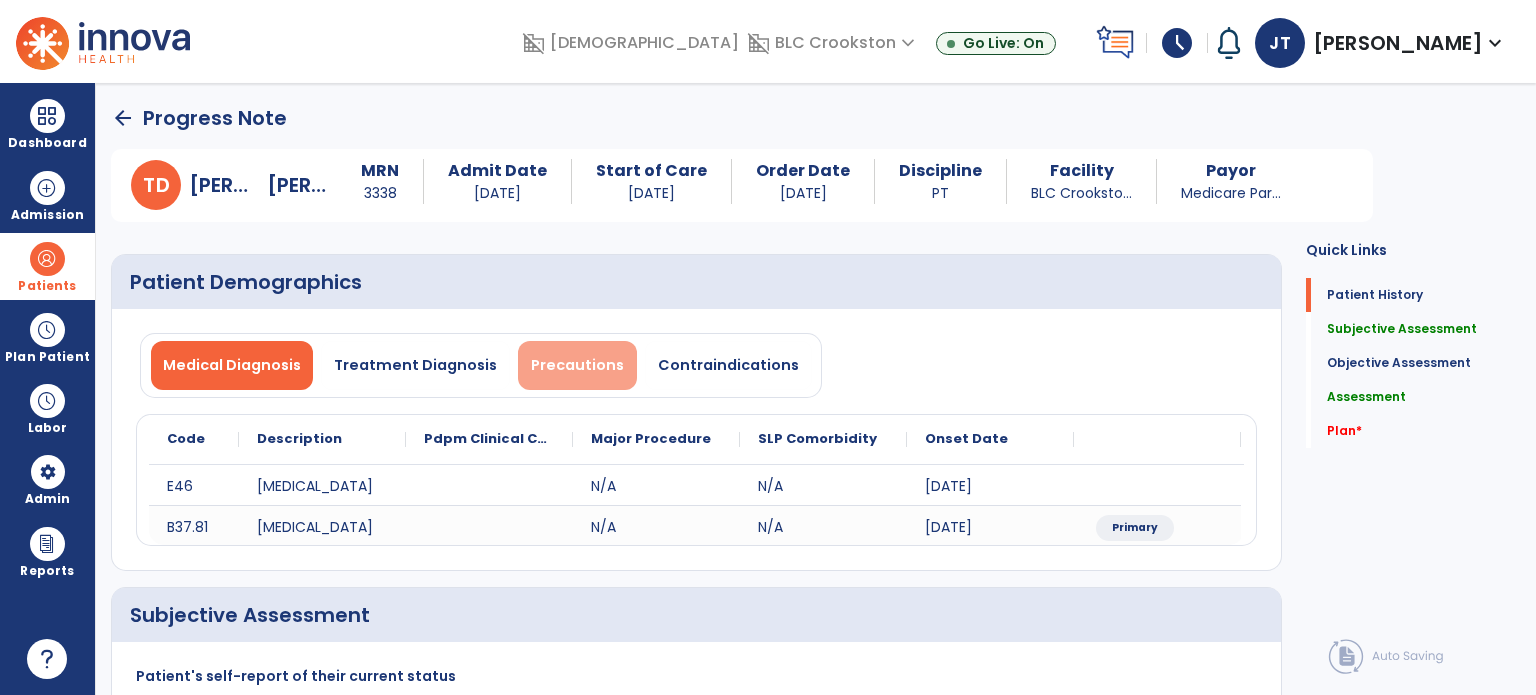 type on "**********" 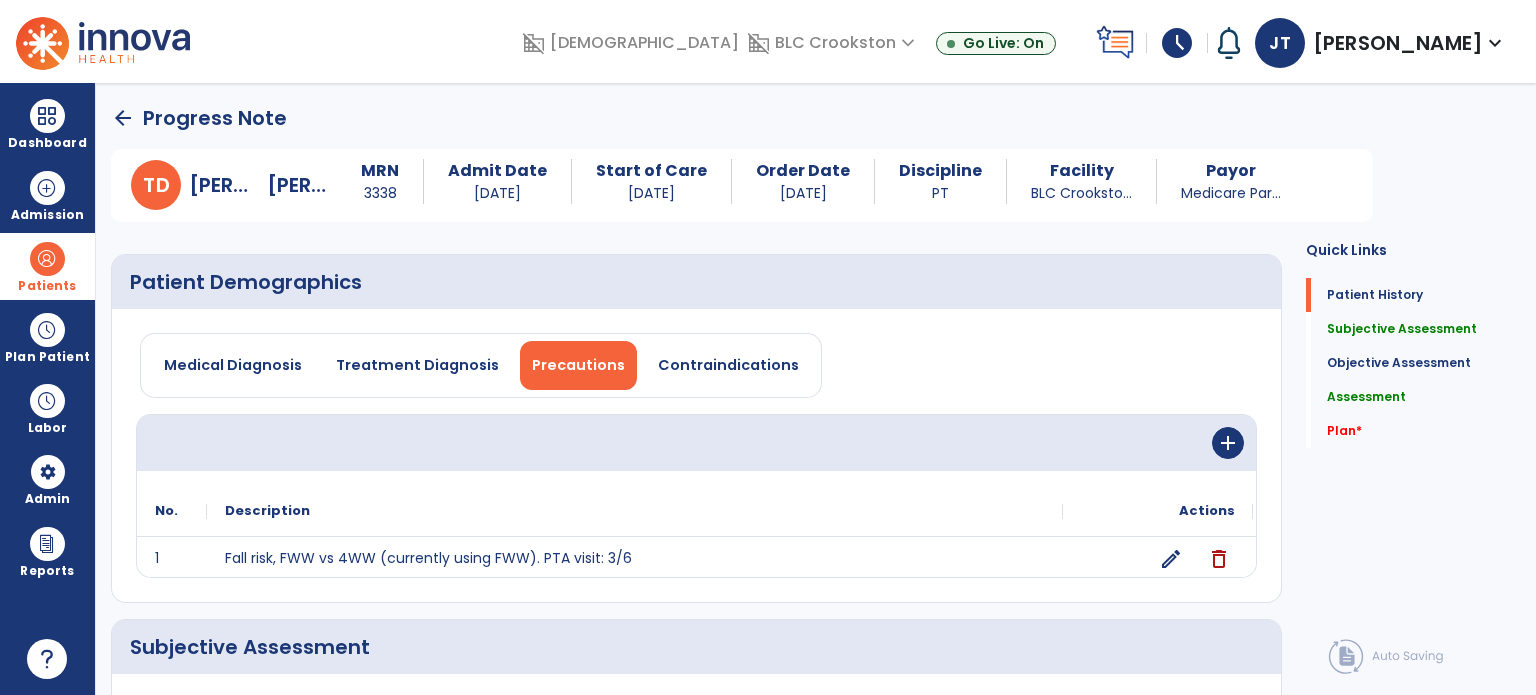 click on "arrow_back" 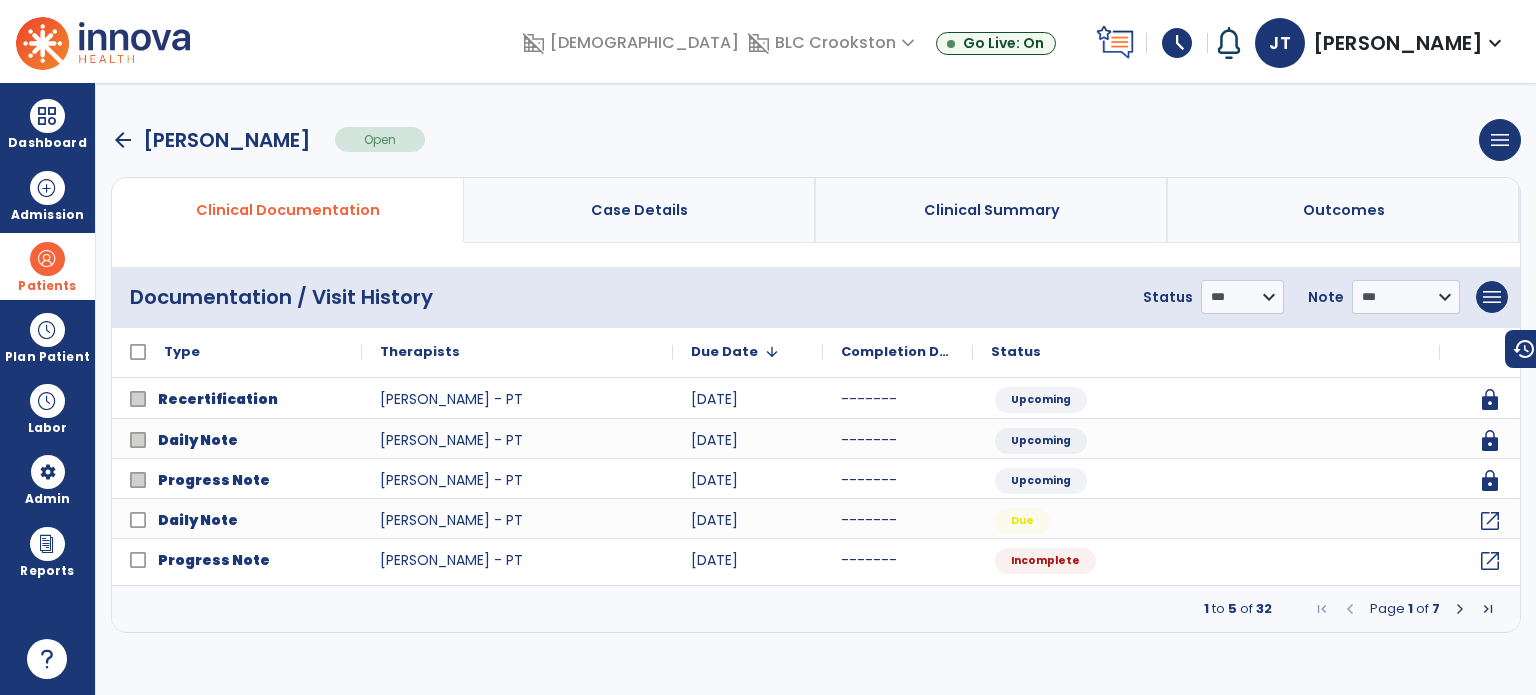 click at bounding box center (47, 259) 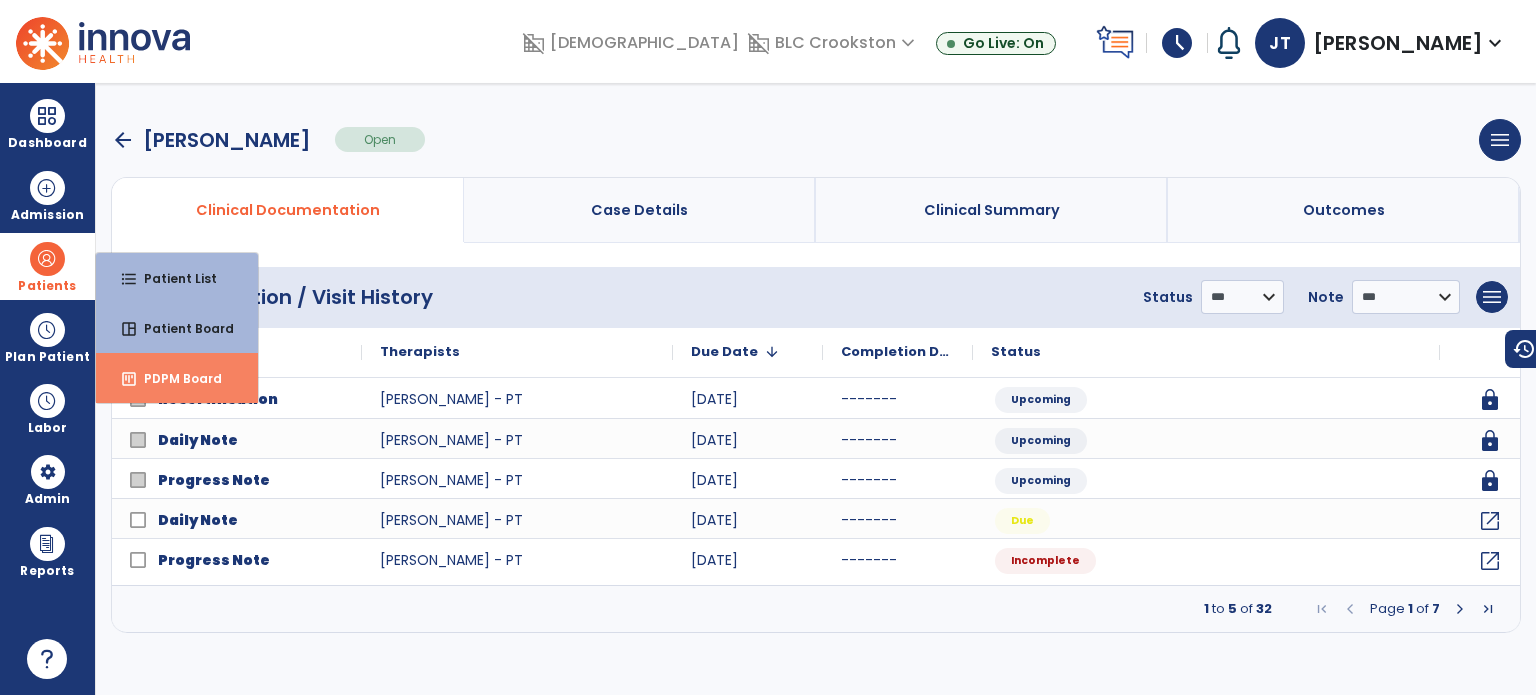 click on "insert_chart  PDPM Board" at bounding box center (177, 378) 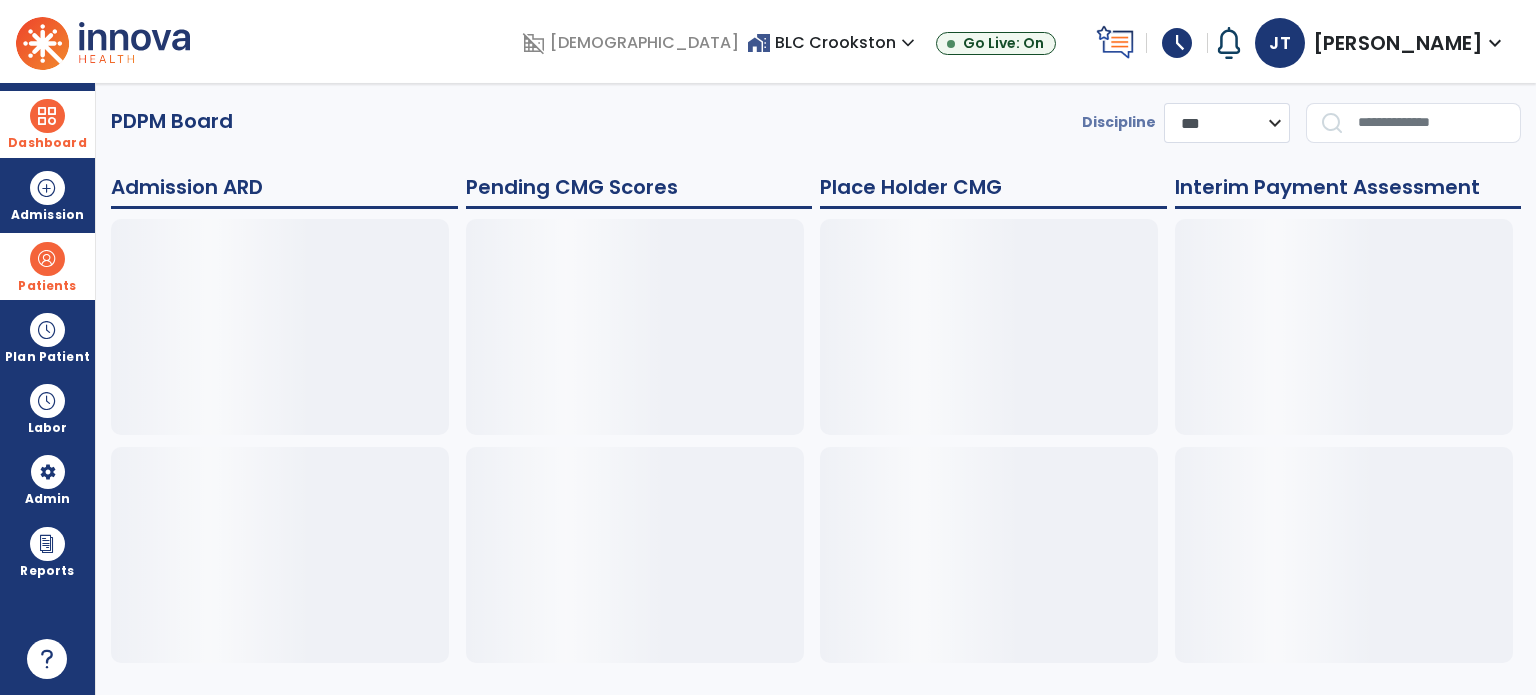 click on "Dashboard" at bounding box center [47, 143] 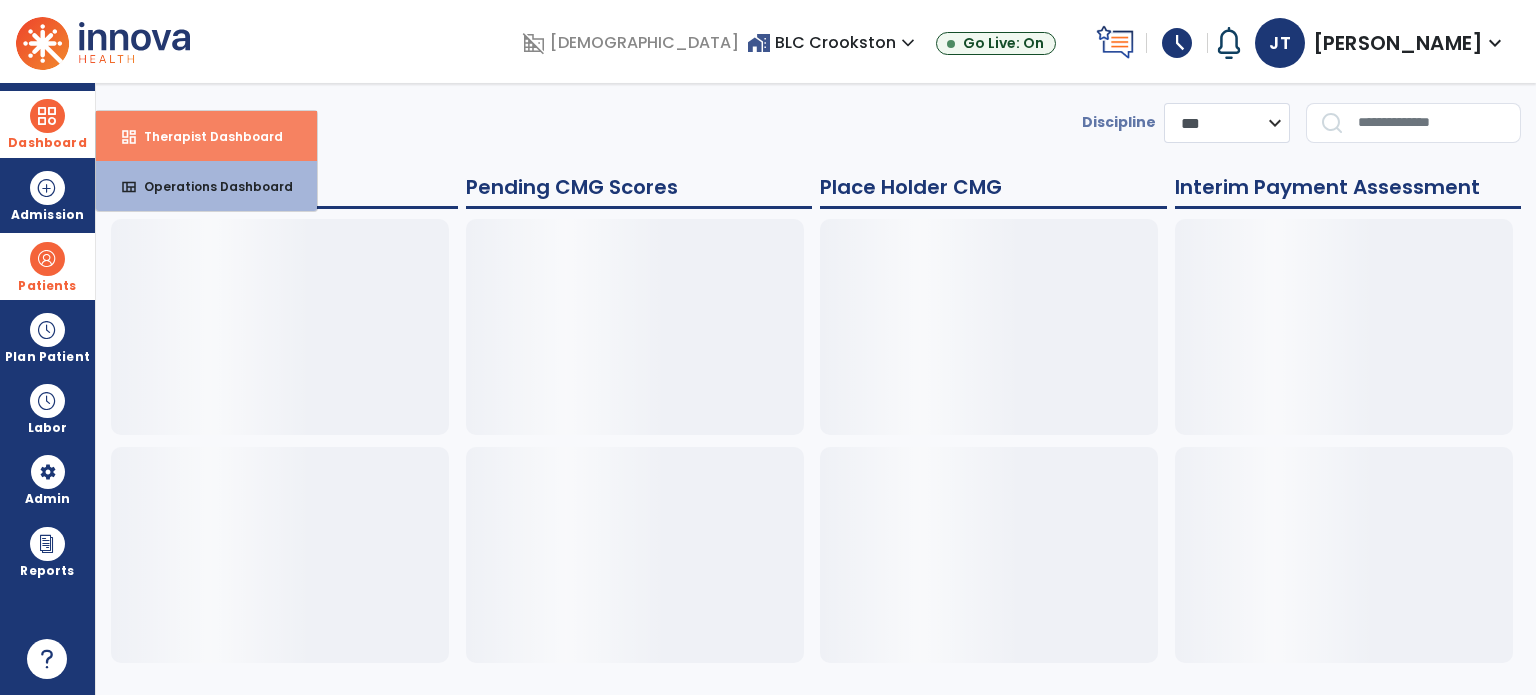 click on "Therapist Dashboard" at bounding box center (205, 136) 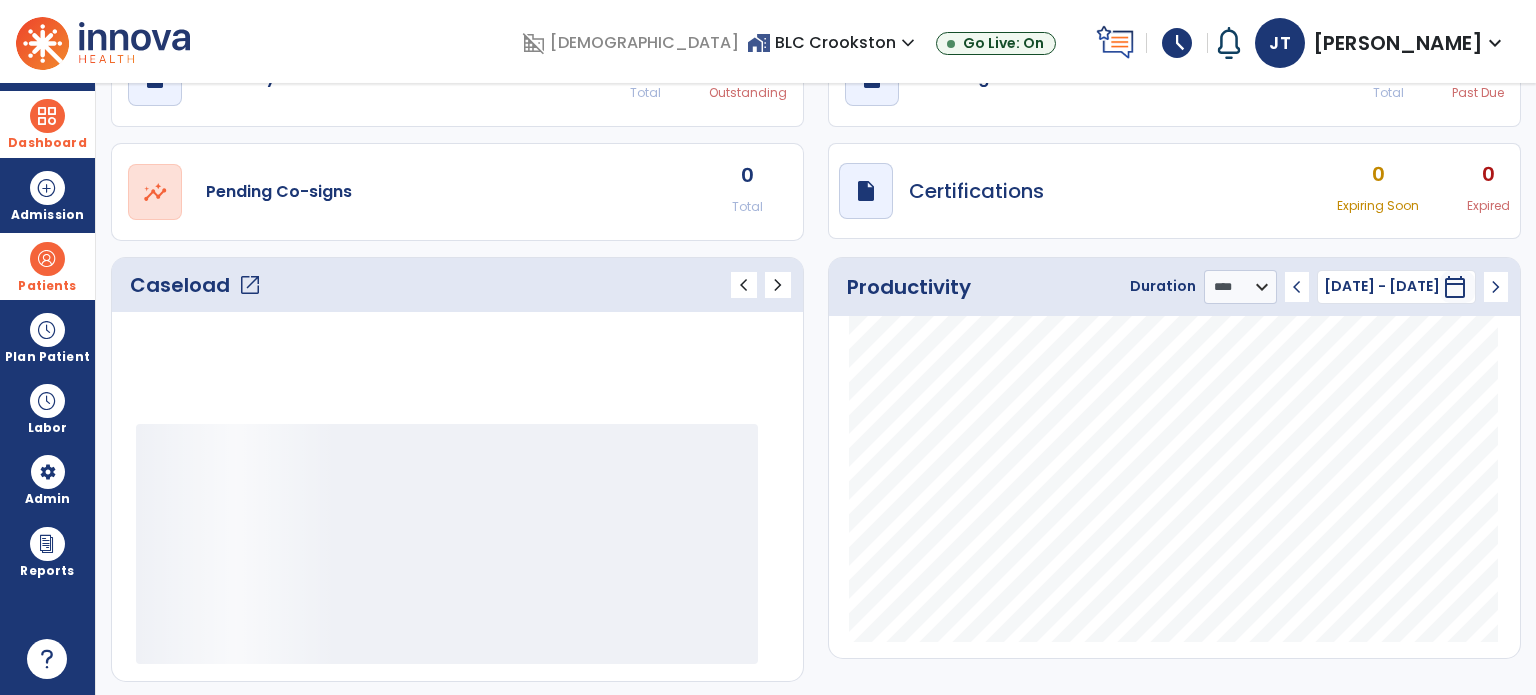 scroll, scrollTop: 0, scrollLeft: 0, axis: both 